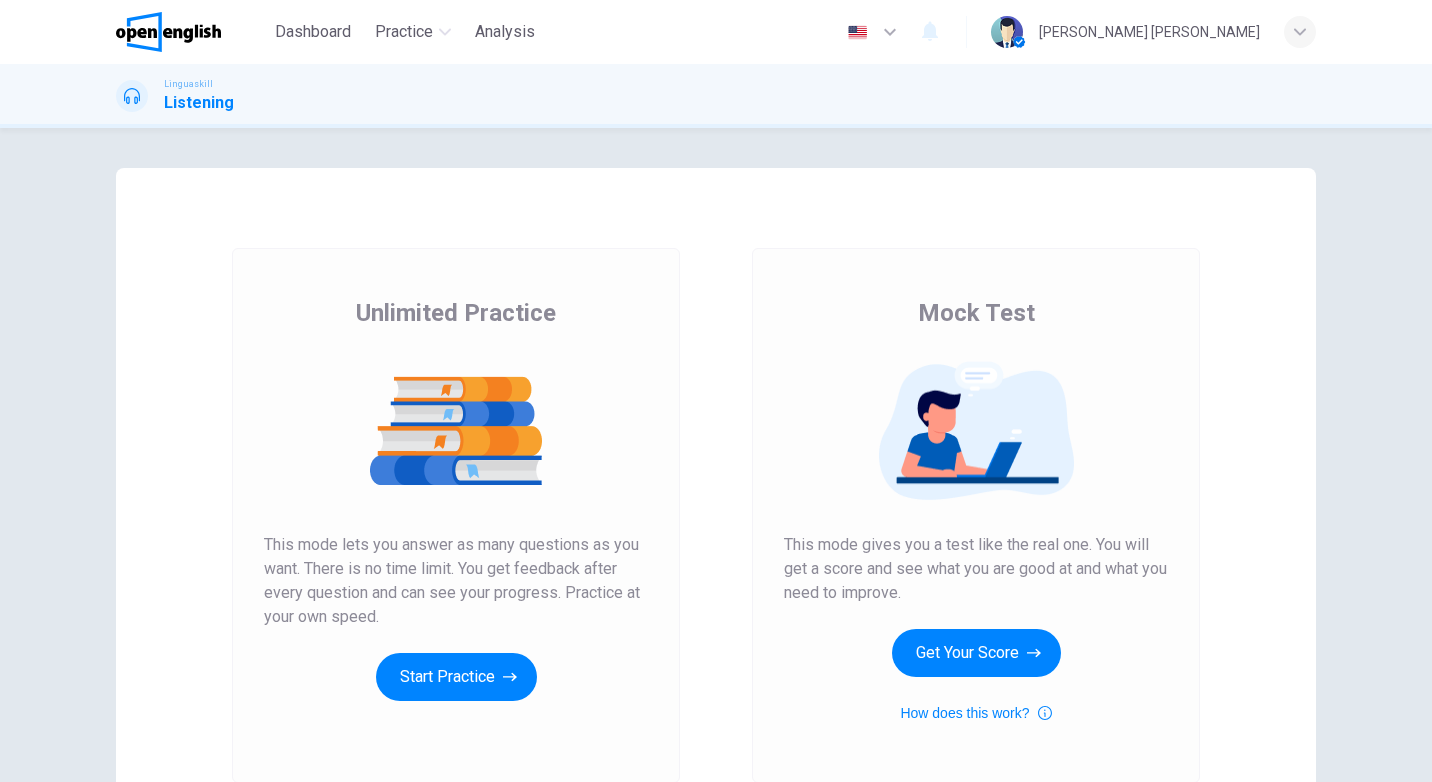 scroll, scrollTop: 0, scrollLeft: 0, axis: both 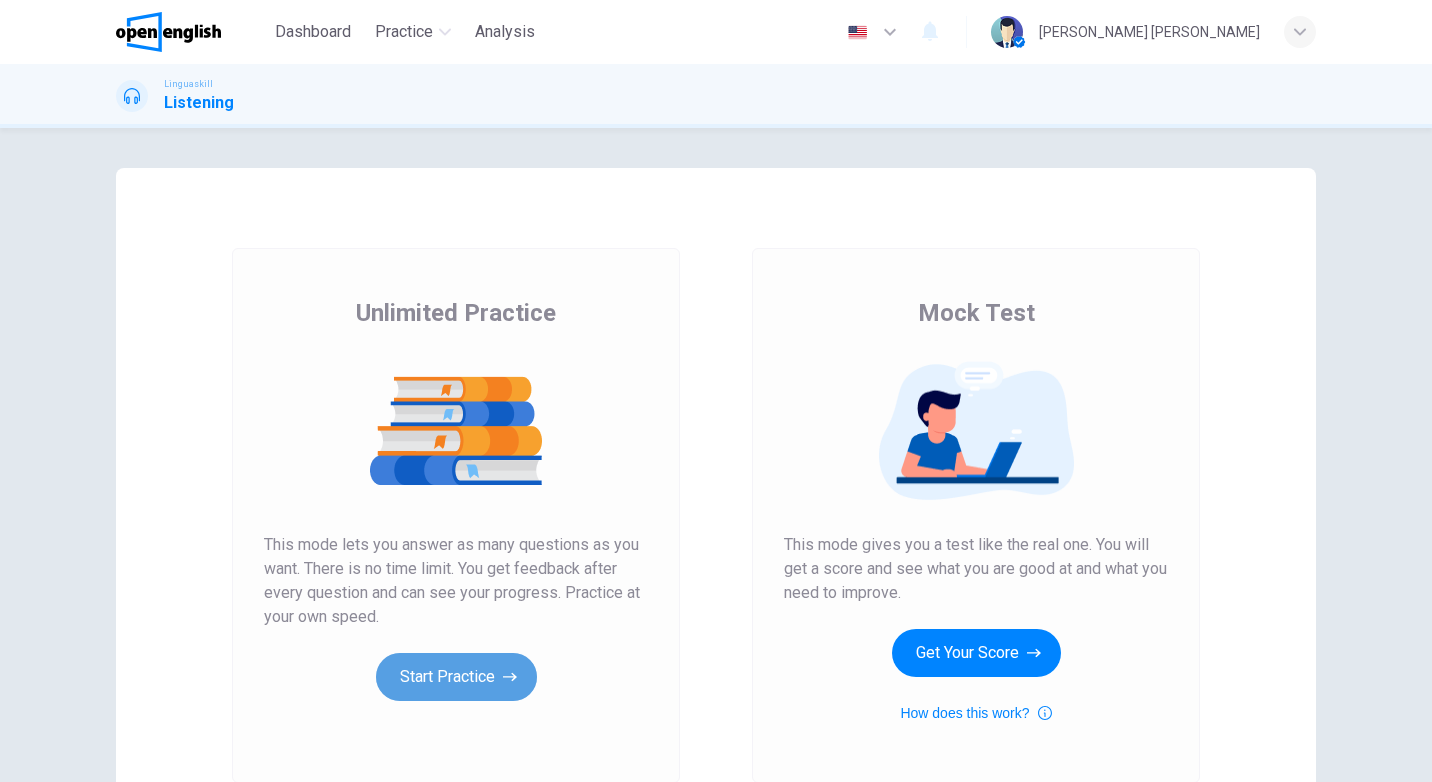 click on "Start Practice" at bounding box center [456, 677] 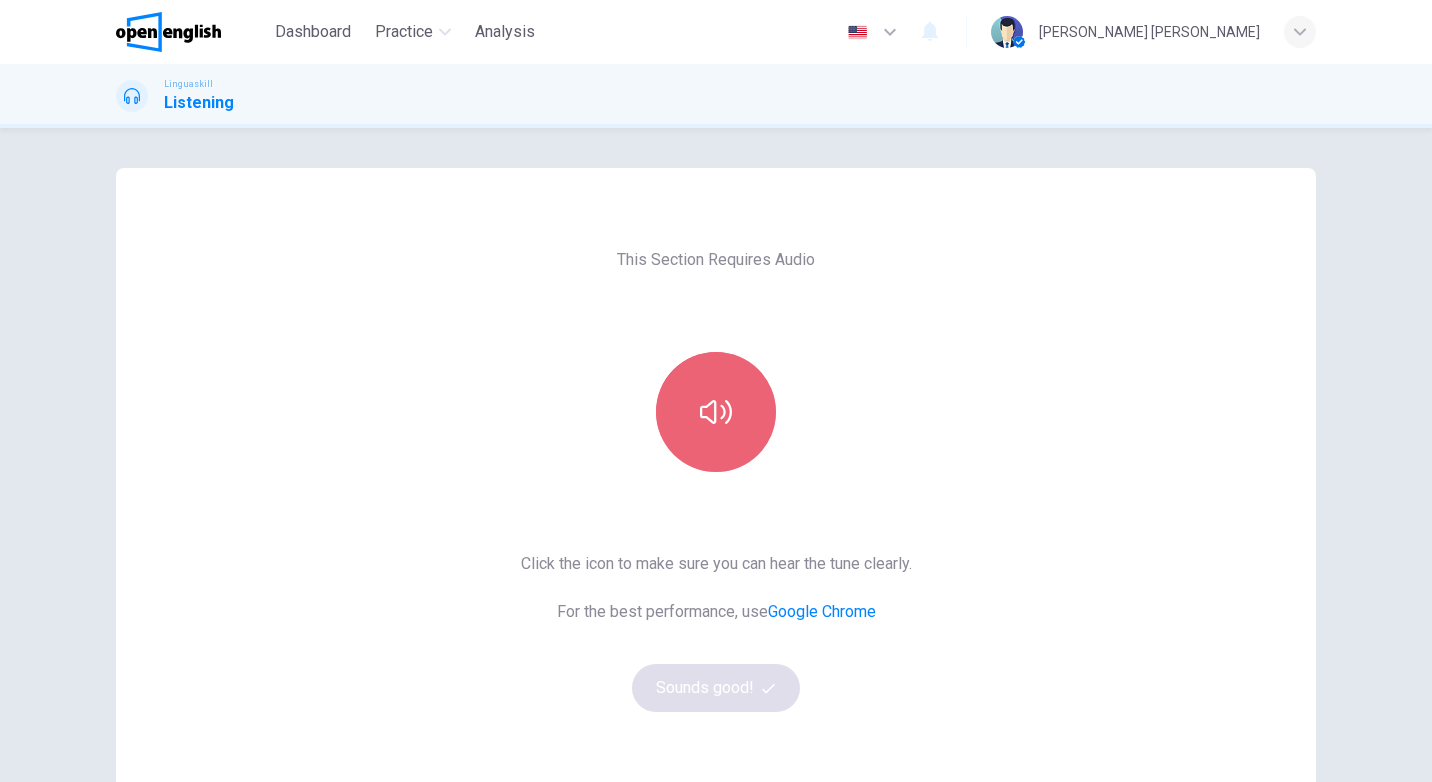click at bounding box center [716, 412] 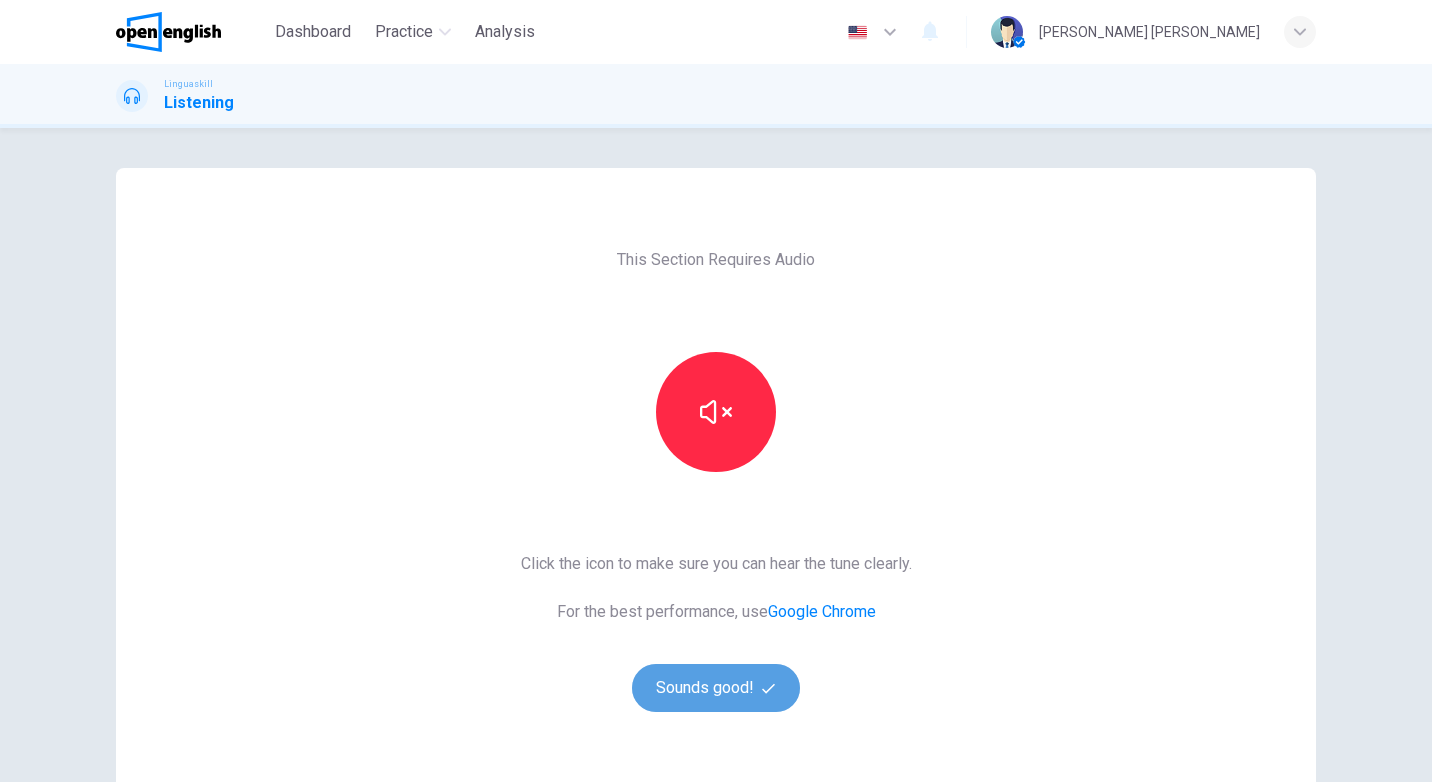 click 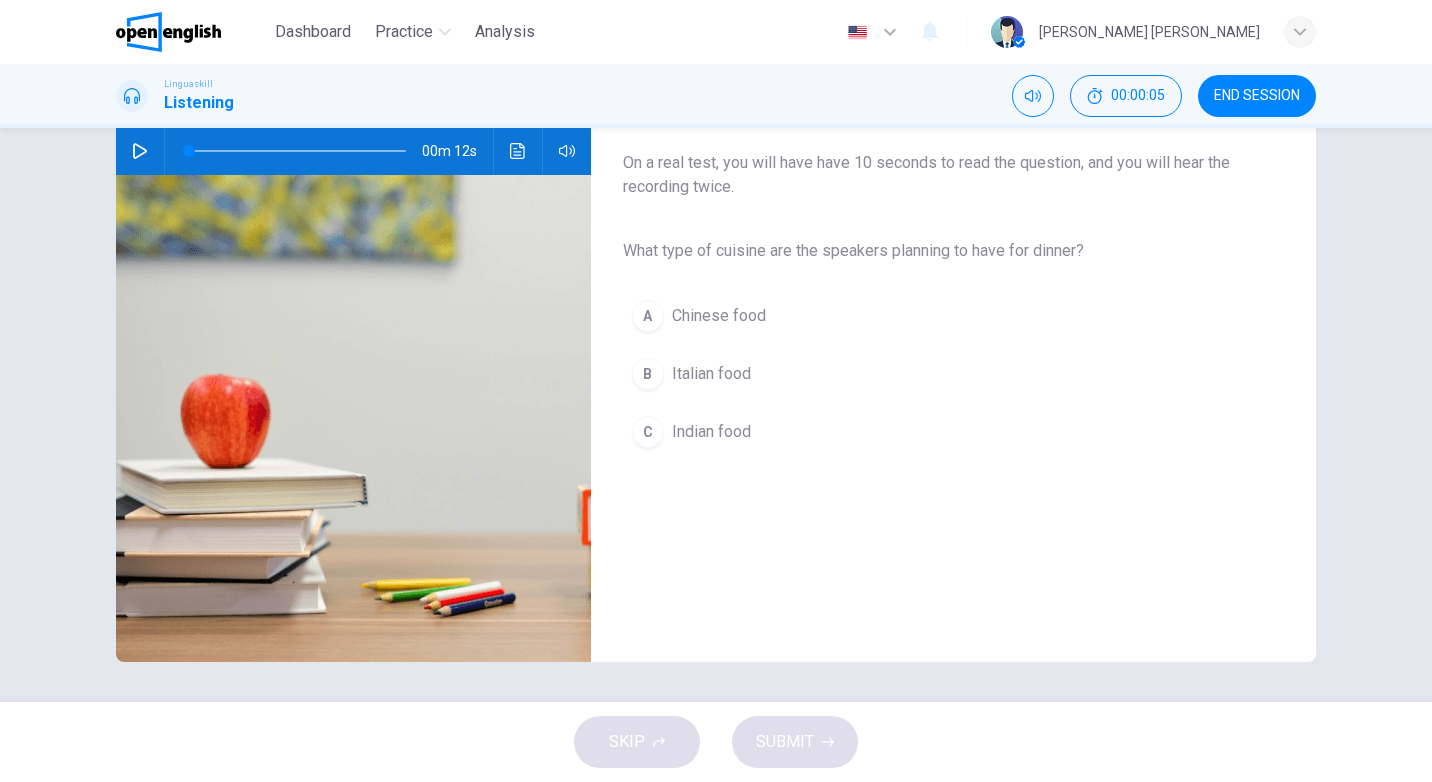 scroll, scrollTop: 26, scrollLeft: 0, axis: vertical 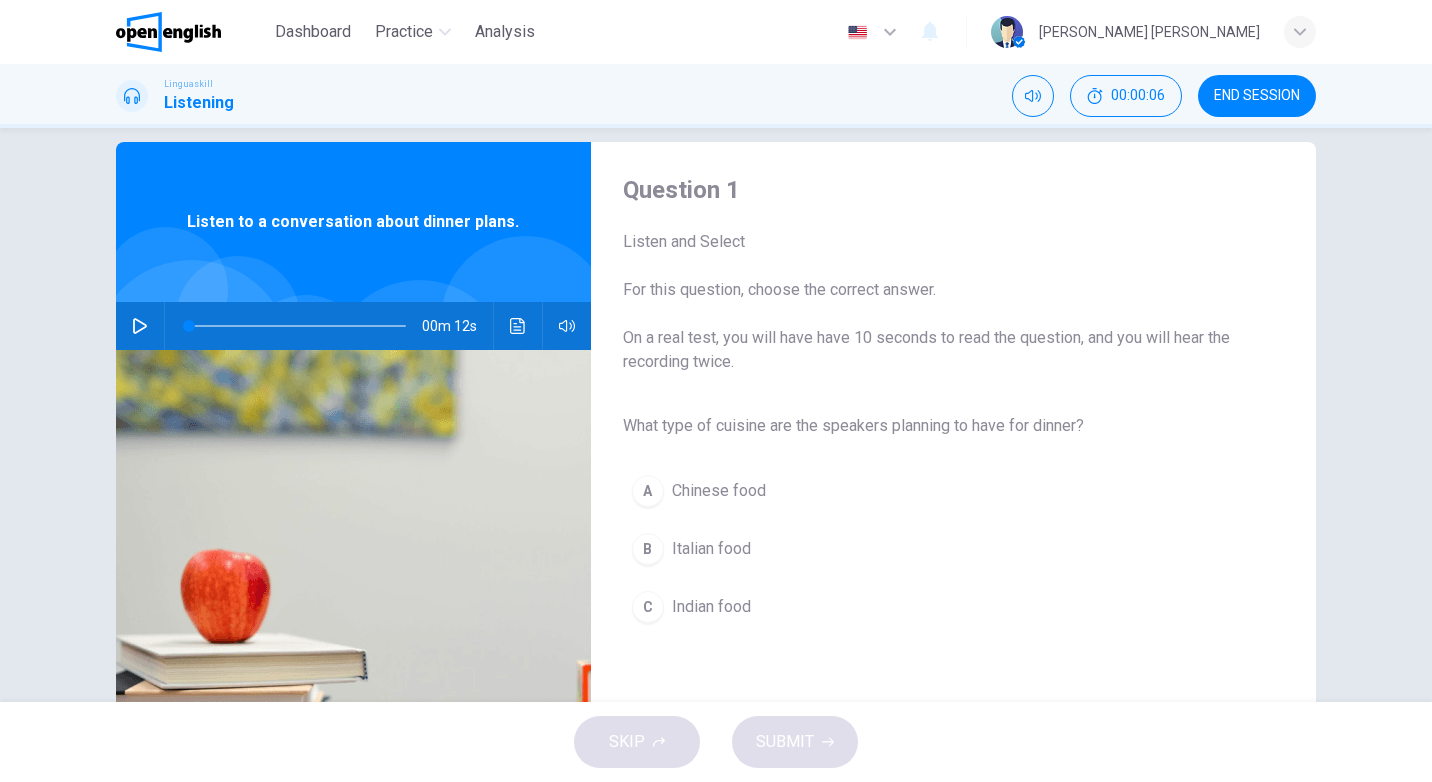click 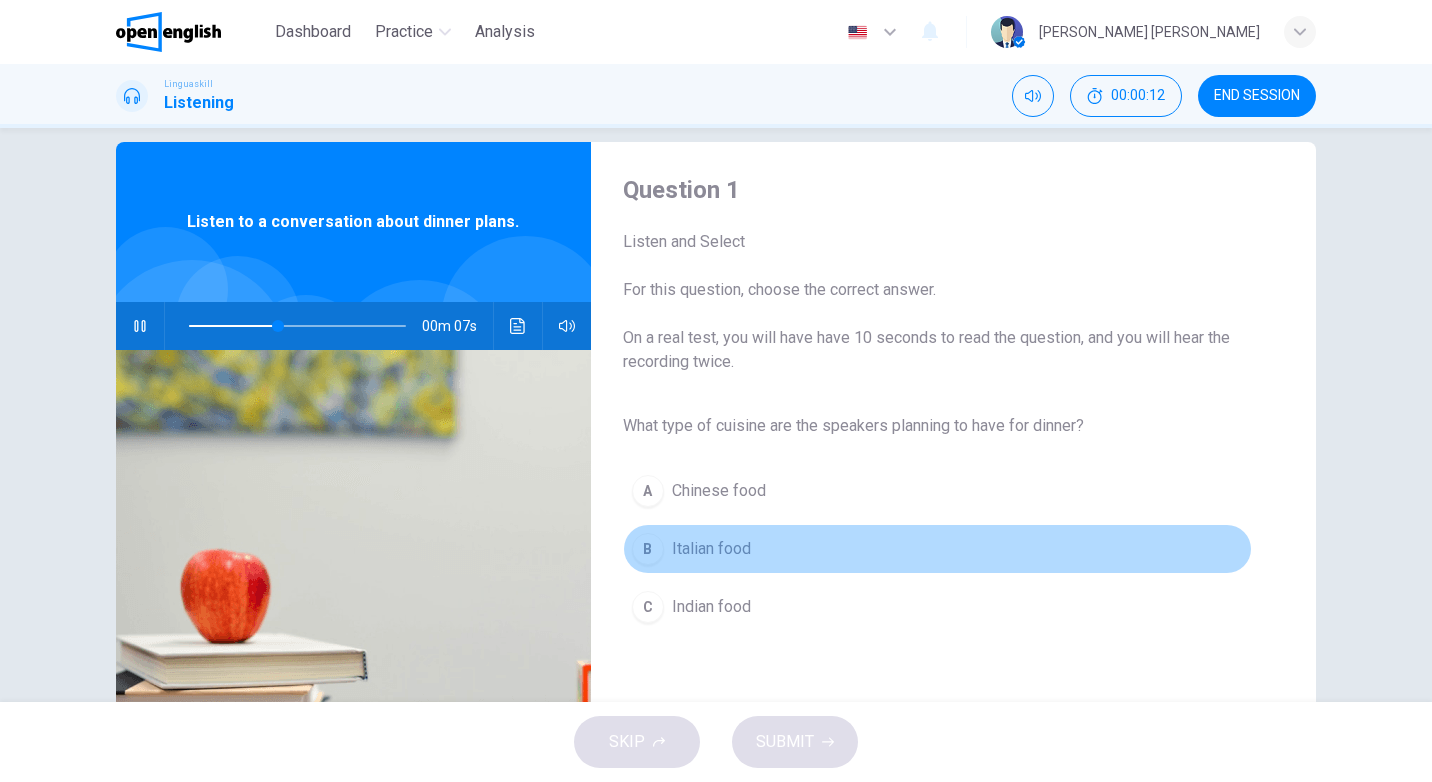 click on "Italian food" at bounding box center [711, 549] 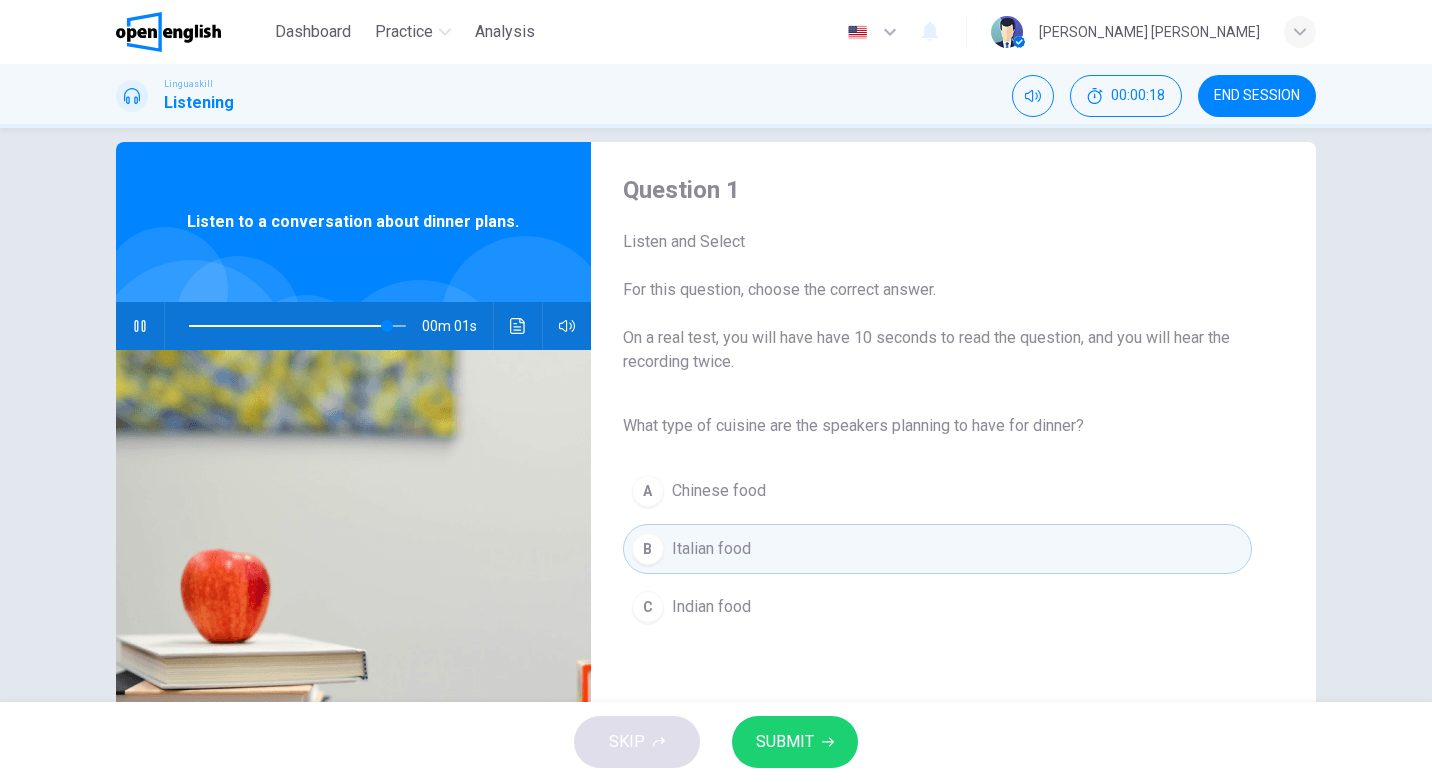 click on "SUBMIT" at bounding box center [785, 742] 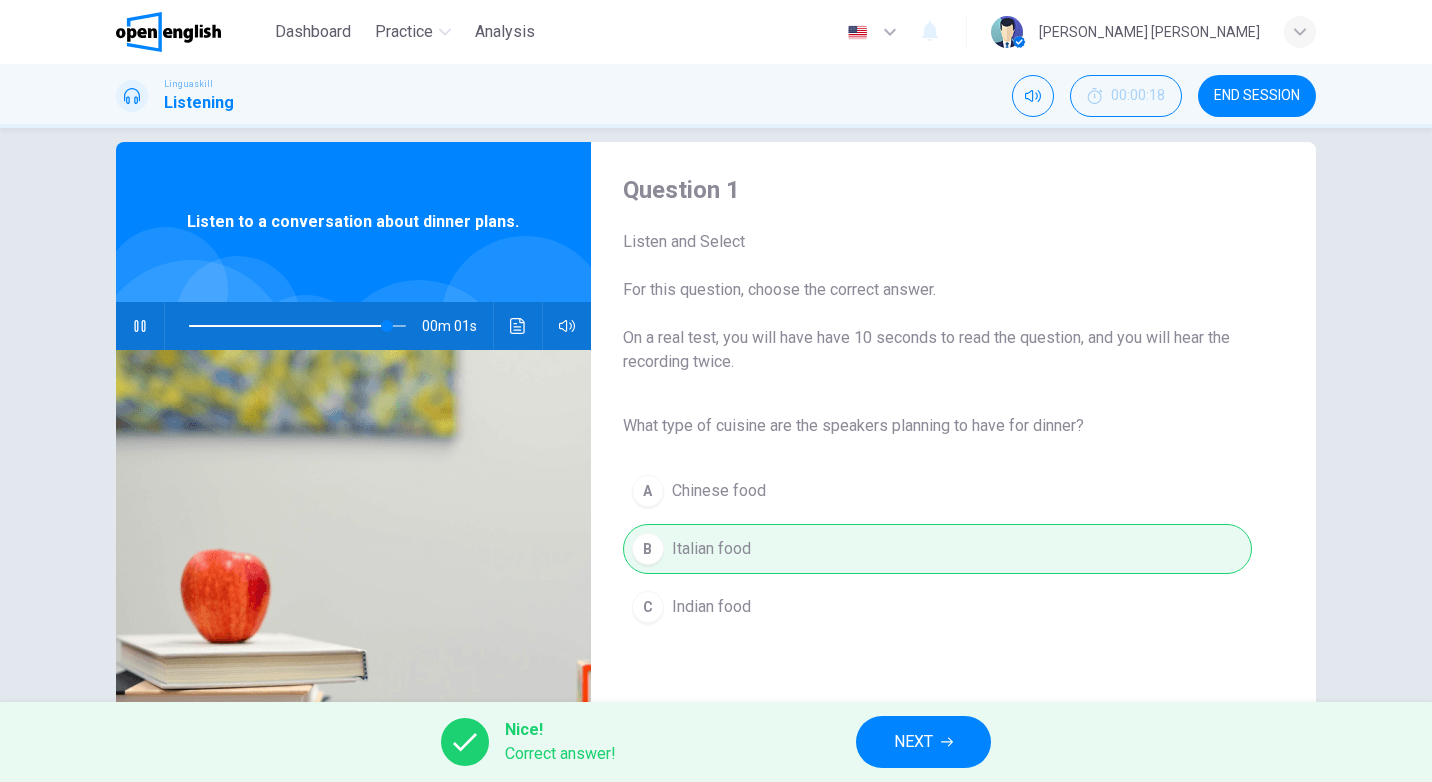 type on "*" 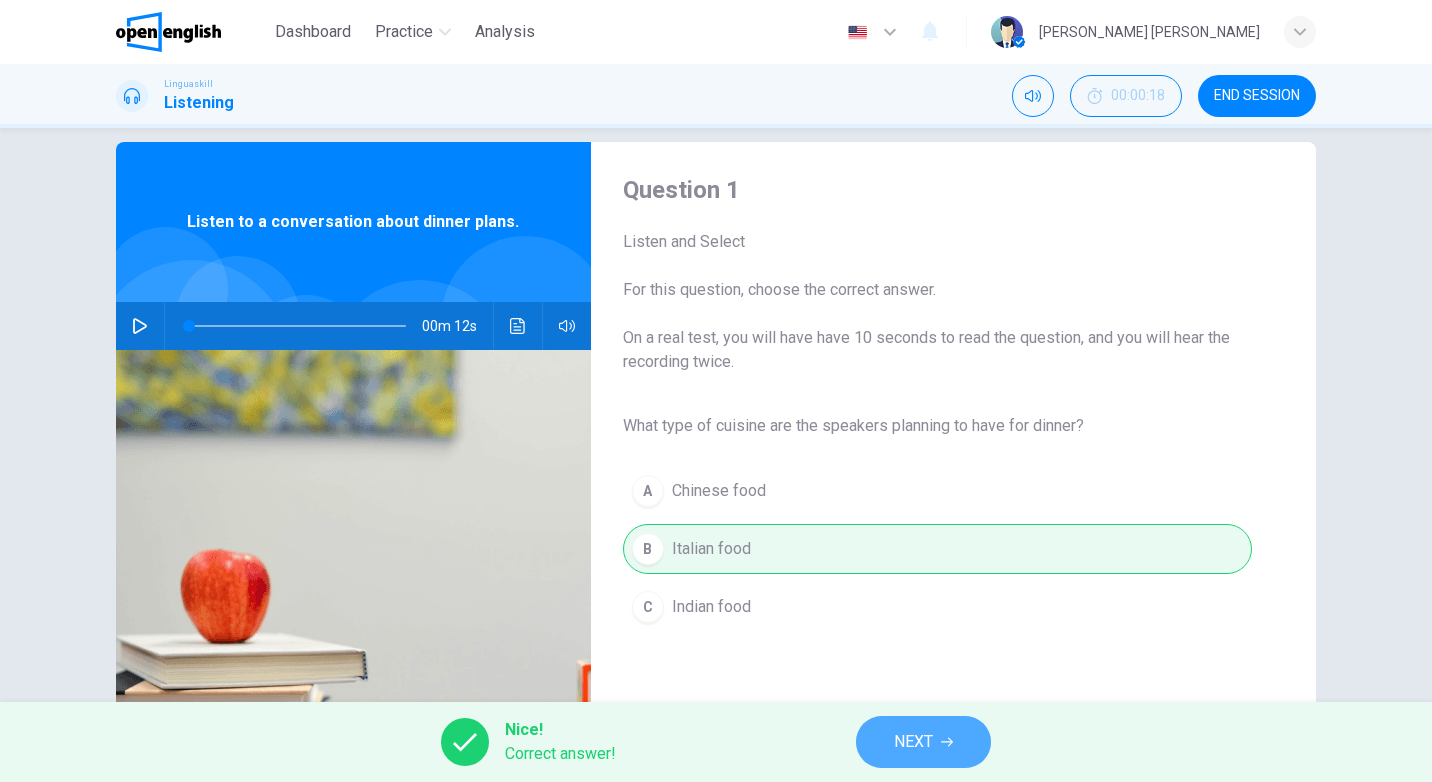click on "NEXT" at bounding box center (913, 742) 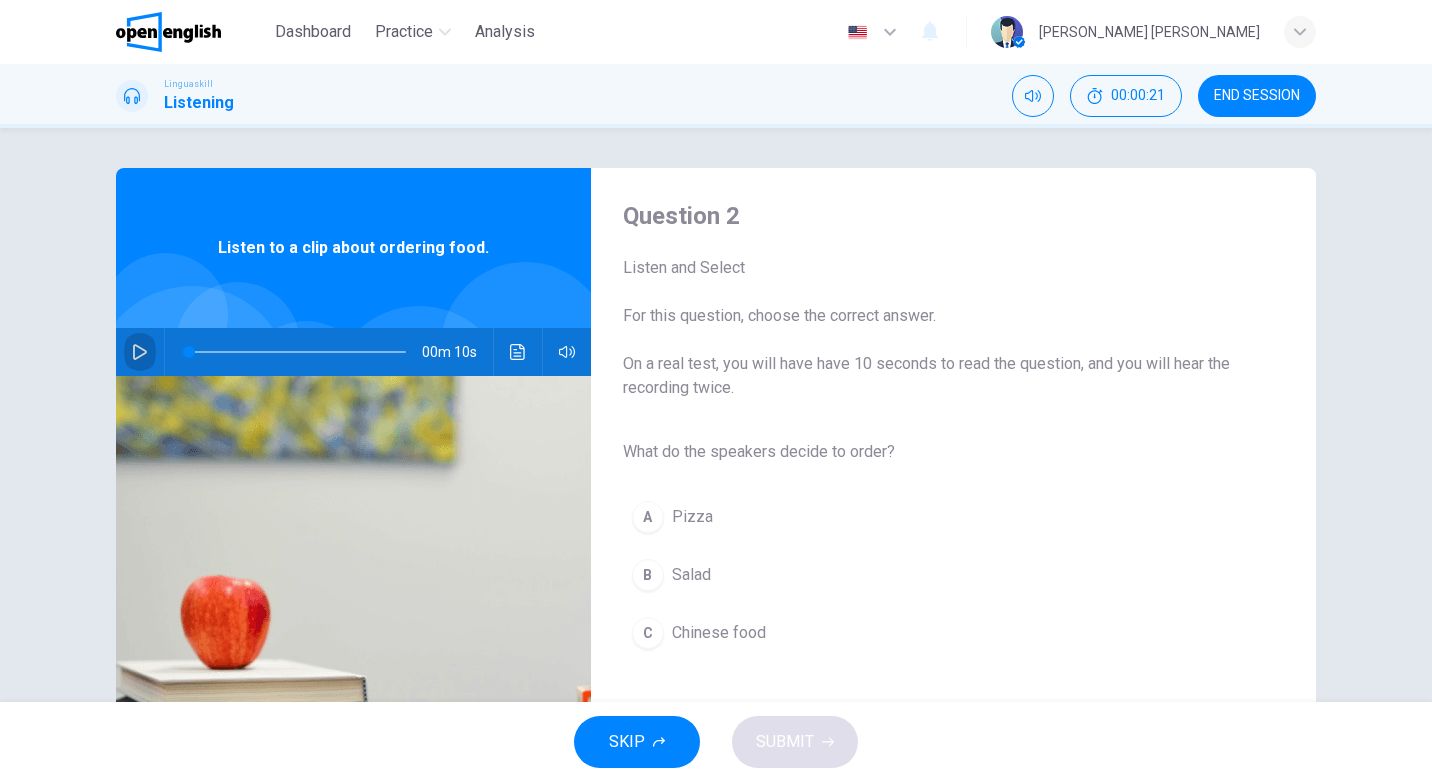 click 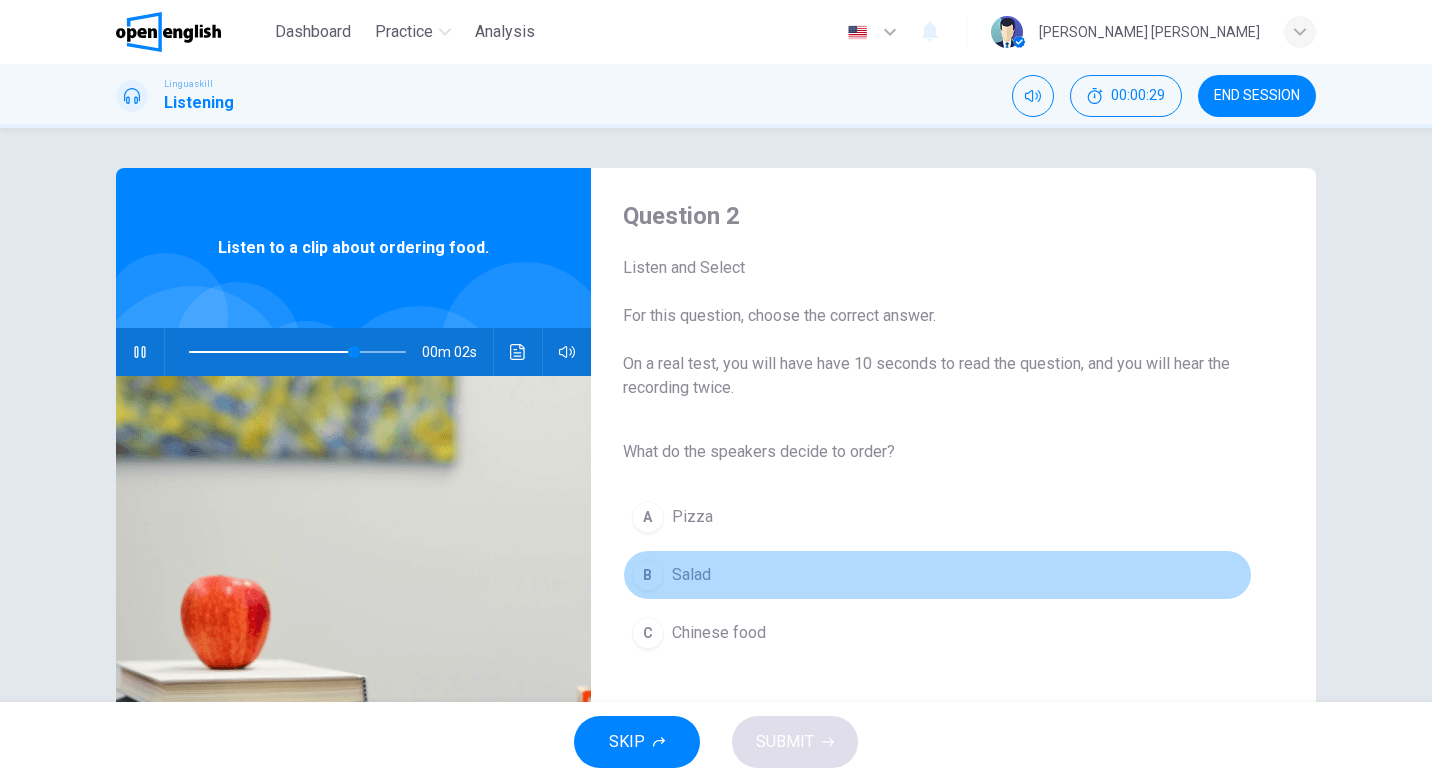 click on "Salad" at bounding box center (691, 575) 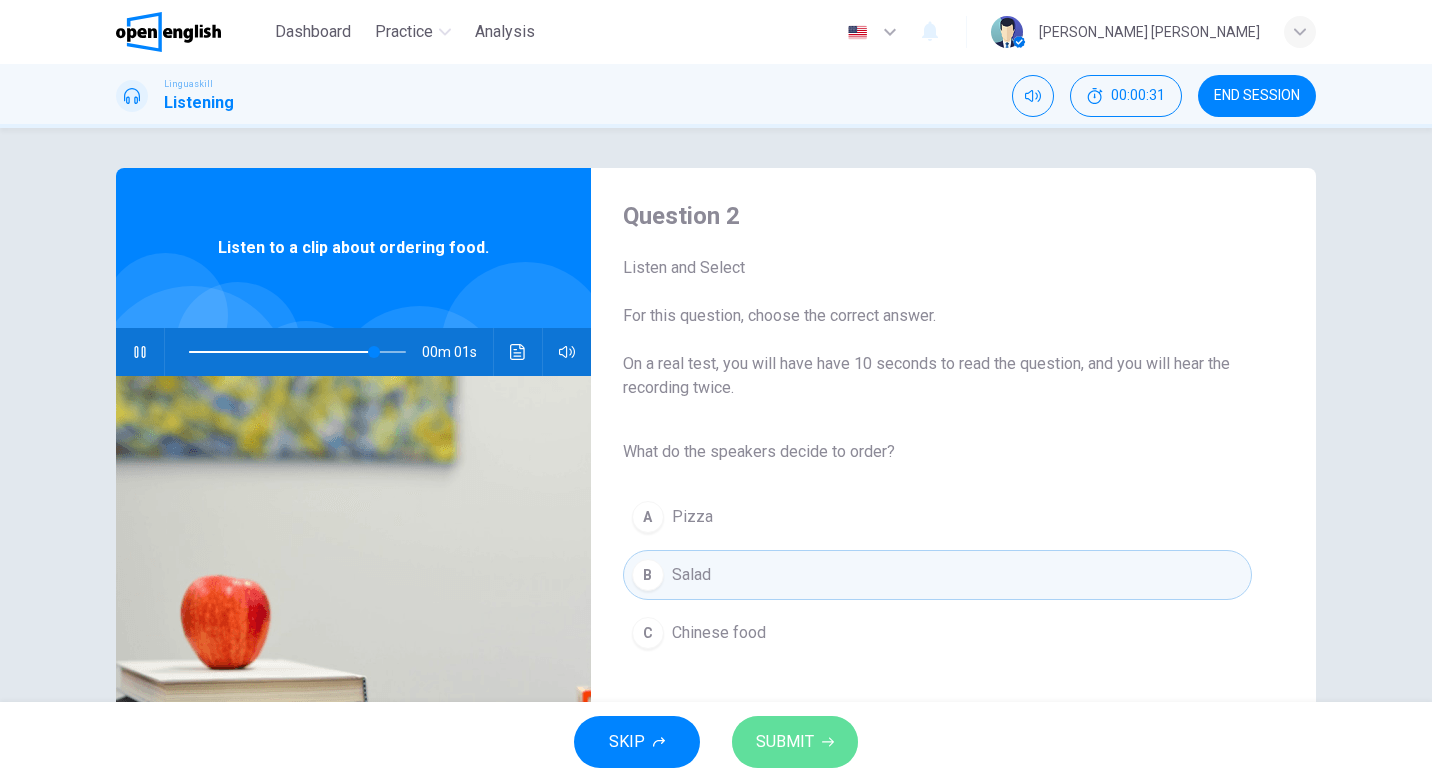 click on "SUBMIT" at bounding box center [795, 742] 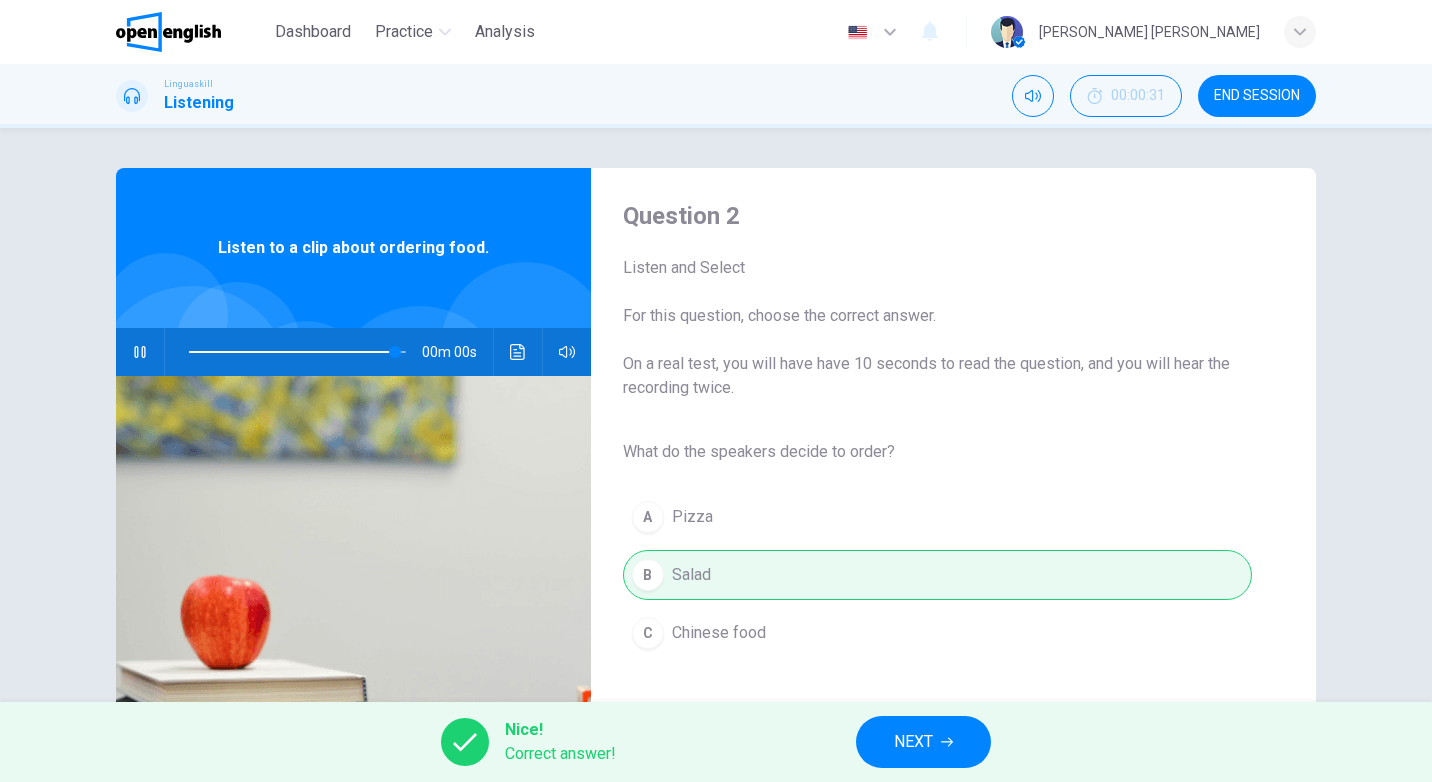 type on "*" 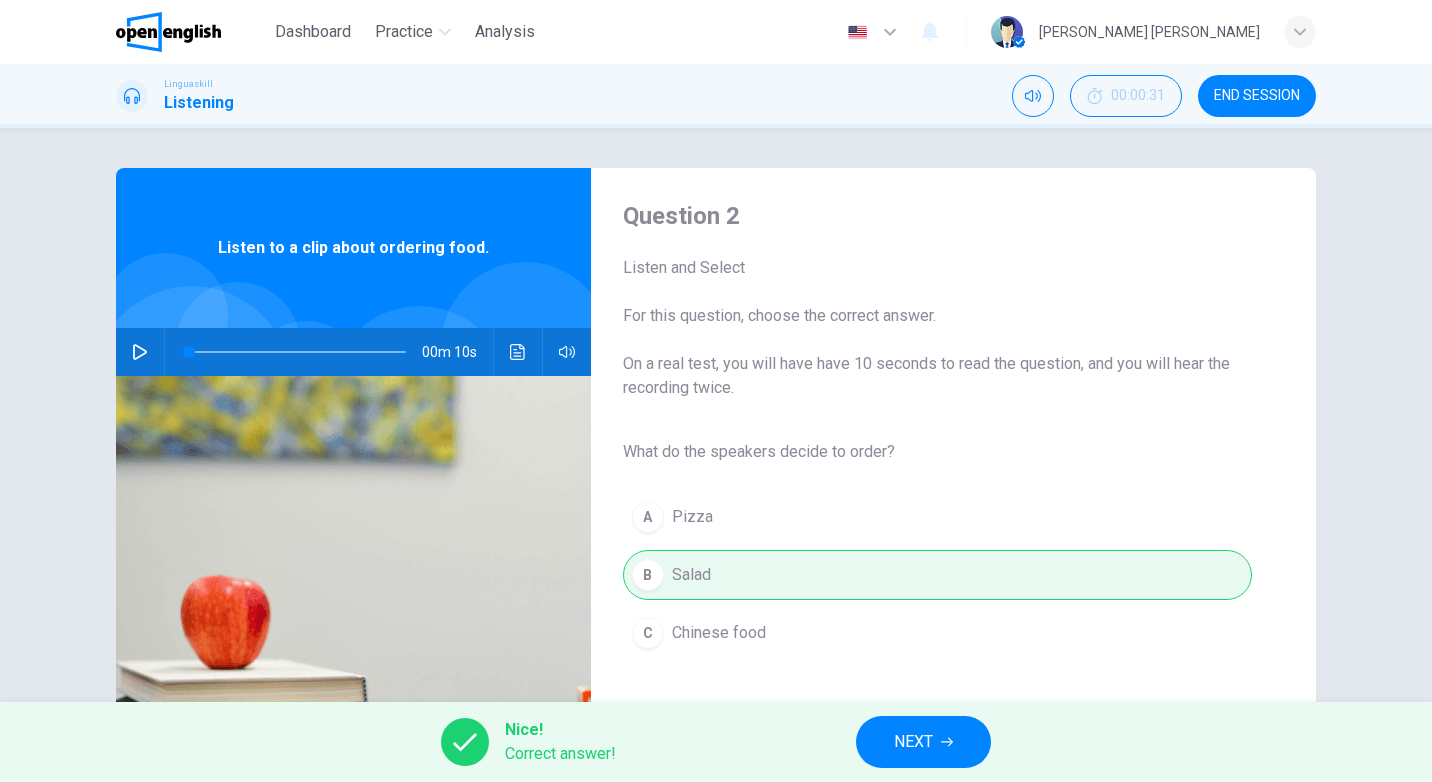 click on "NEXT" at bounding box center [913, 742] 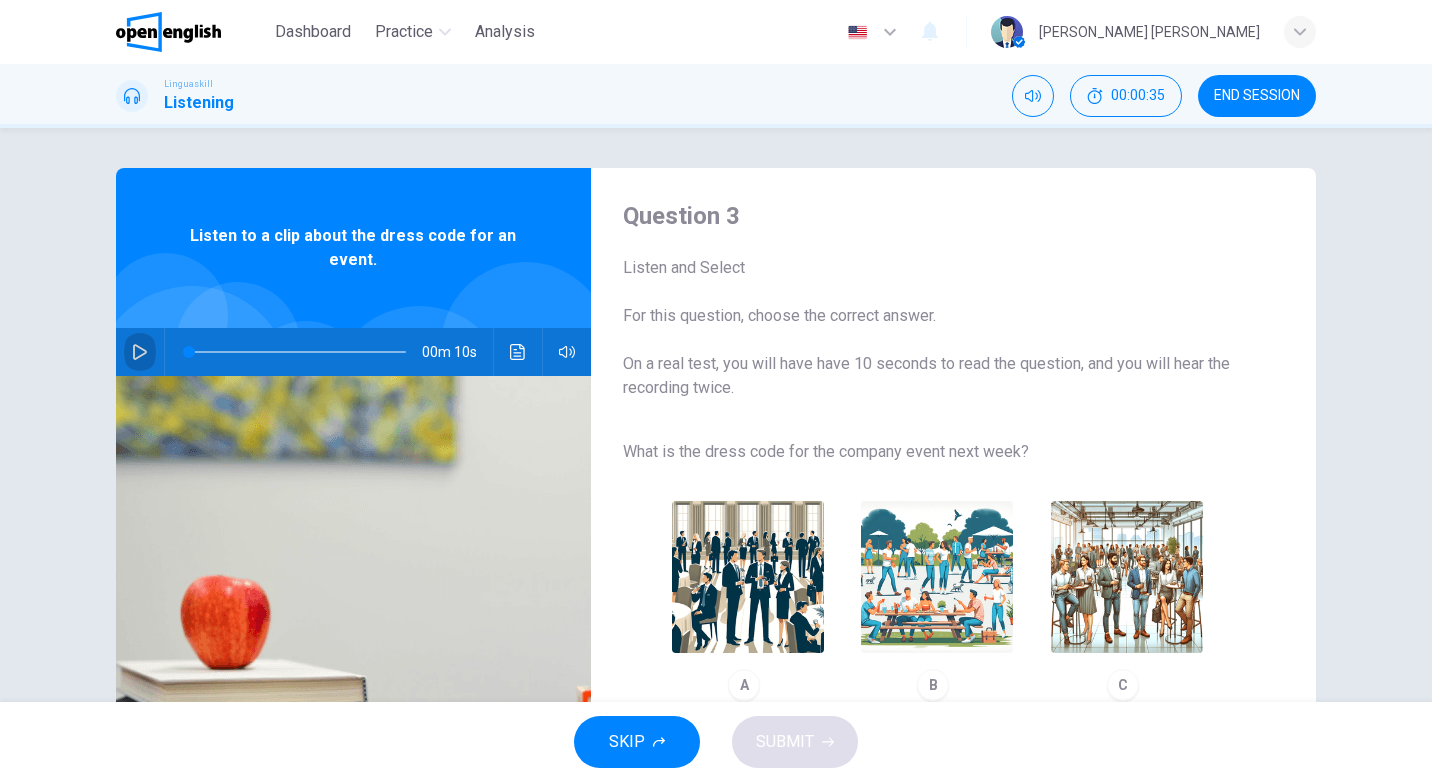 click 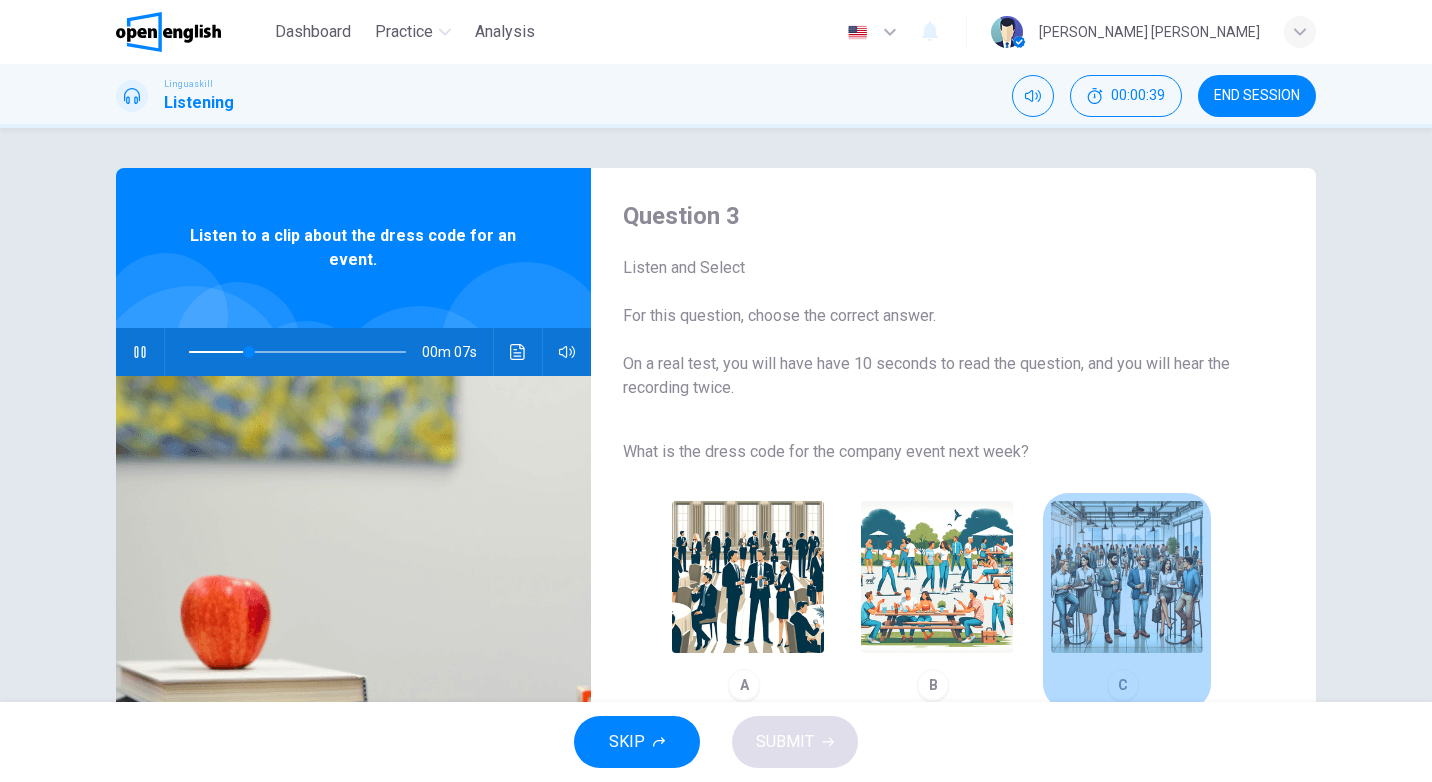 click at bounding box center [1127, 577] 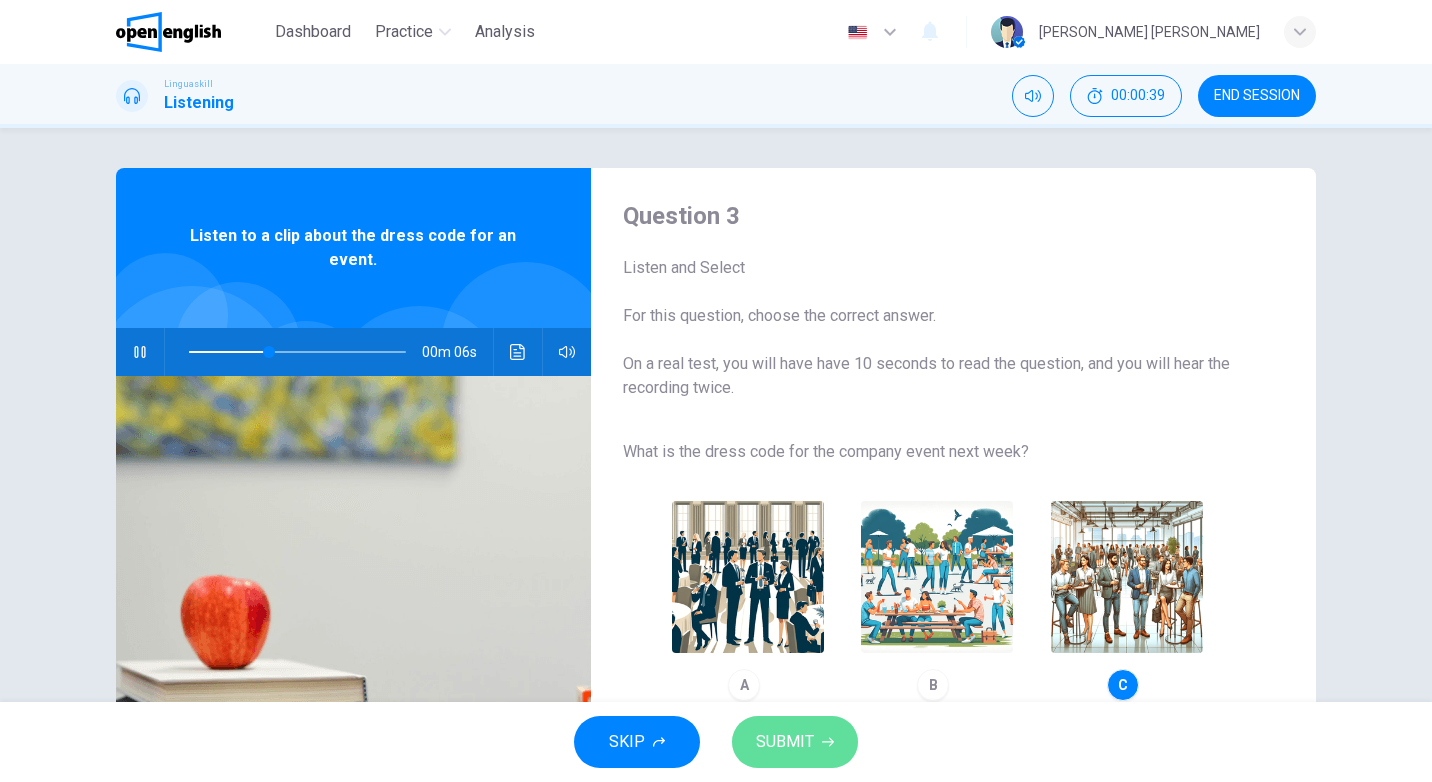 click on "SUBMIT" at bounding box center (795, 742) 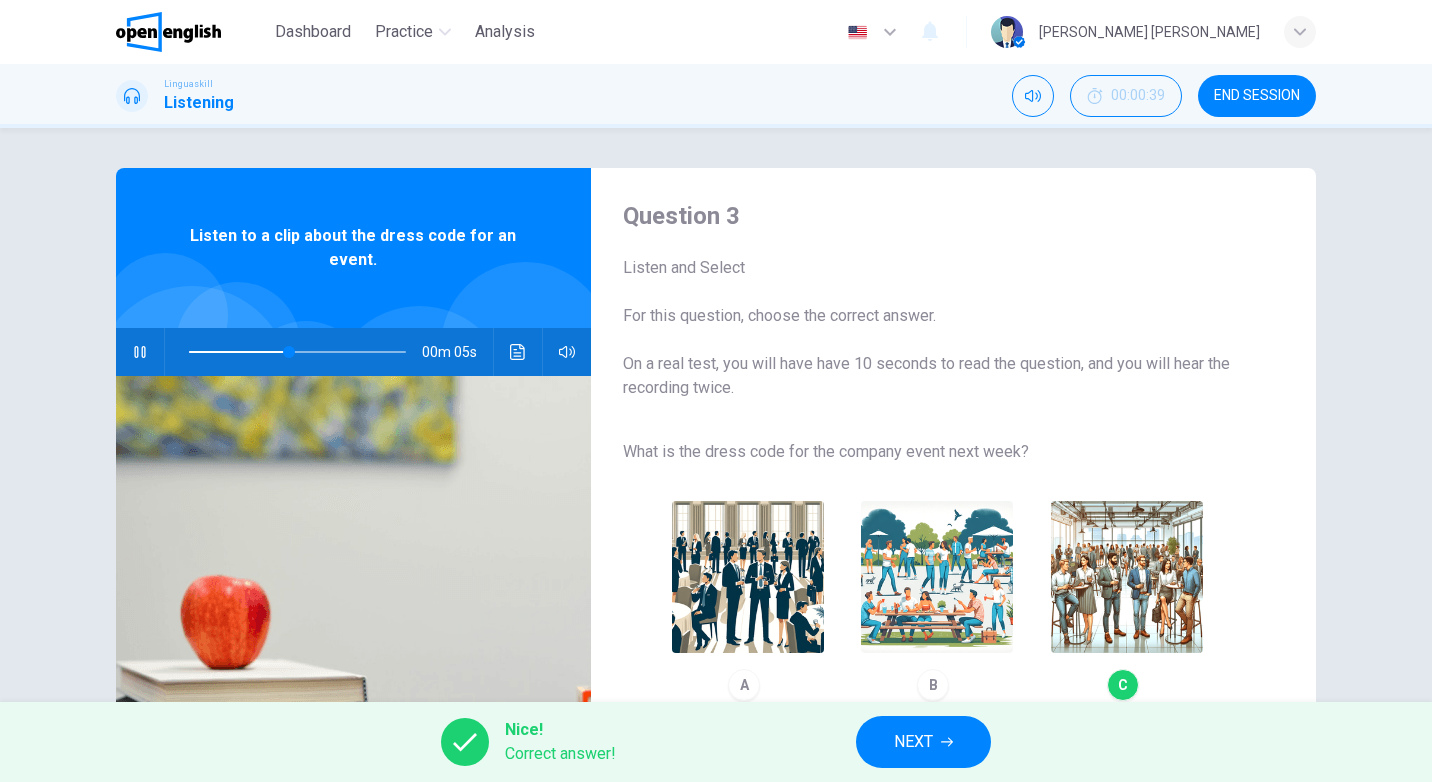 type on "**" 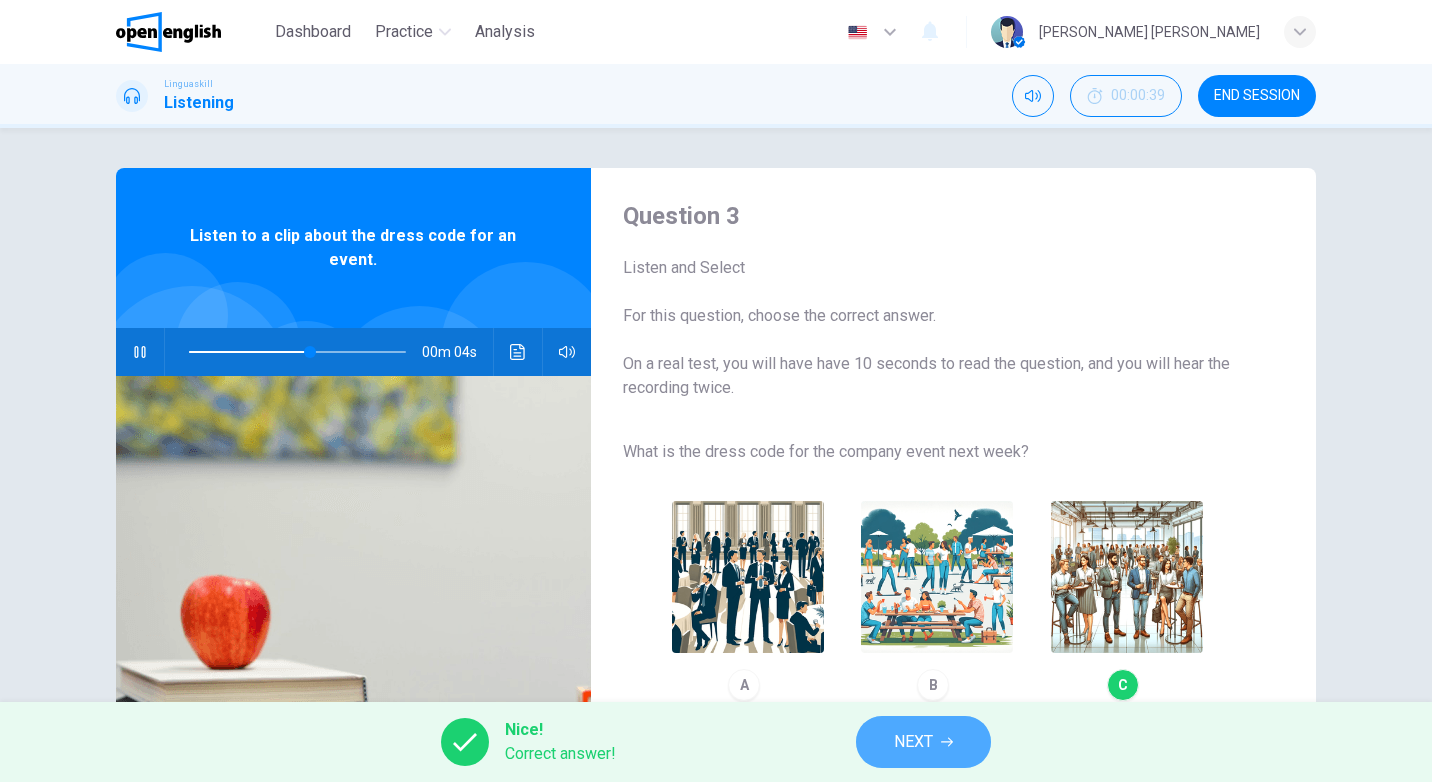 click on "NEXT" at bounding box center (923, 742) 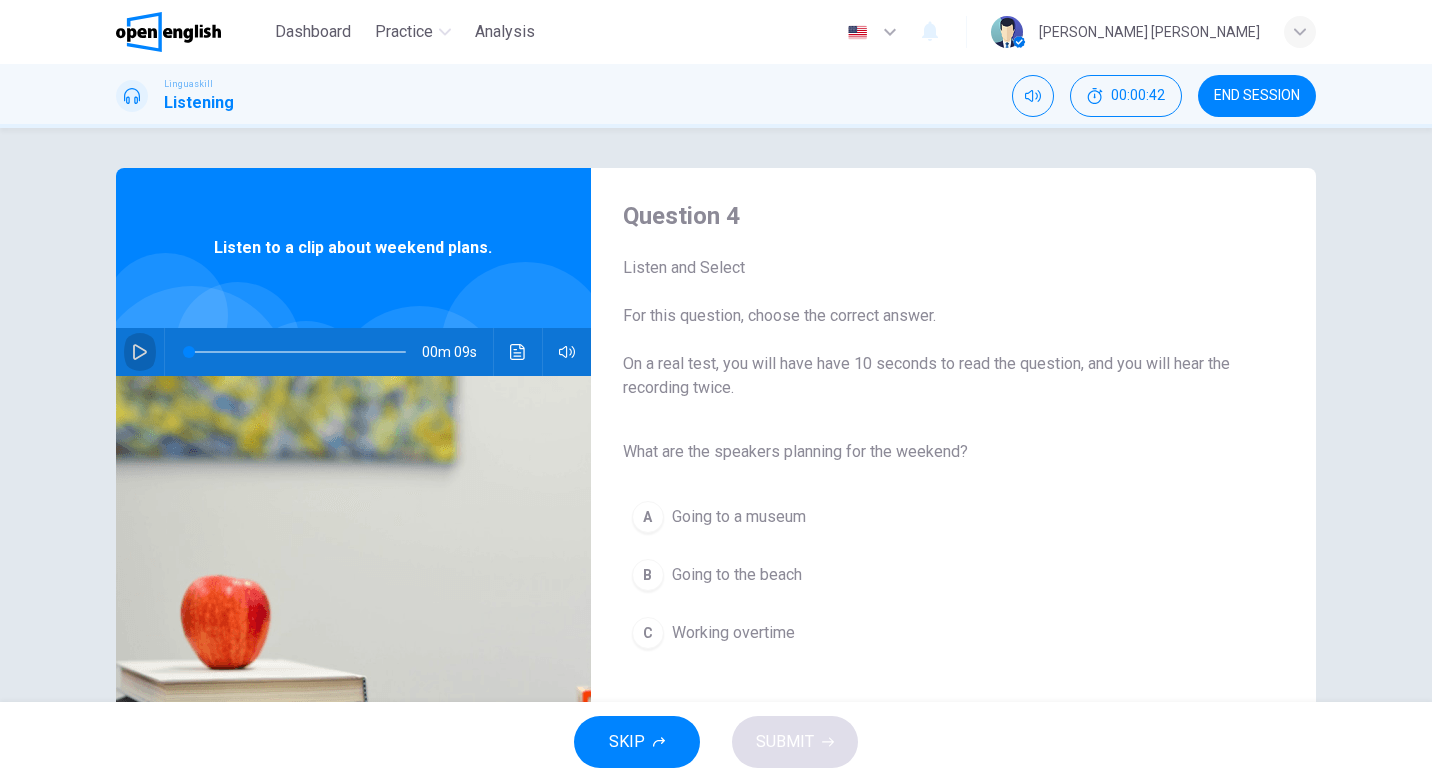 click 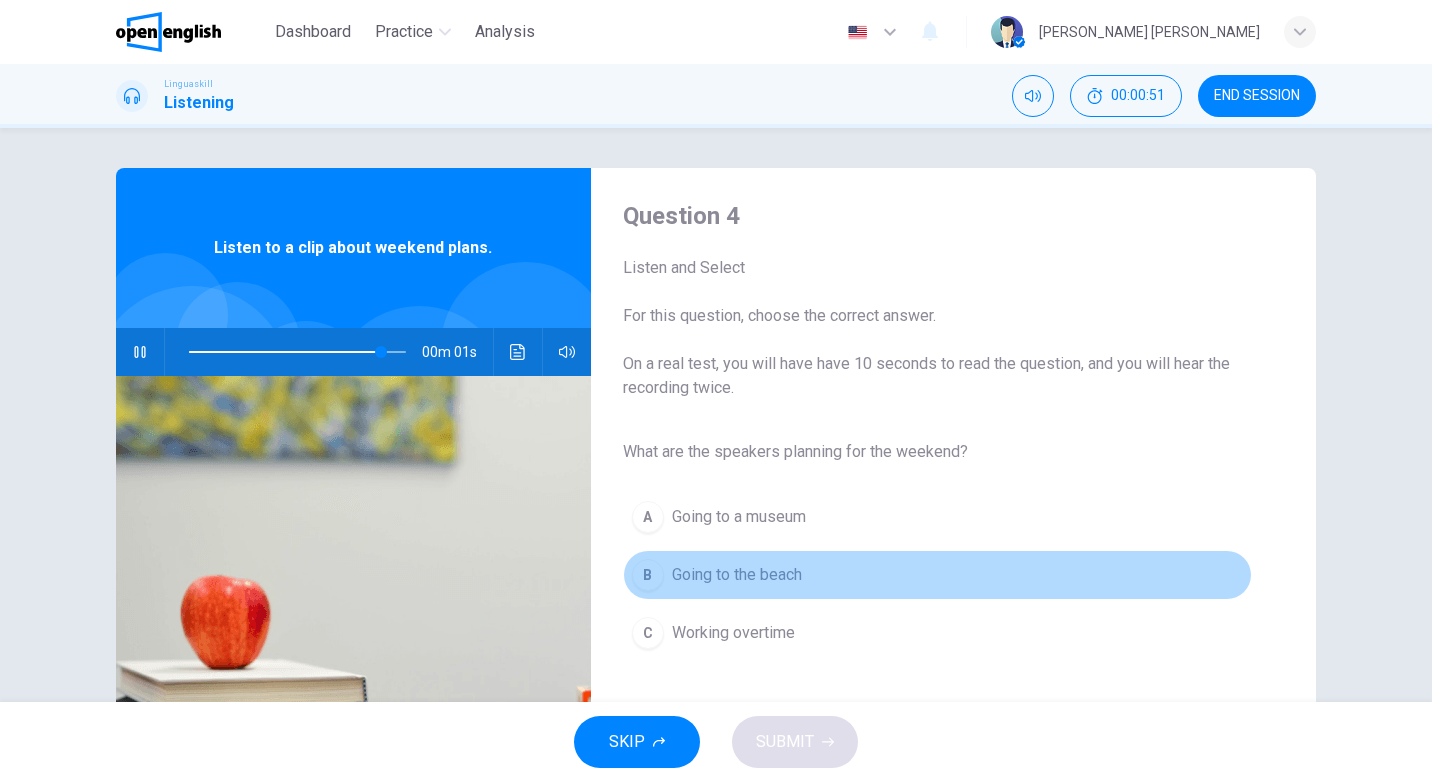 click on "Going to the beach" at bounding box center [737, 575] 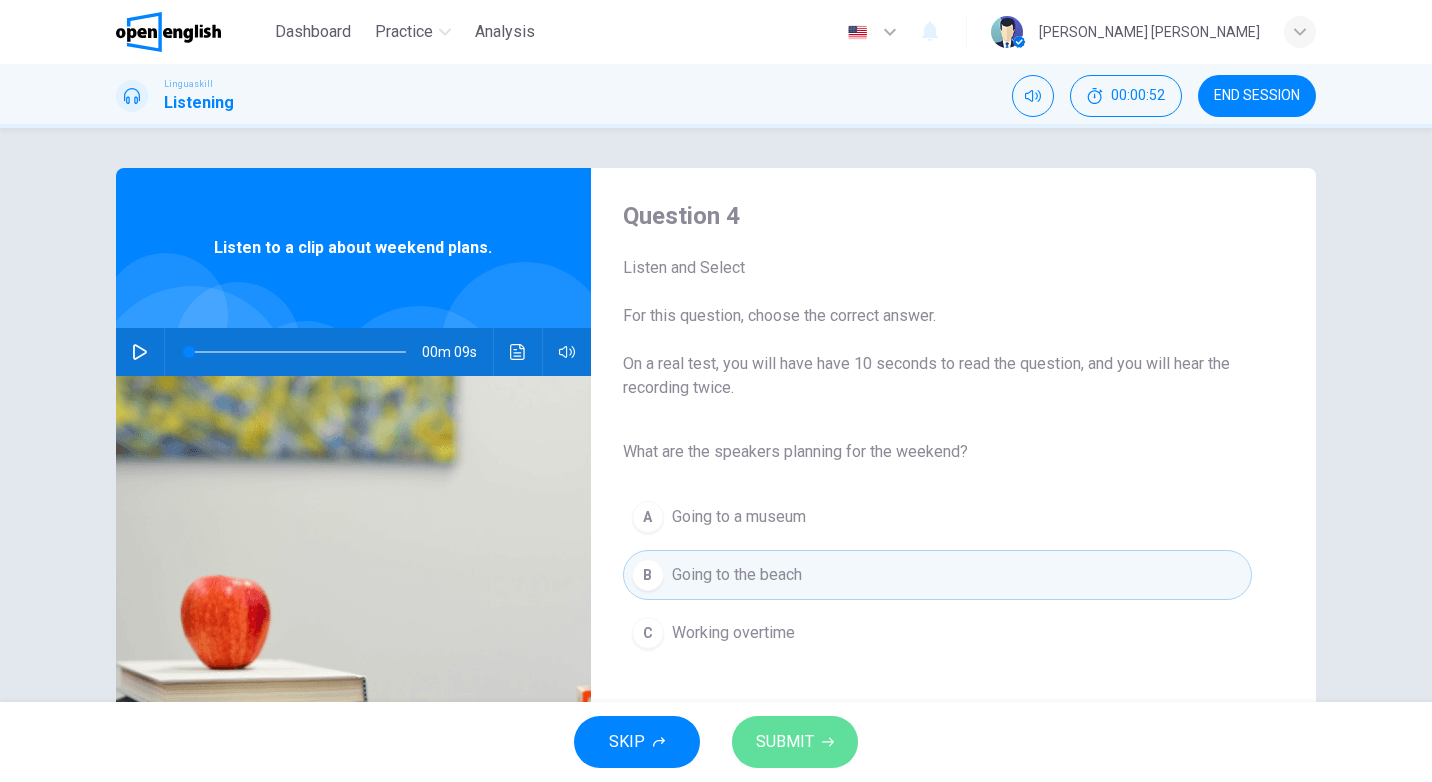 click on "SUBMIT" at bounding box center [785, 742] 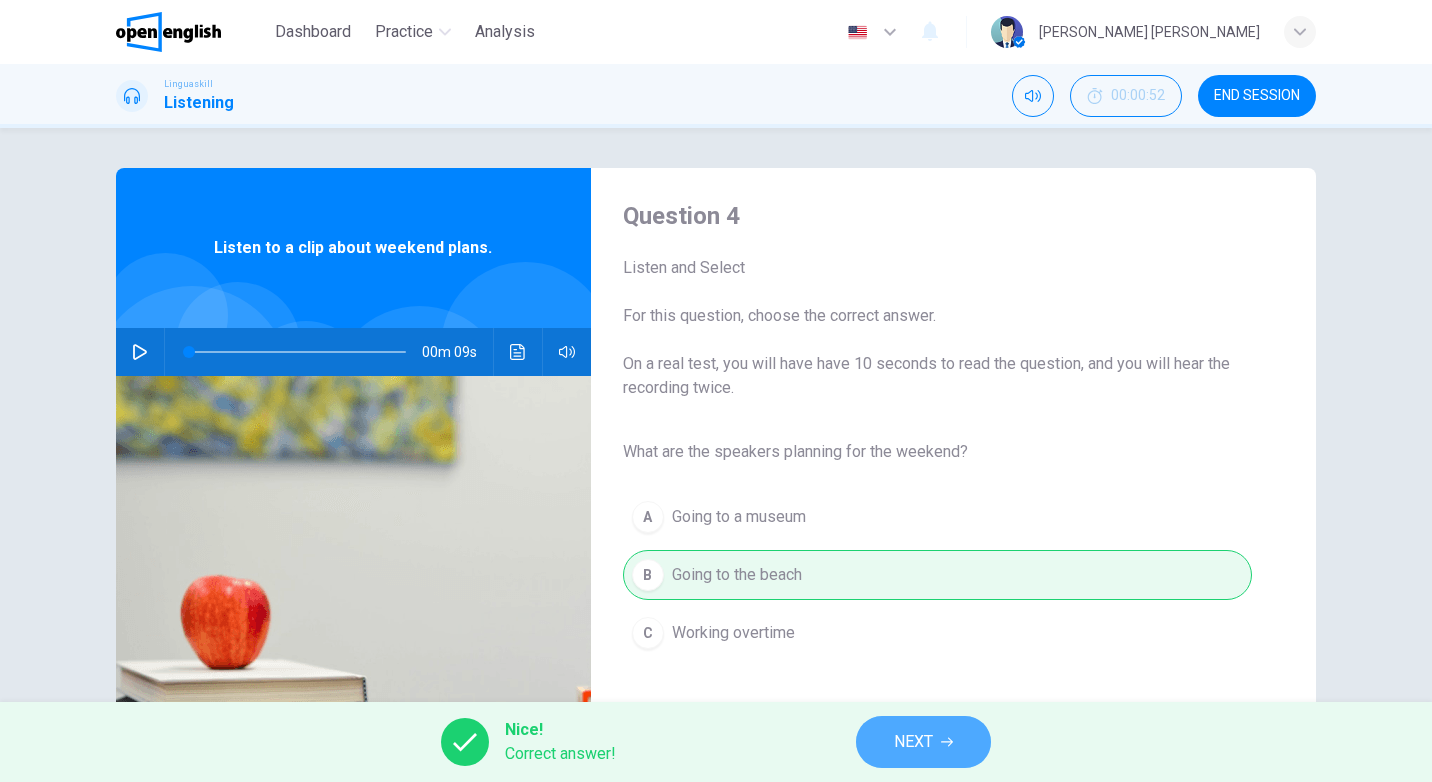click on "NEXT" at bounding box center [913, 742] 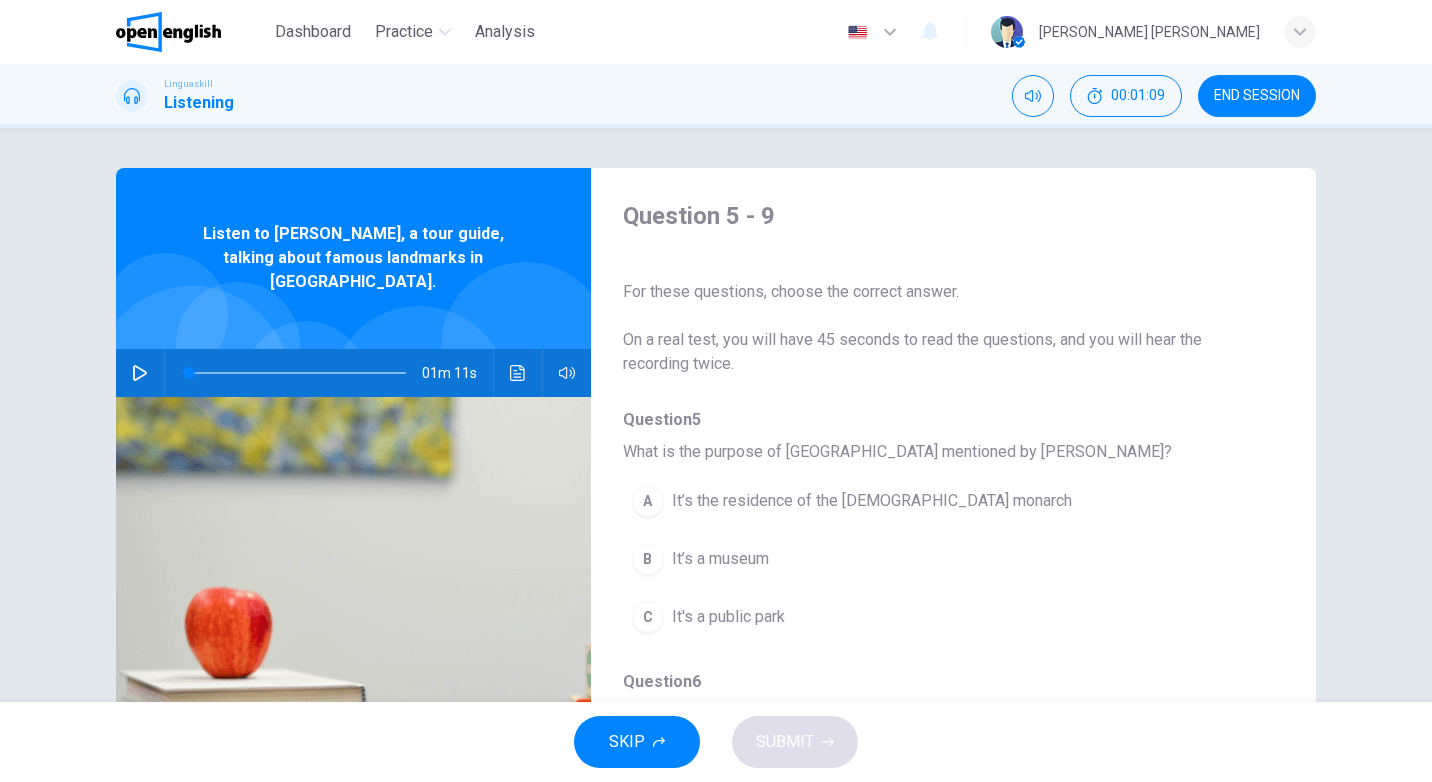 drag, startPoint x: 1232, startPoint y: 105, endPoint x: 822, endPoint y: 102, distance: 410.011 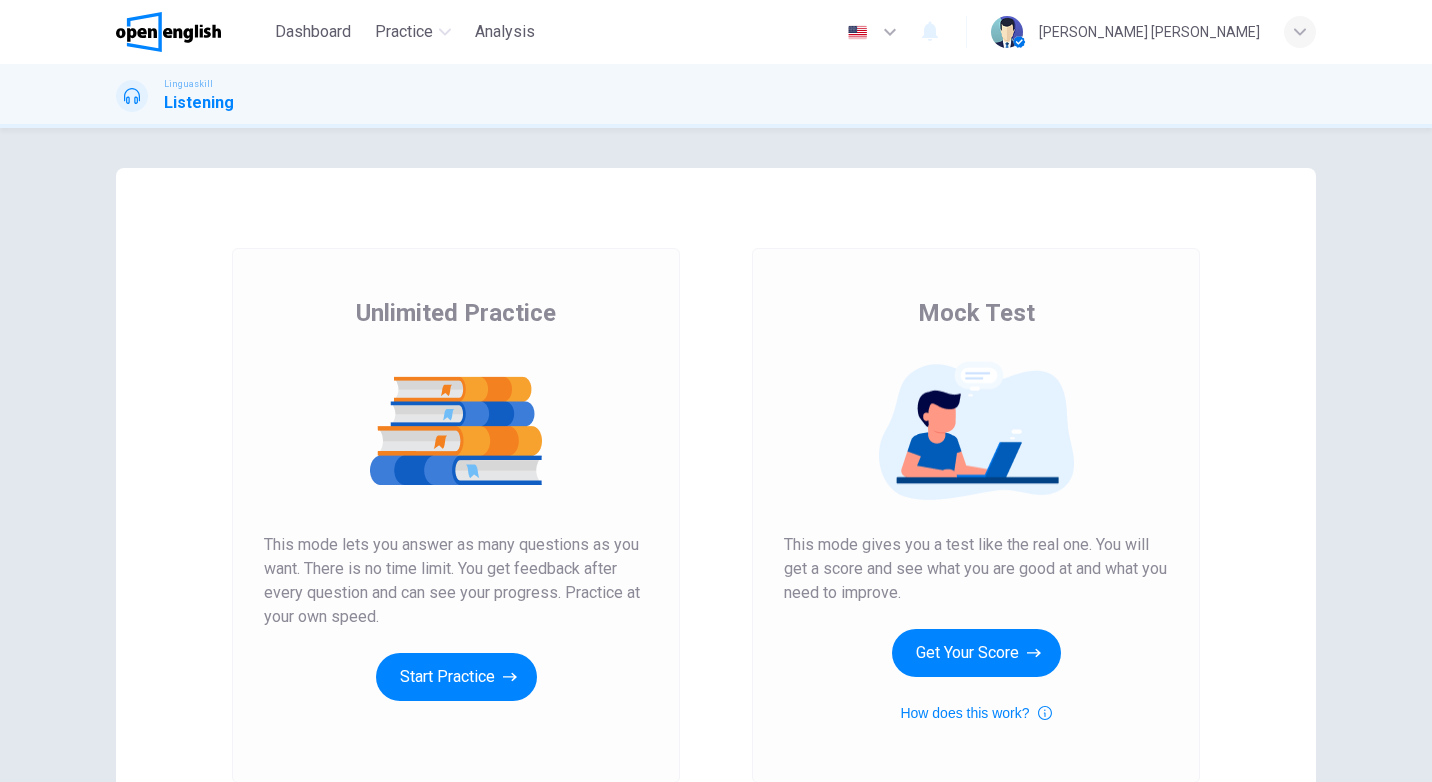 scroll, scrollTop: 0, scrollLeft: 0, axis: both 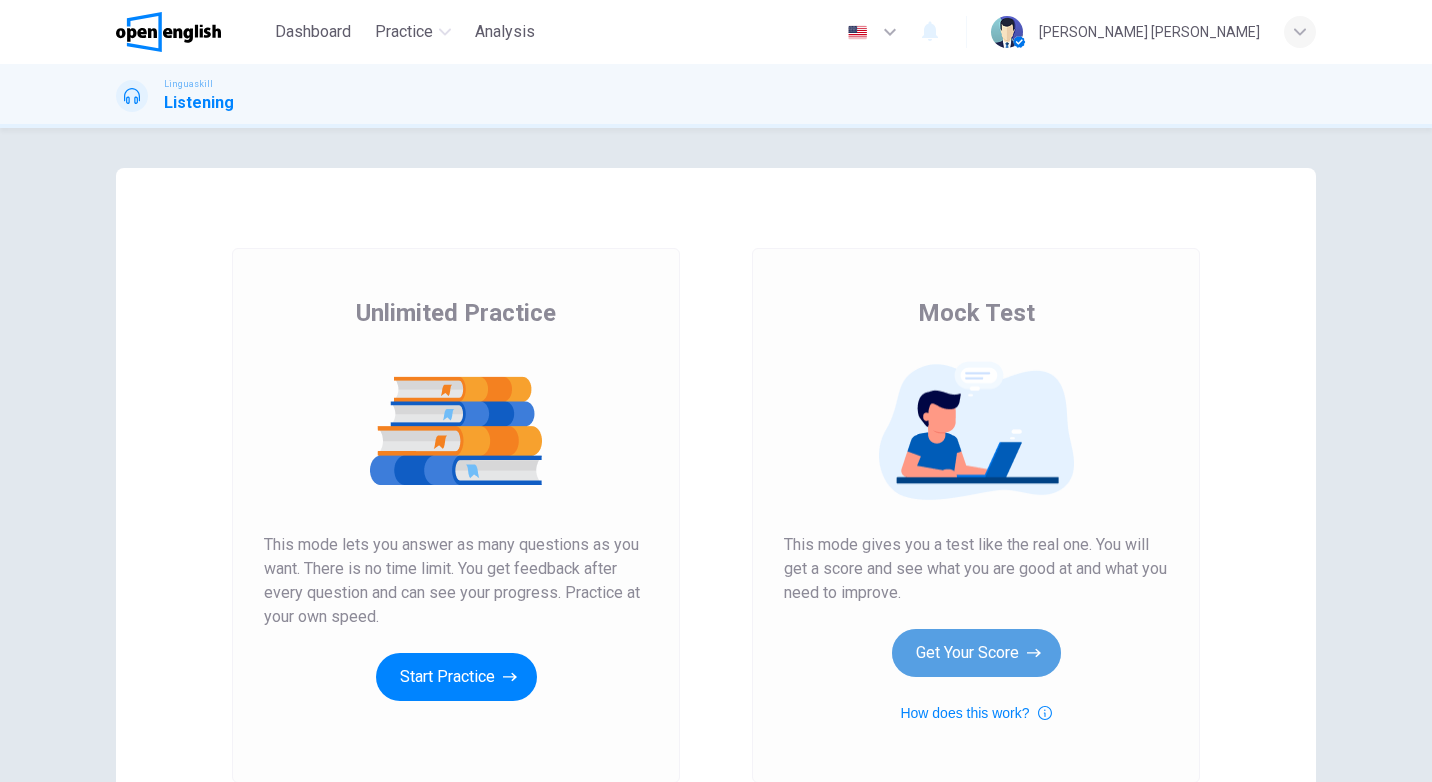 click on "Get Your Score" at bounding box center [976, 653] 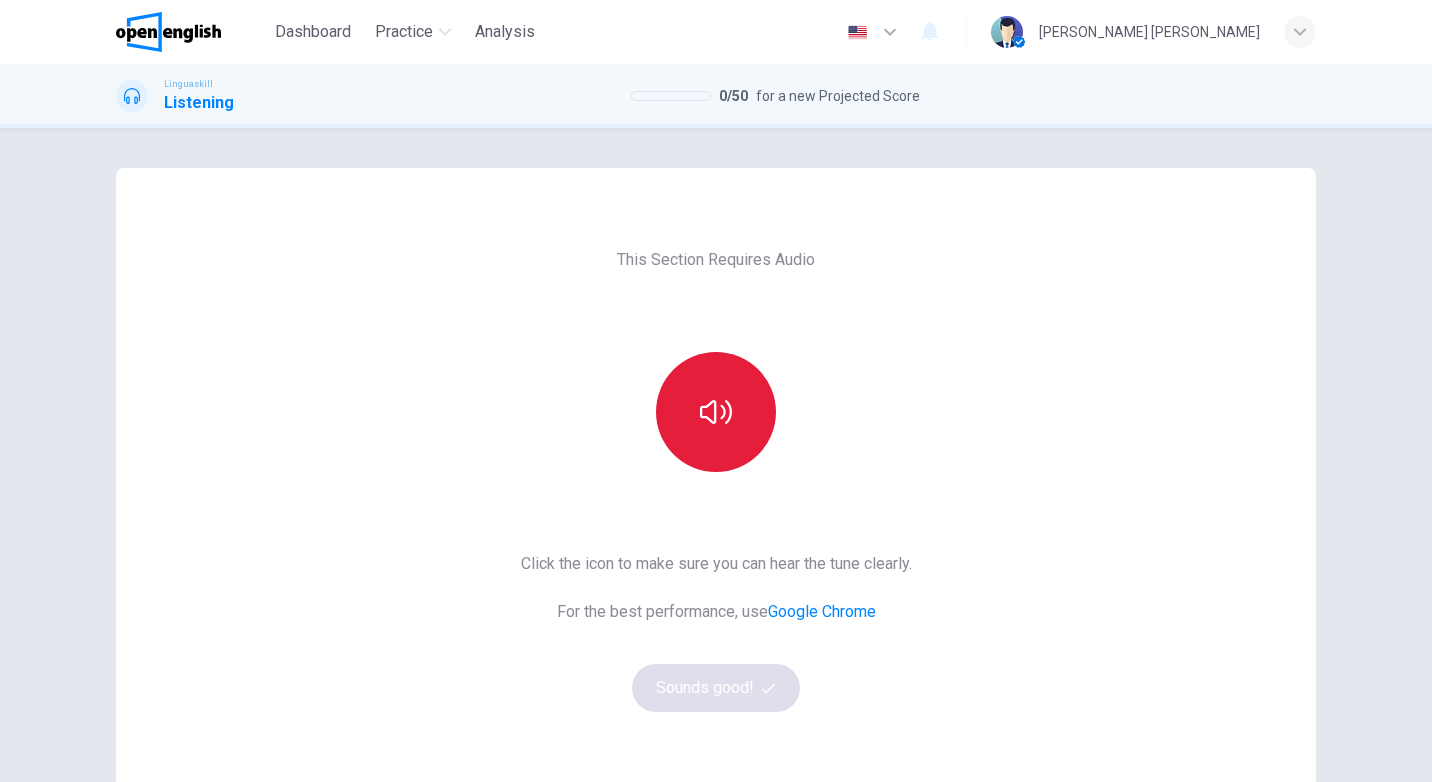 click at bounding box center [716, 412] 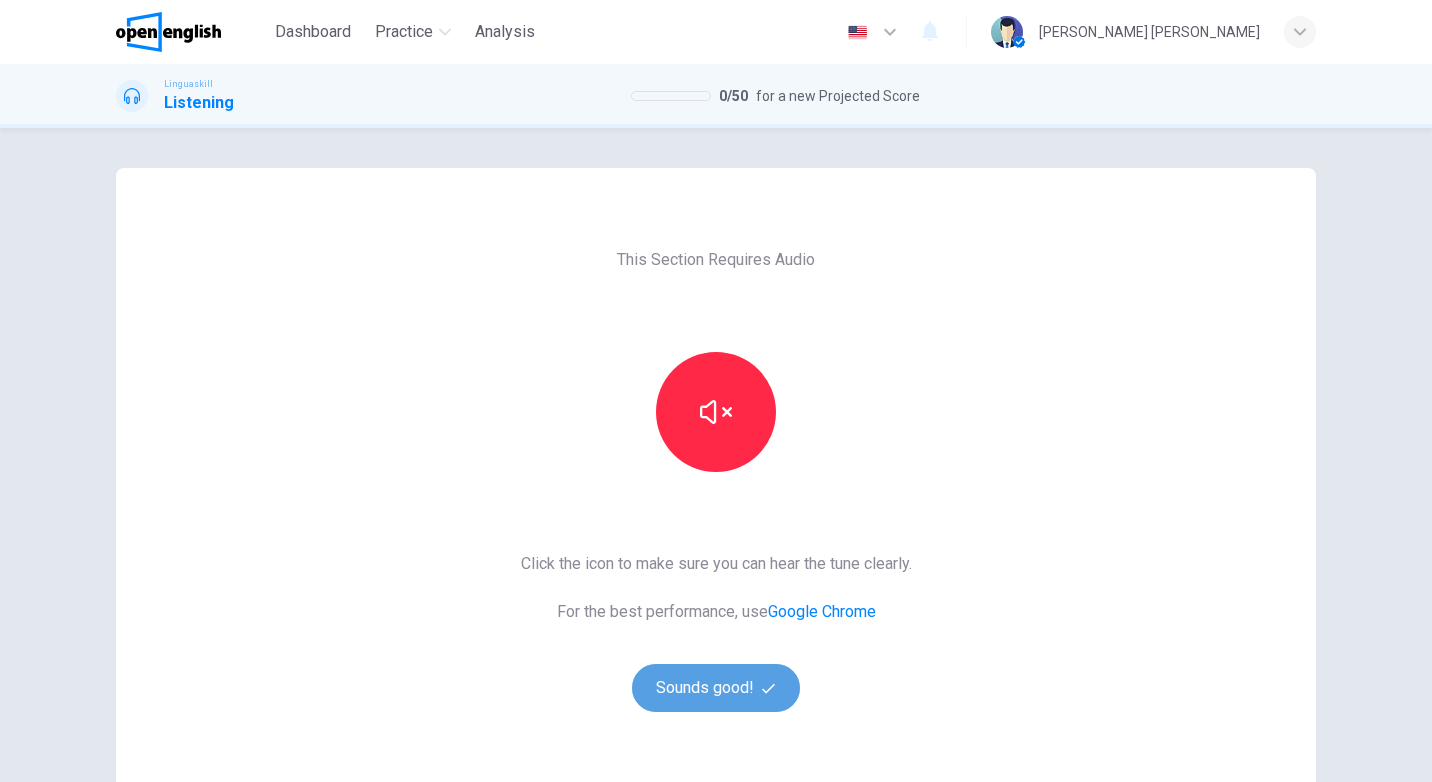 click on "Sounds good!" at bounding box center (716, 688) 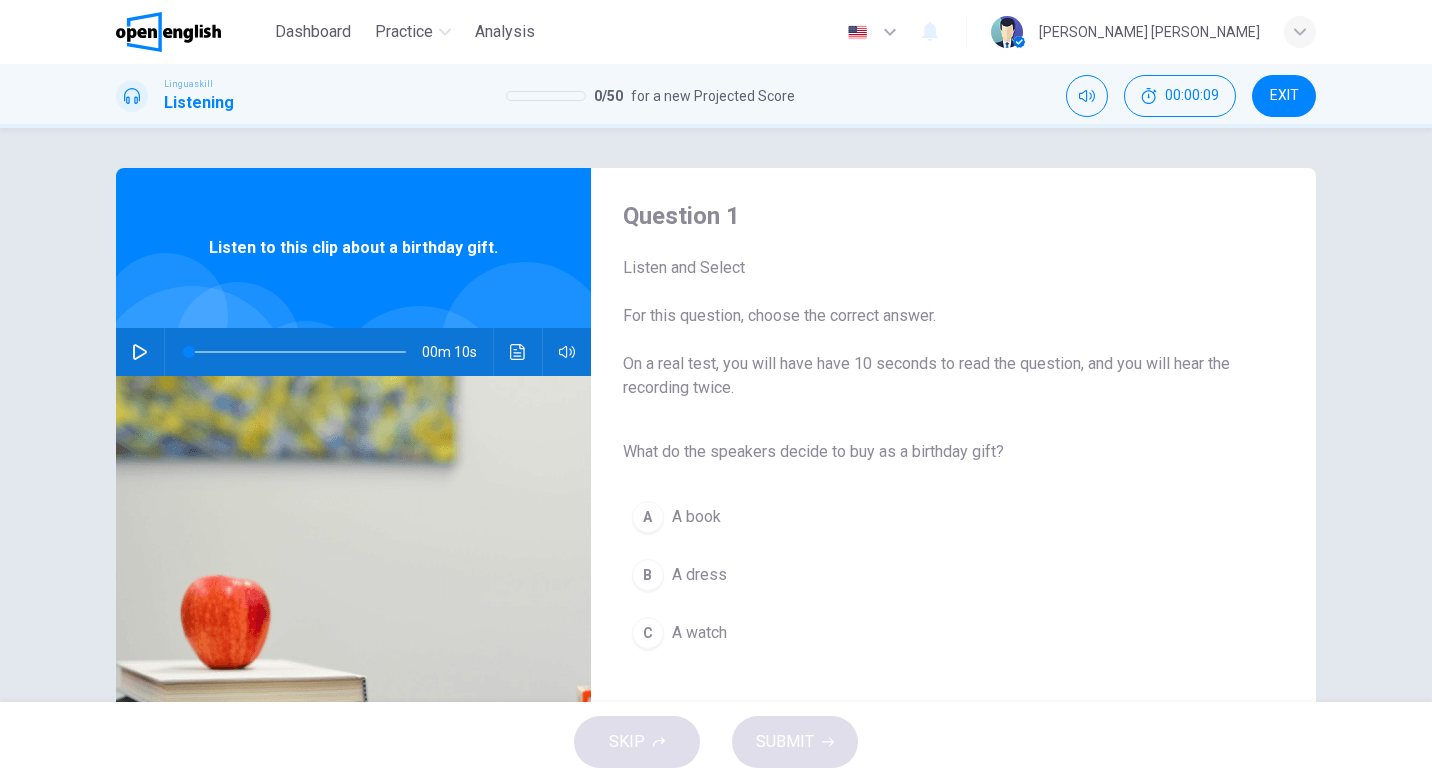 click 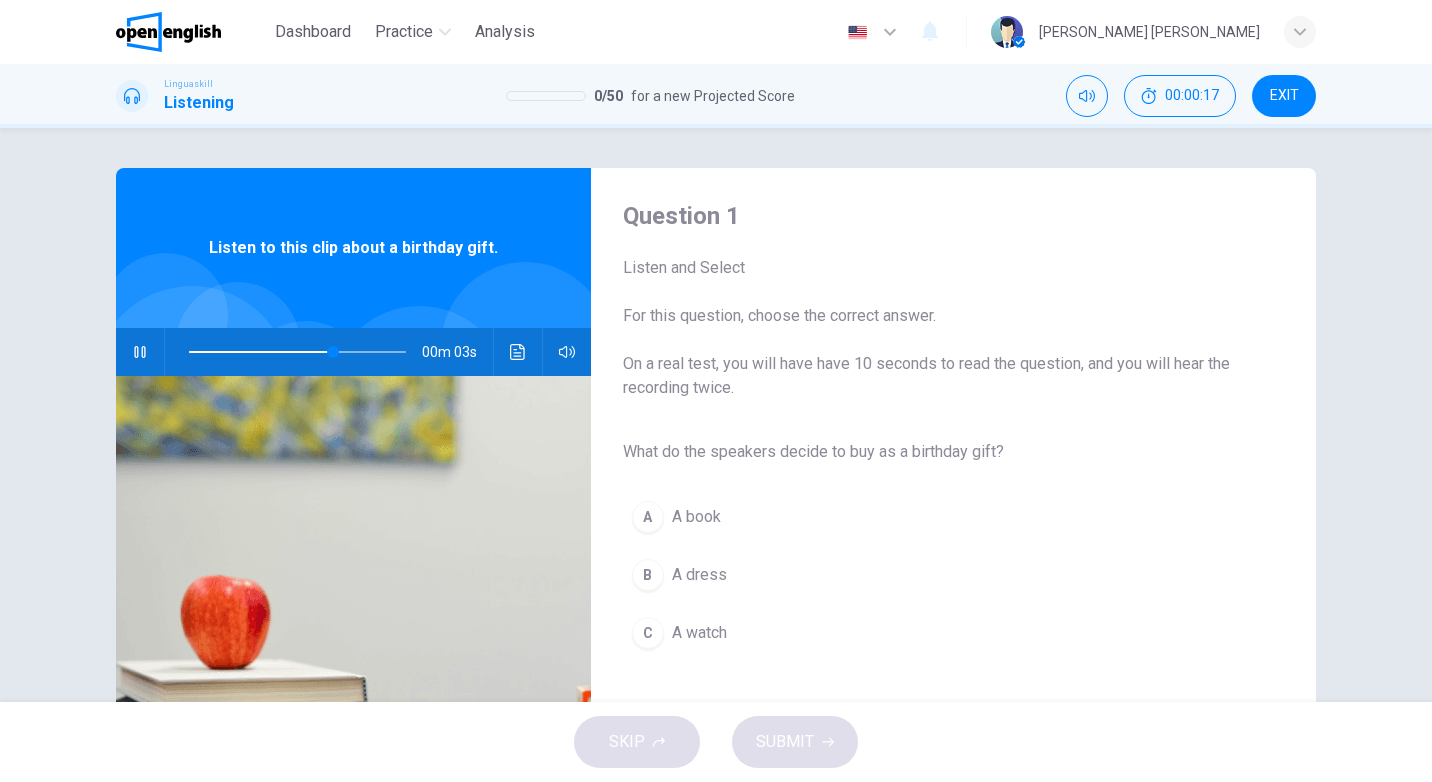 click on "A book" at bounding box center (696, 517) 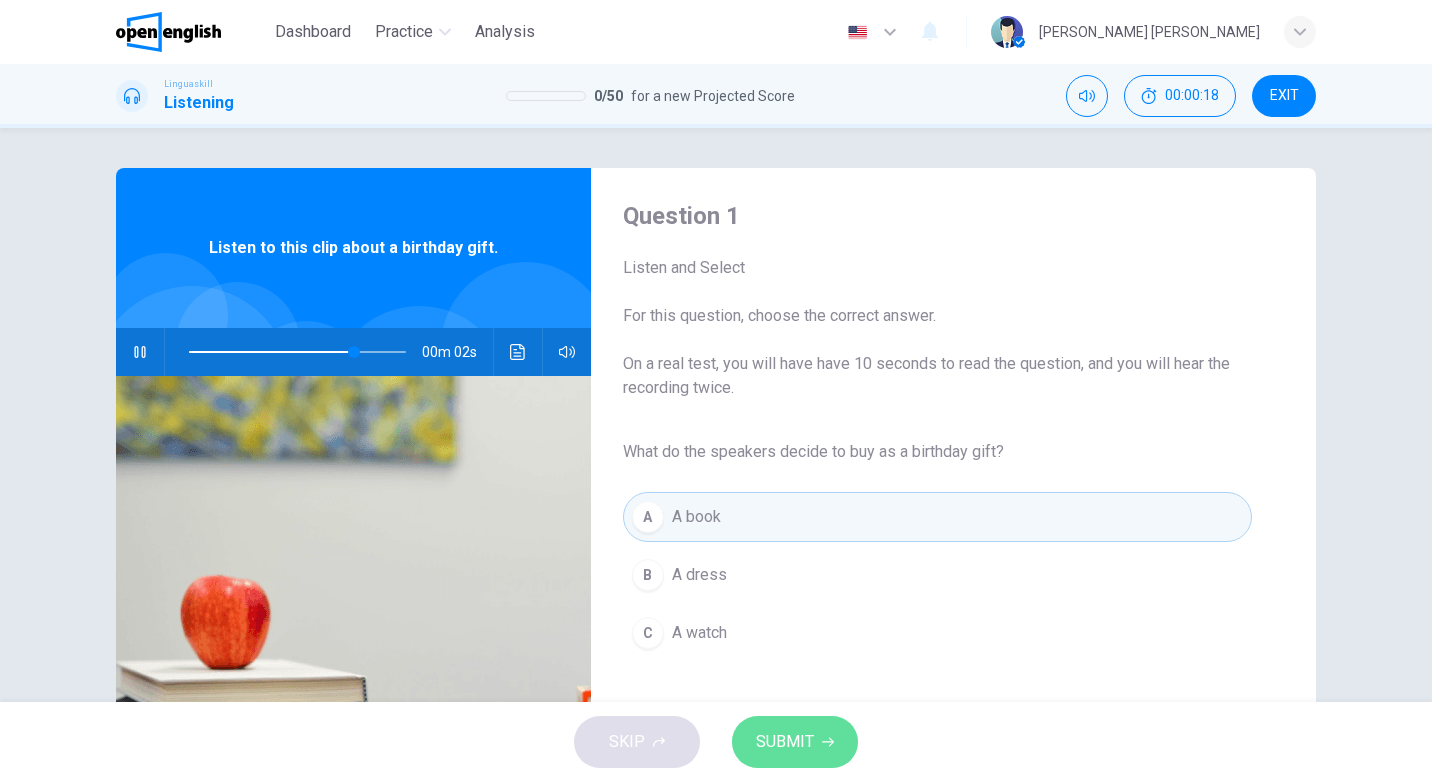 click on "SUBMIT" at bounding box center [785, 742] 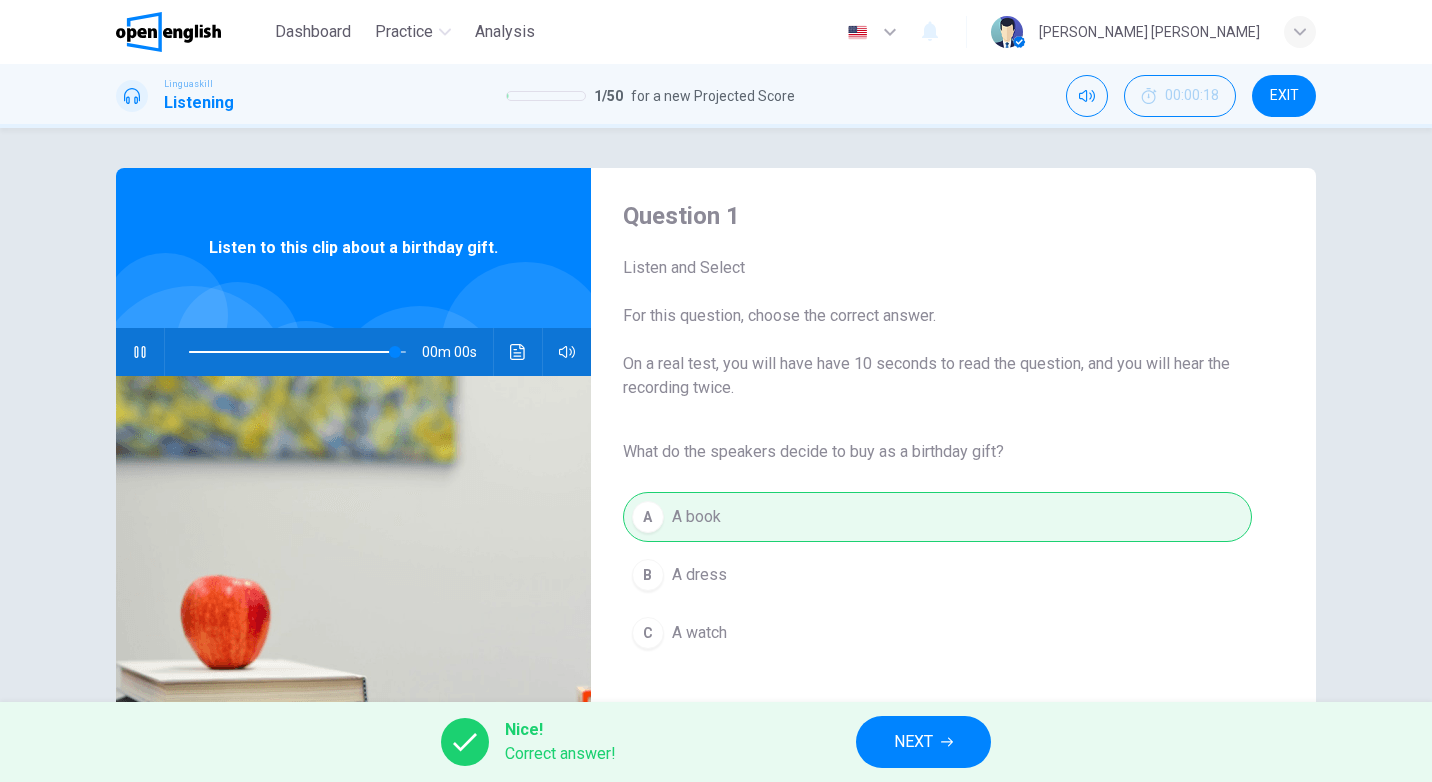 type on "**" 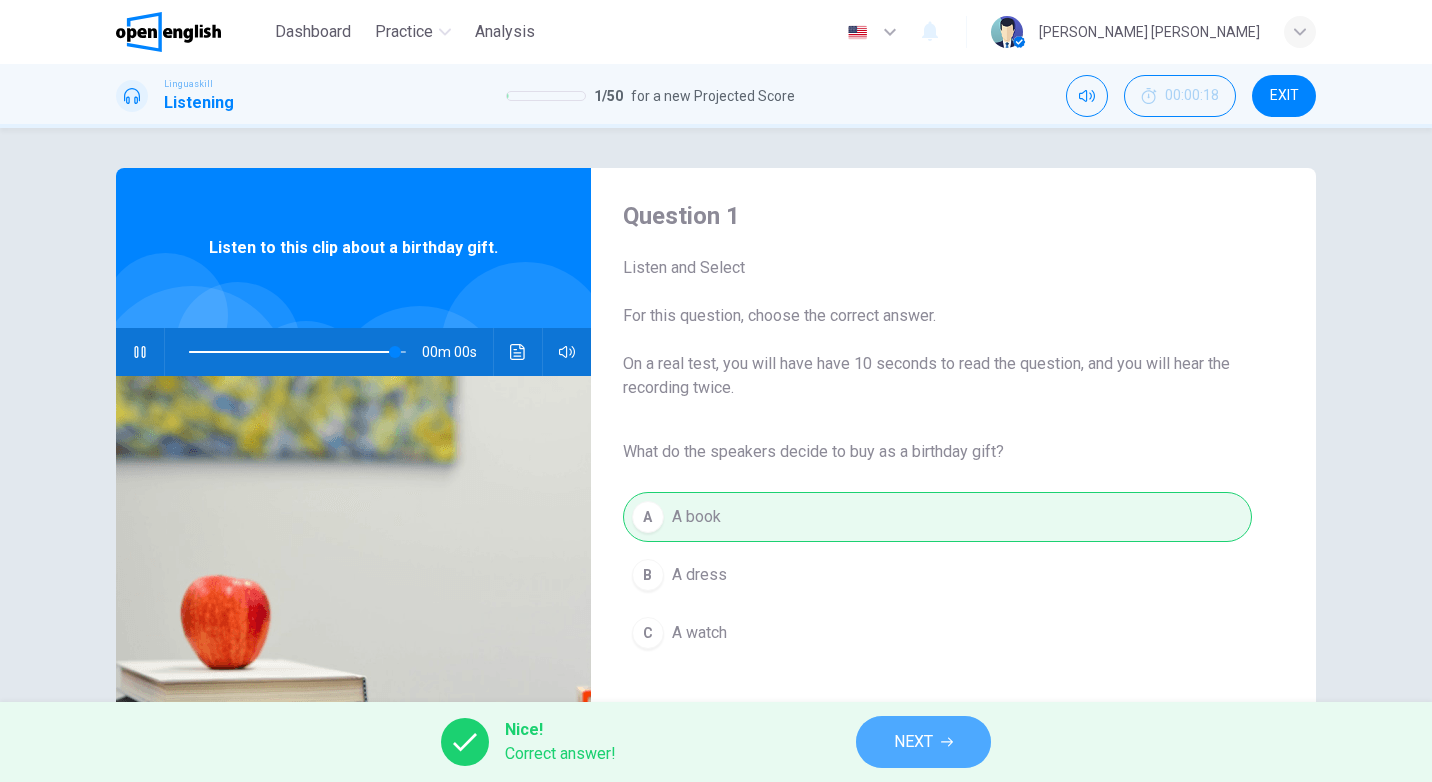 click on "NEXT" at bounding box center (913, 742) 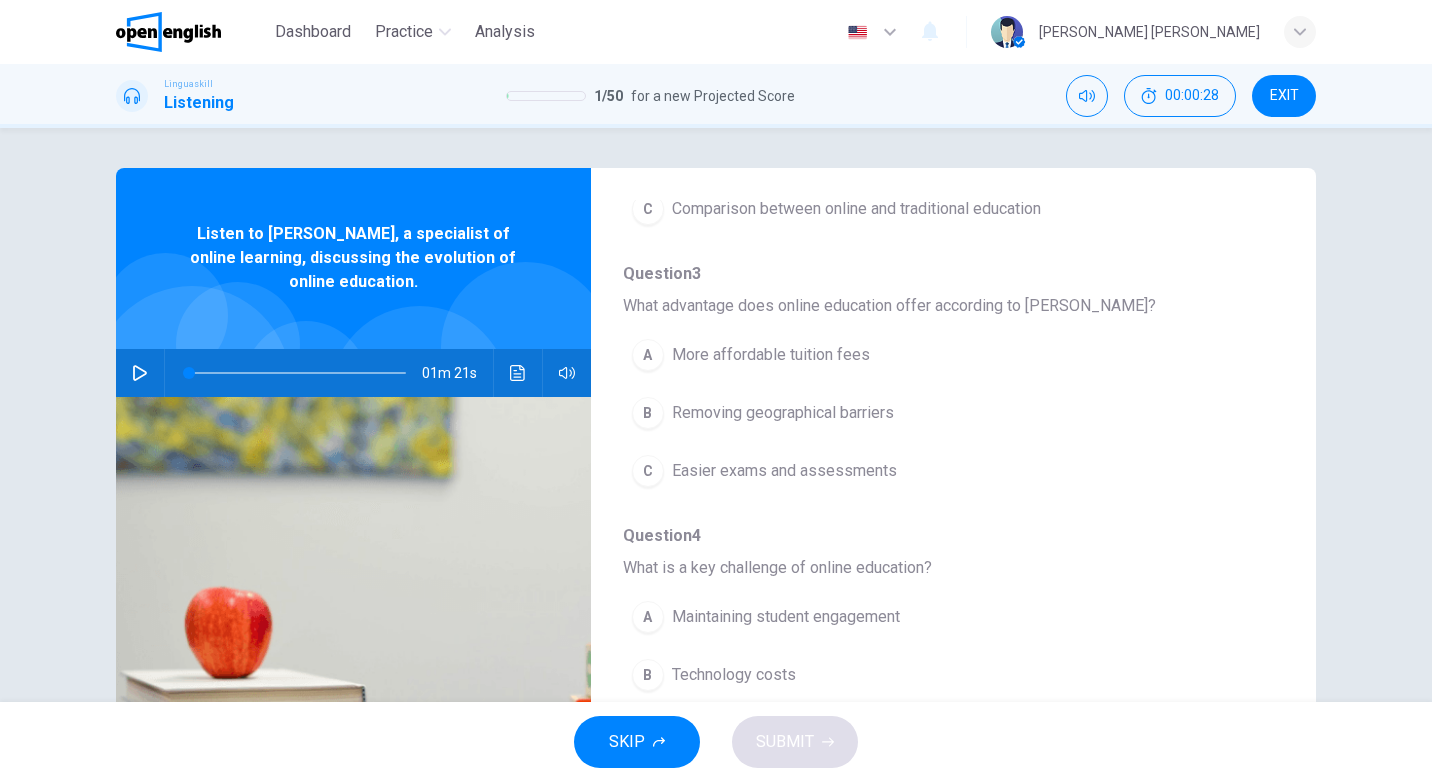scroll, scrollTop: 293, scrollLeft: 0, axis: vertical 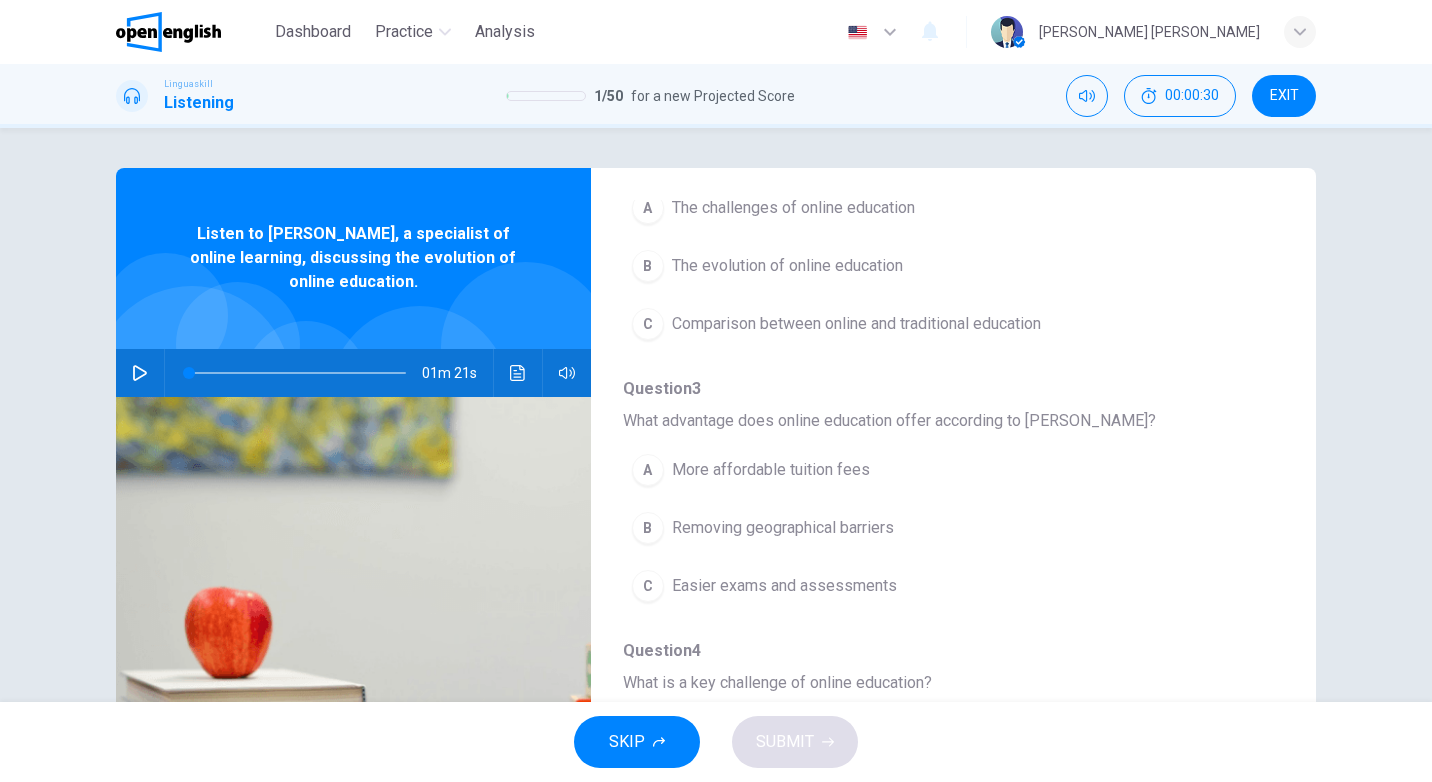 click on "EXIT" at bounding box center [1284, 96] 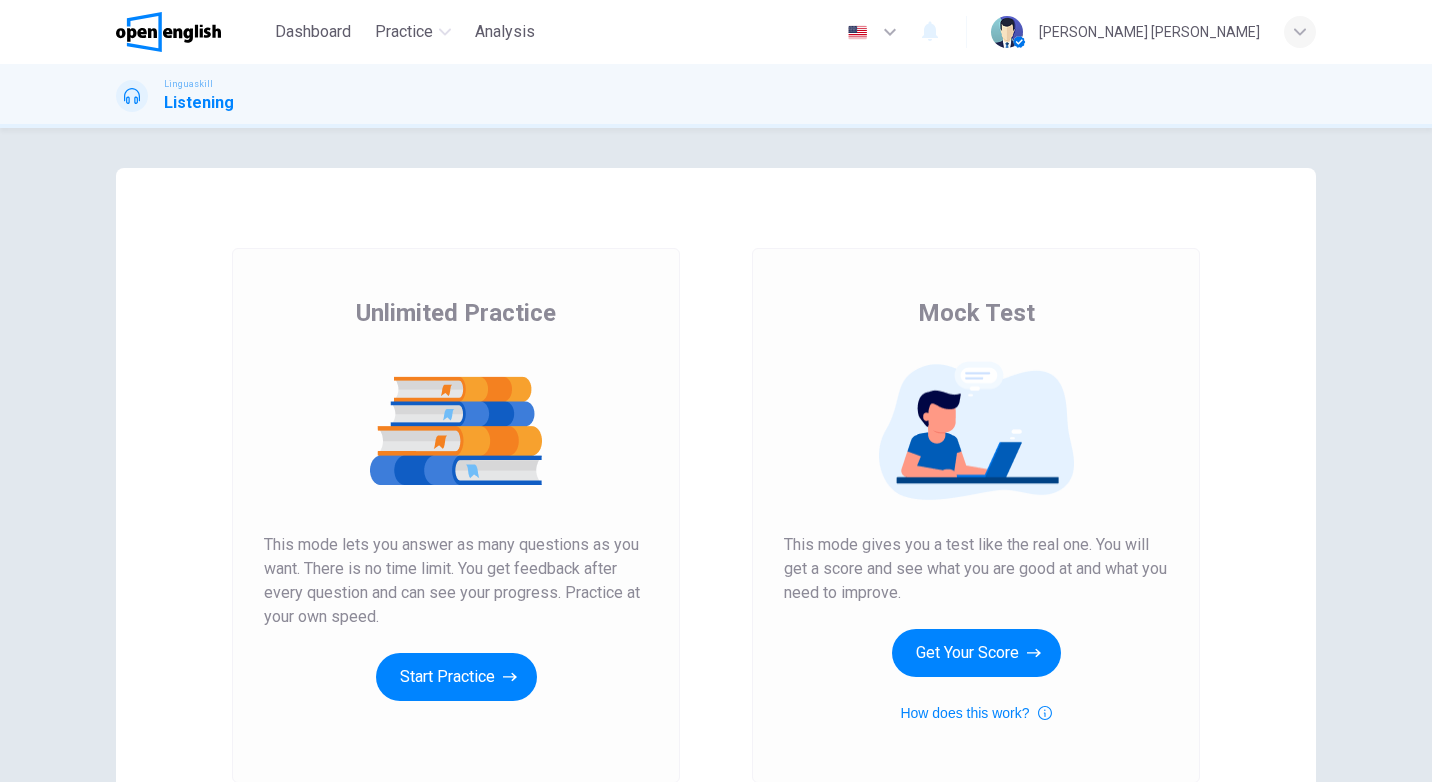scroll, scrollTop: 0, scrollLeft: 0, axis: both 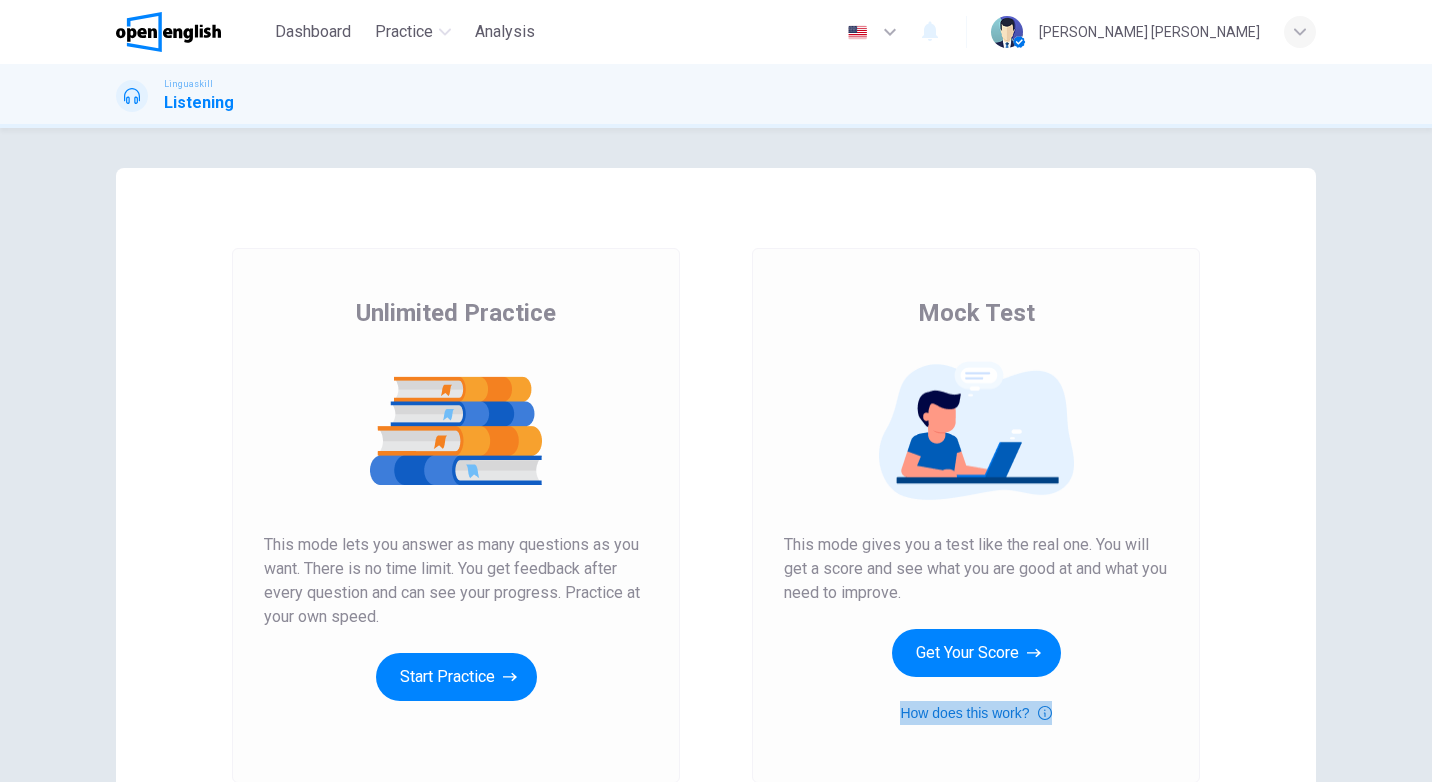 click on "How does this work?" at bounding box center (975, 713) 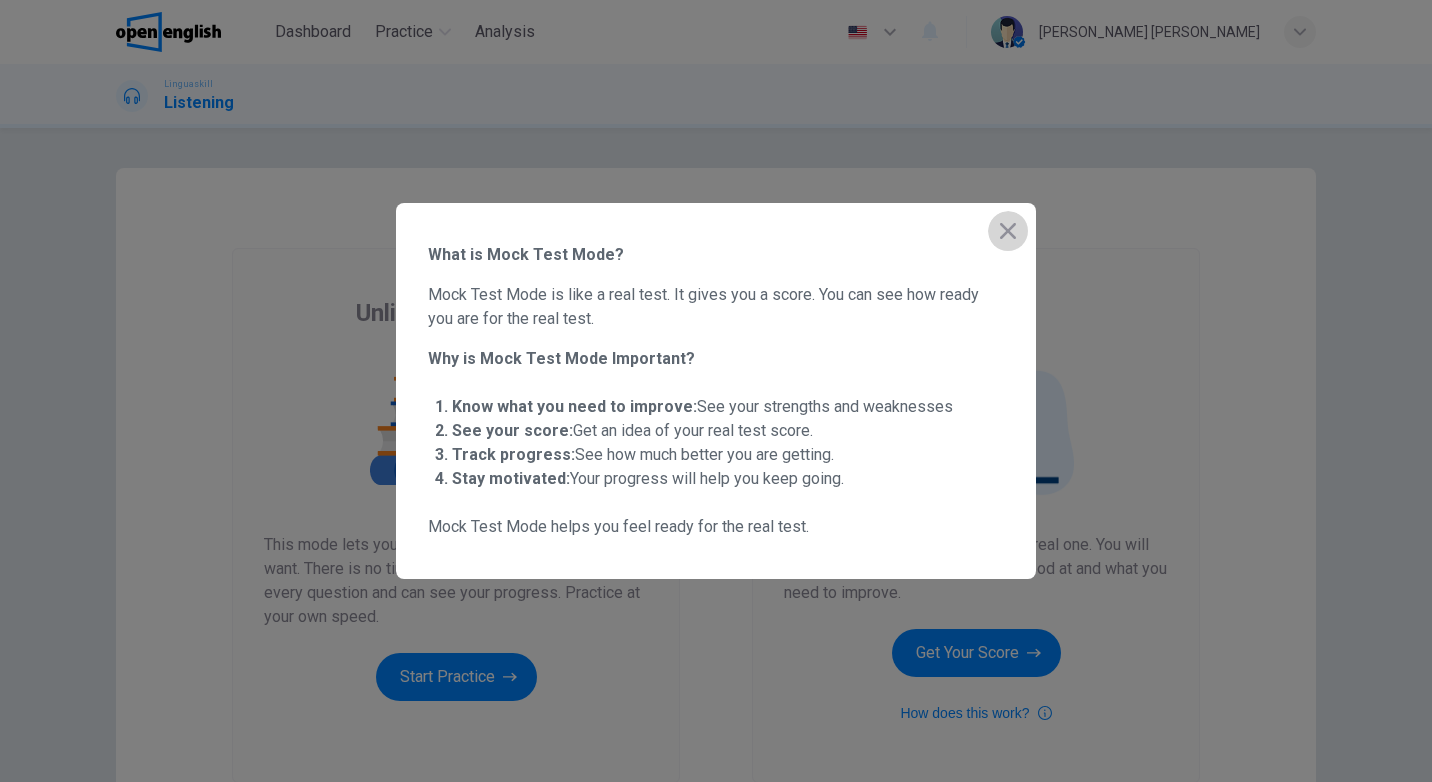 click 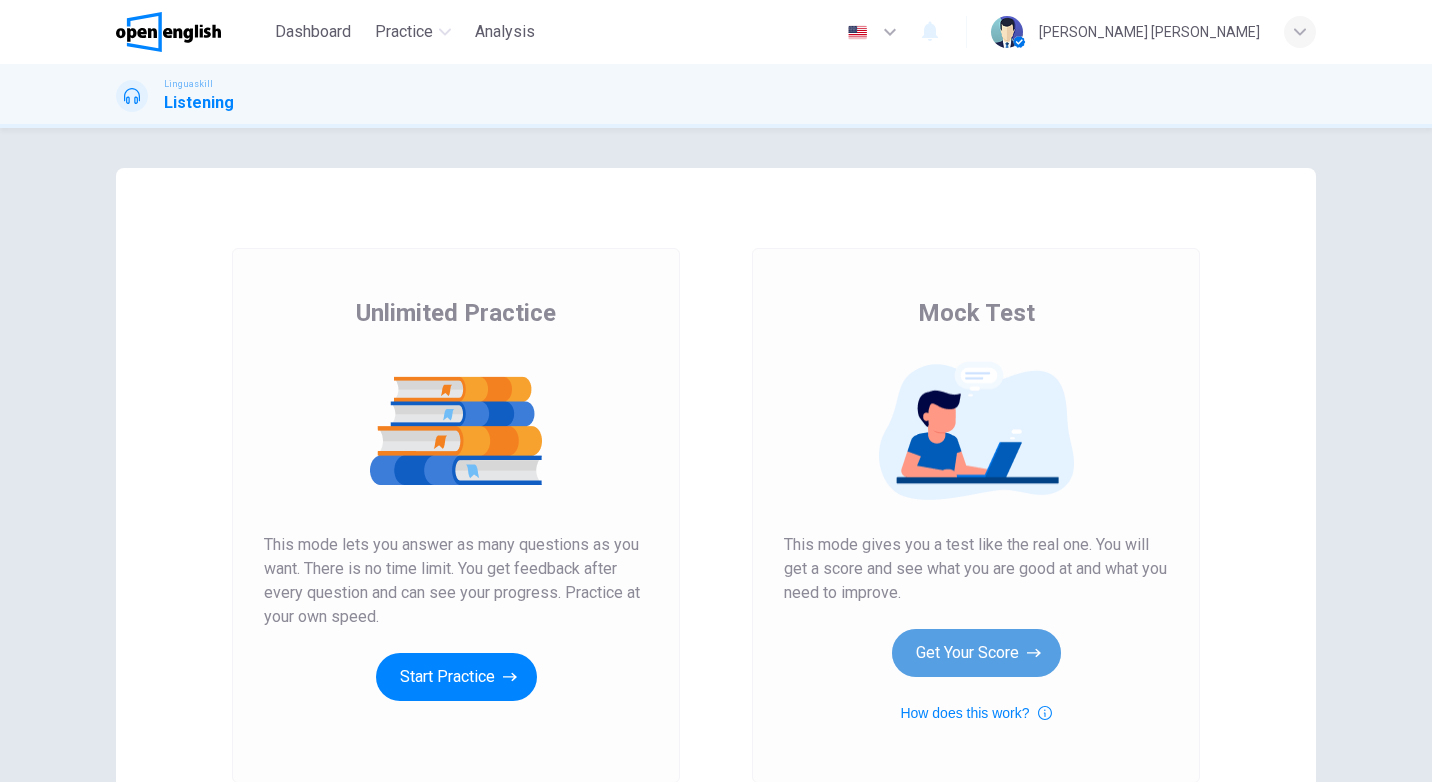 click on "Get Your Score" at bounding box center (976, 653) 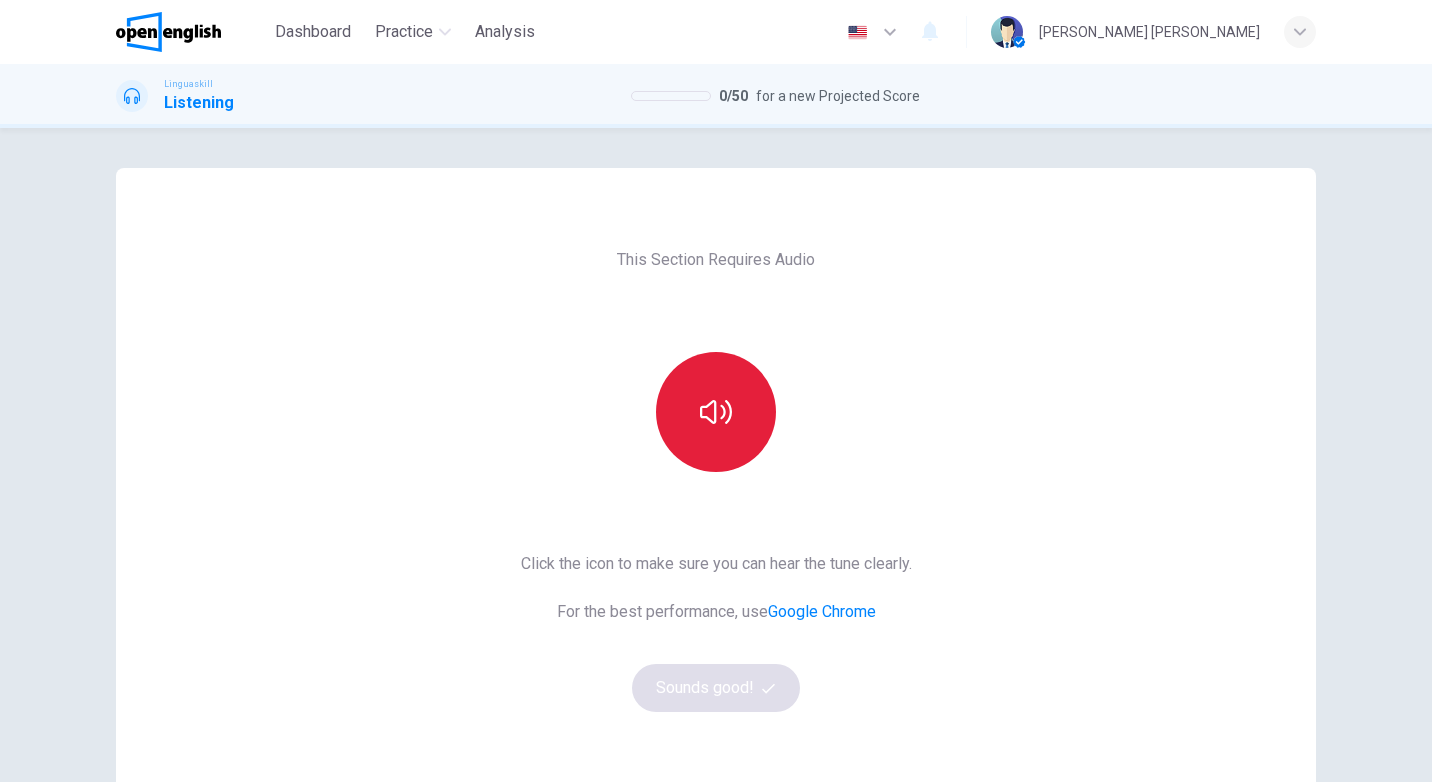 click 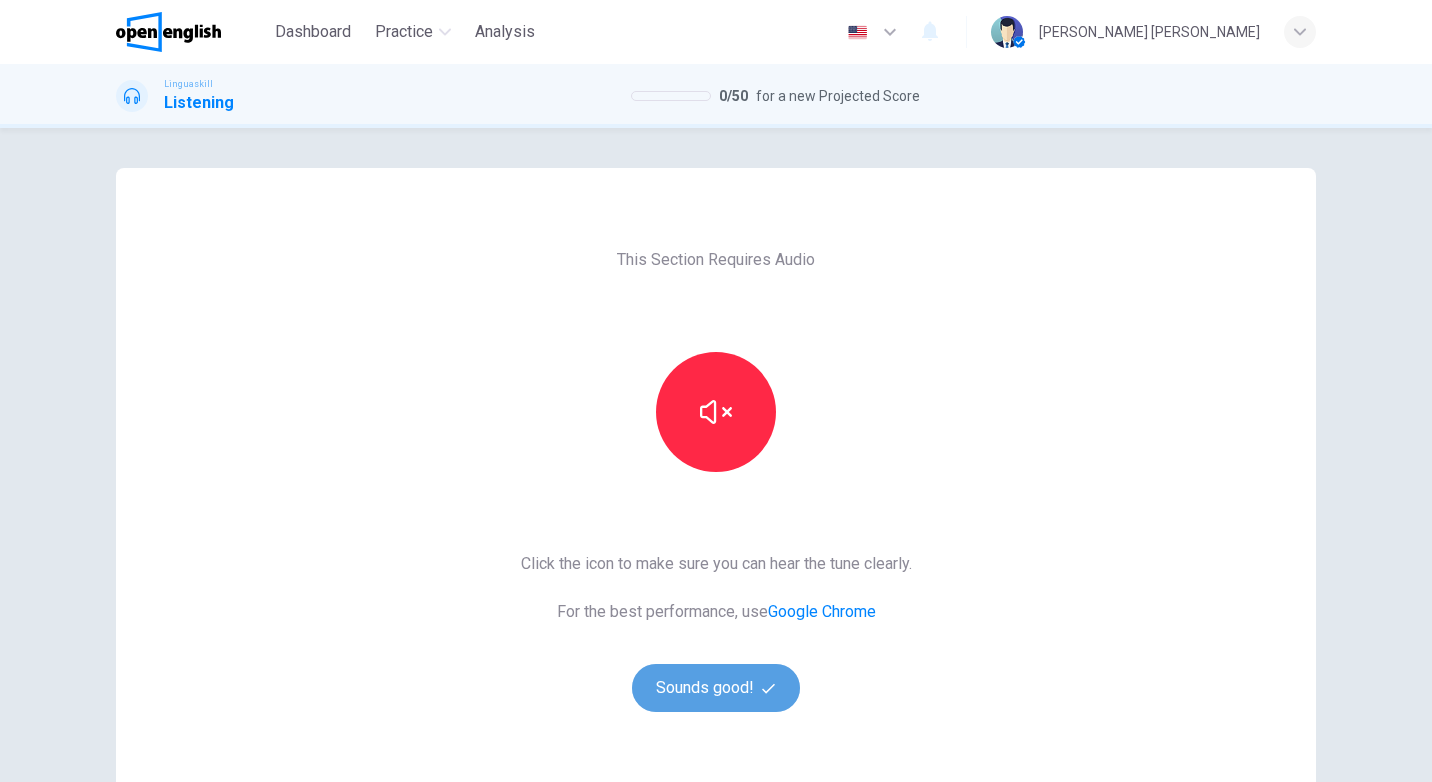 click on "Sounds good!" at bounding box center [716, 688] 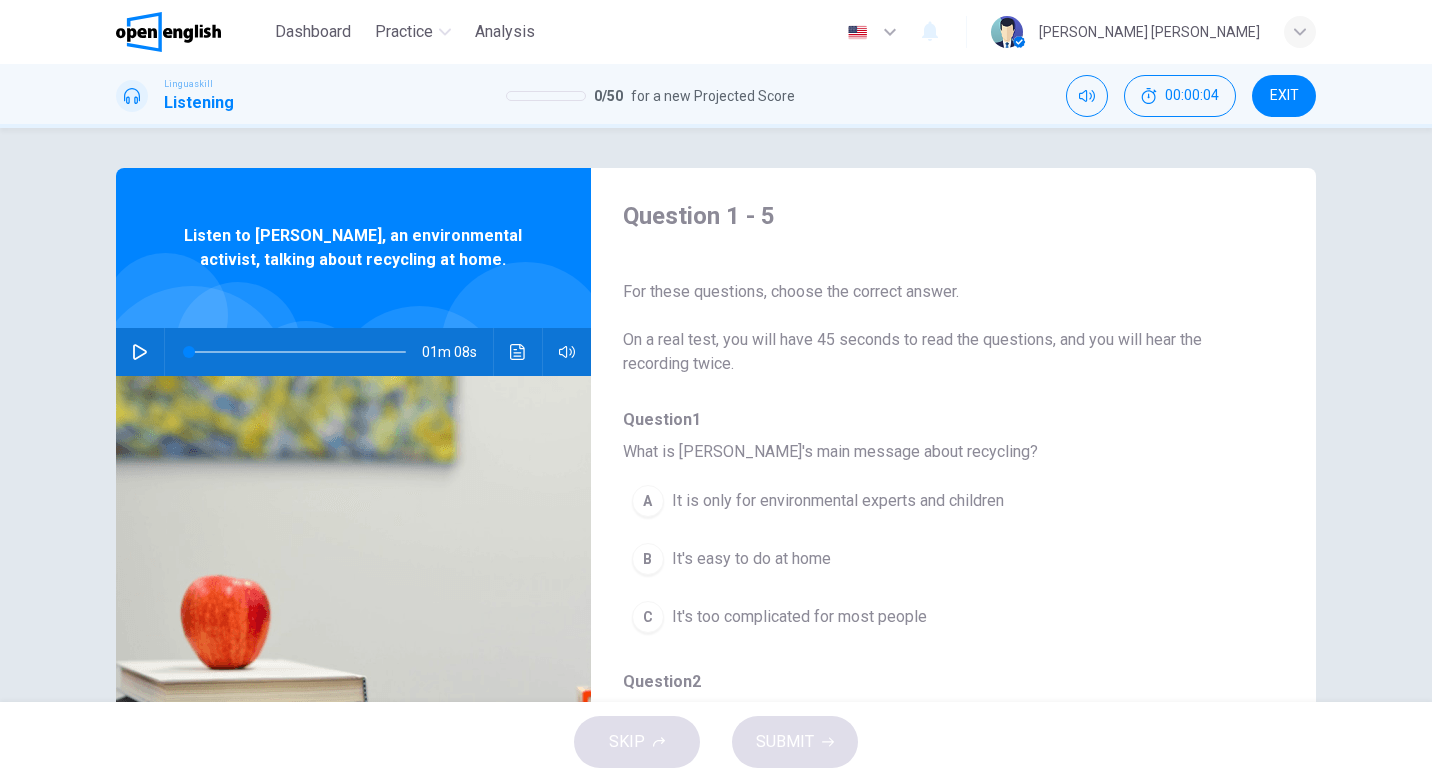 click 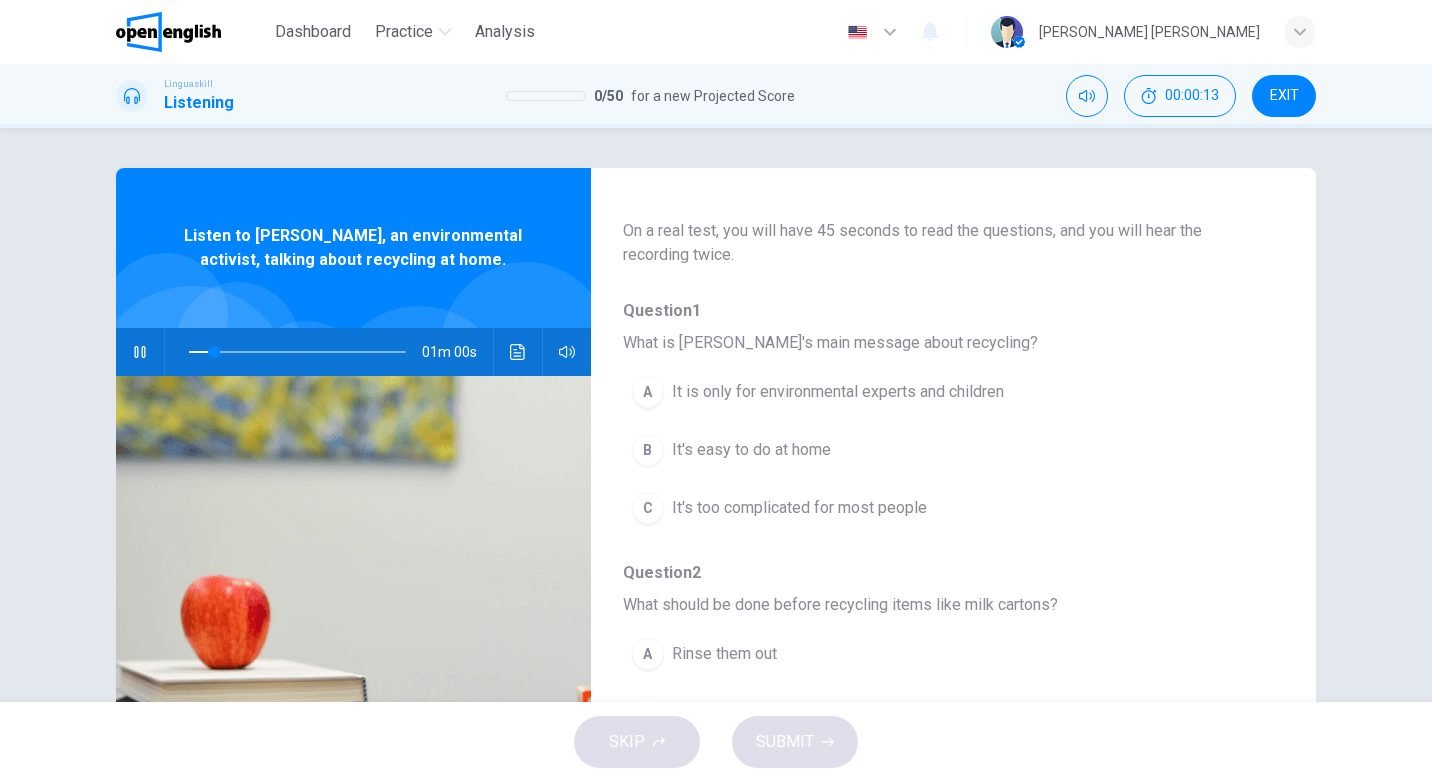 scroll, scrollTop: 154, scrollLeft: 0, axis: vertical 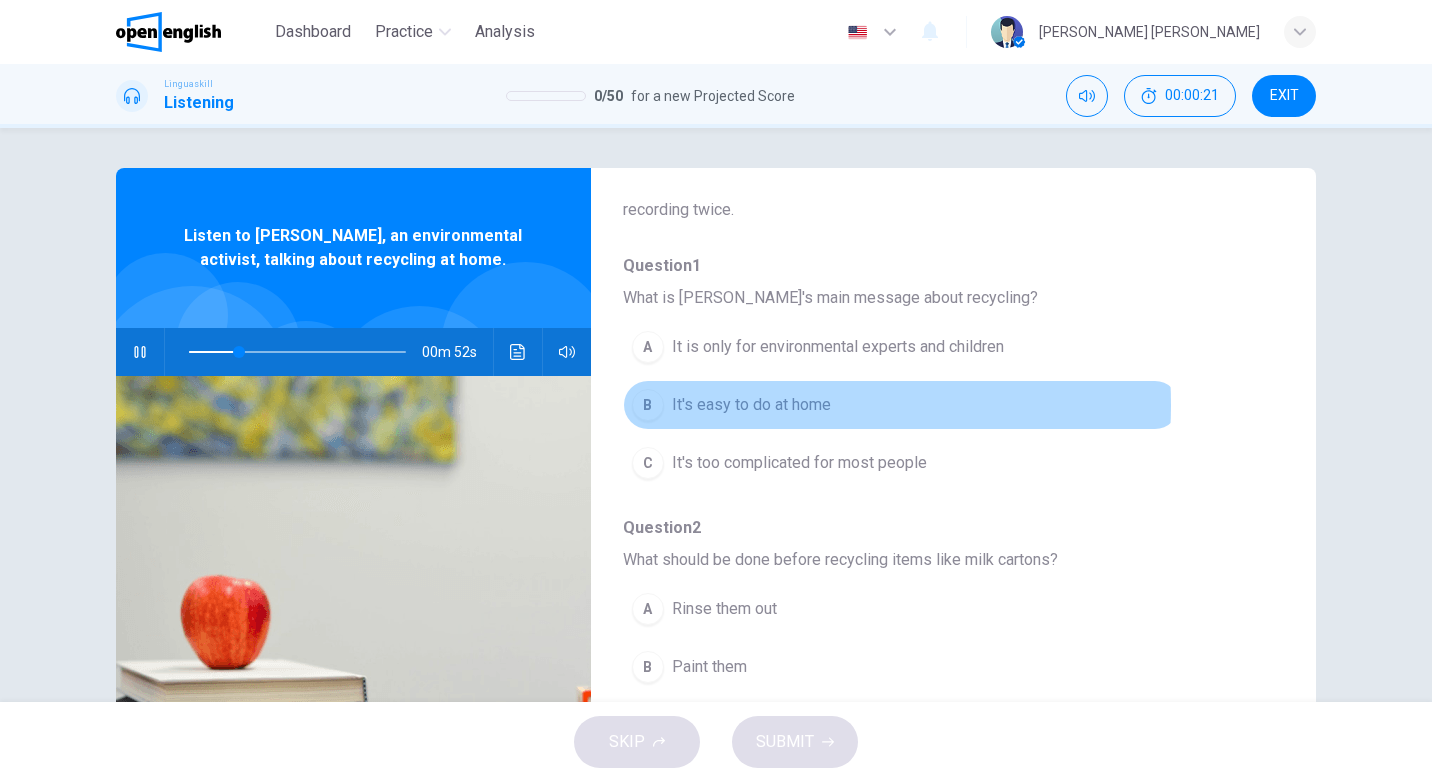 click on "It's easy to do at home" at bounding box center (751, 405) 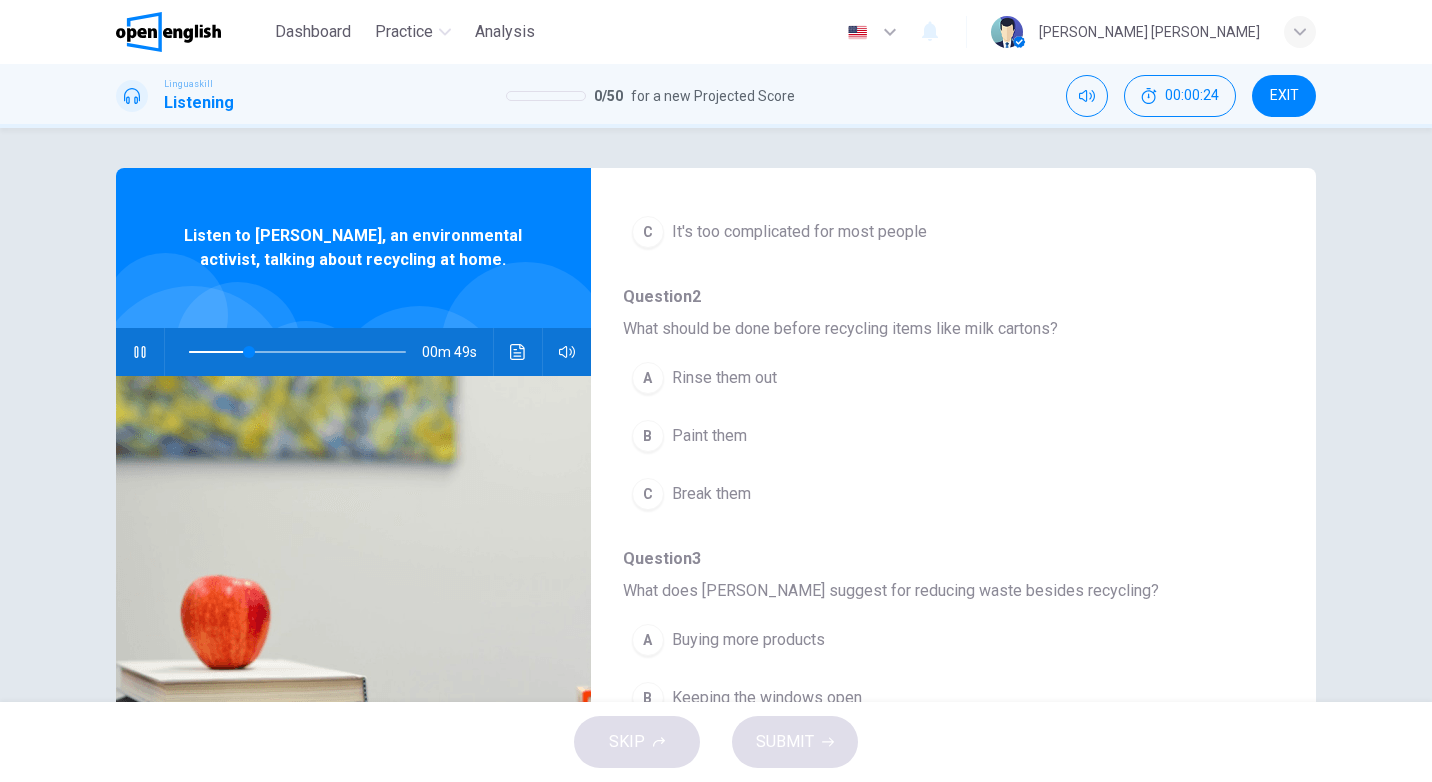 scroll, scrollTop: 388, scrollLeft: 0, axis: vertical 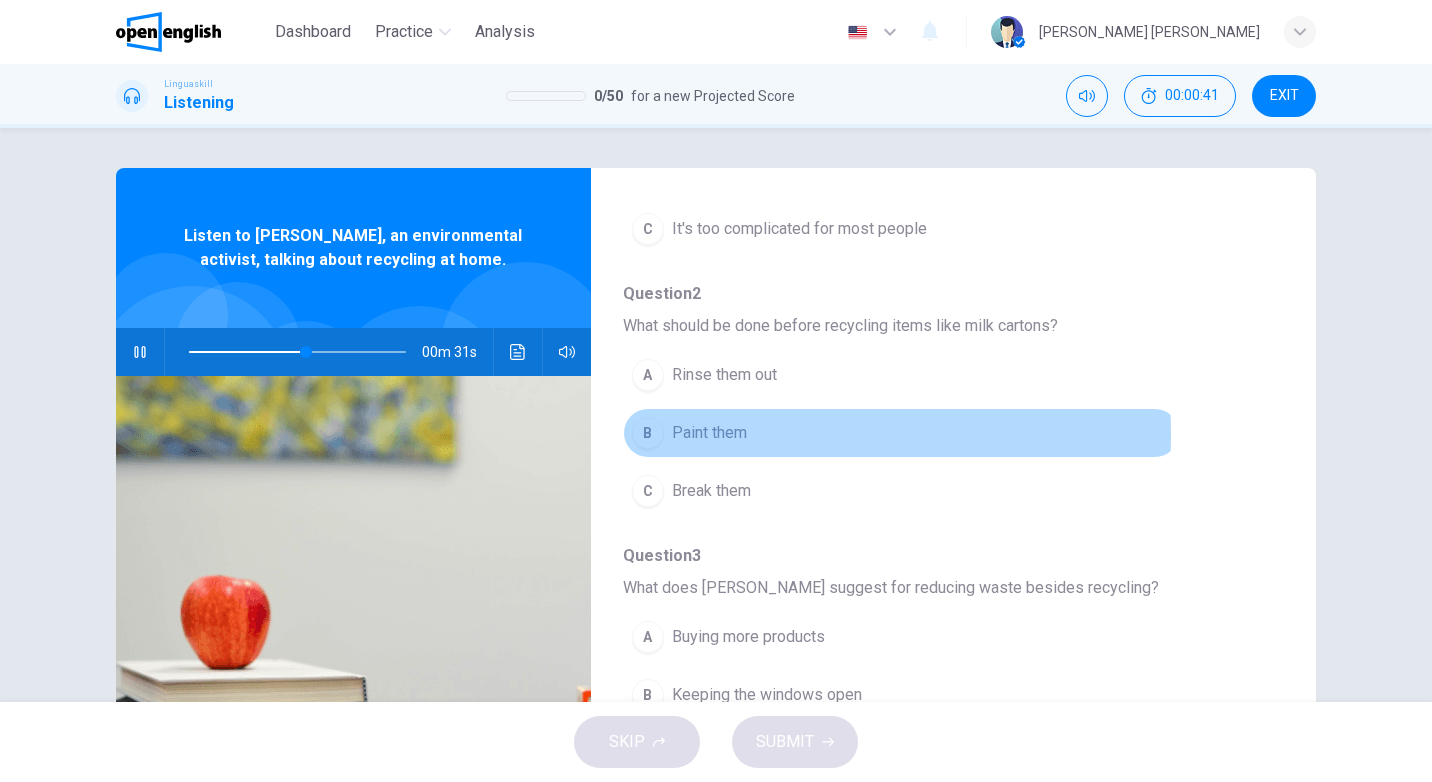 click on "Paint them" at bounding box center (709, 433) 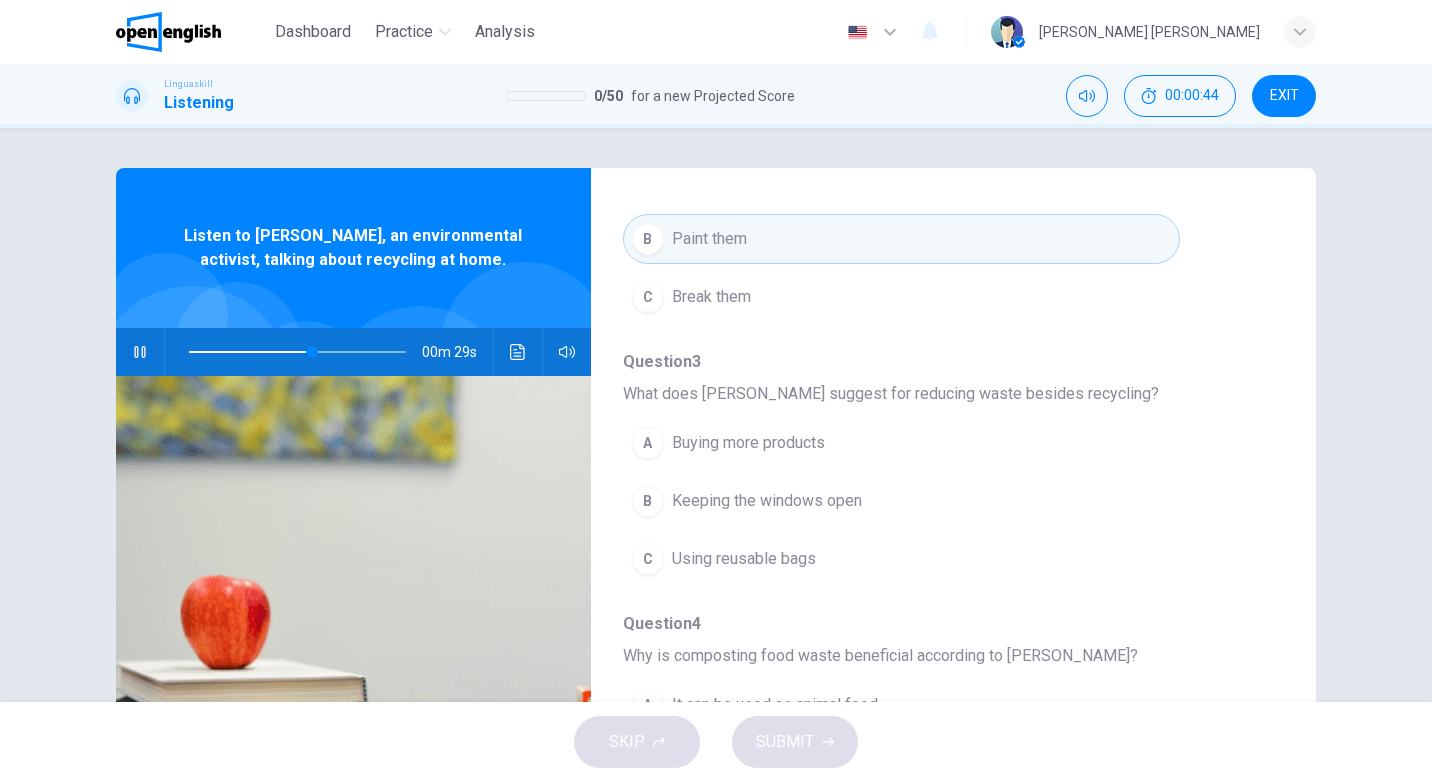 scroll, scrollTop: 587, scrollLeft: 0, axis: vertical 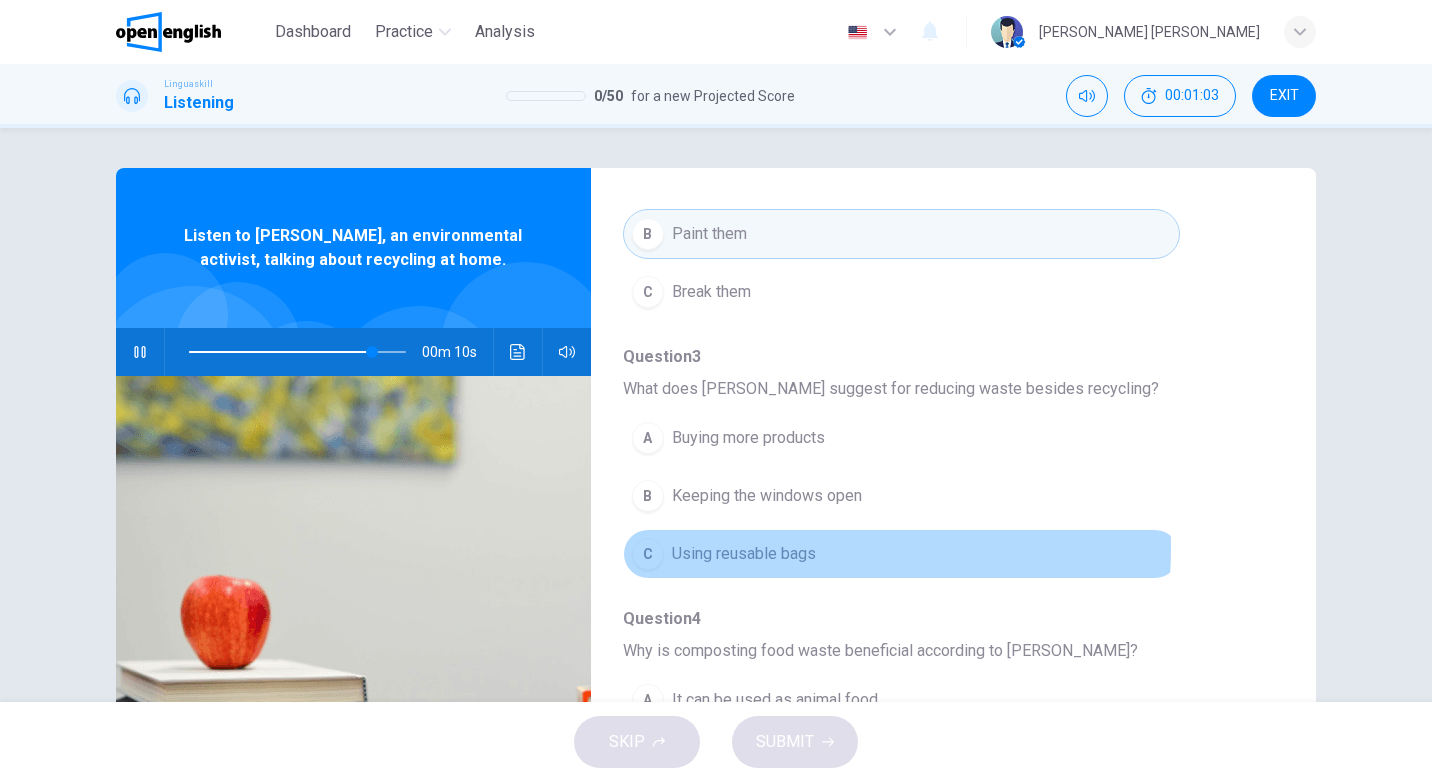 click on "Using reusable bags" at bounding box center (744, 554) 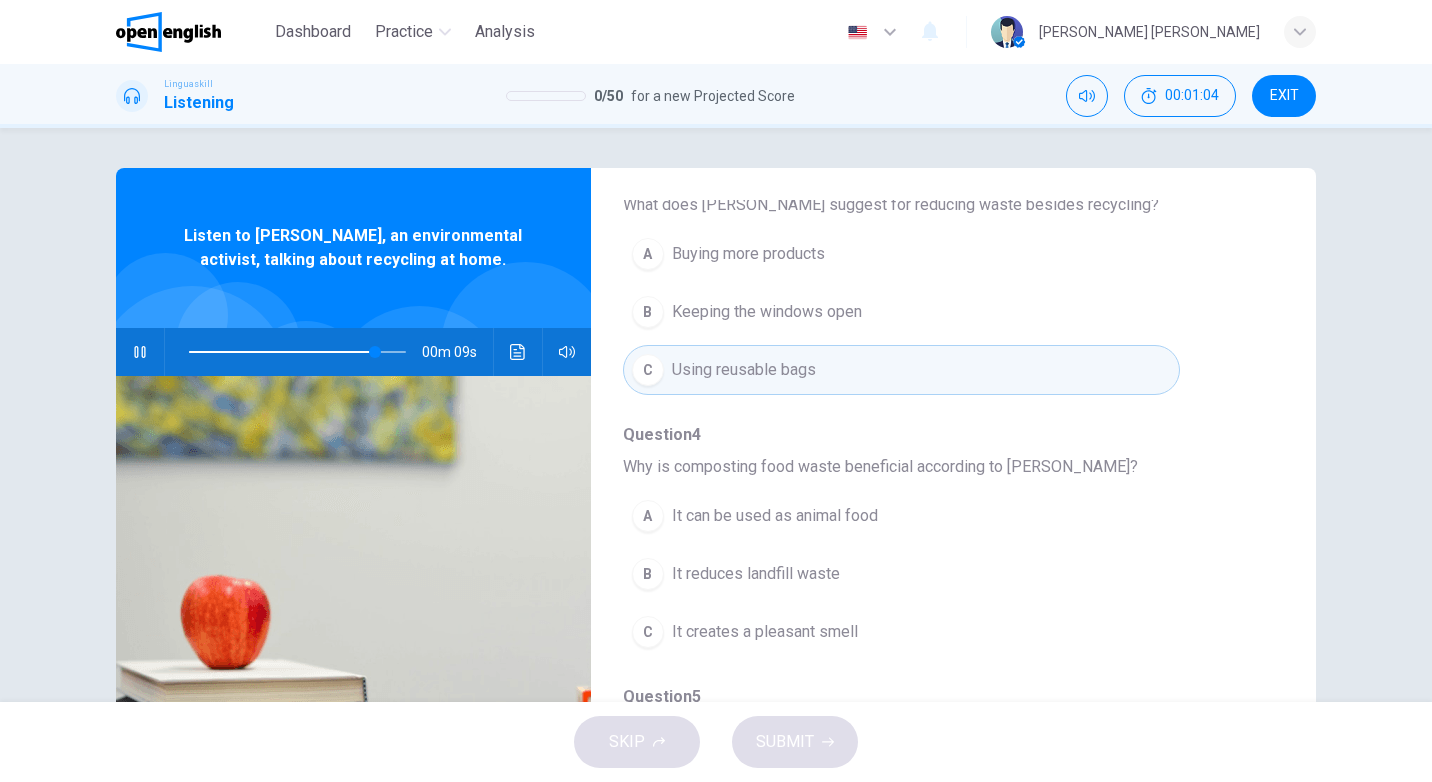 scroll, scrollTop: 863, scrollLeft: 0, axis: vertical 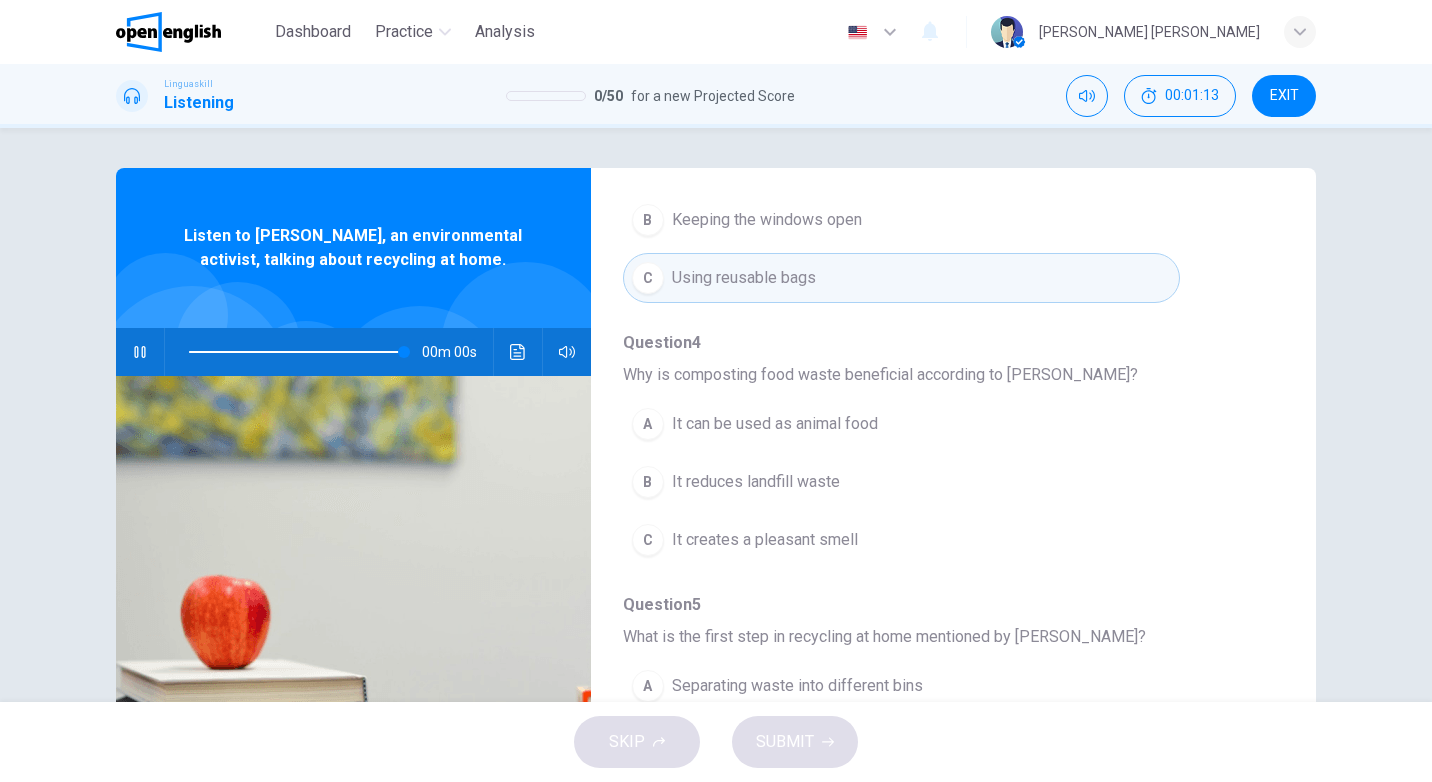 type on "*" 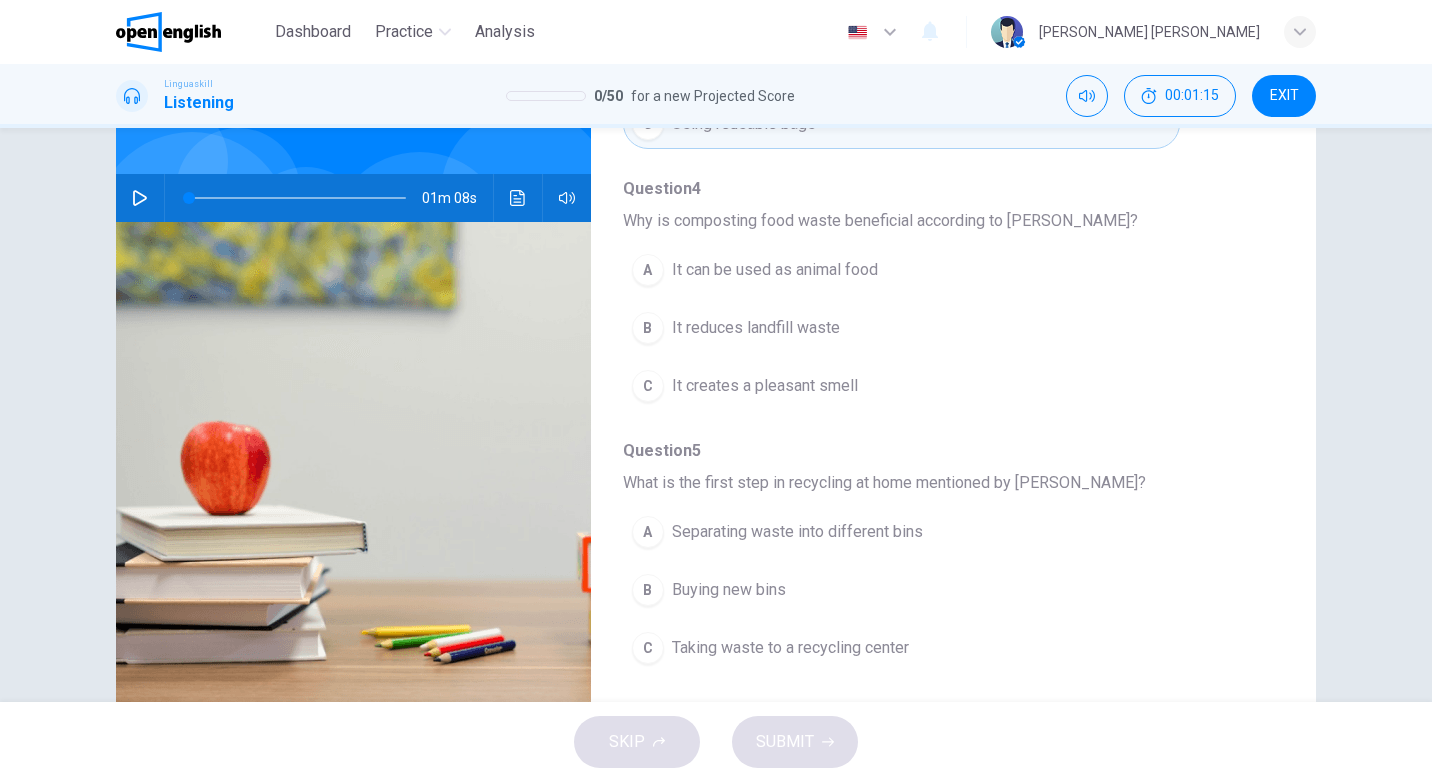 scroll, scrollTop: 200, scrollLeft: 0, axis: vertical 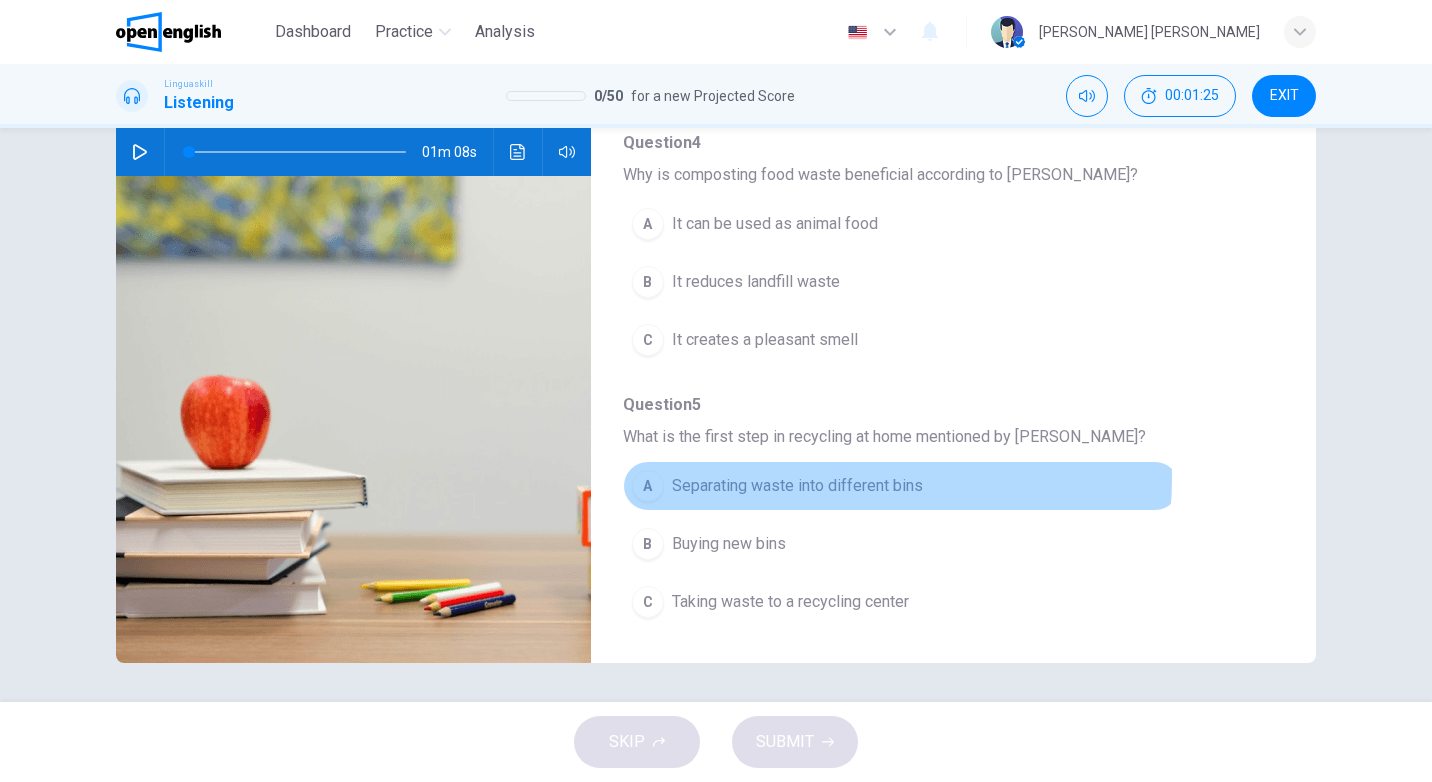 click on "Separating waste into different bins" at bounding box center [797, 486] 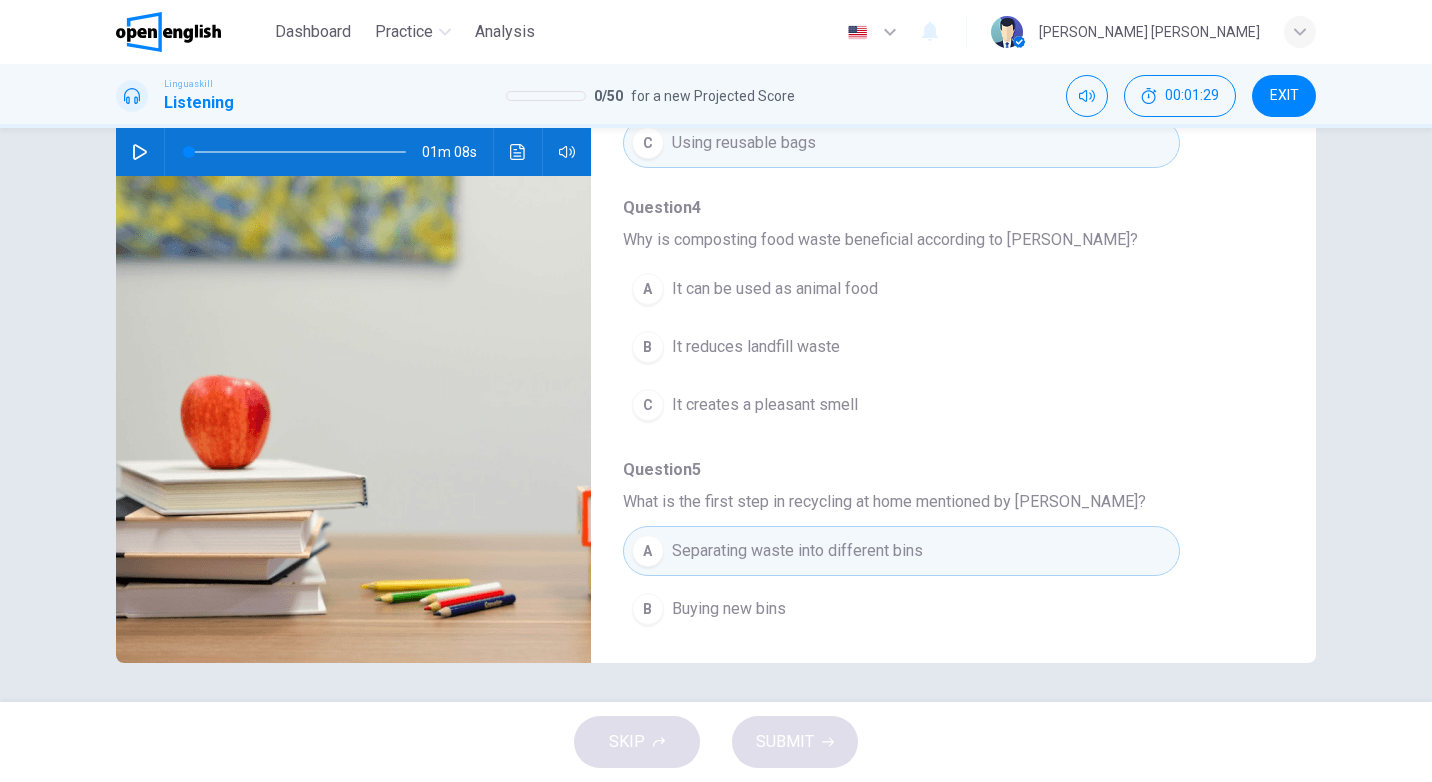 scroll, scrollTop: 763, scrollLeft: 0, axis: vertical 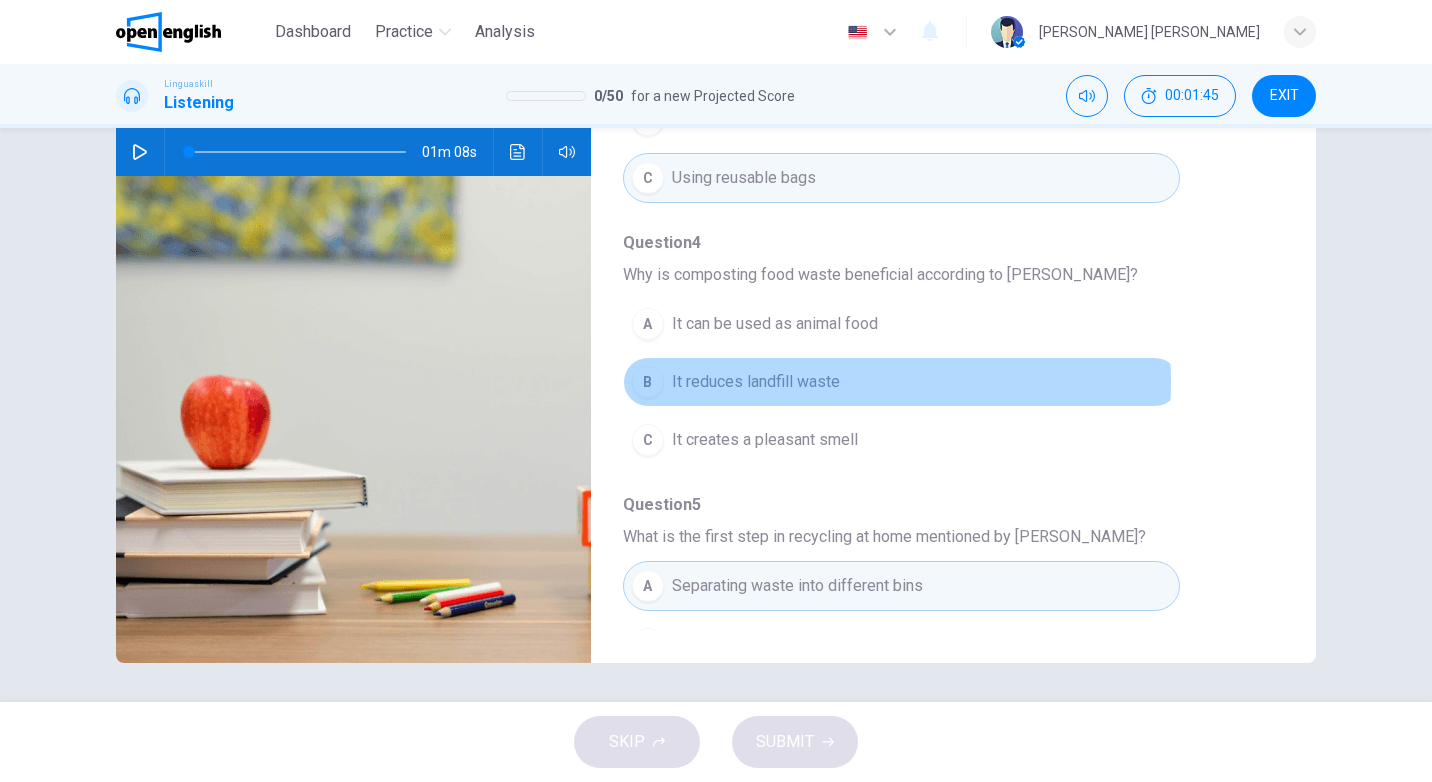 click on "It reduces landfill waste" at bounding box center (756, 382) 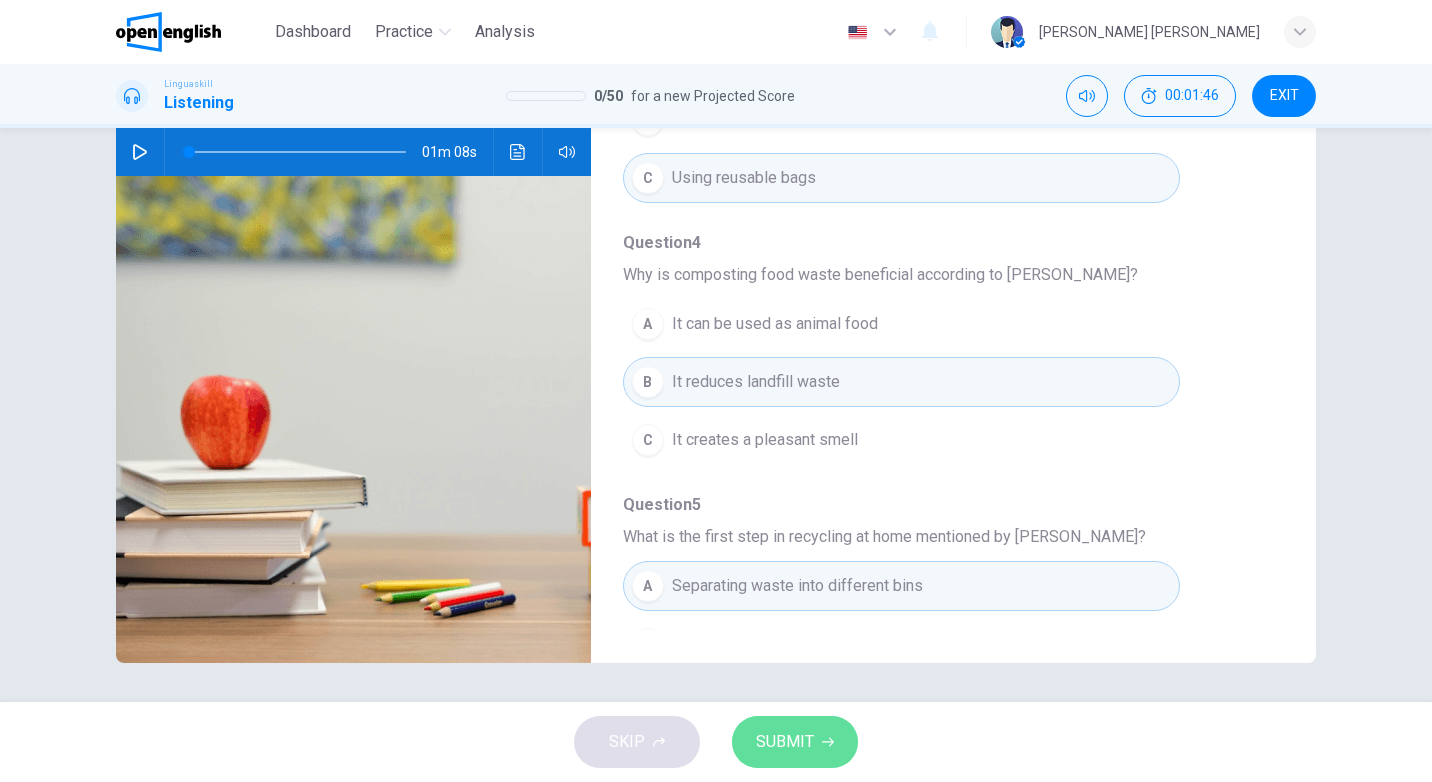 click on "SUBMIT" at bounding box center (785, 742) 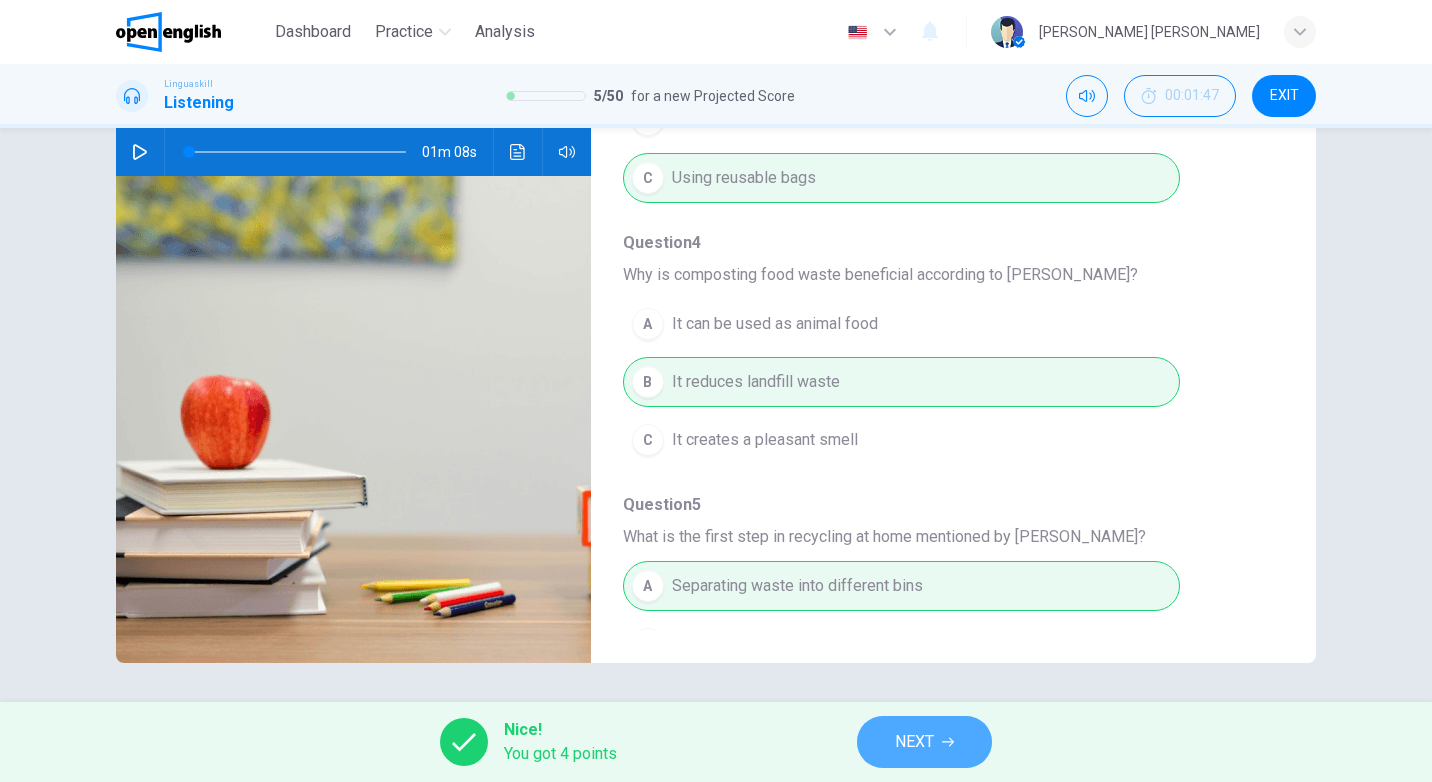 click on "NEXT" at bounding box center (914, 742) 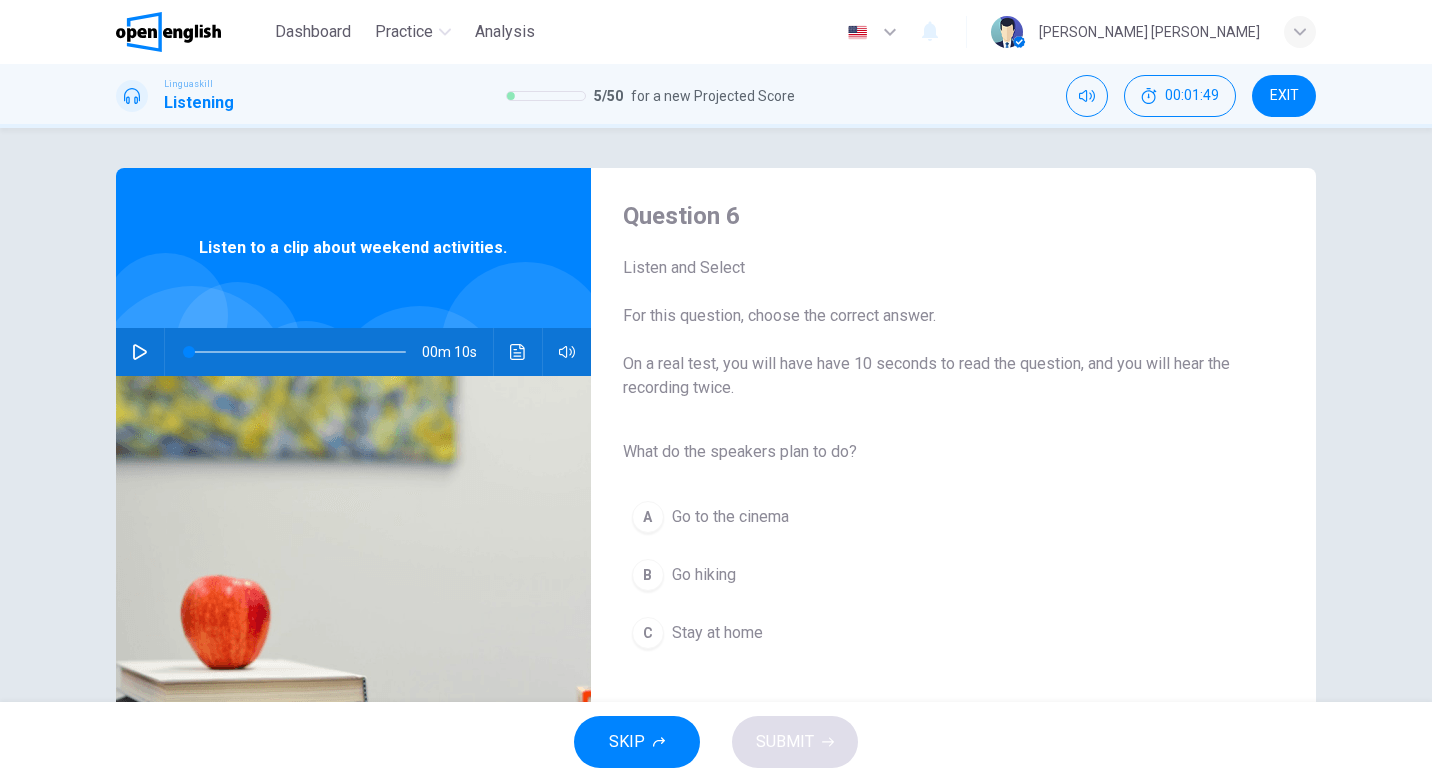 click 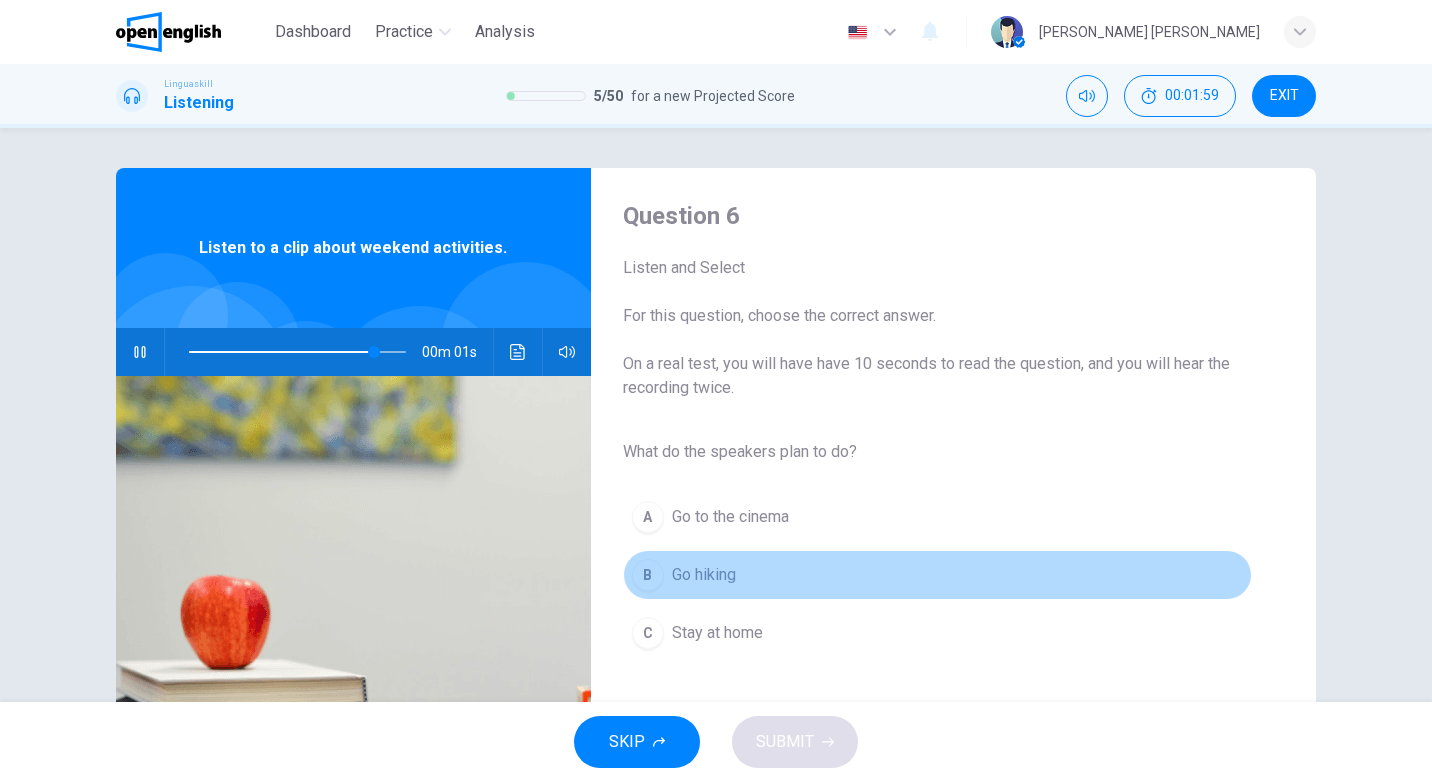 click on "Go hiking" at bounding box center [704, 575] 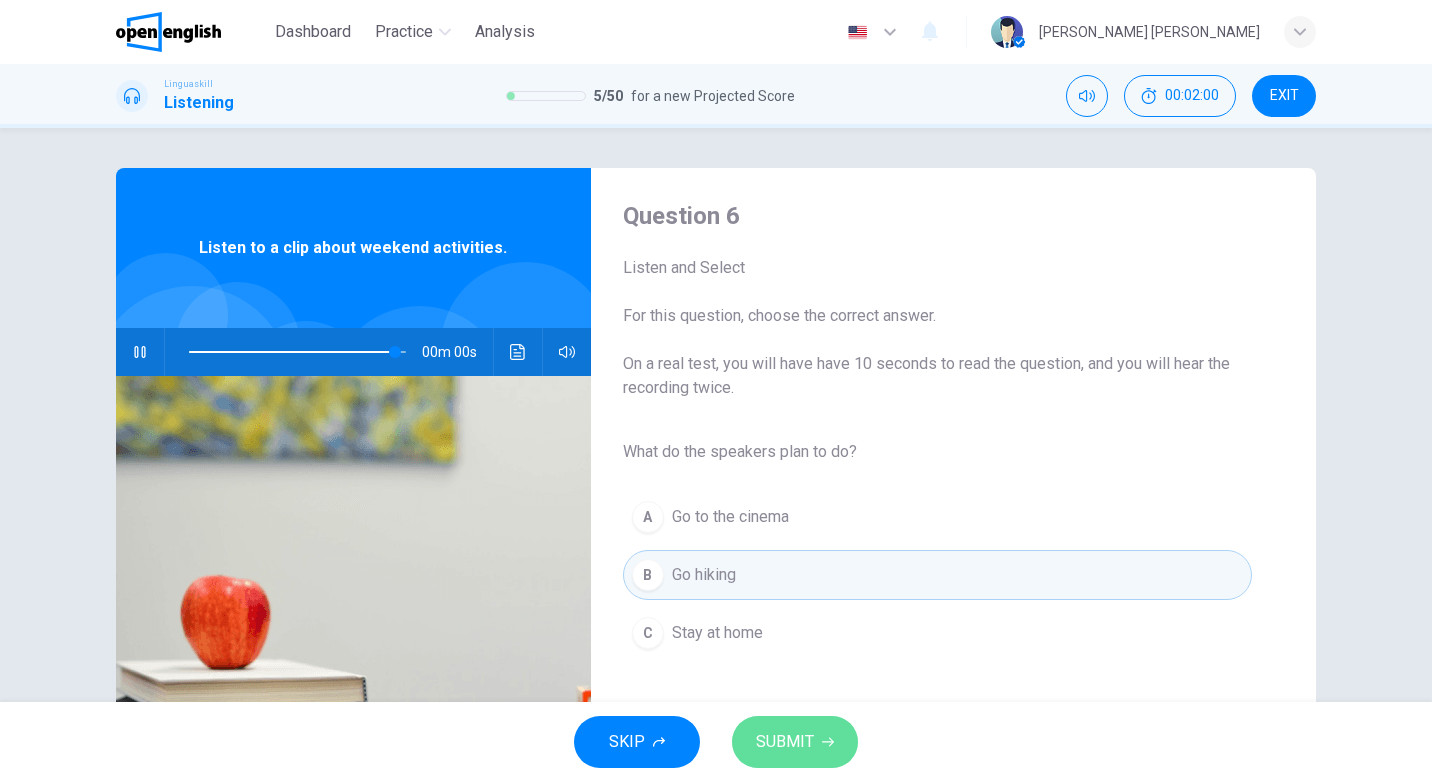 click on "SUBMIT" at bounding box center (785, 742) 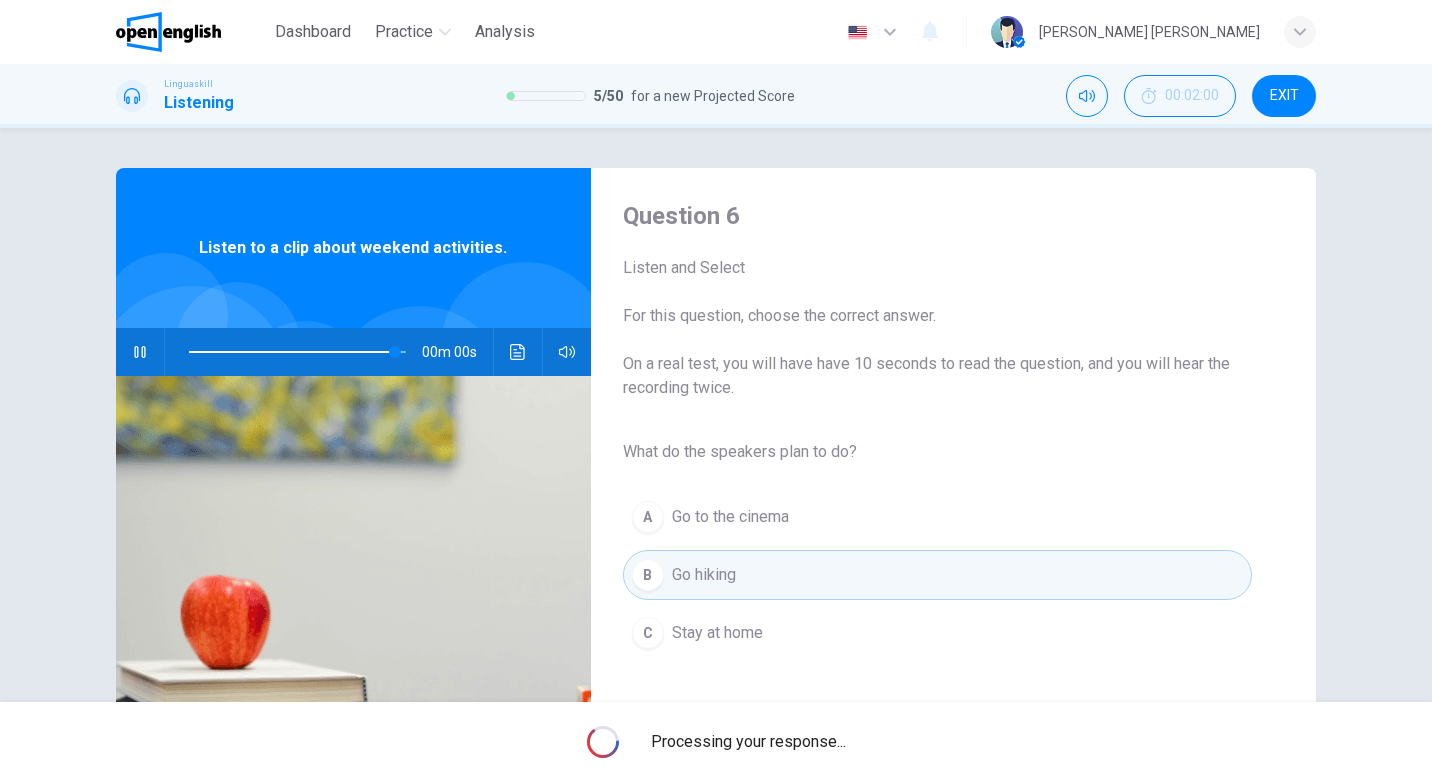 type on "*" 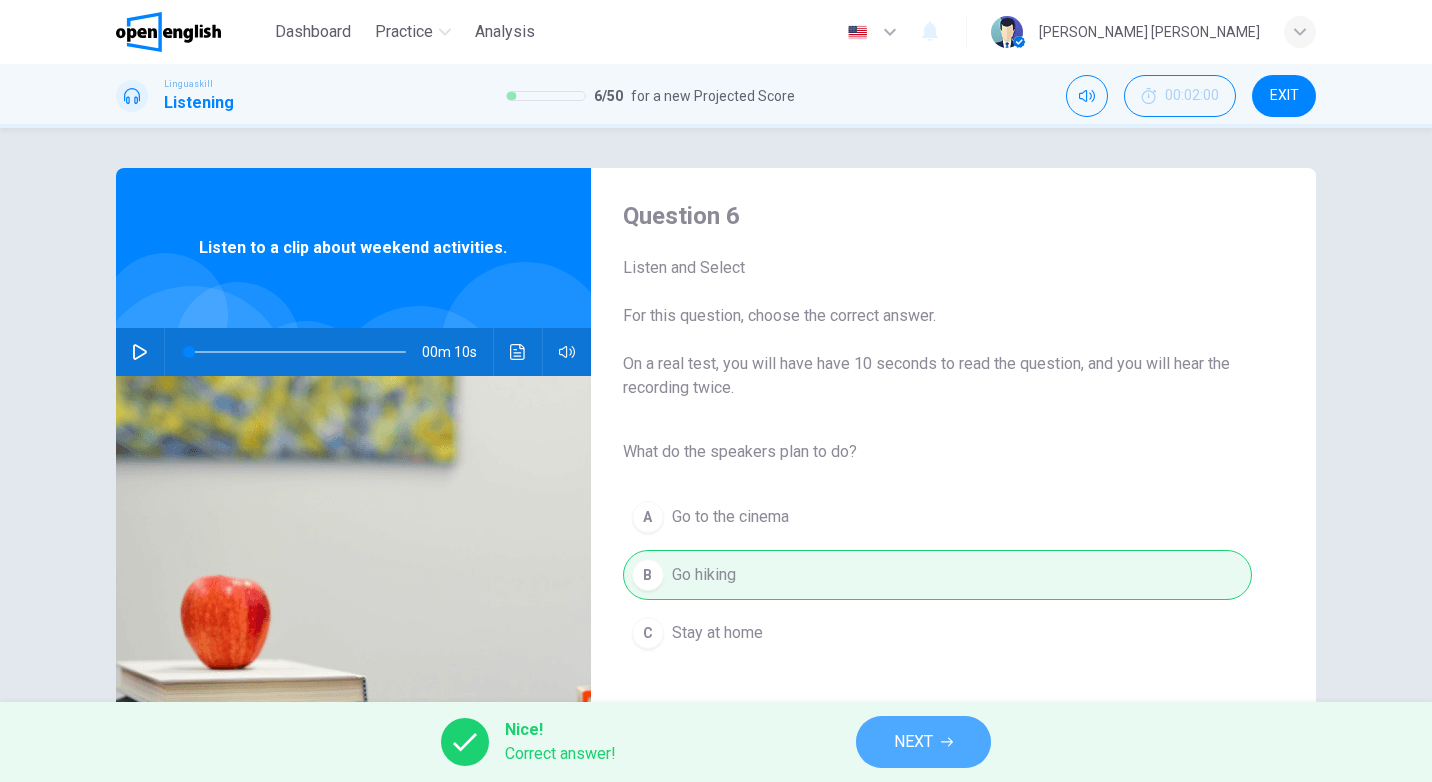 click on "NEXT" at bounding box center (913, 742) 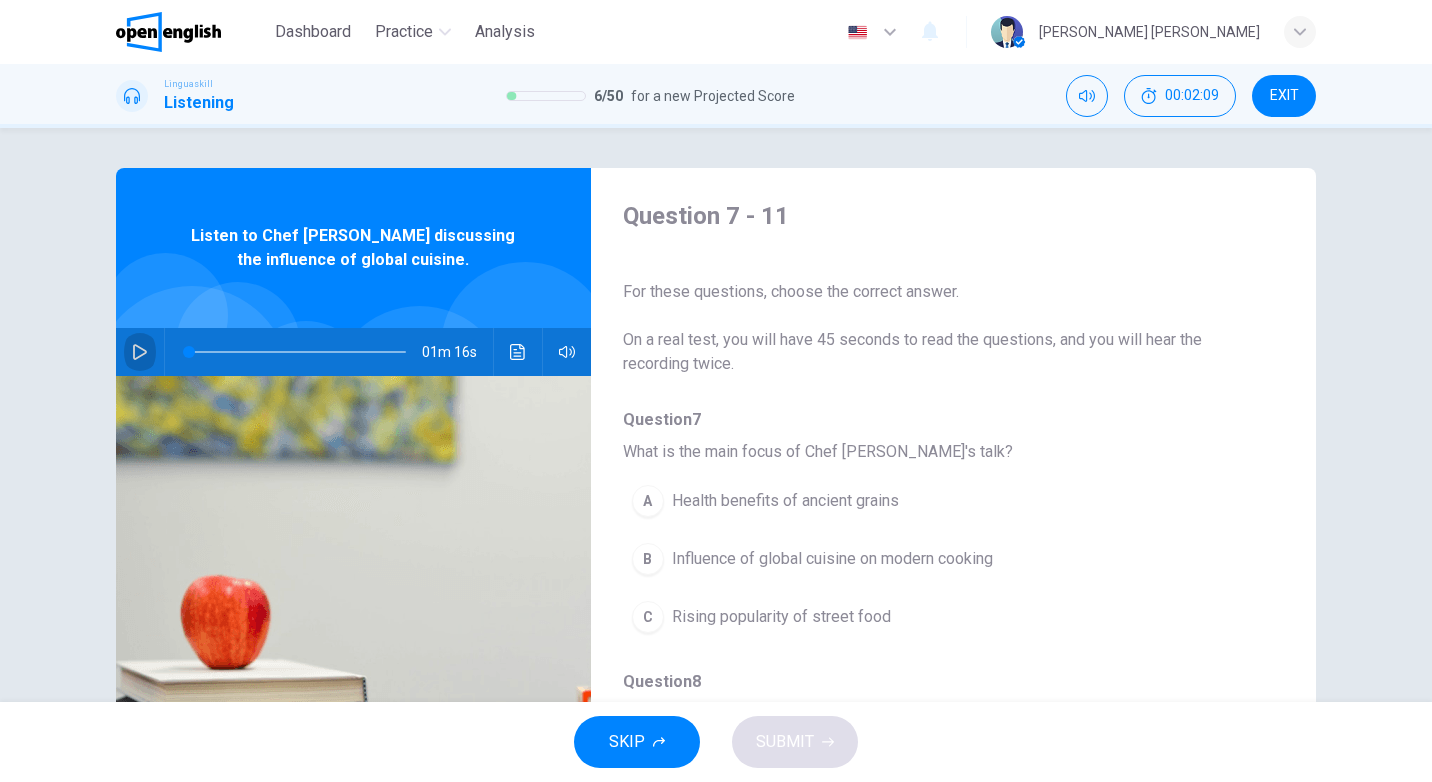click 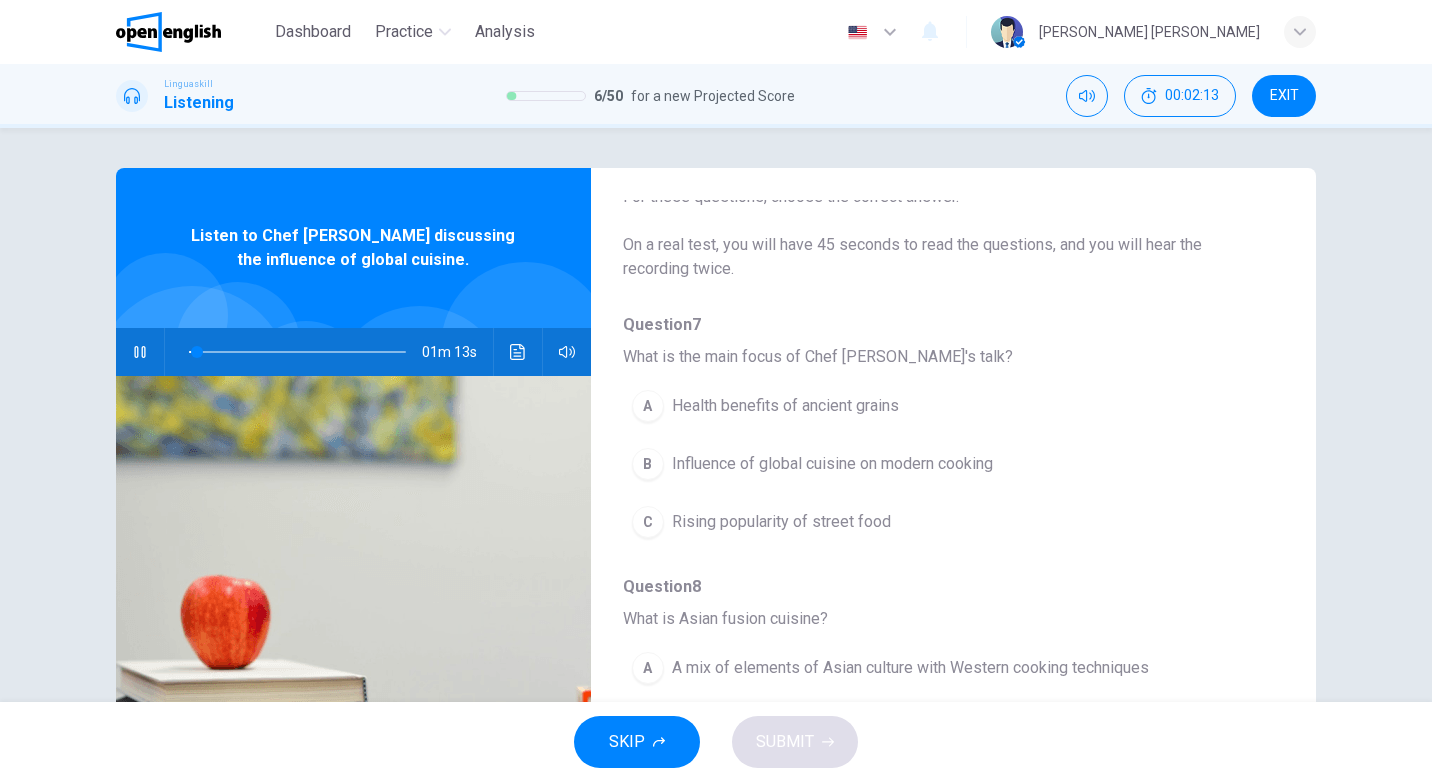 scroll, scrollTop: 100, scrollLeft: 0, axis: vertical 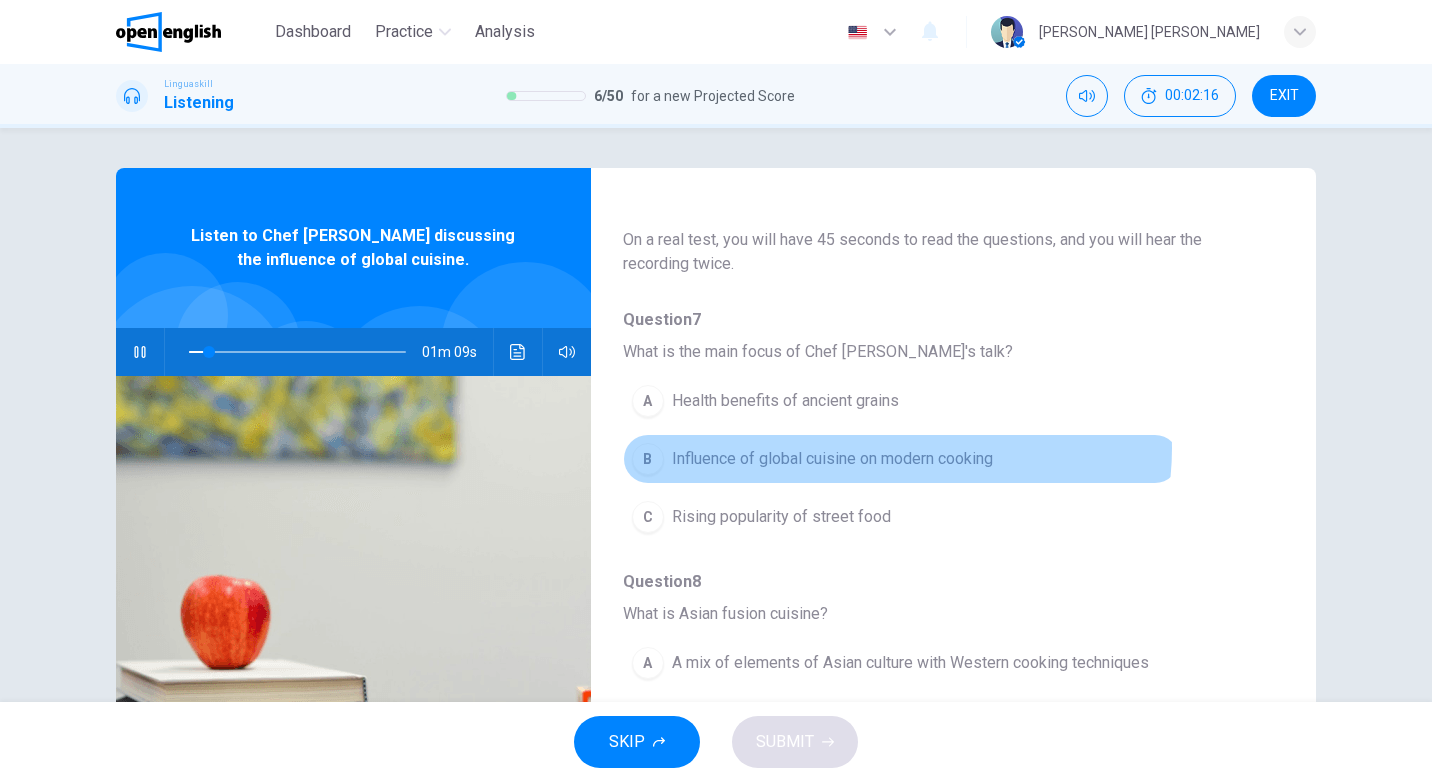 click on "Influence of global cuisine on modern cooking" at bounding box center (832, 459) 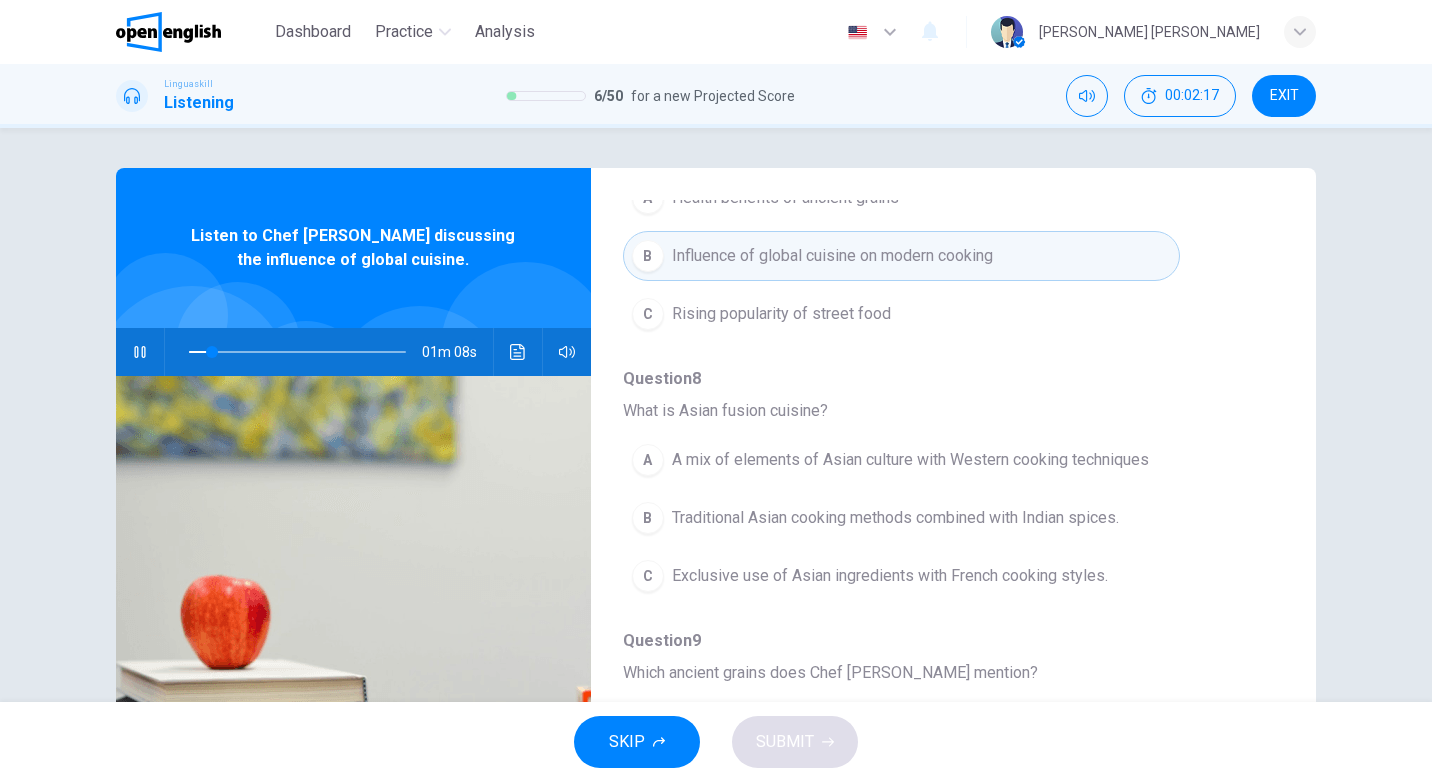 scroll, scrollTop: 400, scrollLeft: 0, axis: vertical 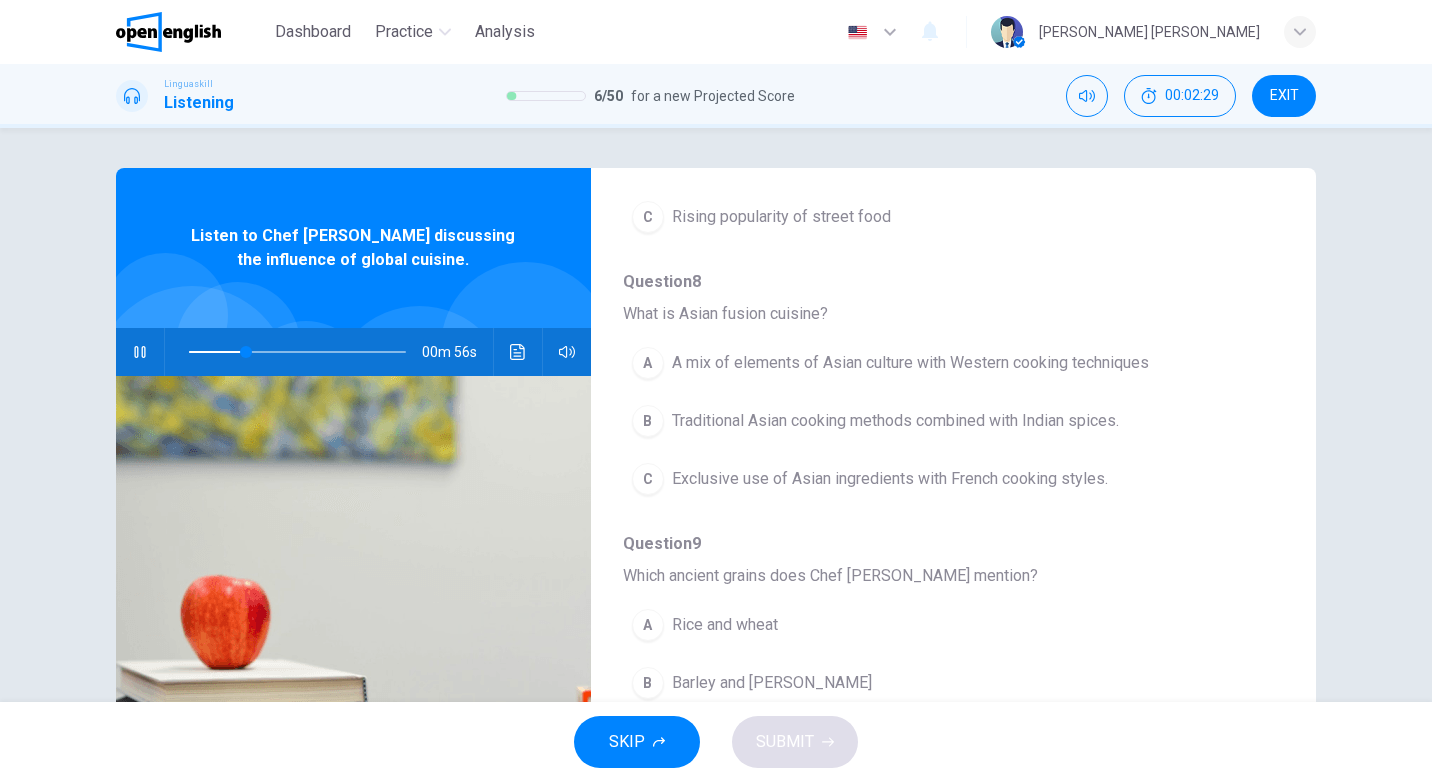 click on "A mix of elements of Asian culture with Western cooking techniques" at bounding box center (910, 363) 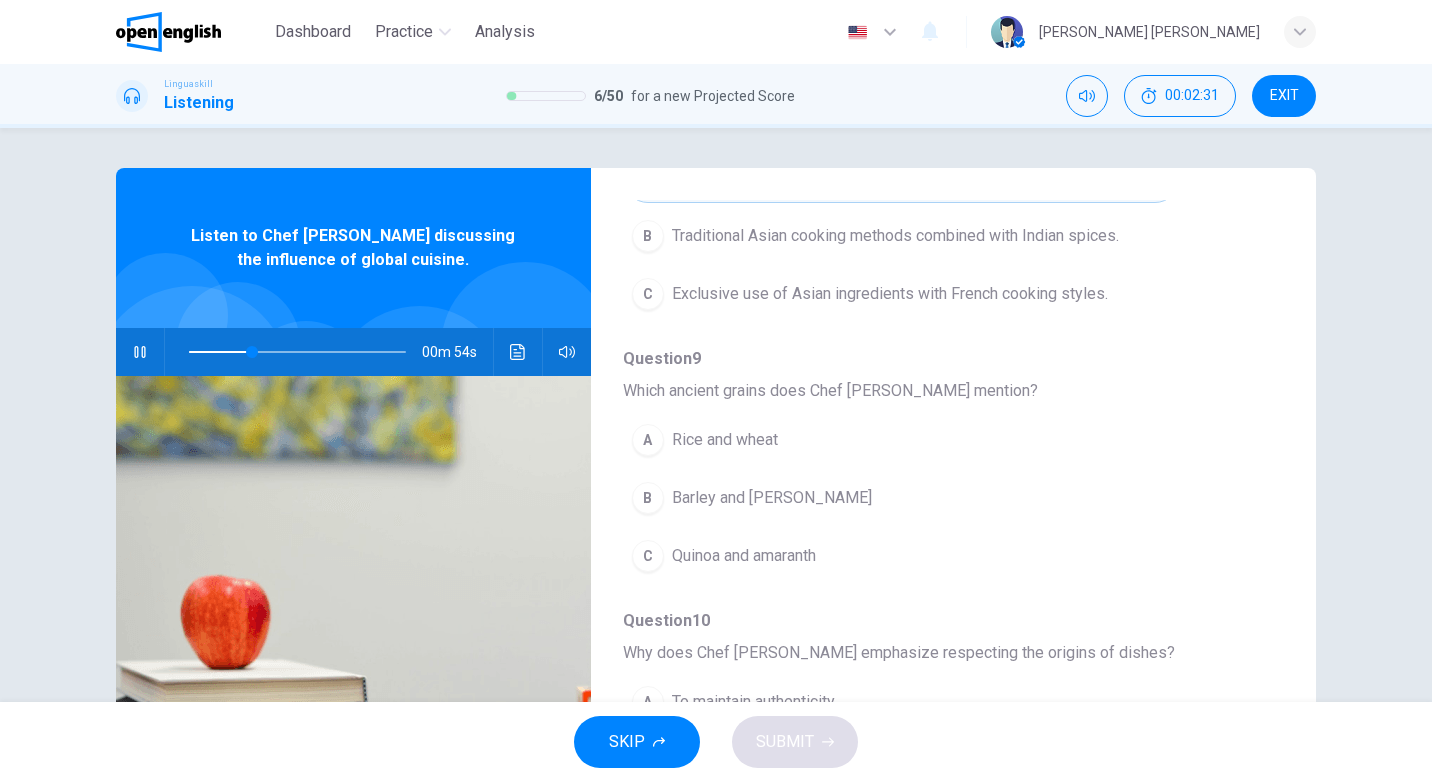 scroll, scrollTop: 600, scrollLeft: 0, axis: vertical 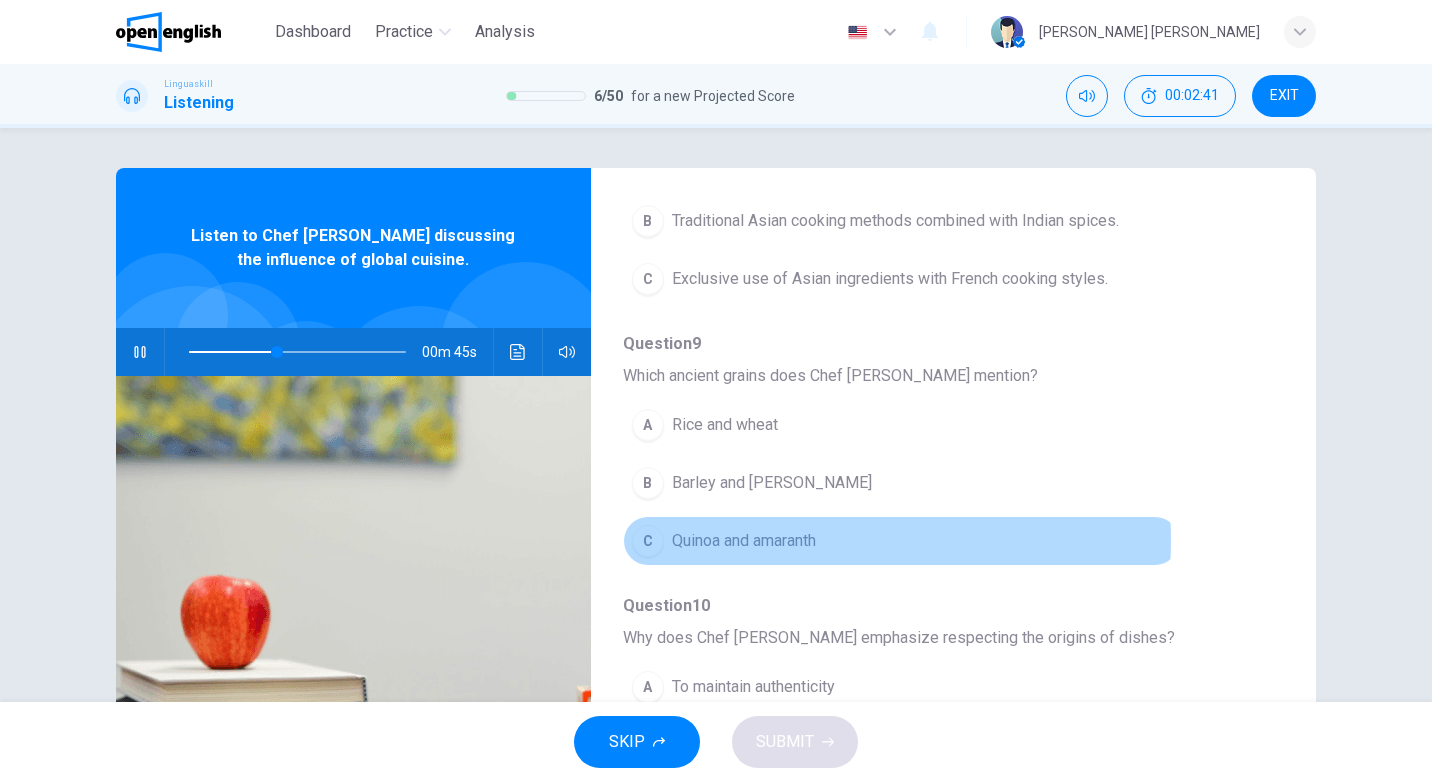 click on "Quinoa and amaranth" at bounding box center [744, 541] 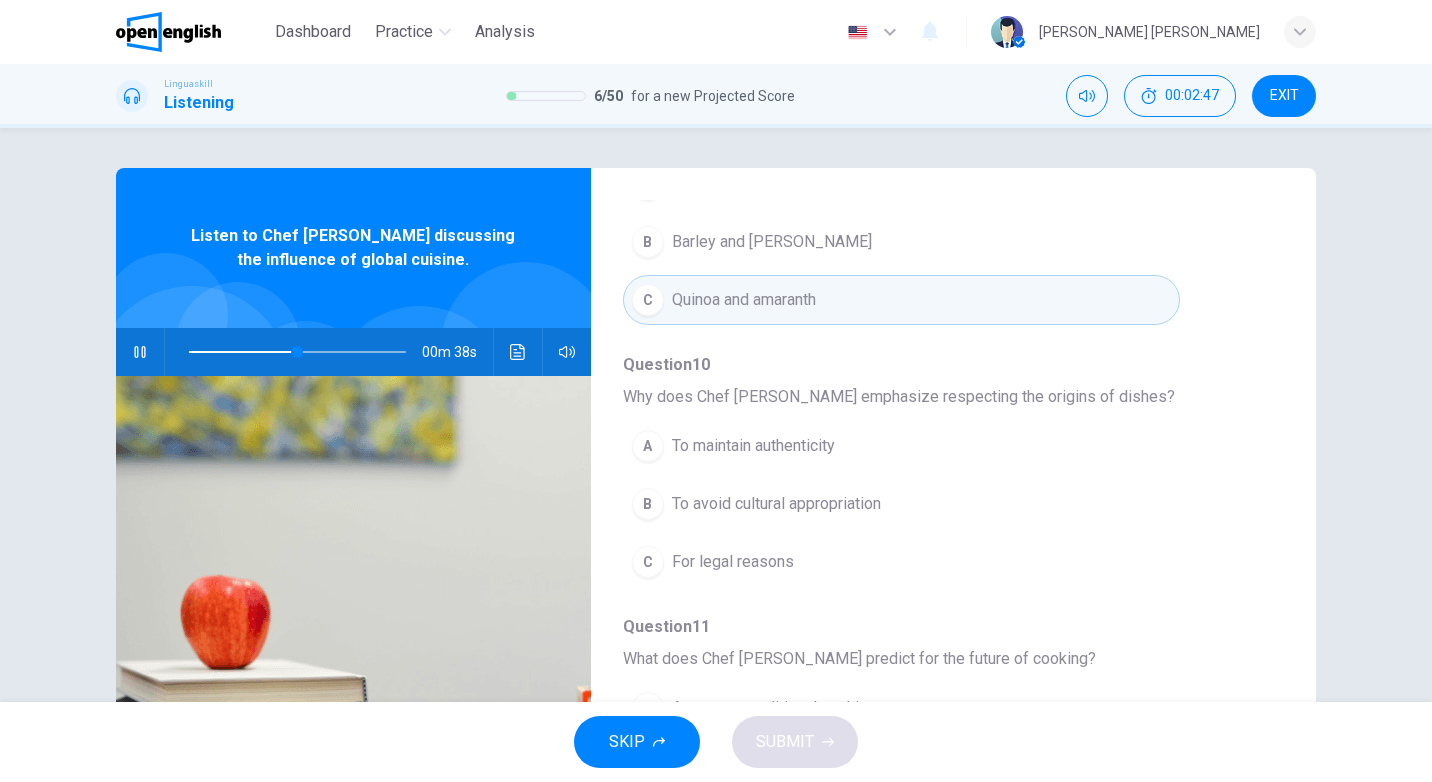 scroll, scrollTop: 863, scrollLeft: 0, axis: vertical 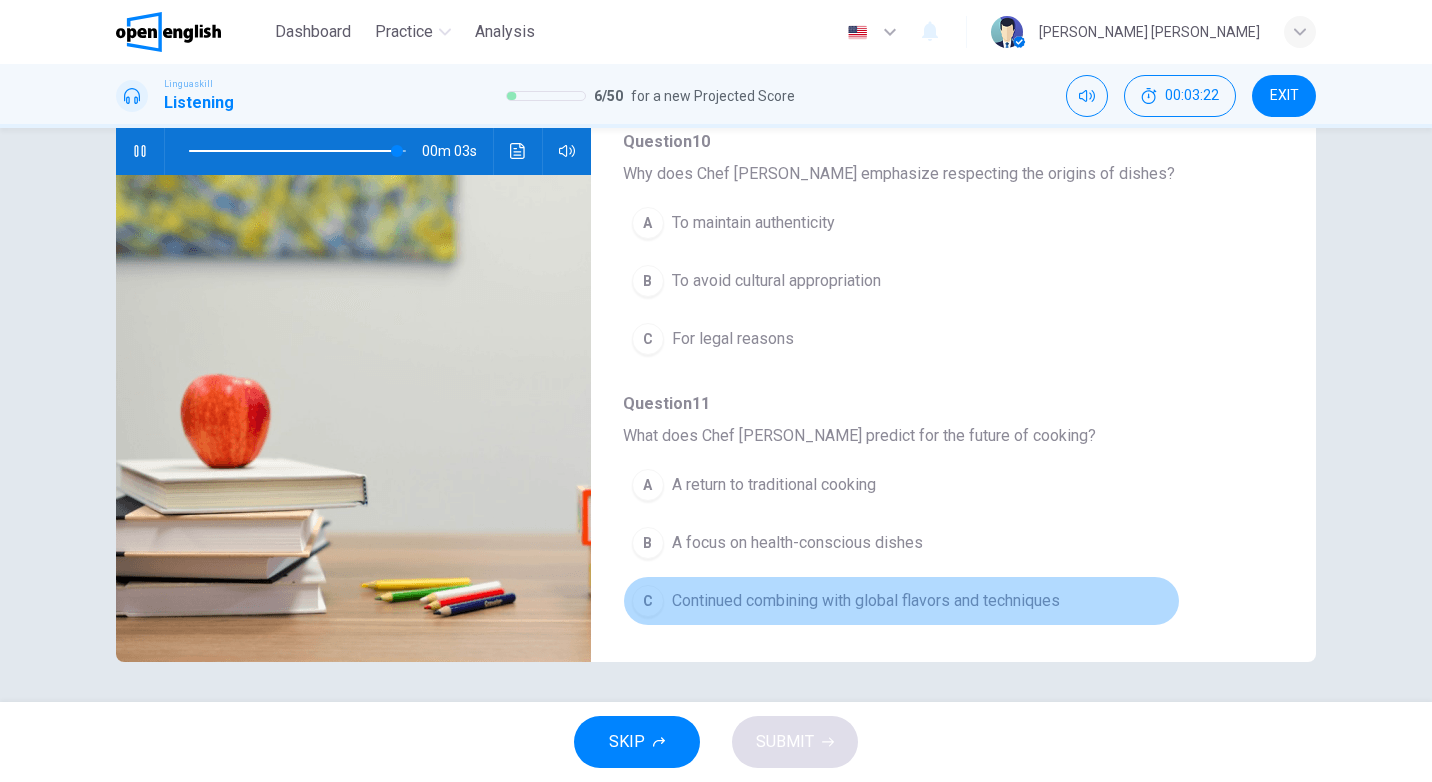 click on "Continued combining with global flavors and techniques" at bounding box center [866, 601] 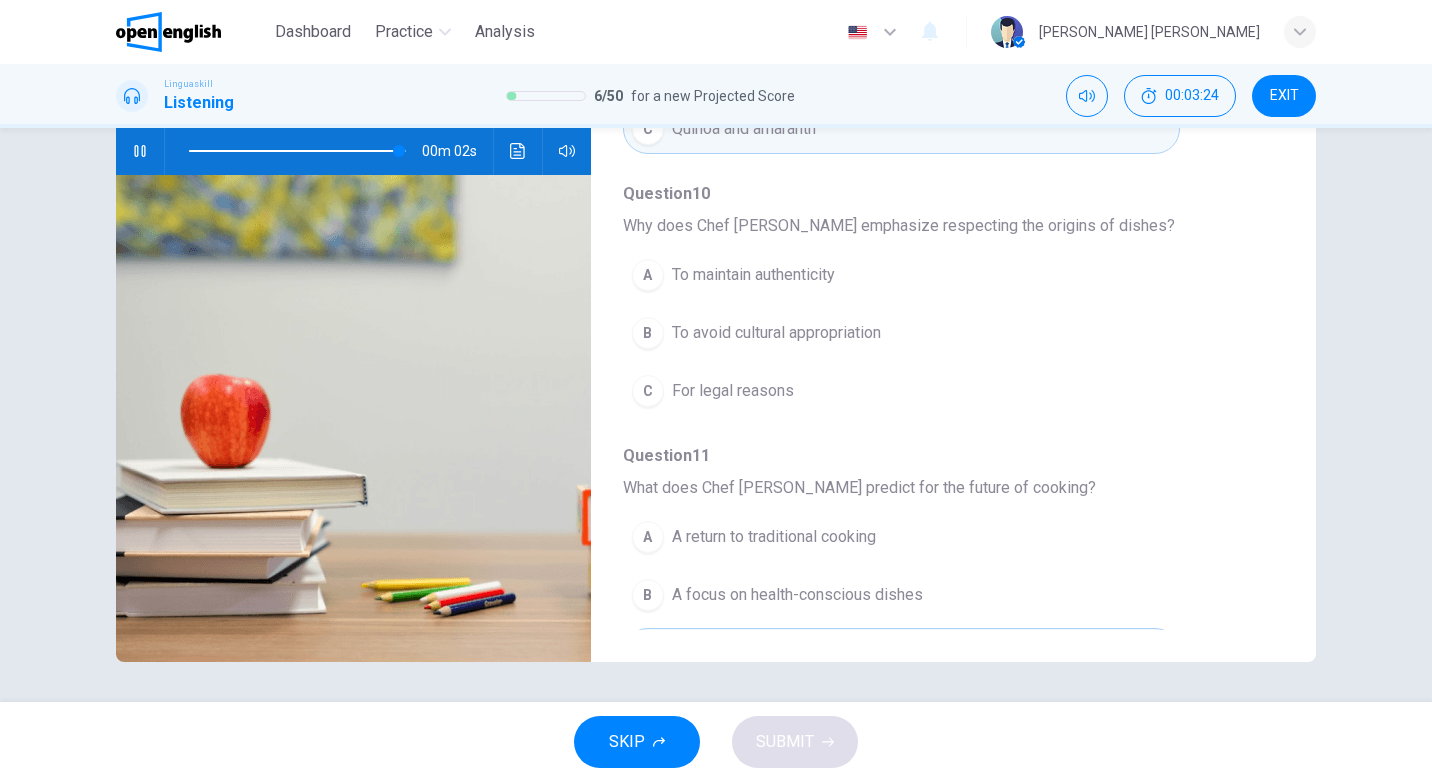 scroll, scrollTop: 763, scrollLeft: 0, axis: vertical 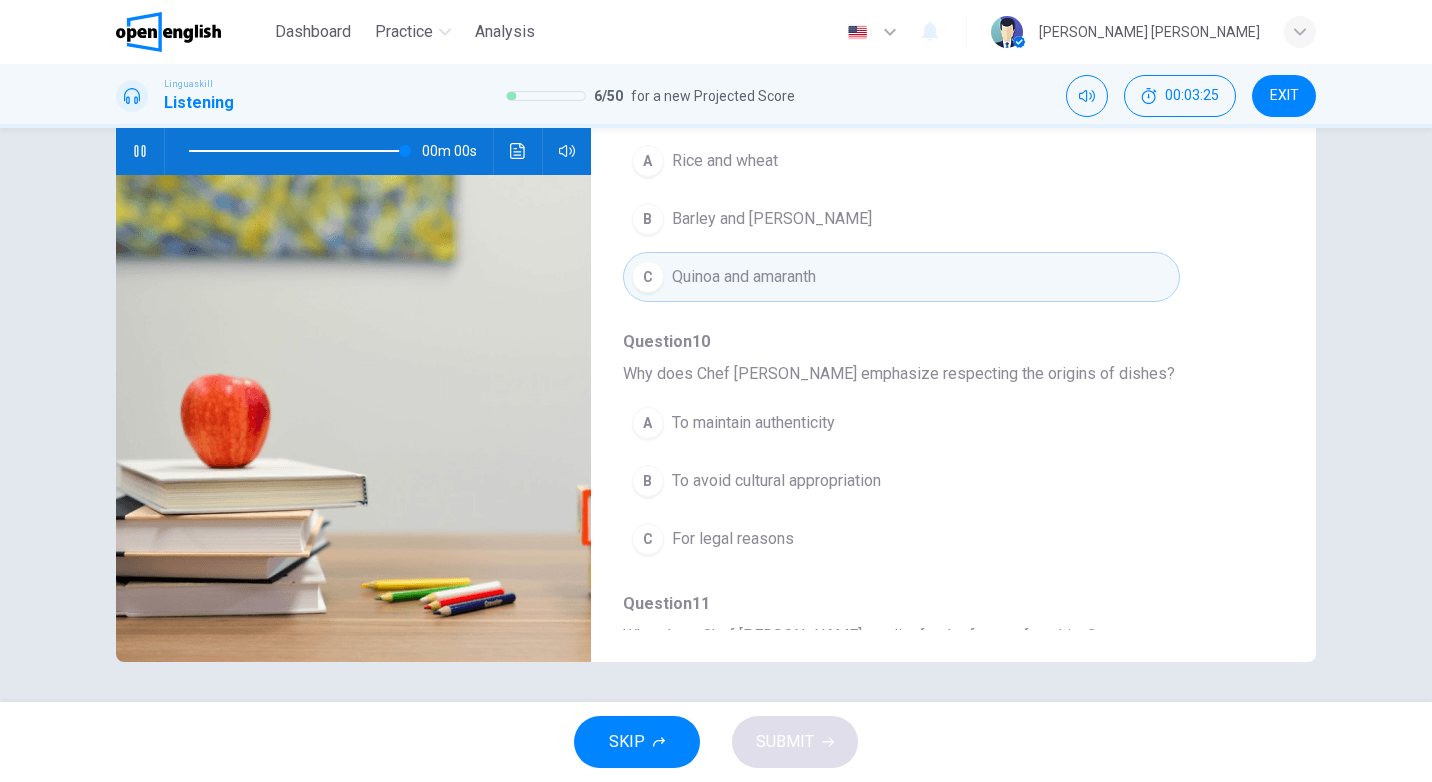 type on "*" 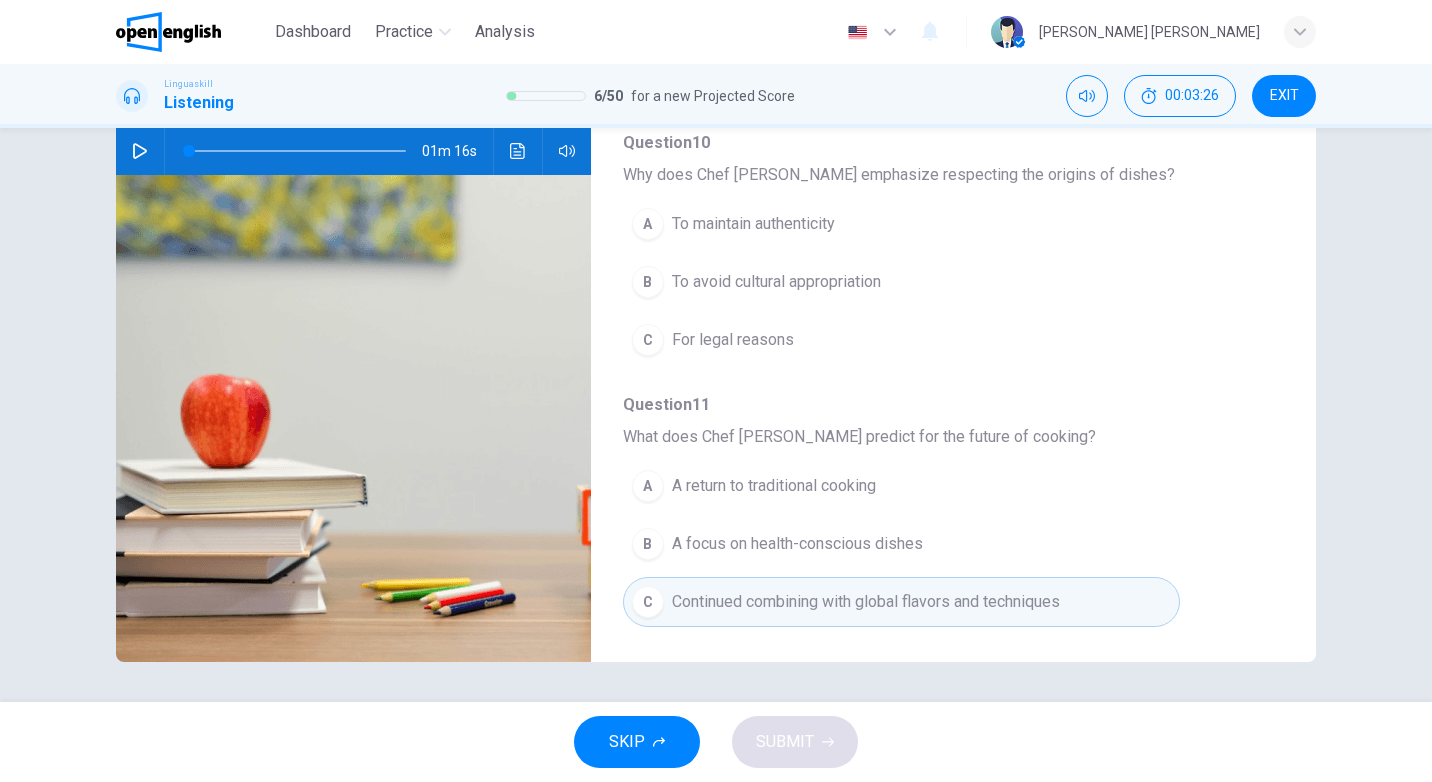 scroll, scrollTop: 863, scrollLeft: 0, axis: vertical 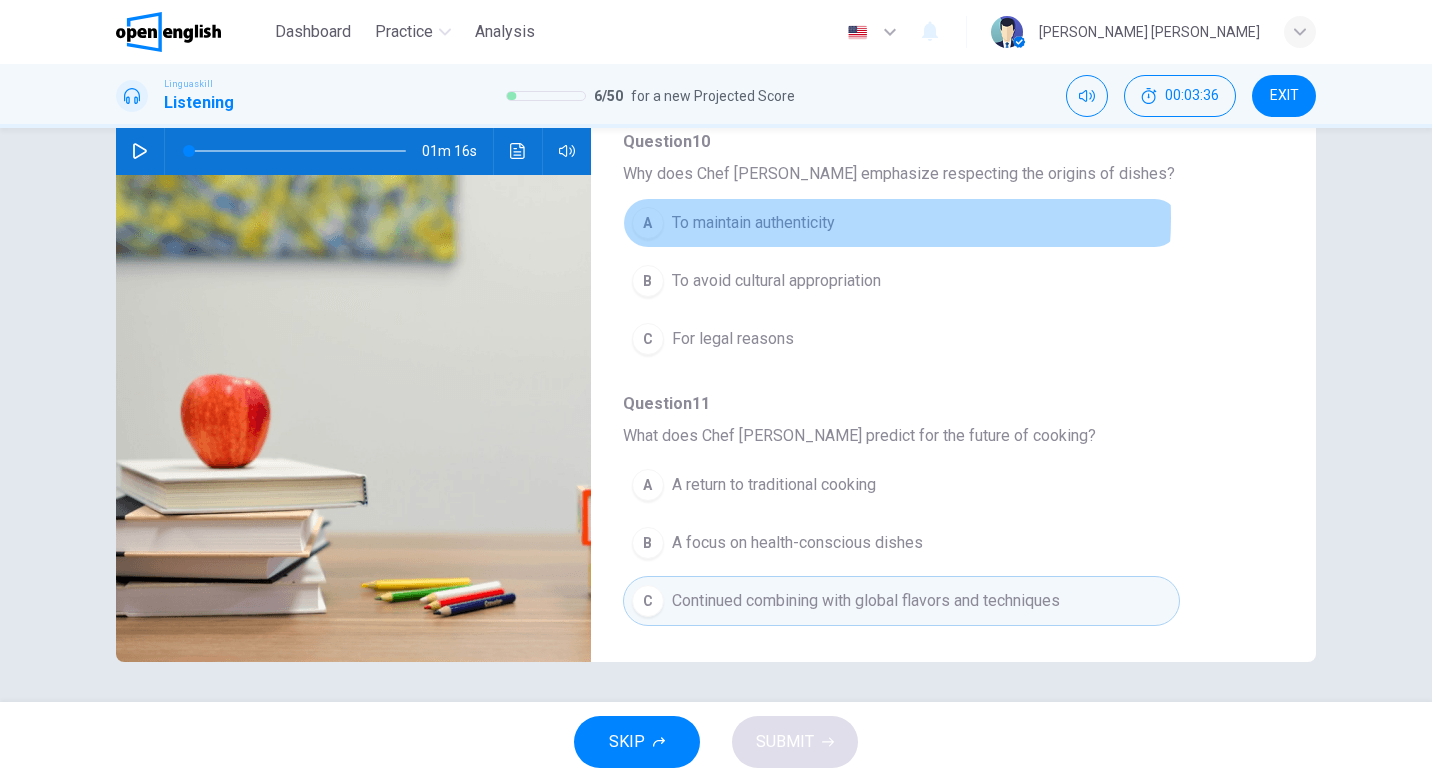 click on "To maintain authenticity" at bounding box center [753, 223] 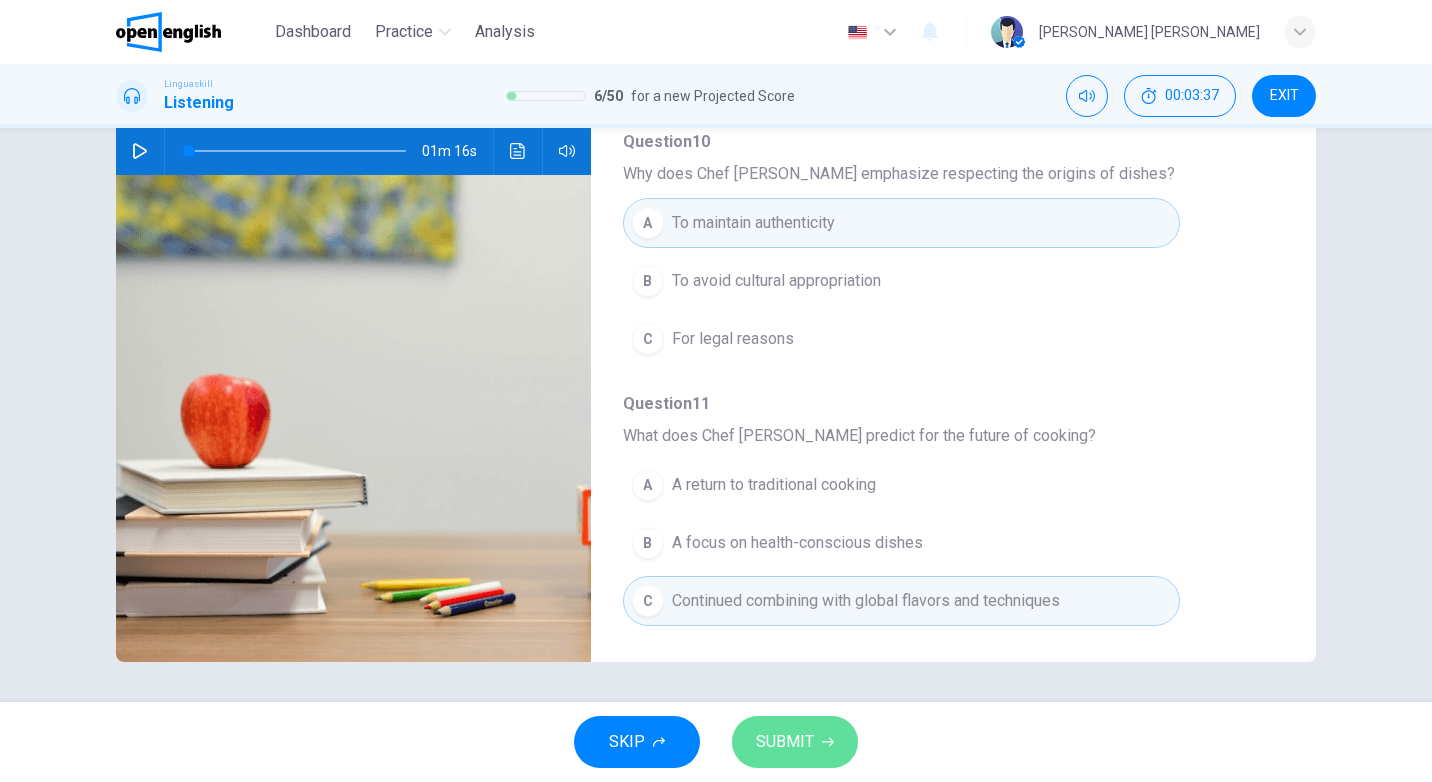 click on "SUBMIT" at bounding box center [785, 742] 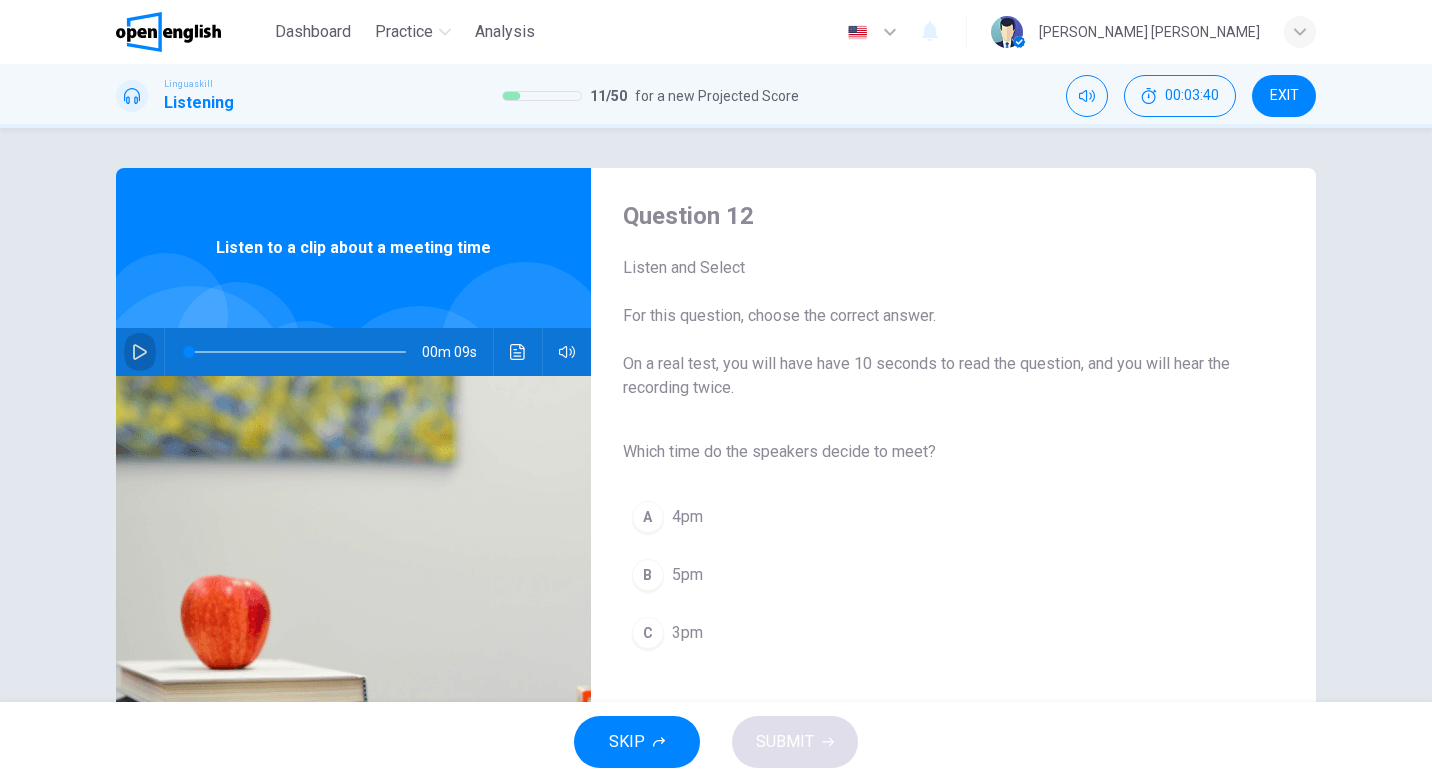 click 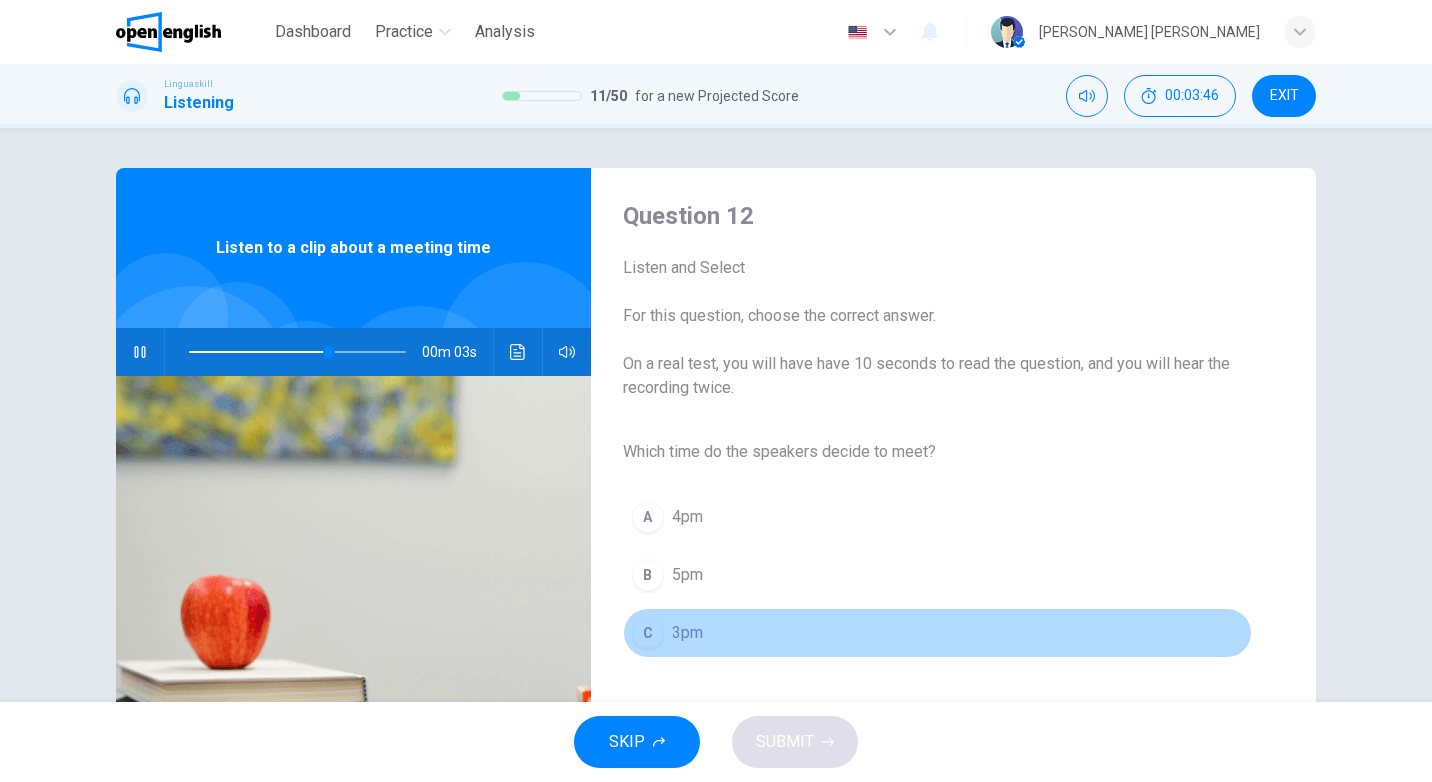 click on "3pm" at bounding box center (687, 633) 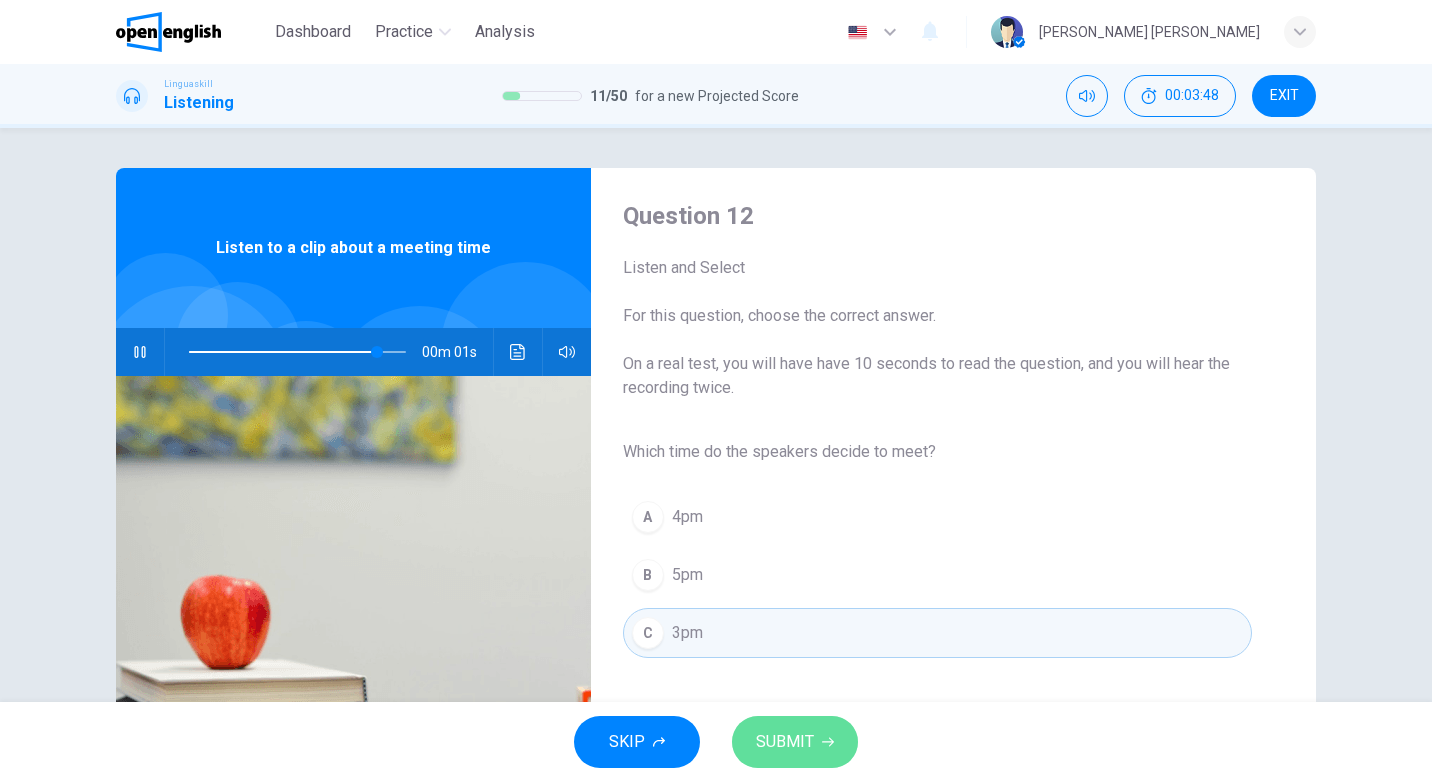 click on "SUBMIT" at bounding box center [795, 742] 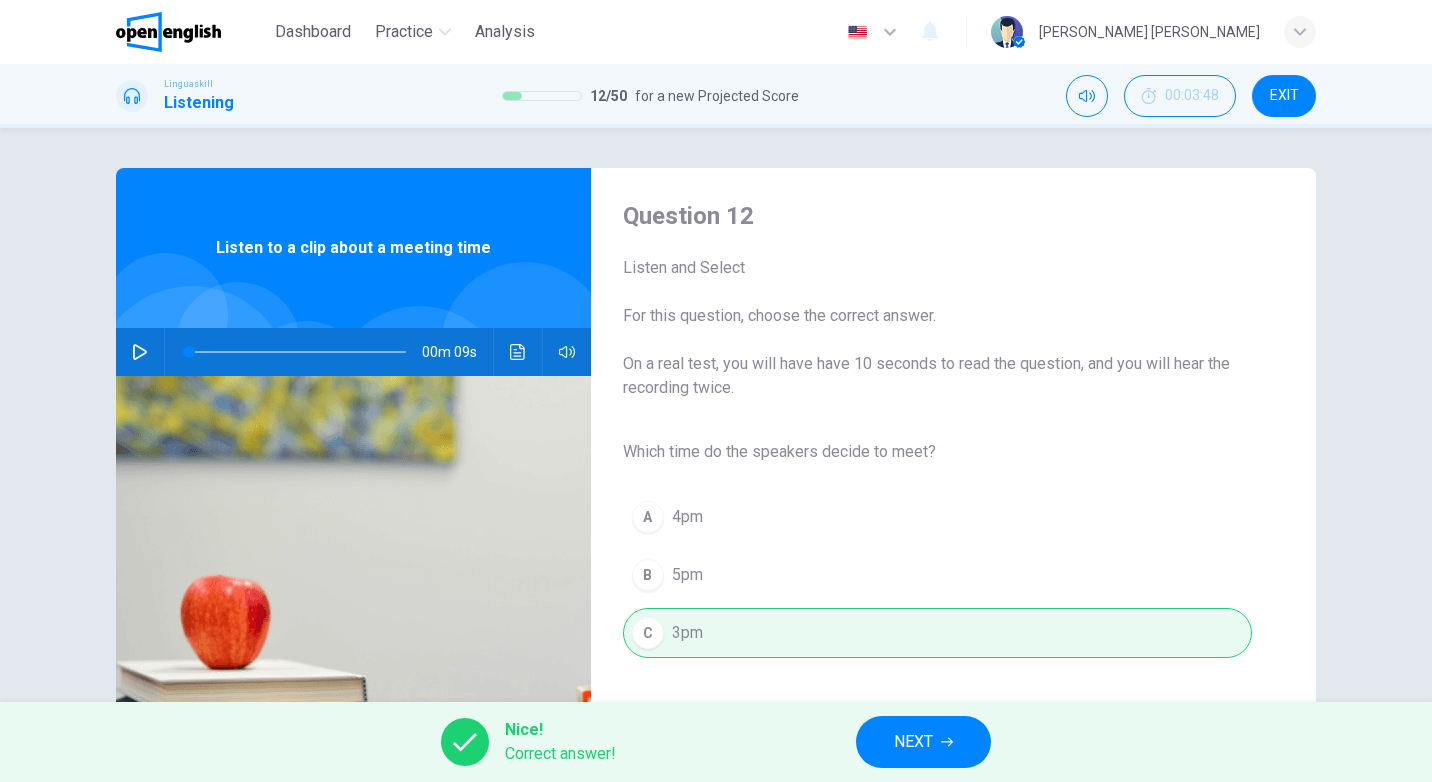 click on "NEXT" at bounding box center (913, 742) 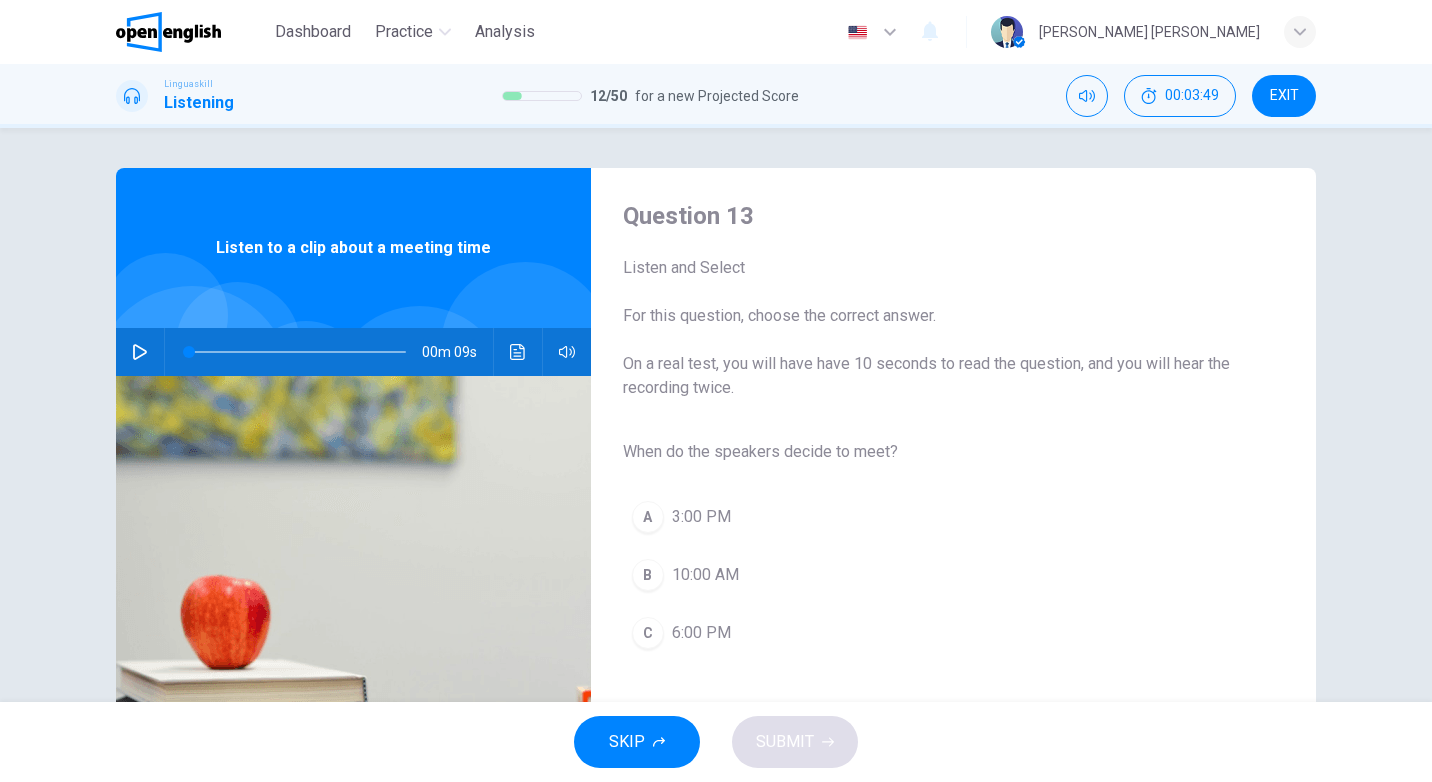 click 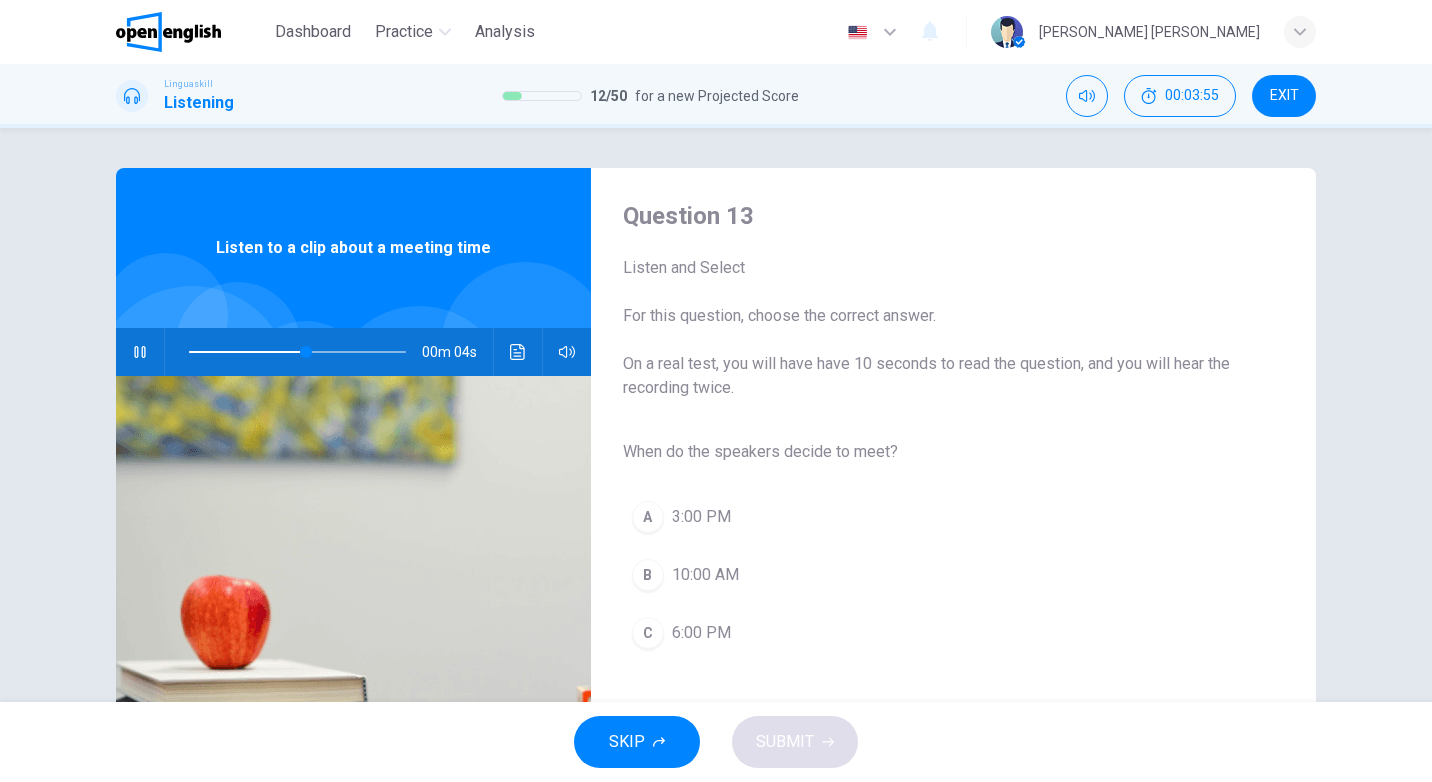 click on "3:00 PM" at bounding box center [701, 517] 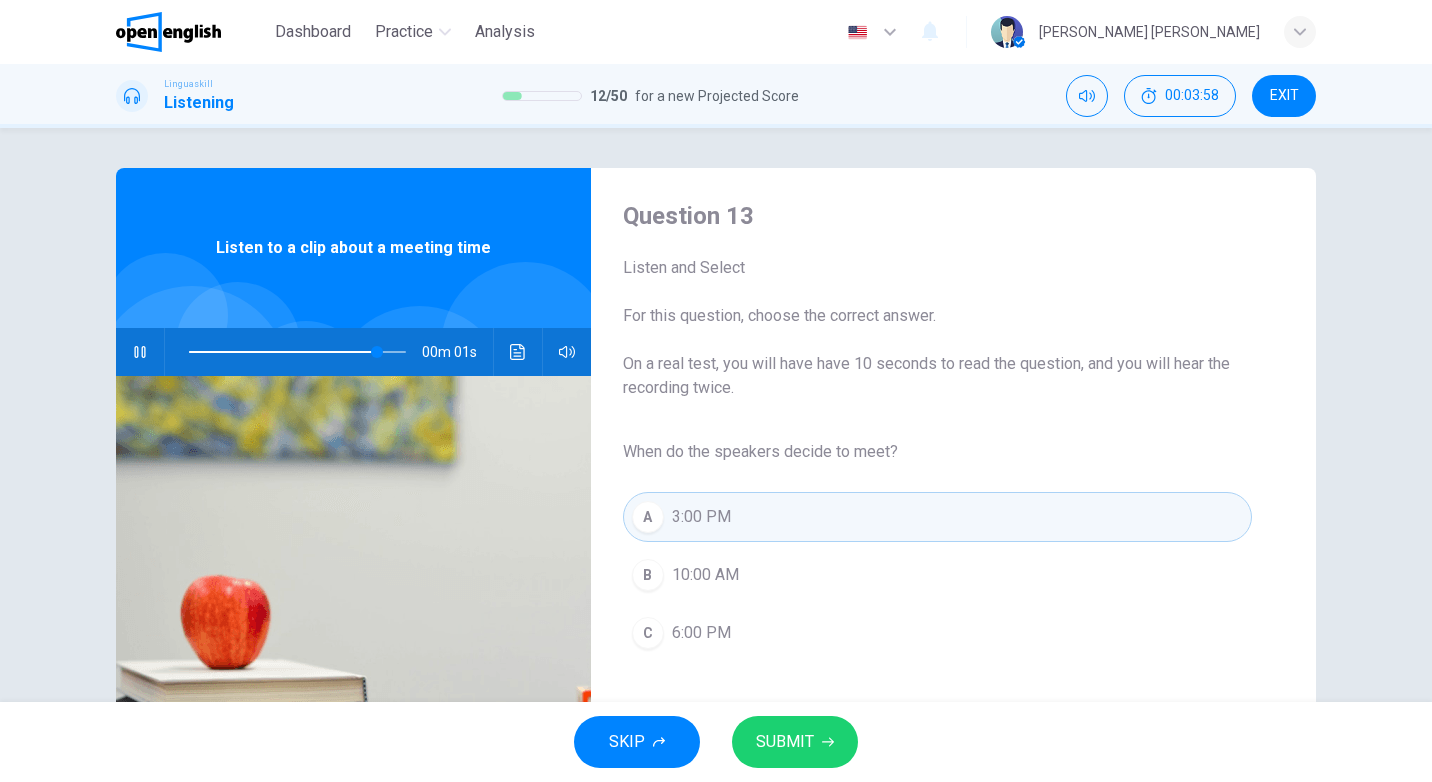 click on "SUBMIT" at bounding box center (785, 742) 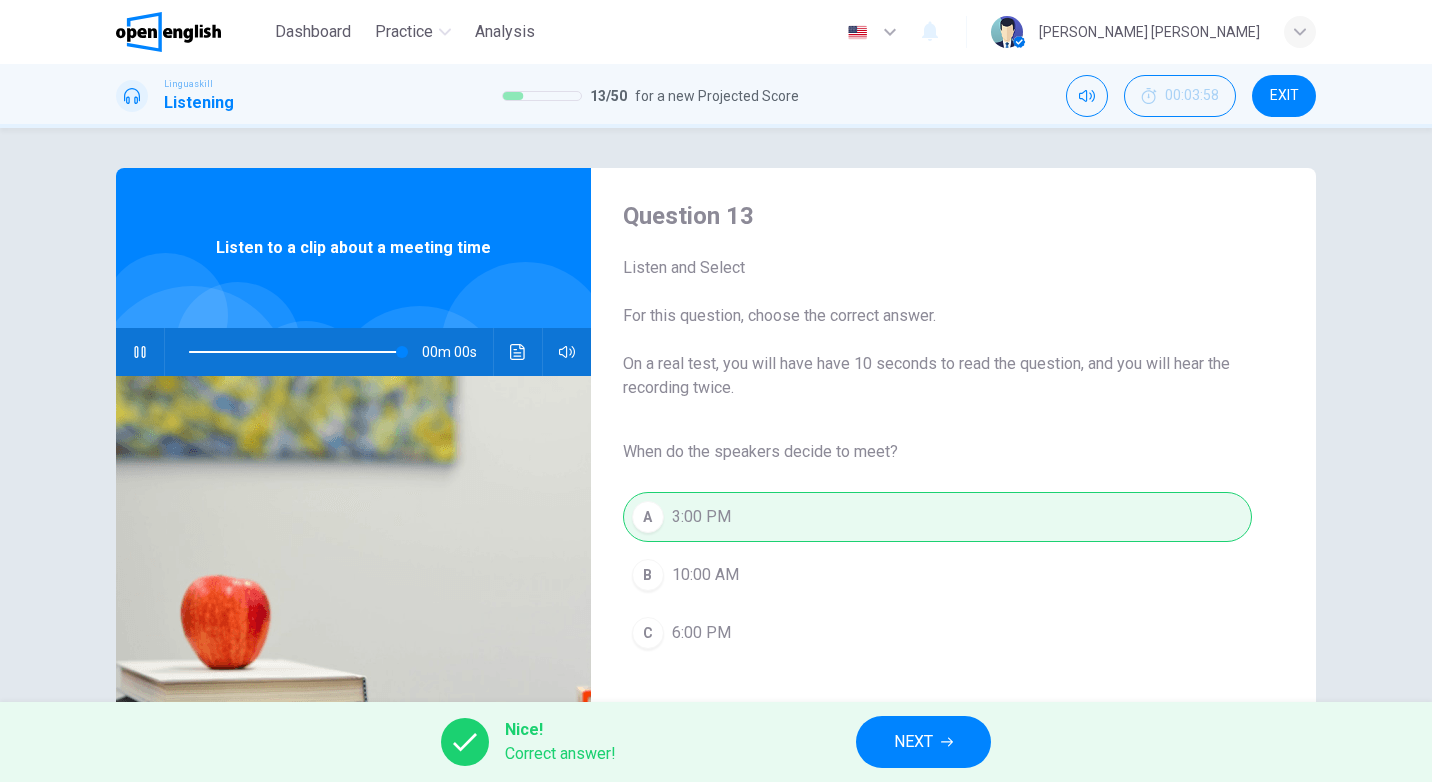 type on "*" 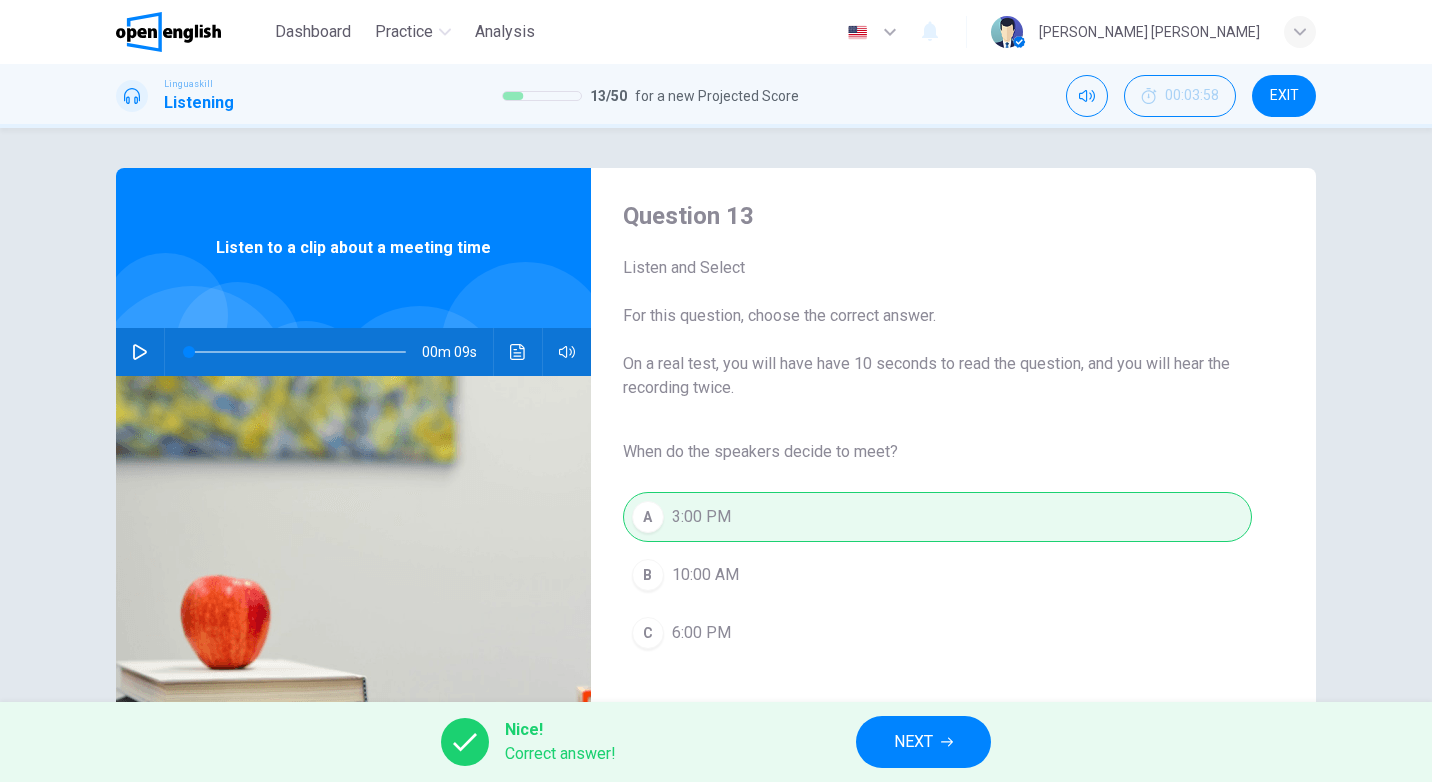click on "NEXT" at bounding box center [923, 742] 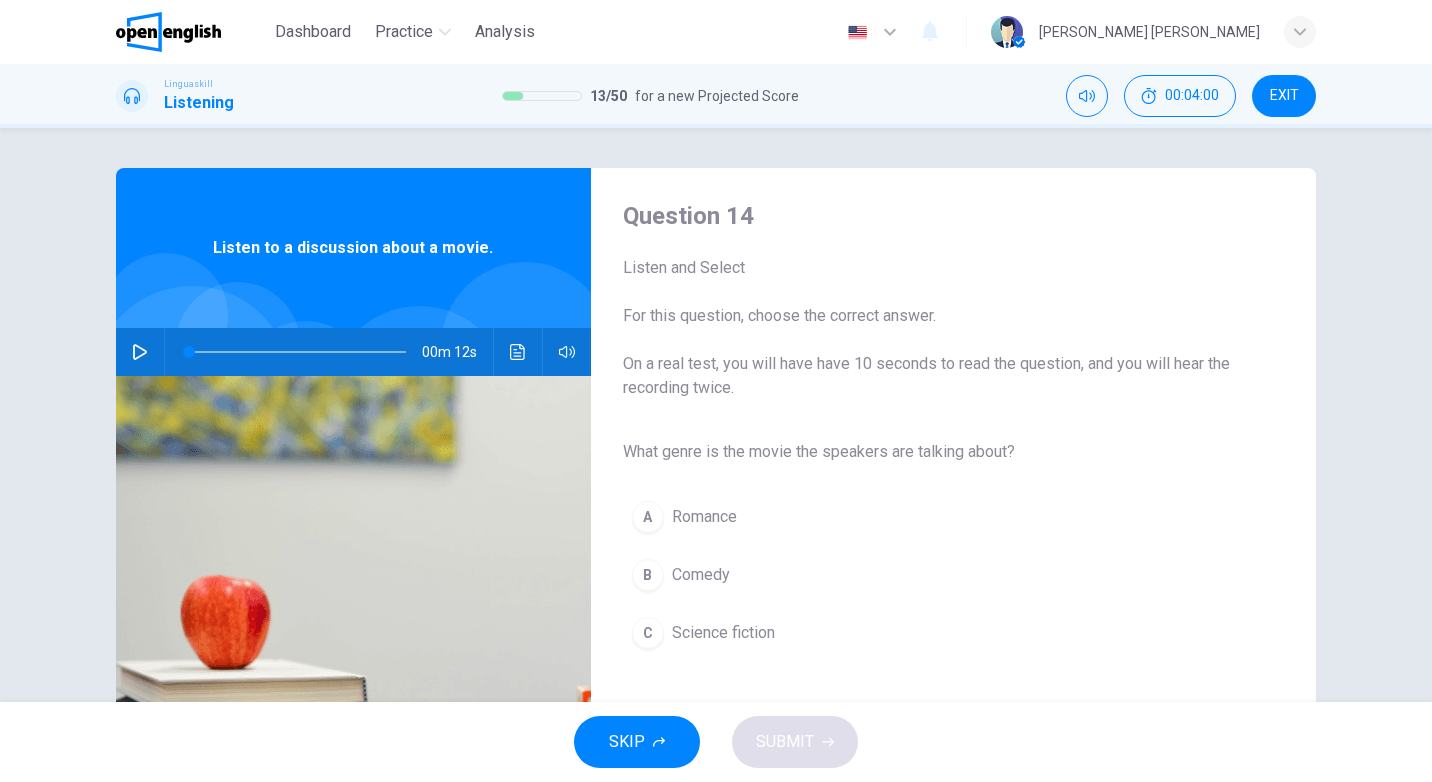 click 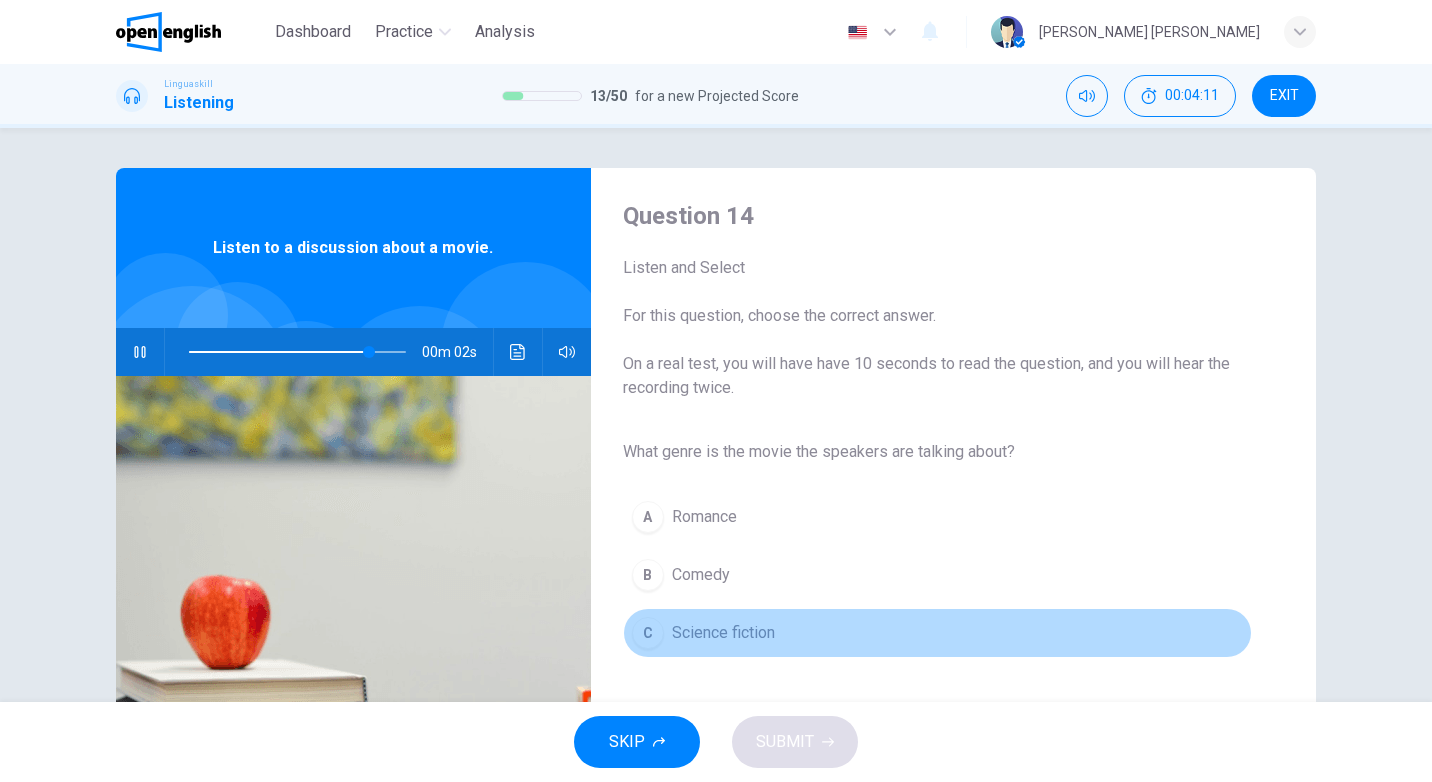 click on "Science fiction" at bounding box center [723, 633] 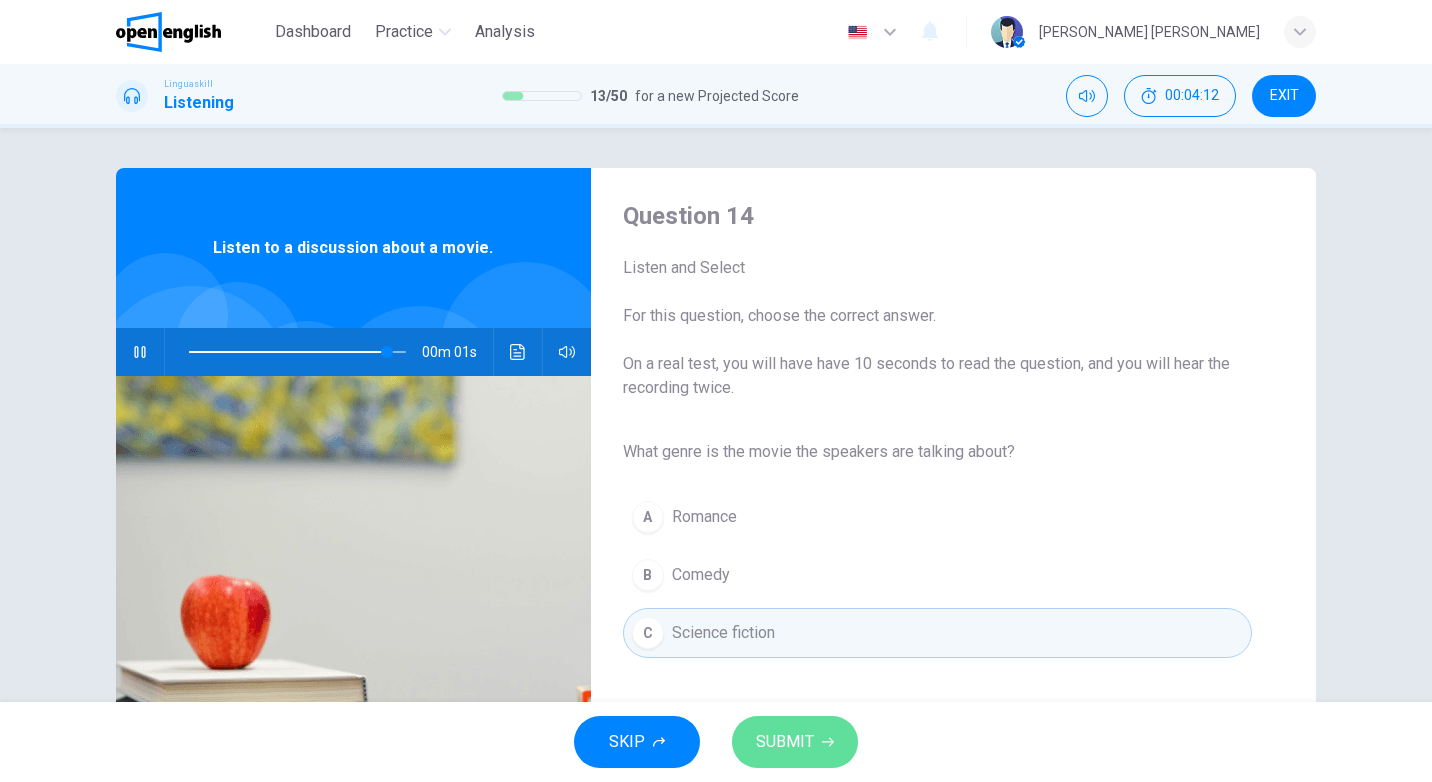 click on "SUBMIT" at bounding box center (785, 742) 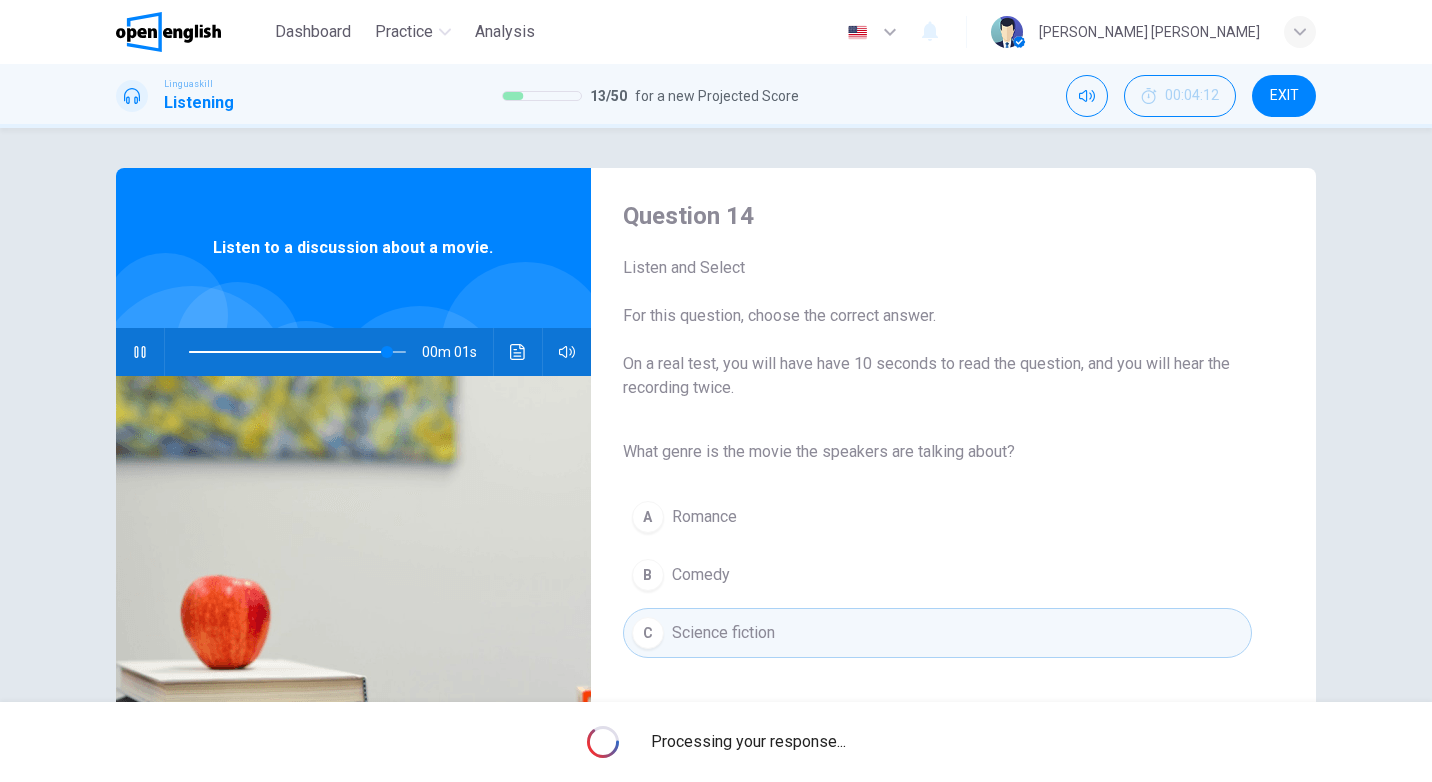 type on "*" 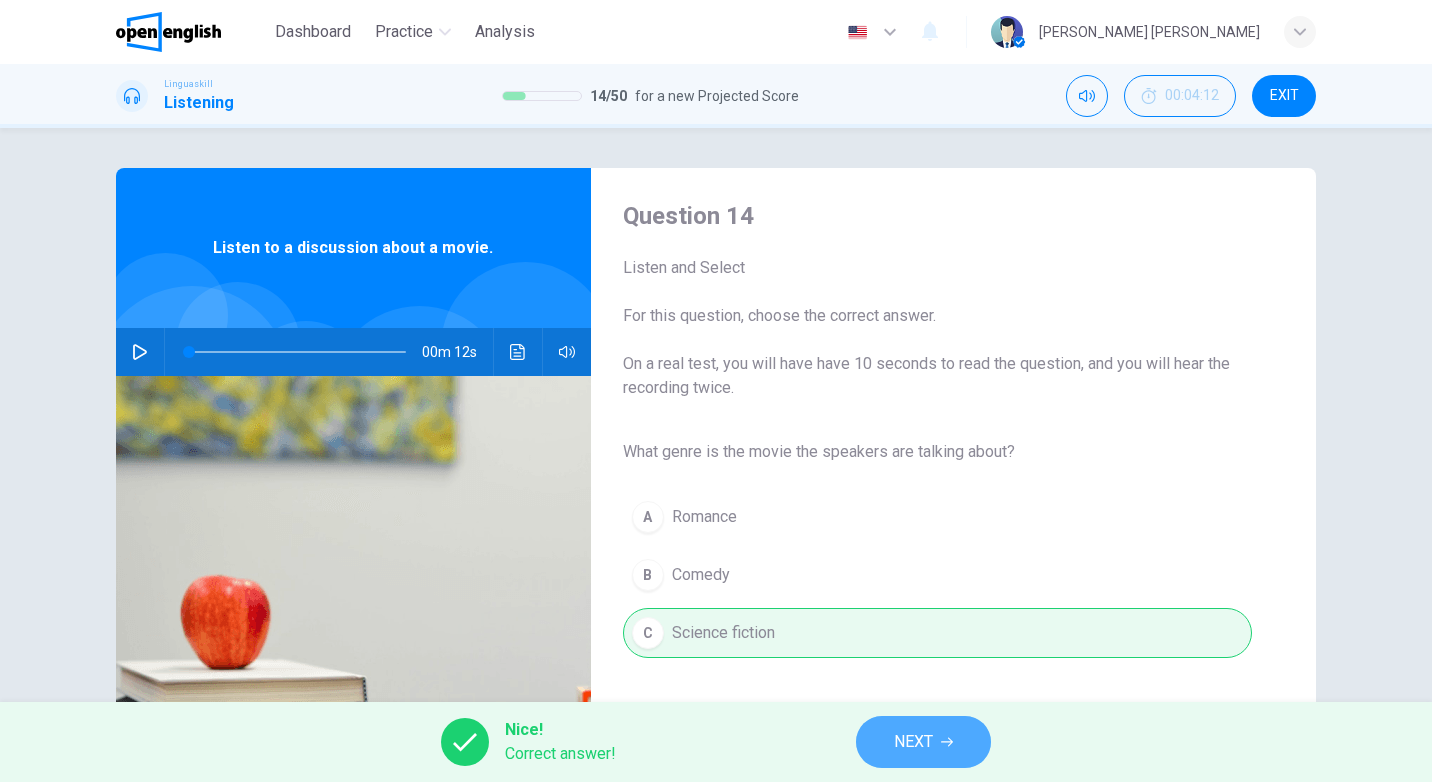 click on "NEXT" at bounding box center [913, 742] 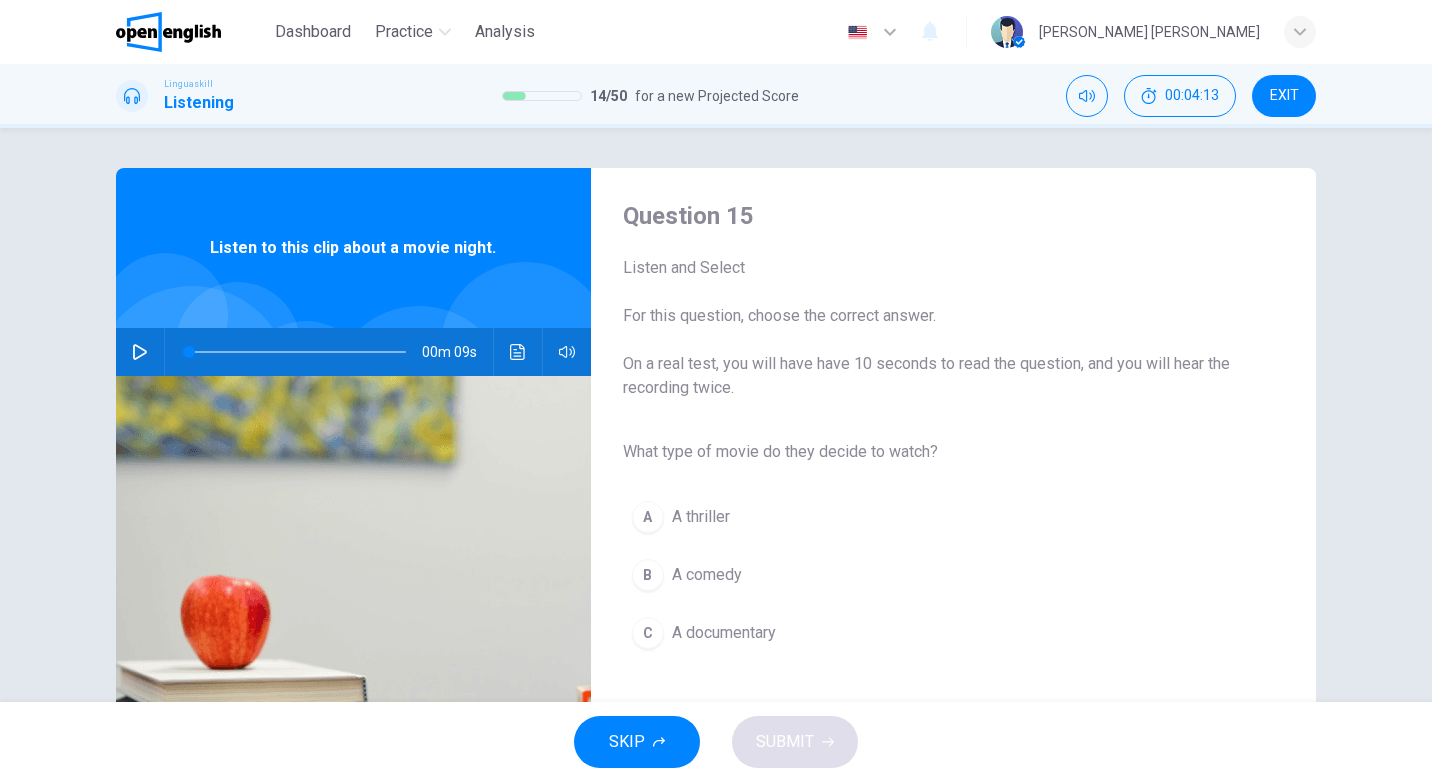 click at bounding box center (140, 352) 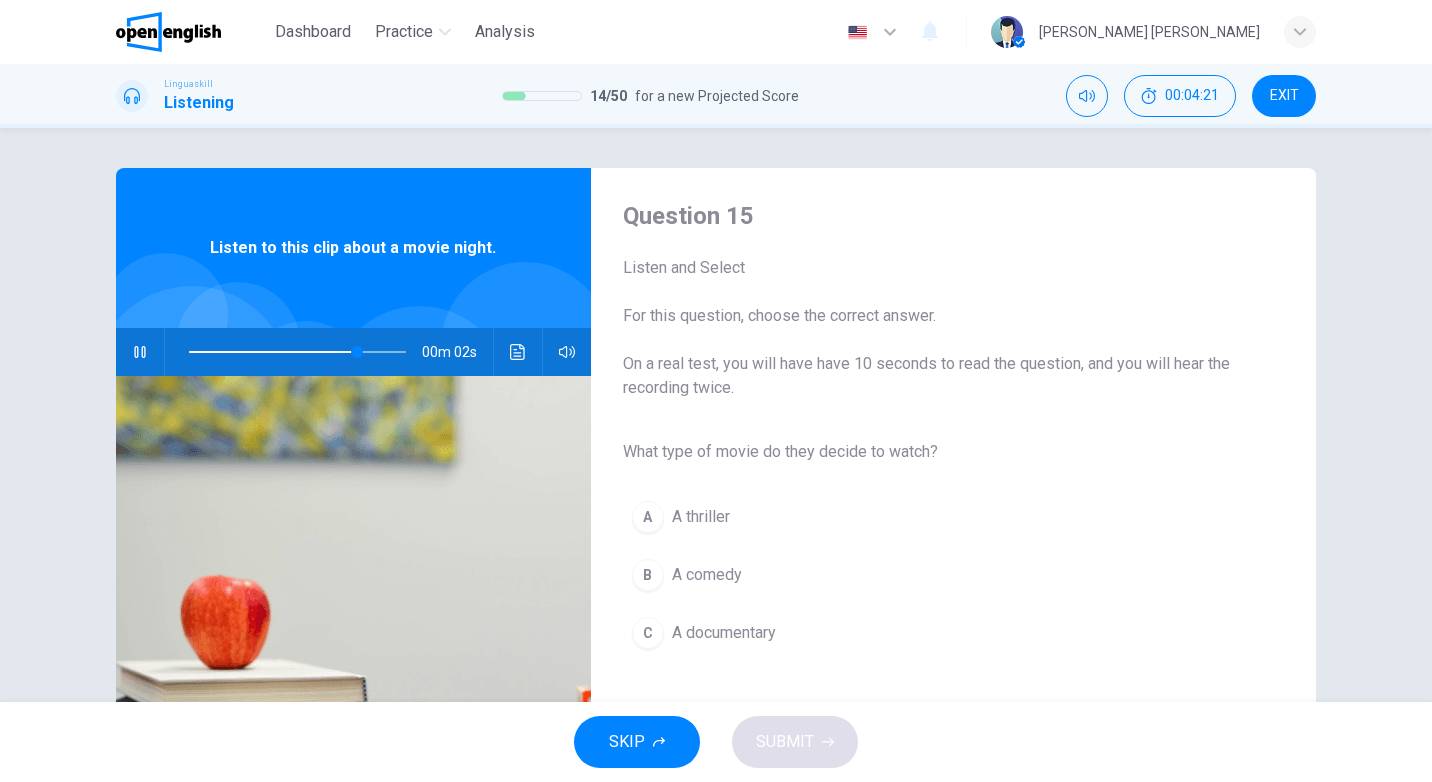 click on "A comedy" at bounding box center [707, 575] 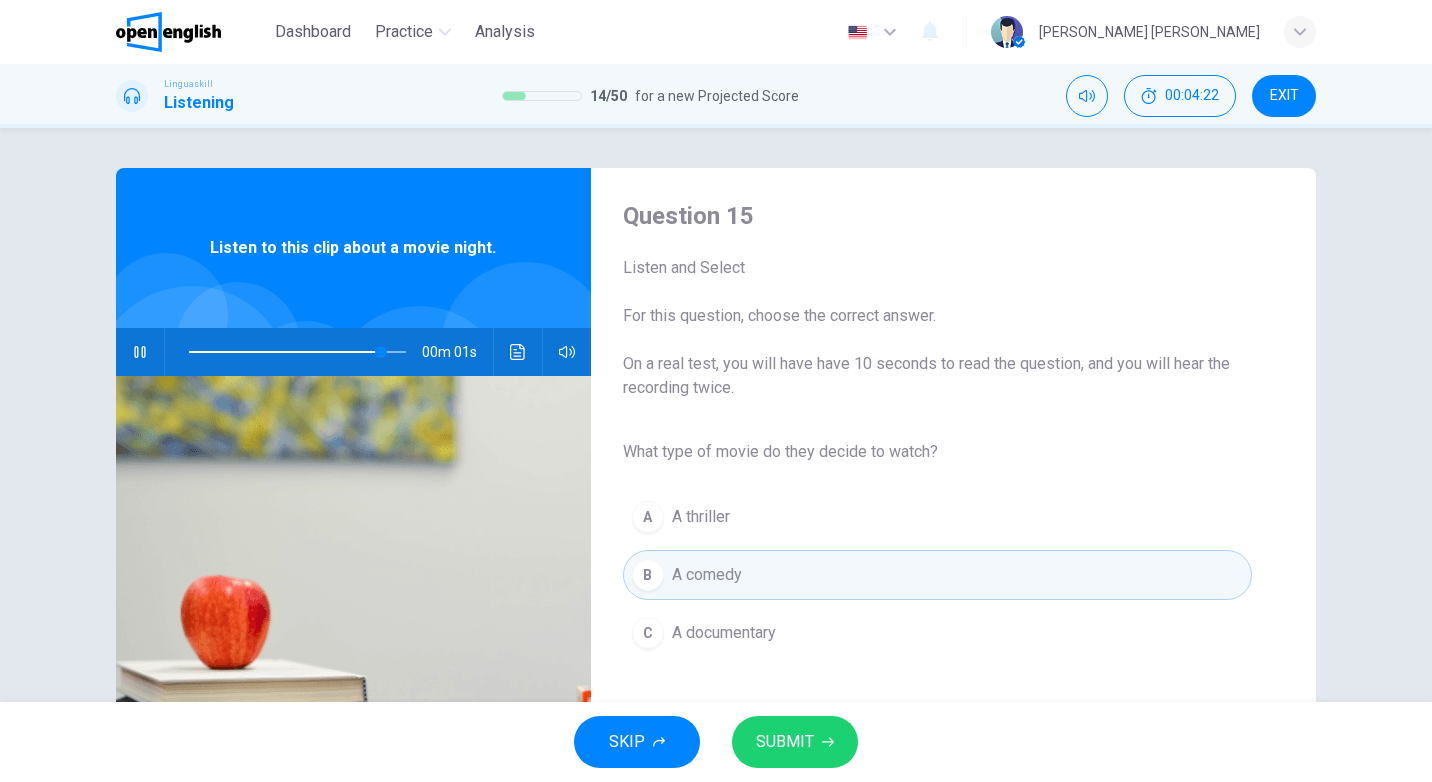click on "SUBMIT" at bounding box center (785, 742) 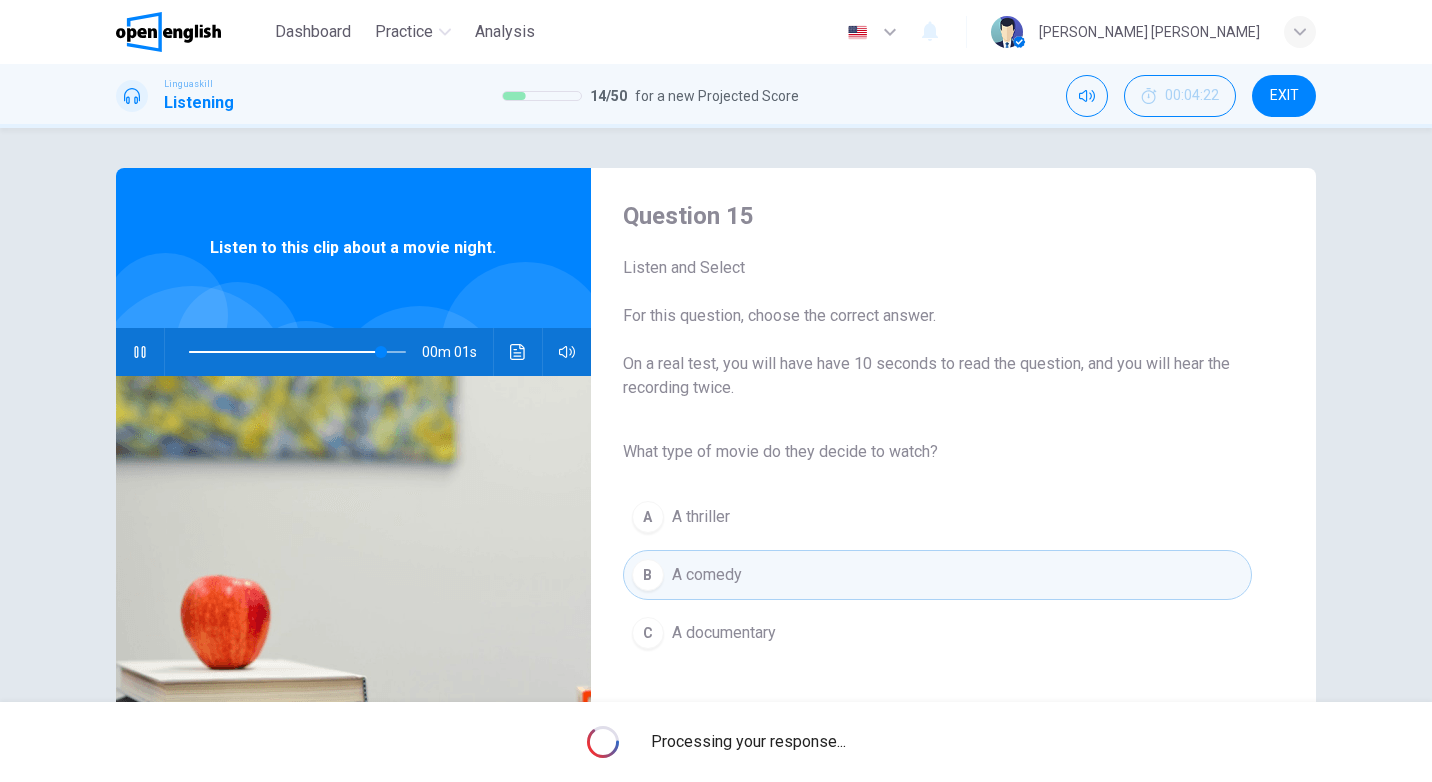 type on "*" 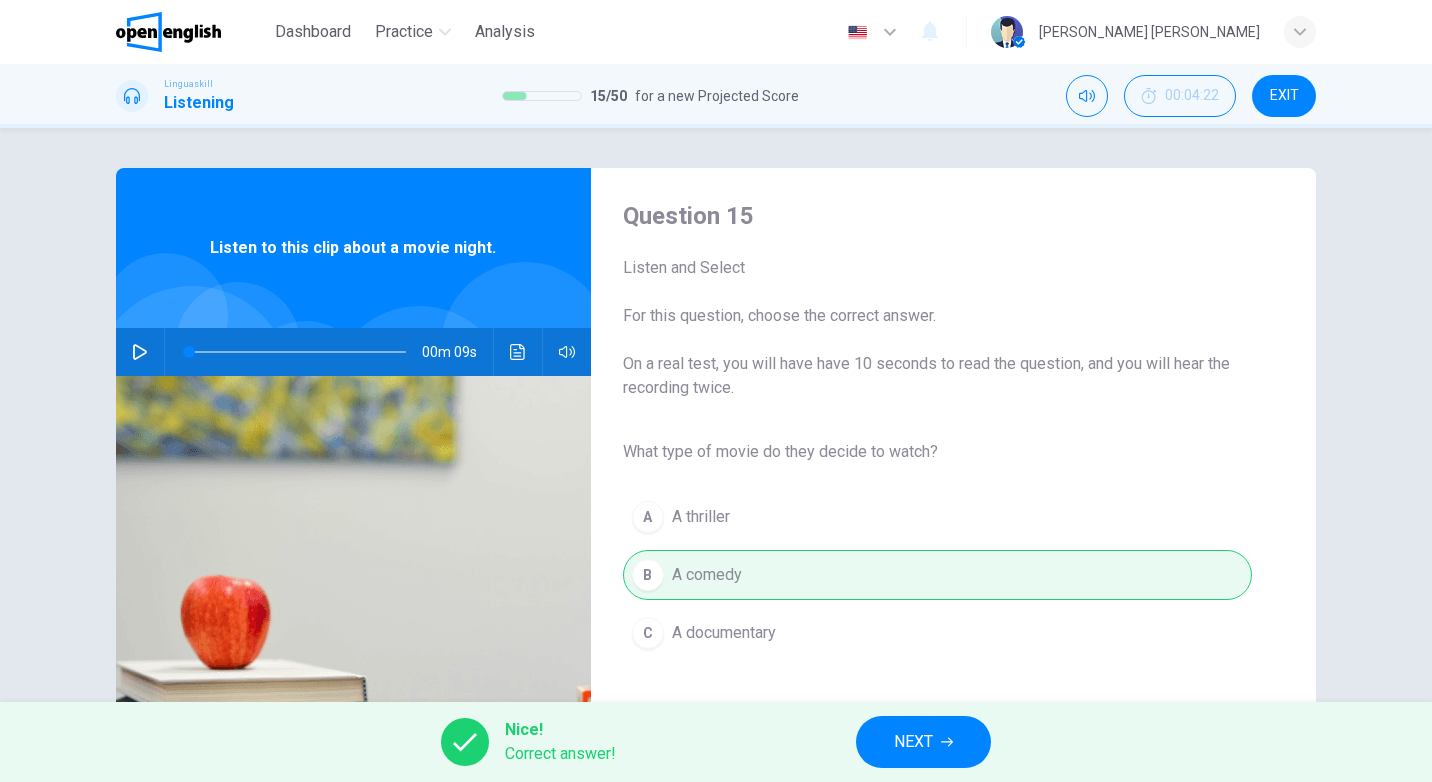 click on "NEXT" at bounding box center [923, 742] 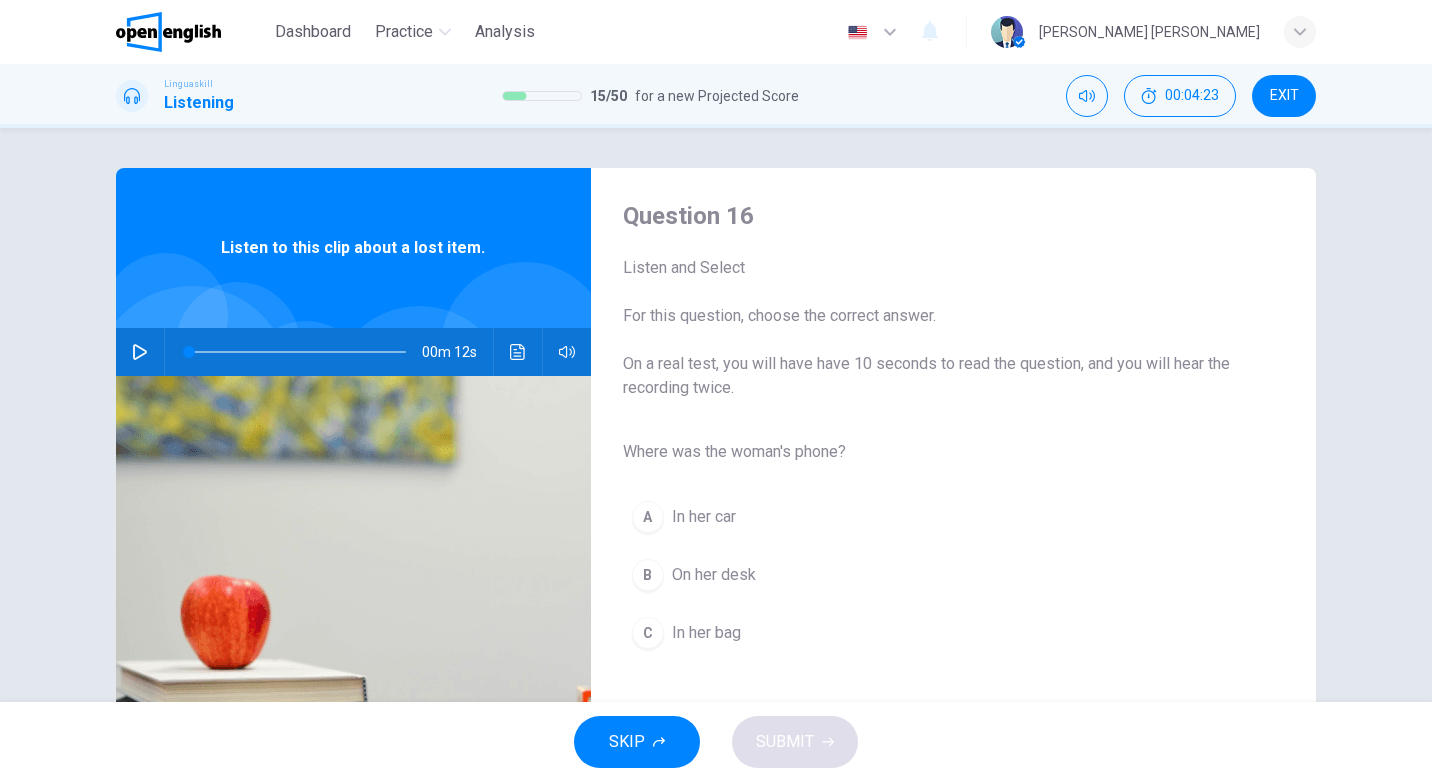 click 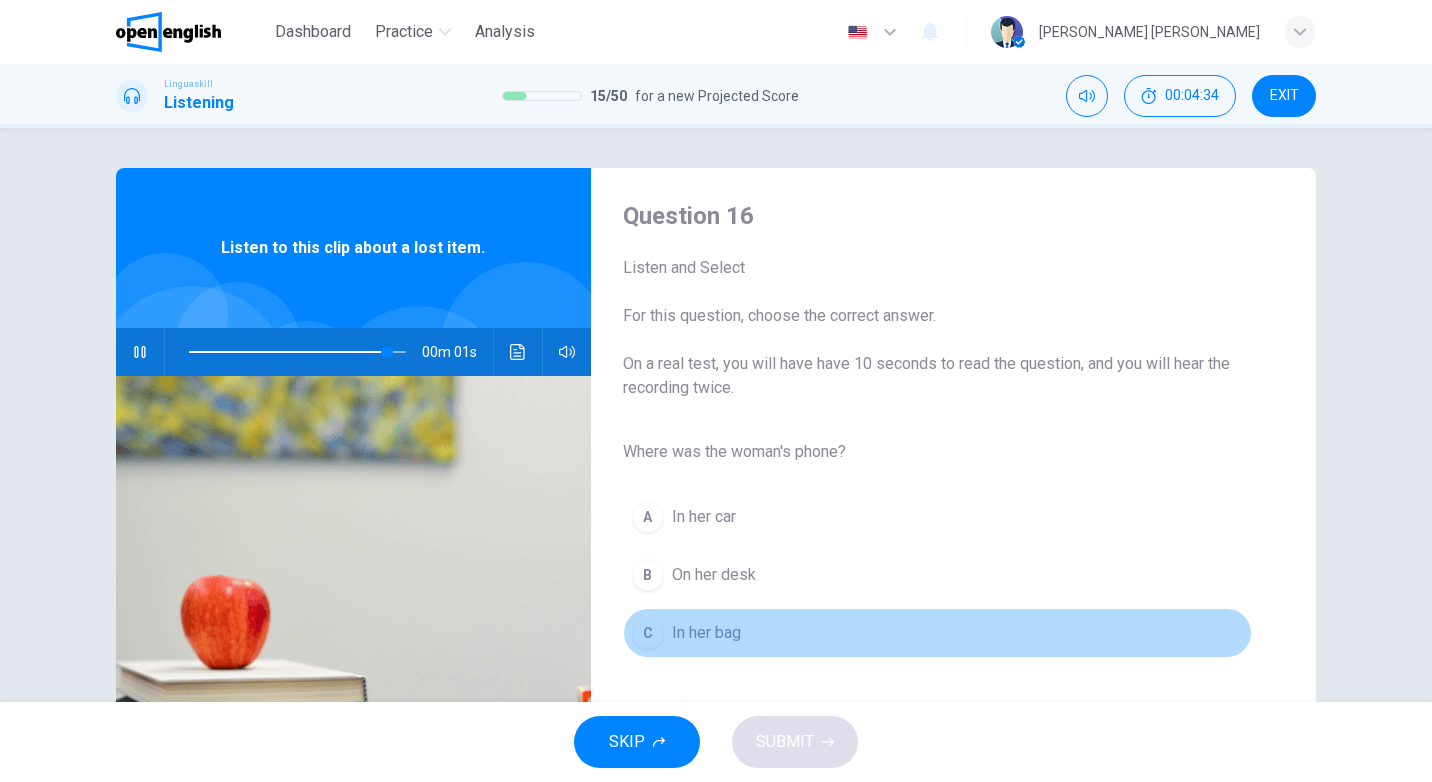 click on "In her bag" at bounding box center [706, 633] 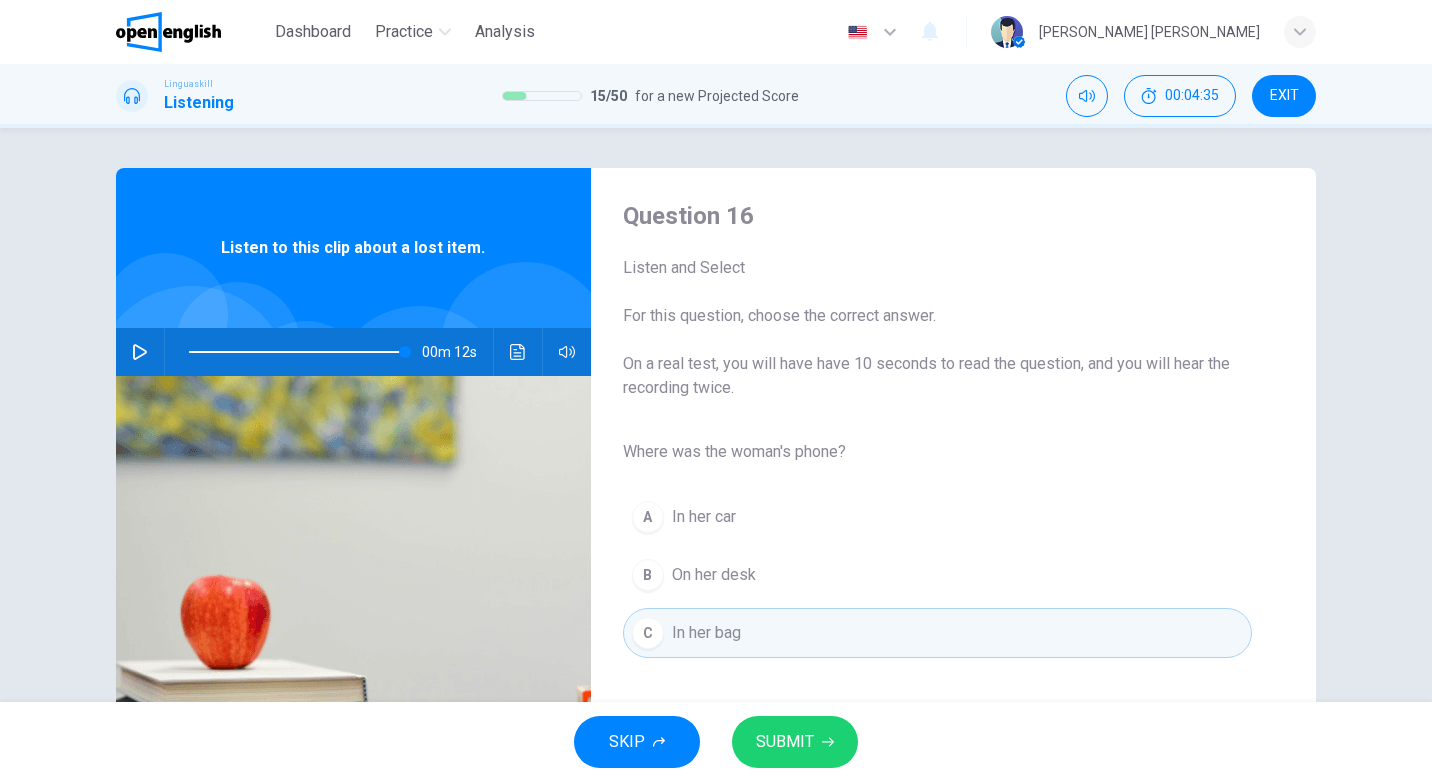 type on "*" 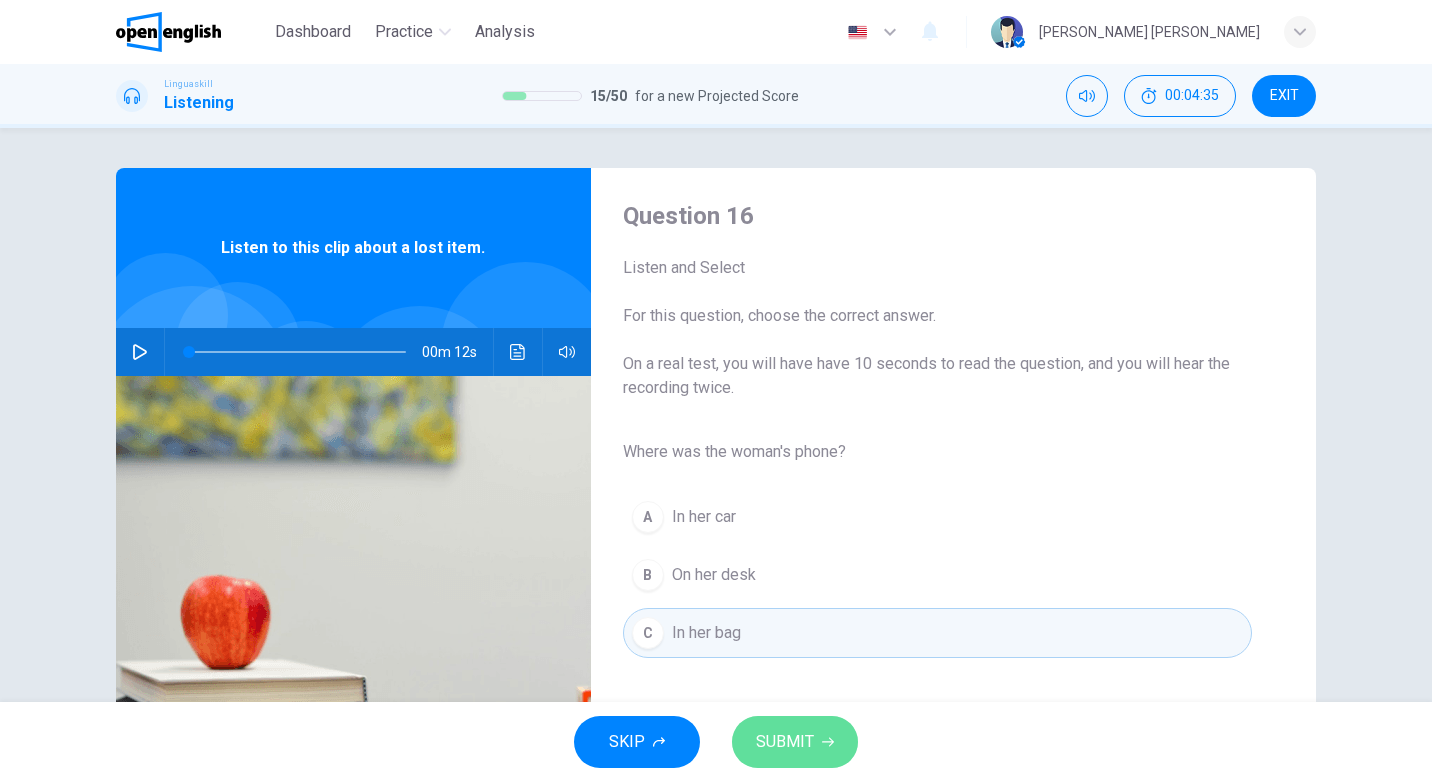 click on "SUBMIT" at bounding box center [785, 742] 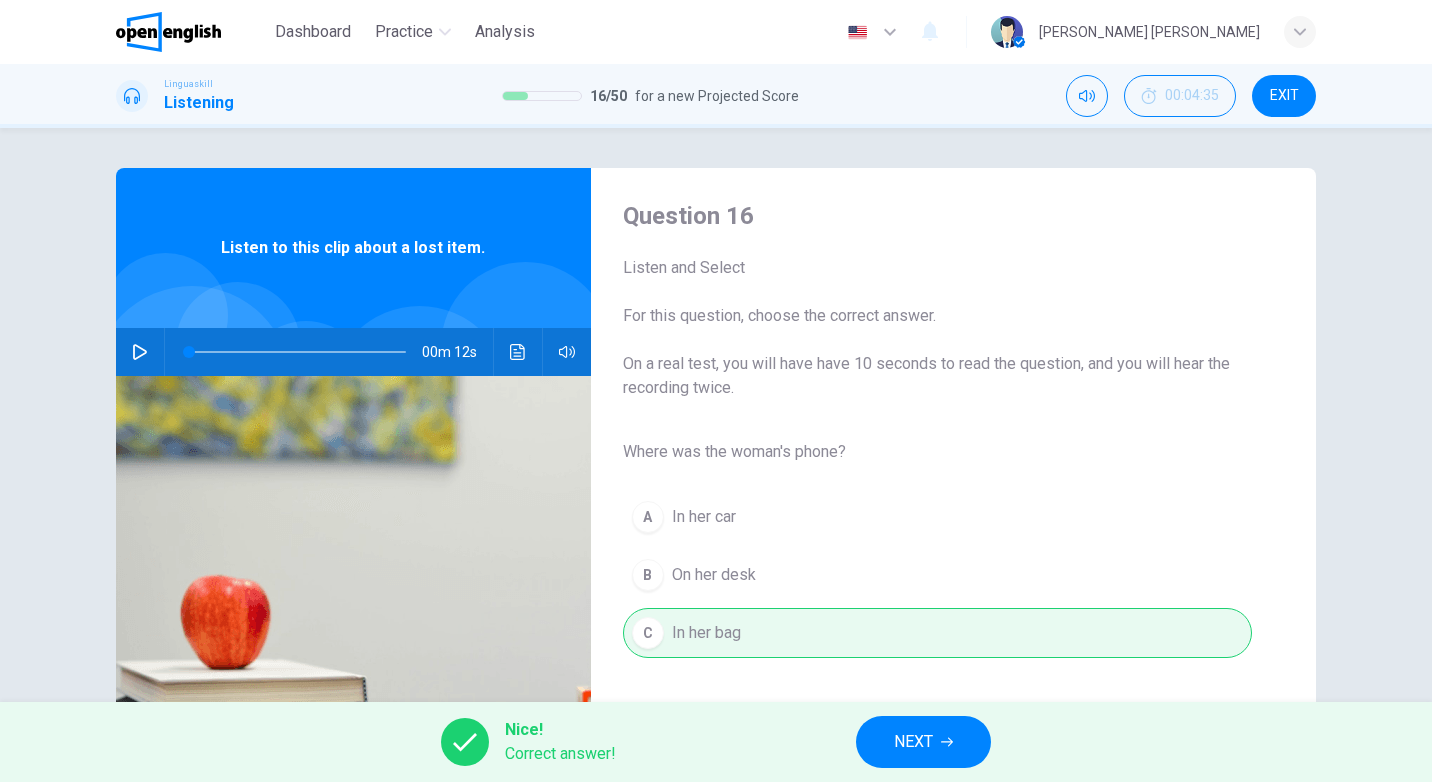 click on "NEXT" at bounding box center (923, 742) 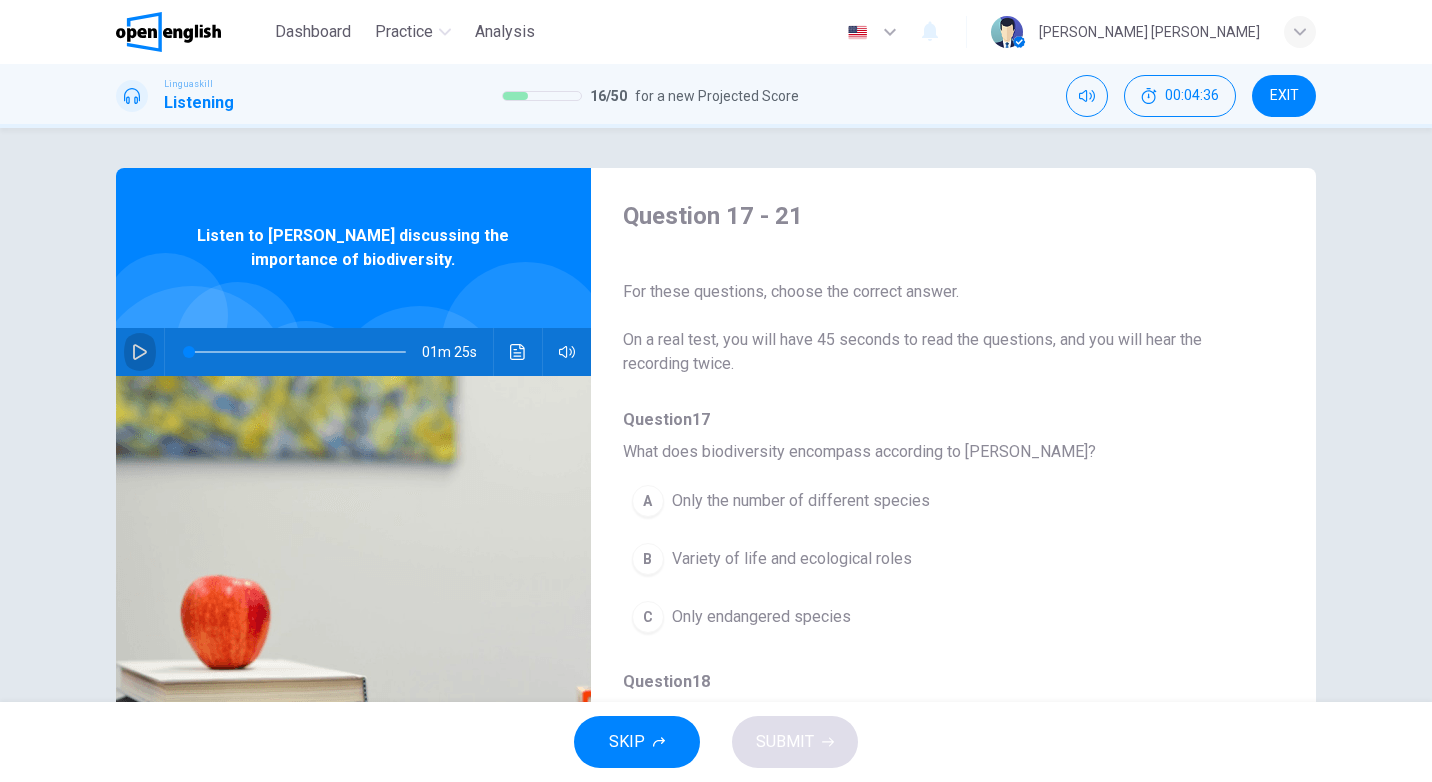 click 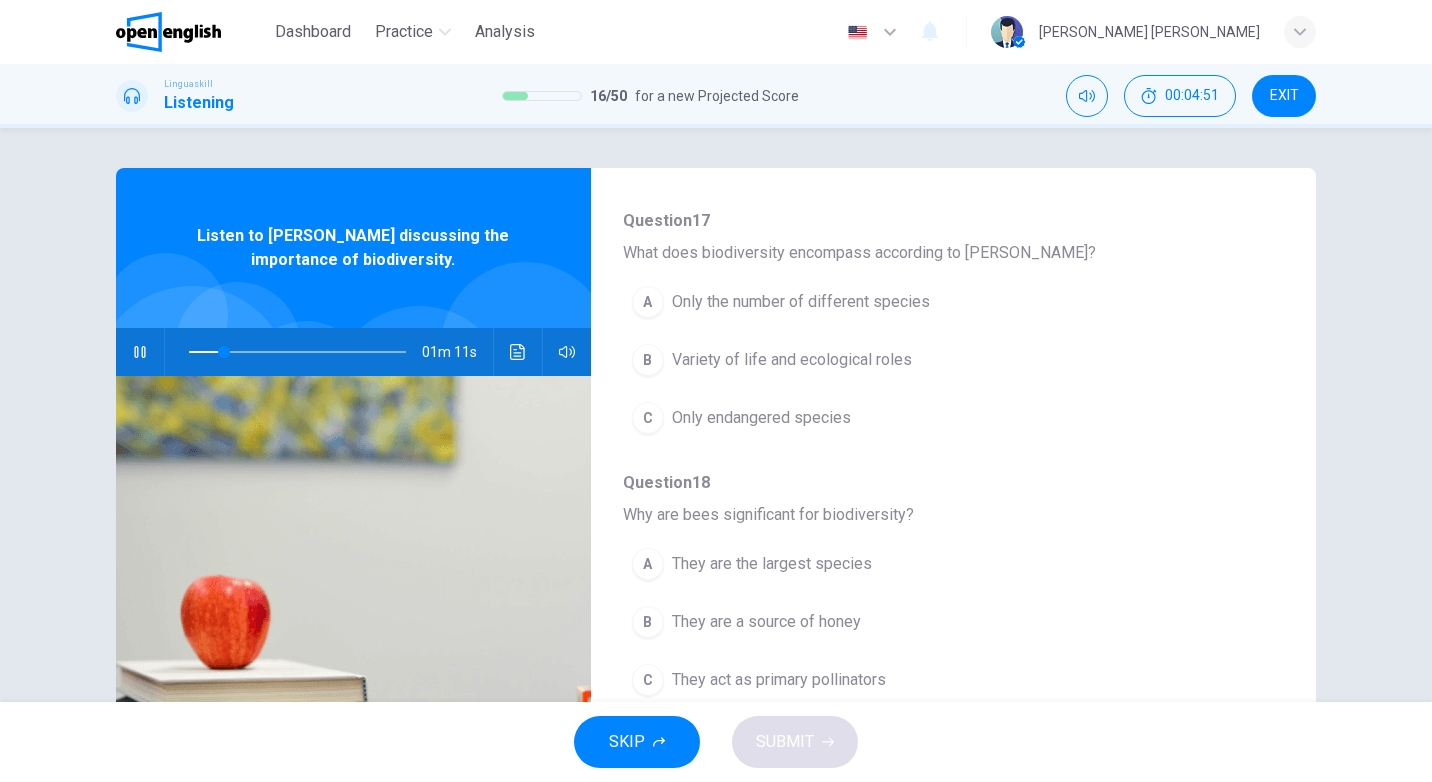 scroll, scrollTop: 200, scrollLeft: 0, axis: vertical 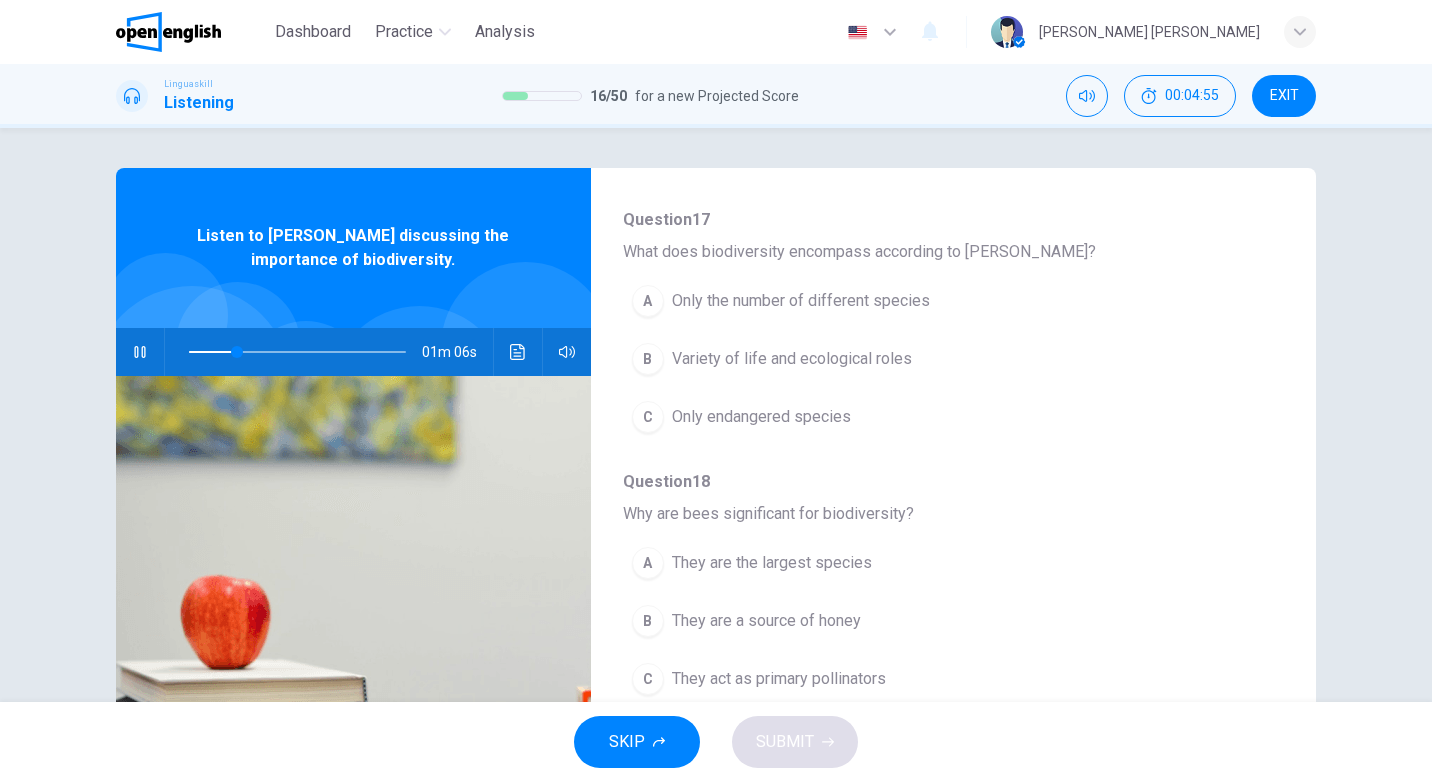 click on "Only the number of different species" at bounding box center (801, 301) 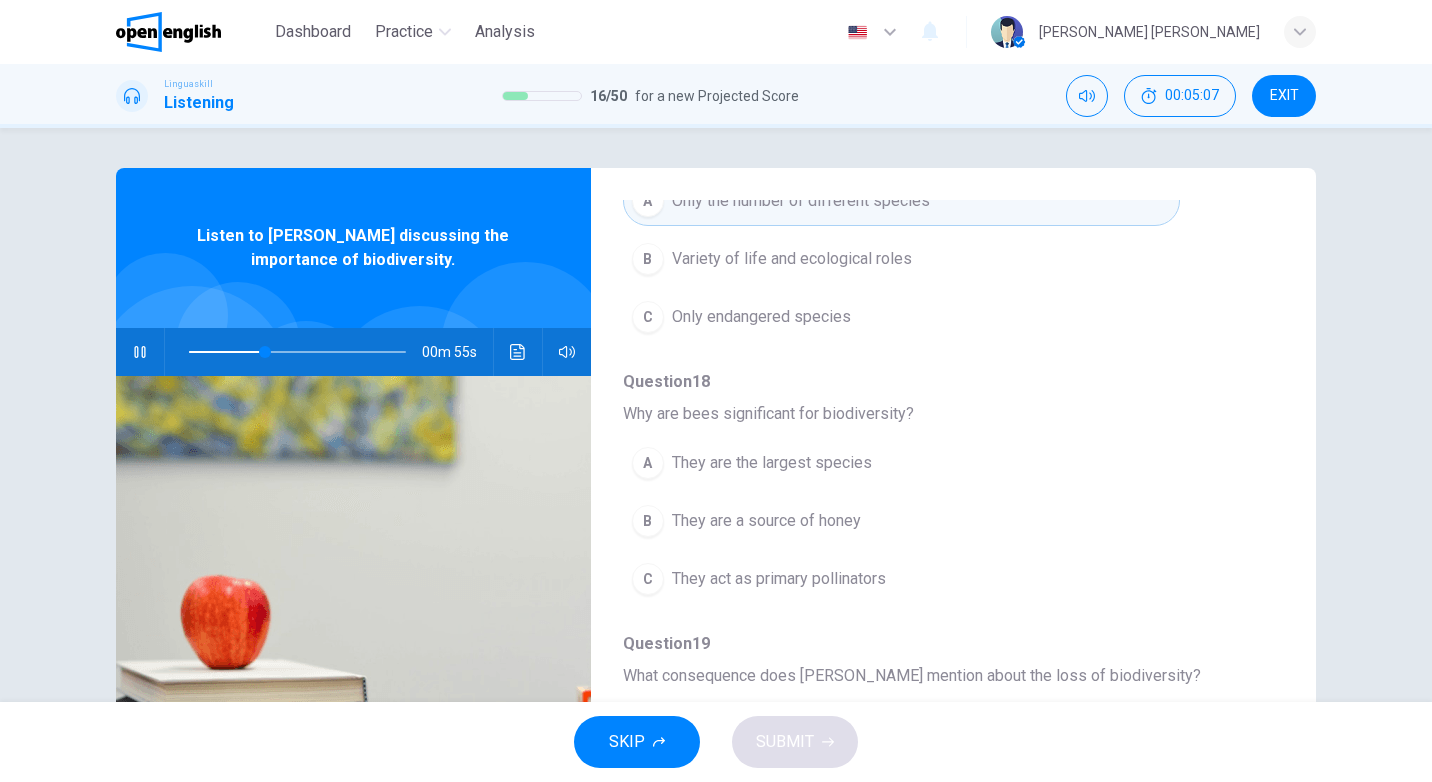 scroll, scrollTop: 400, scrollLeft: 0, axis: vertical 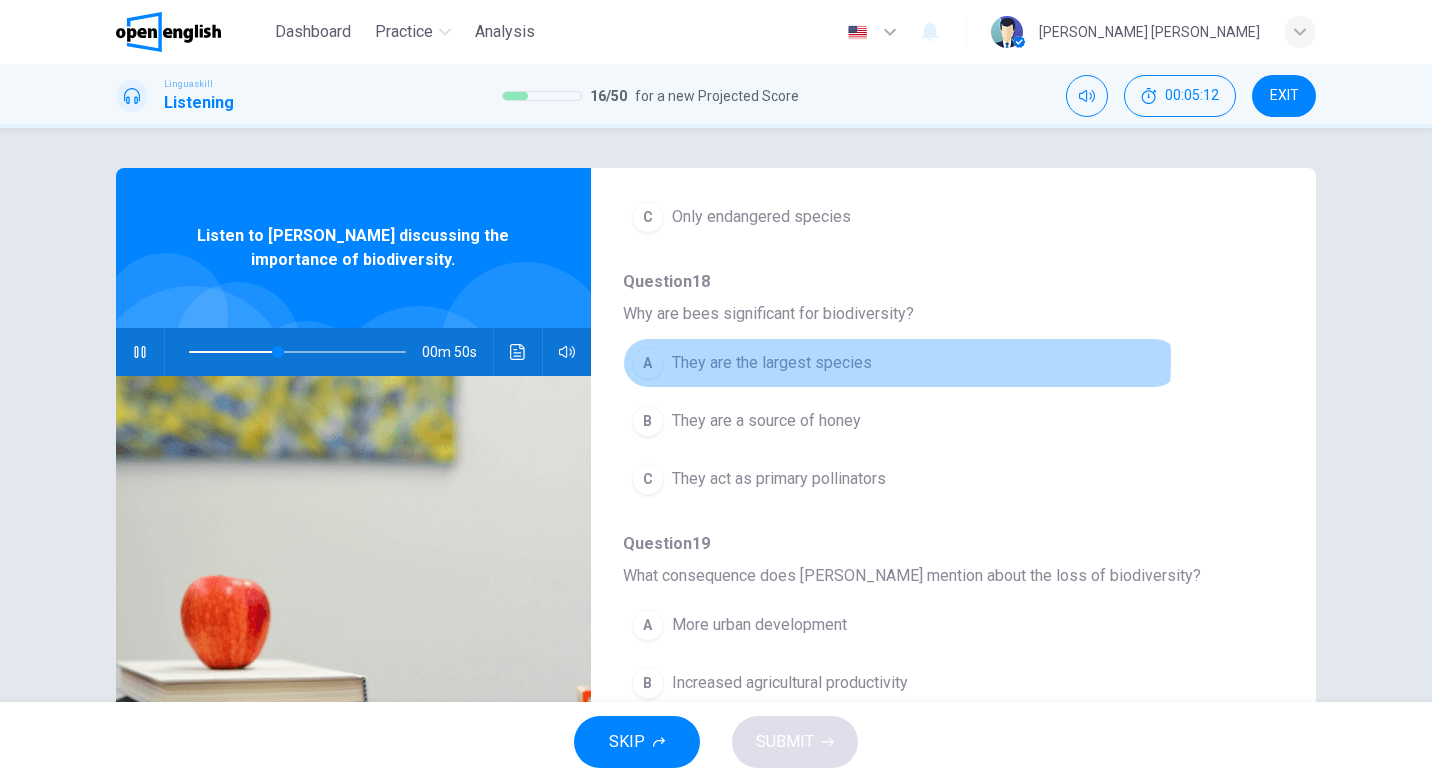 click on "They are the largest species" at bounding box center (772, 363) 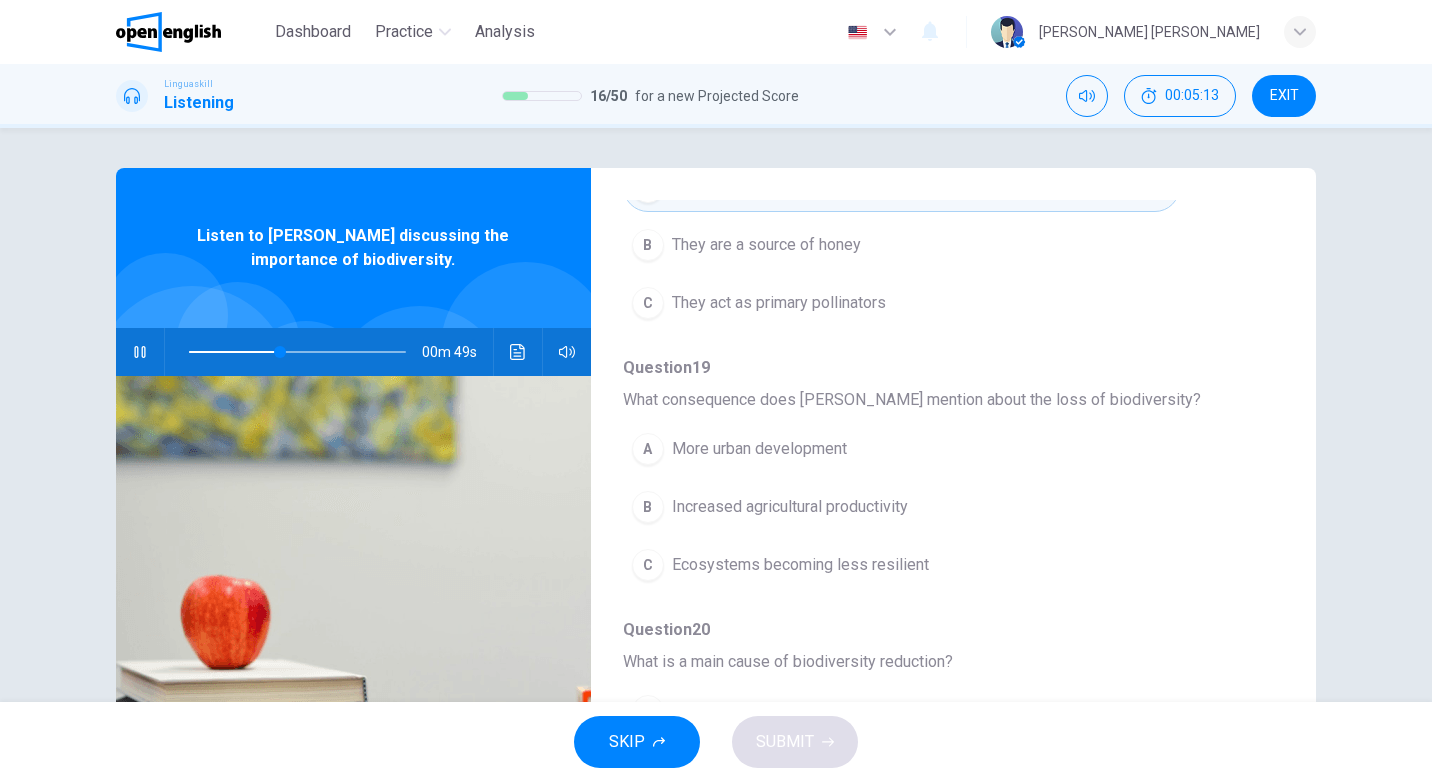 scroll, scrollTop: 600, scrollLeft: 0, axis: vertical 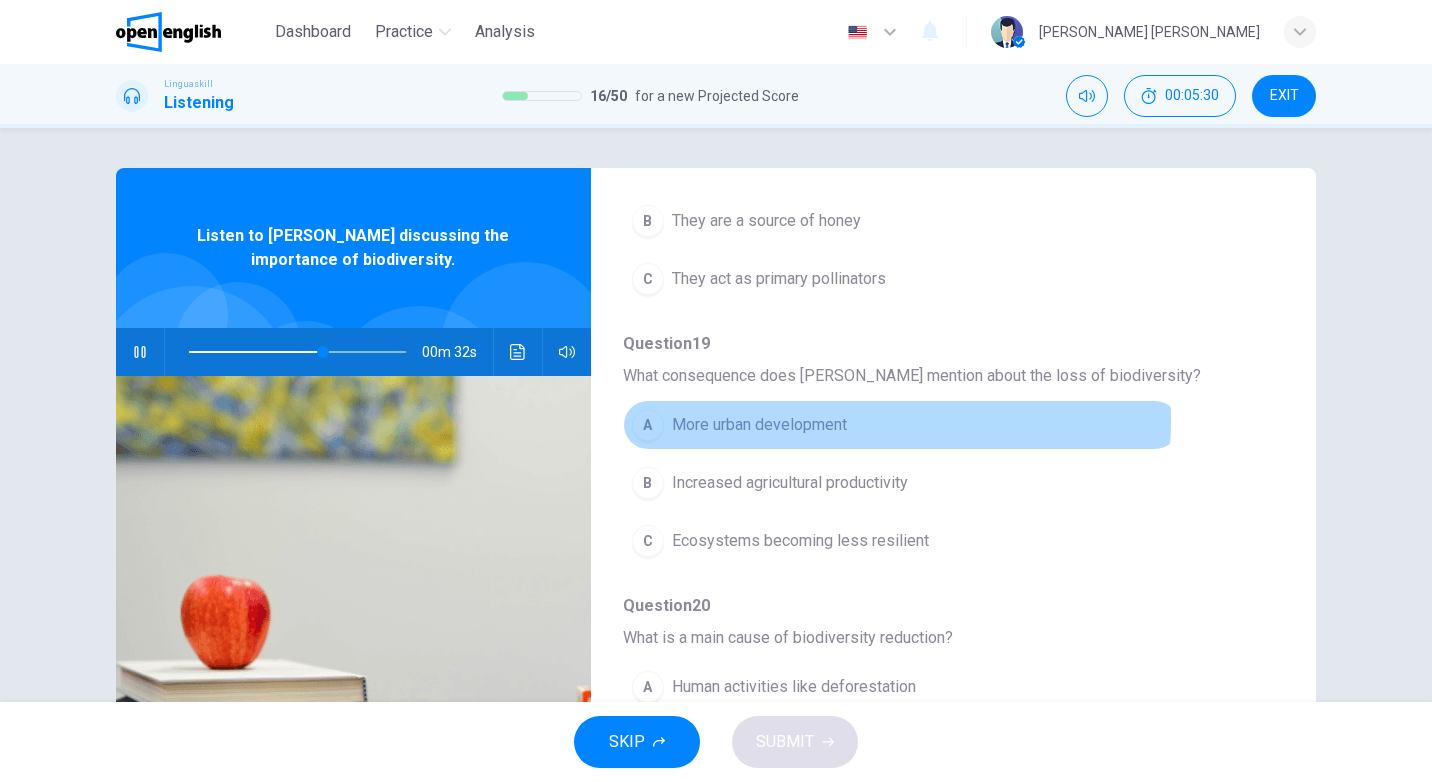 click on "More urban development" at bounding box center (759, 425) 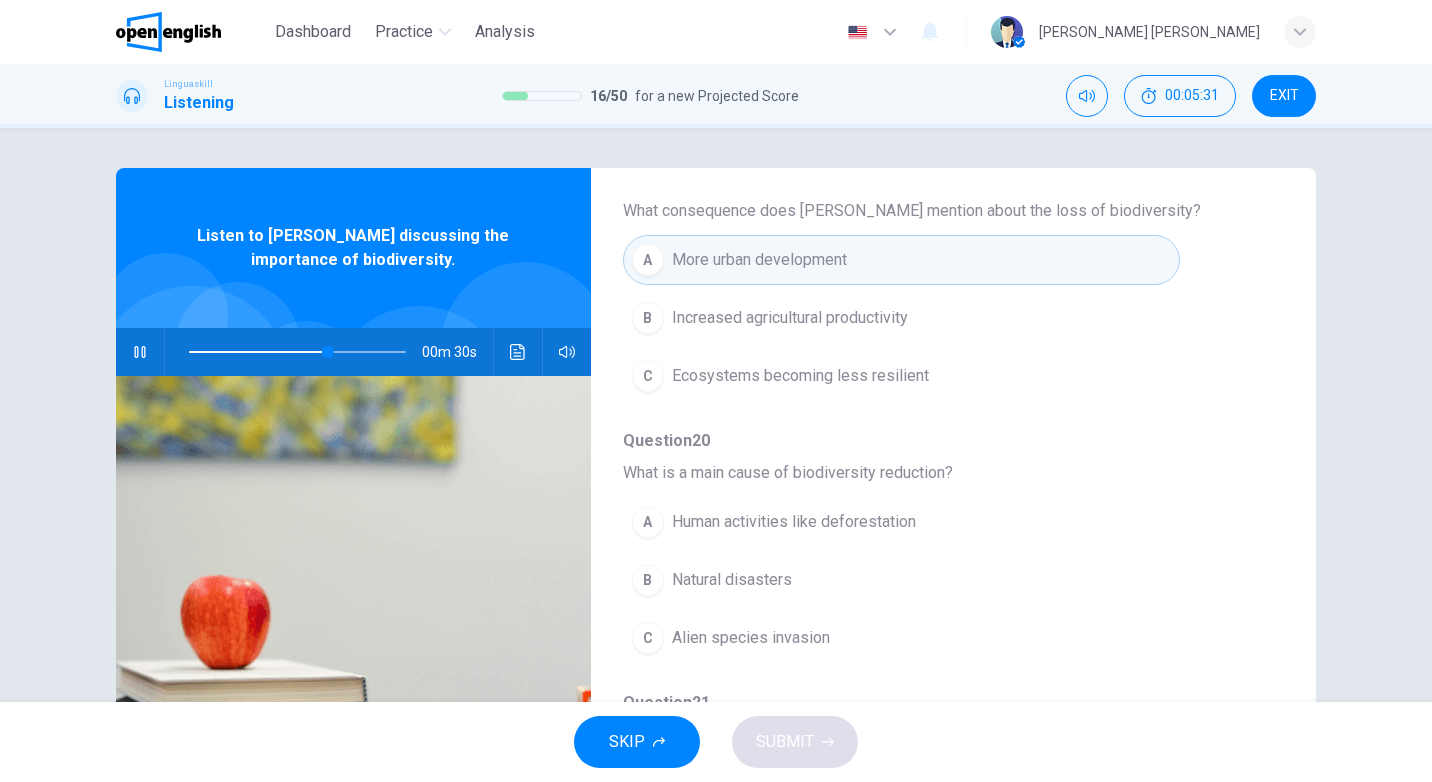 scroll, scrollTop: 800, scrollLeft: 0, axis: vertical 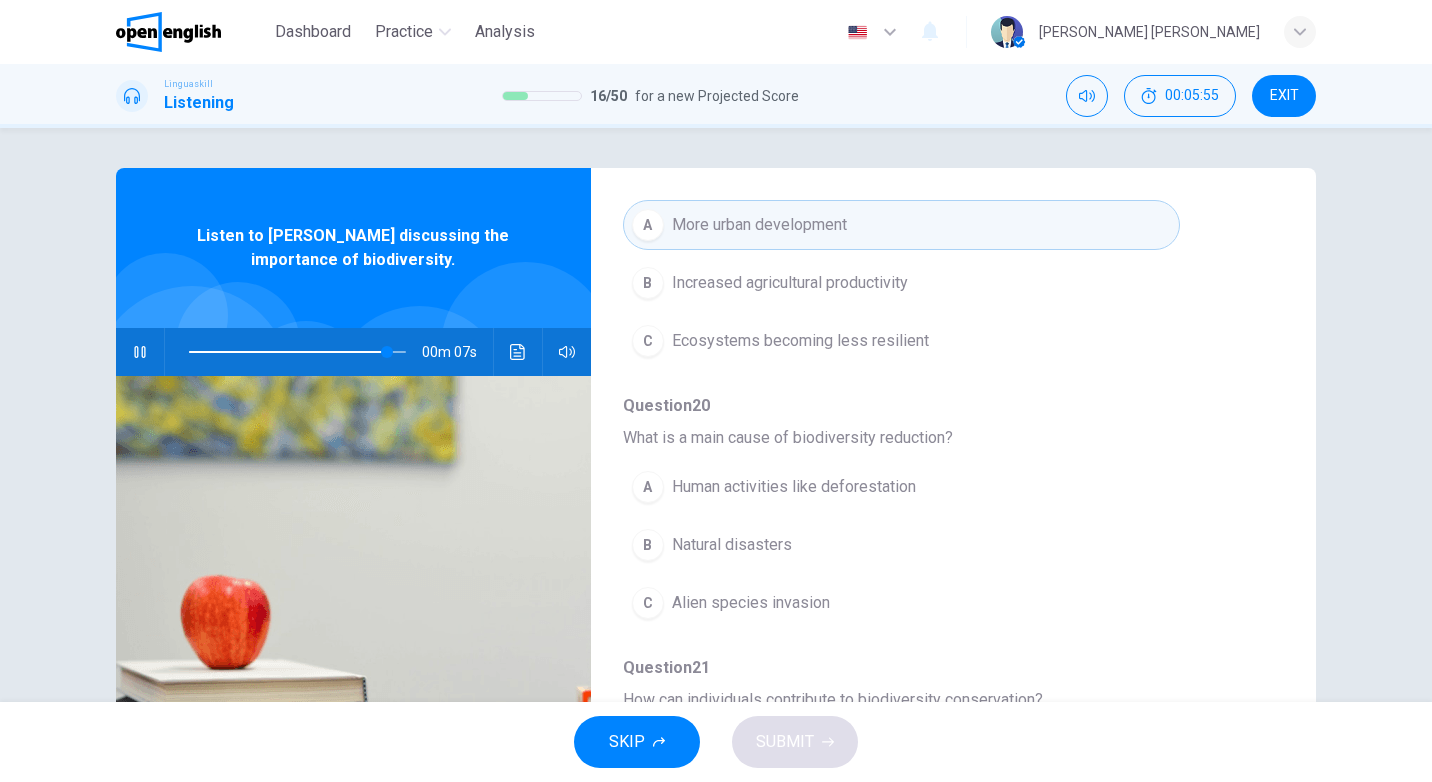 click on "Human activities like deforestation" at bounding box center [794, 487] 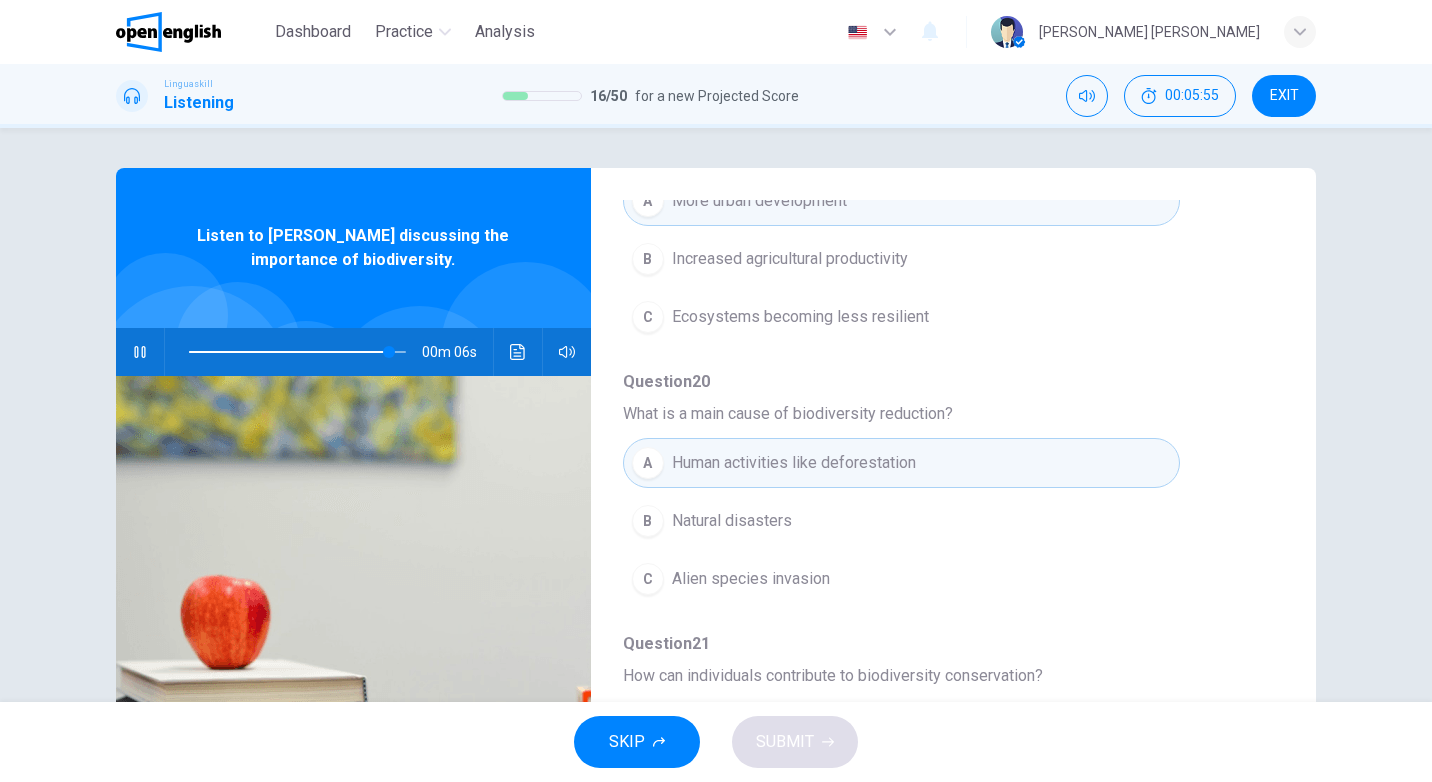 scroll, scrollTop: 863, scrollLeft: 0, axis: vertical 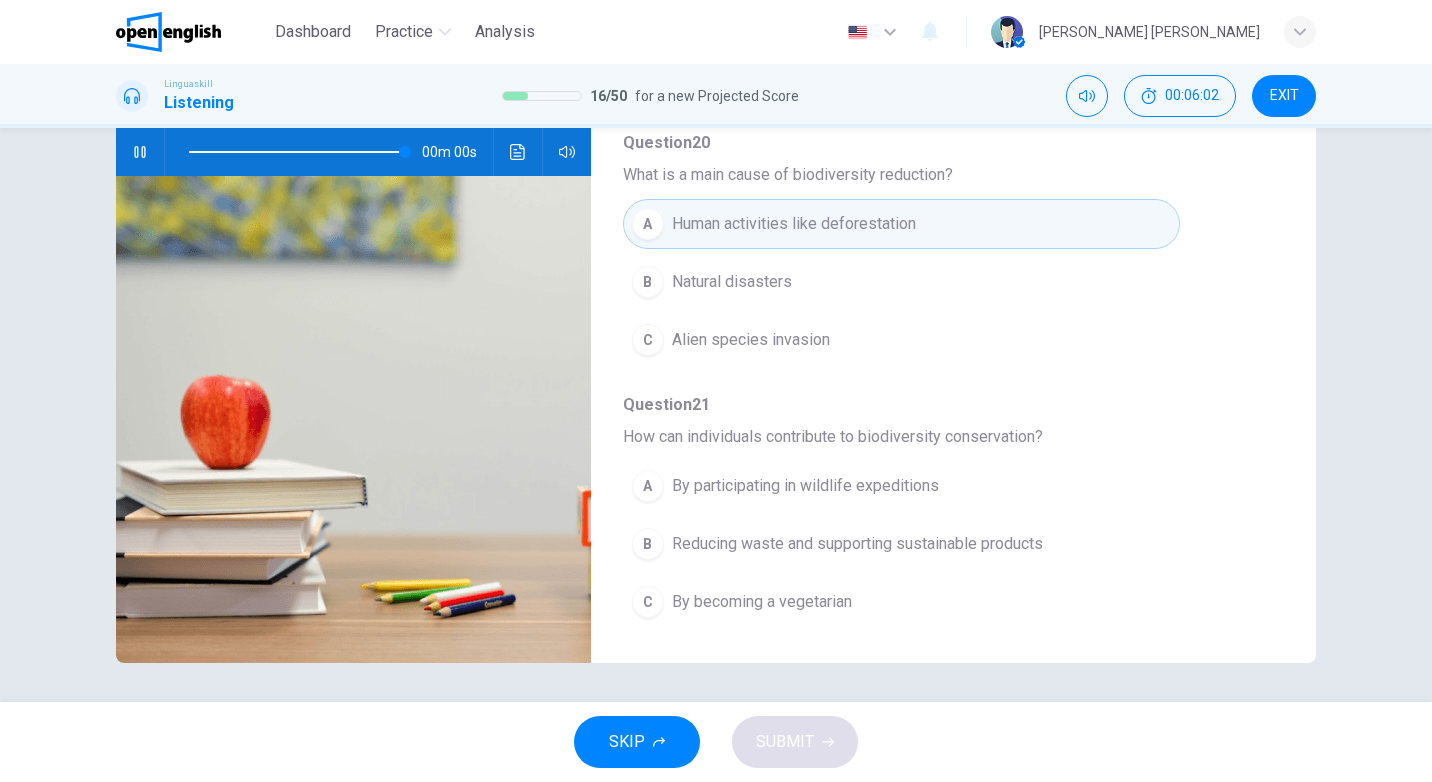 type on "*" 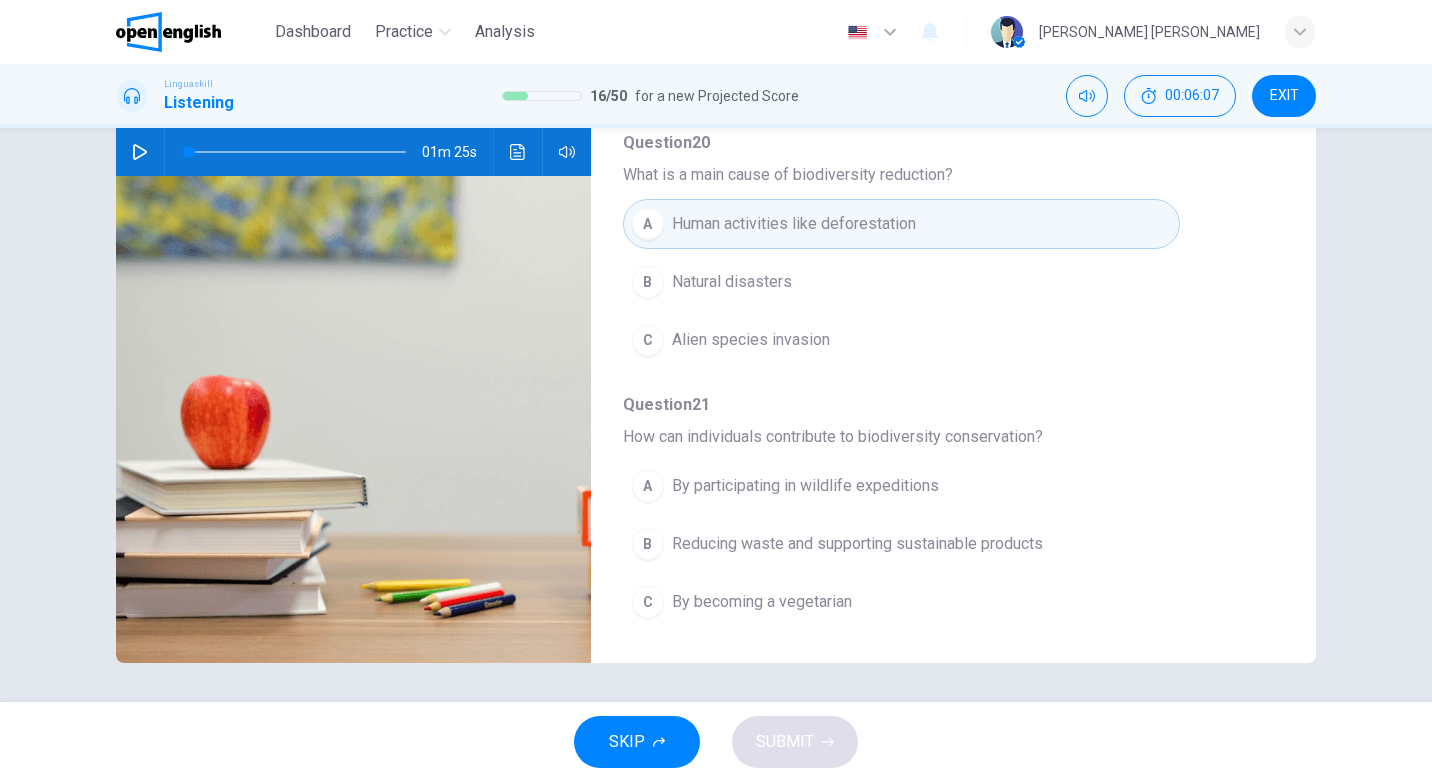click on "Reducing waste and supporting sustainable products" at bounding box center (857, 544) 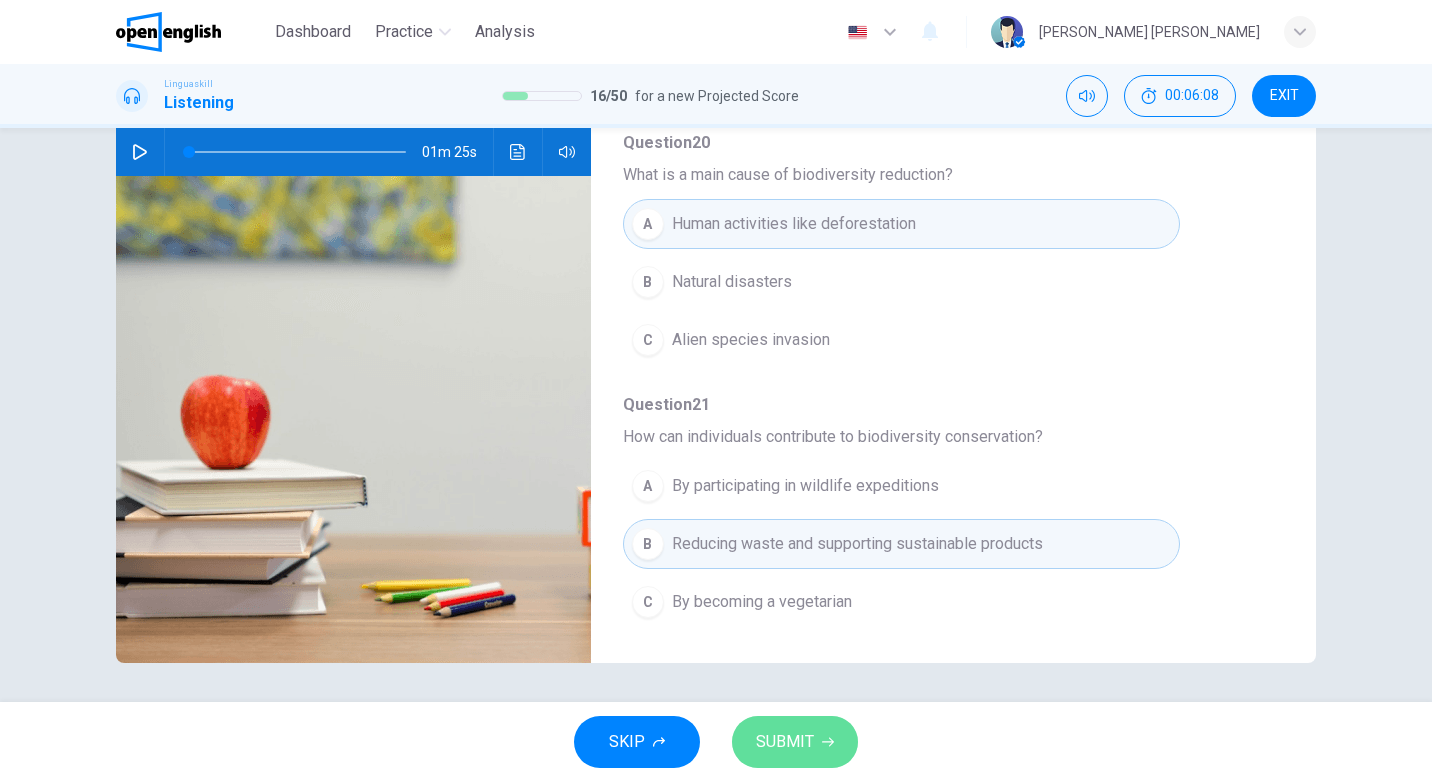 click on "SUBMIT" at bounding box center [785, 742] 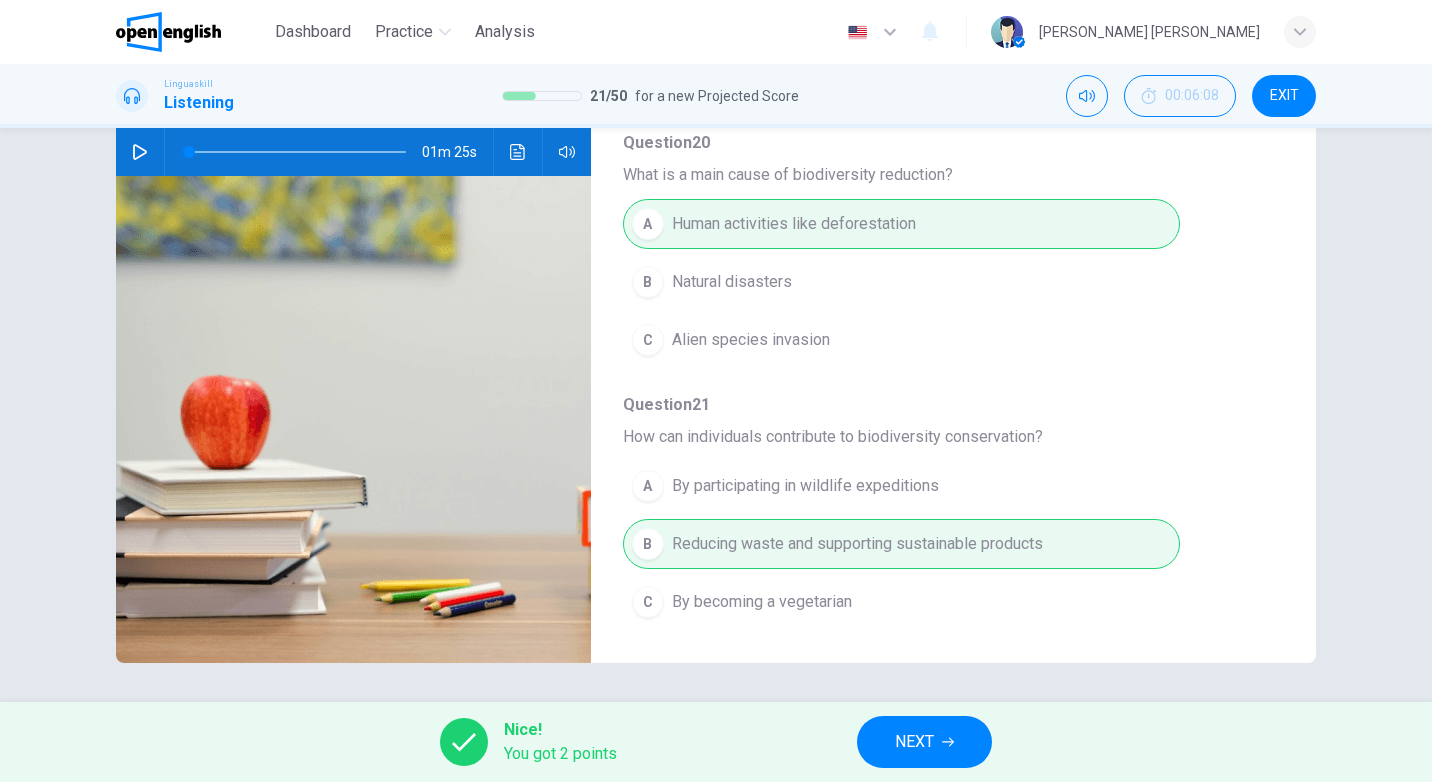 click on "NEXT" at bounding box center (914, 742) 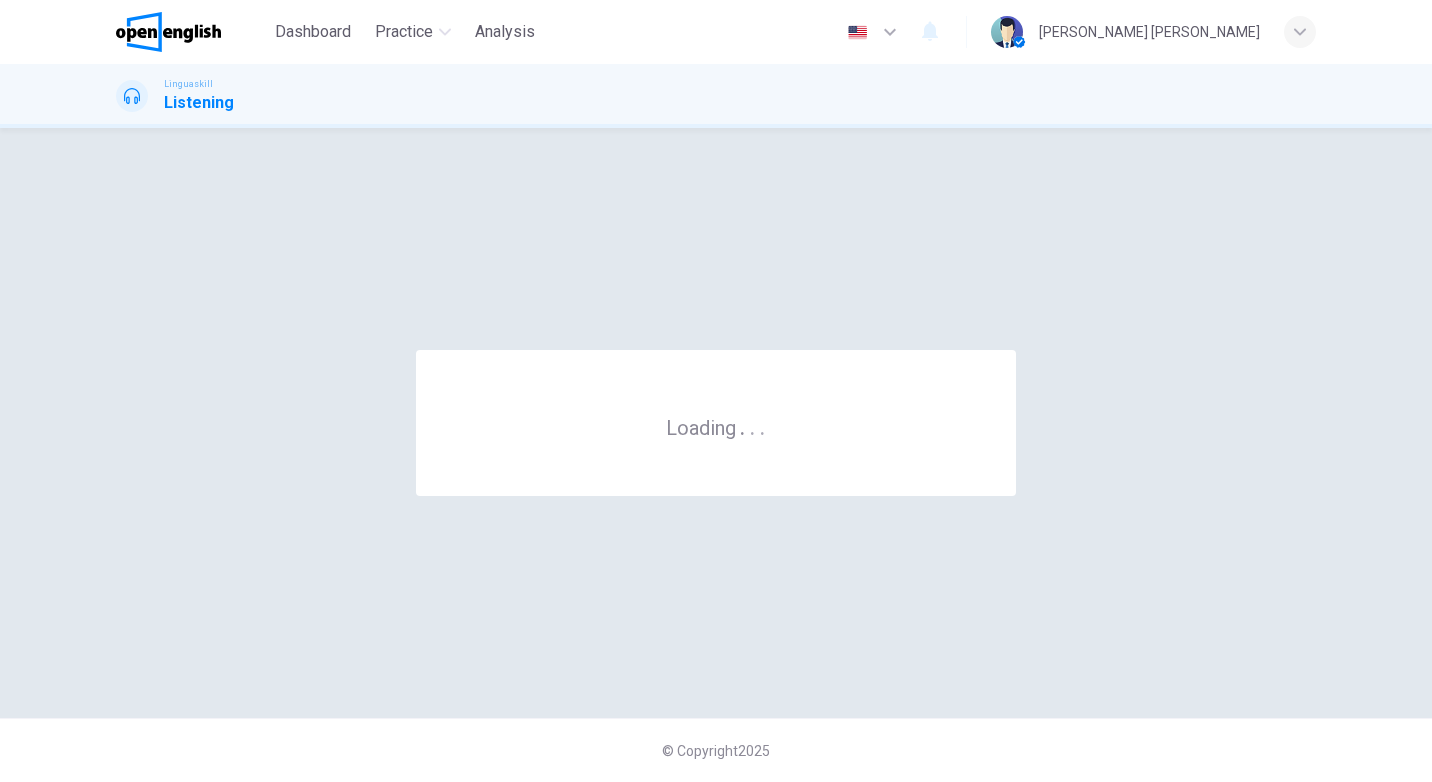 scroll, scrollTop: 0, scrollLeft: 0, axis: both 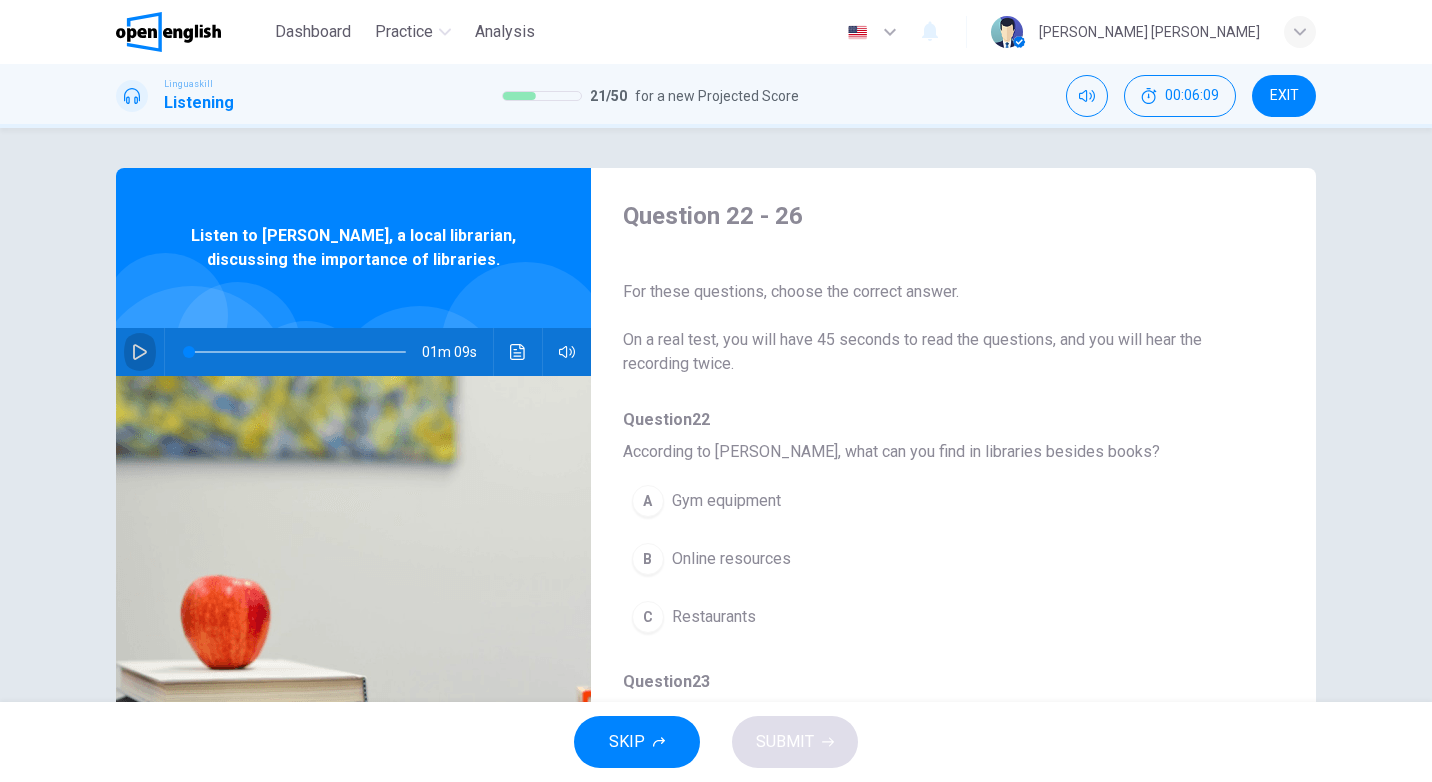 click at bounding box center (140, 352) 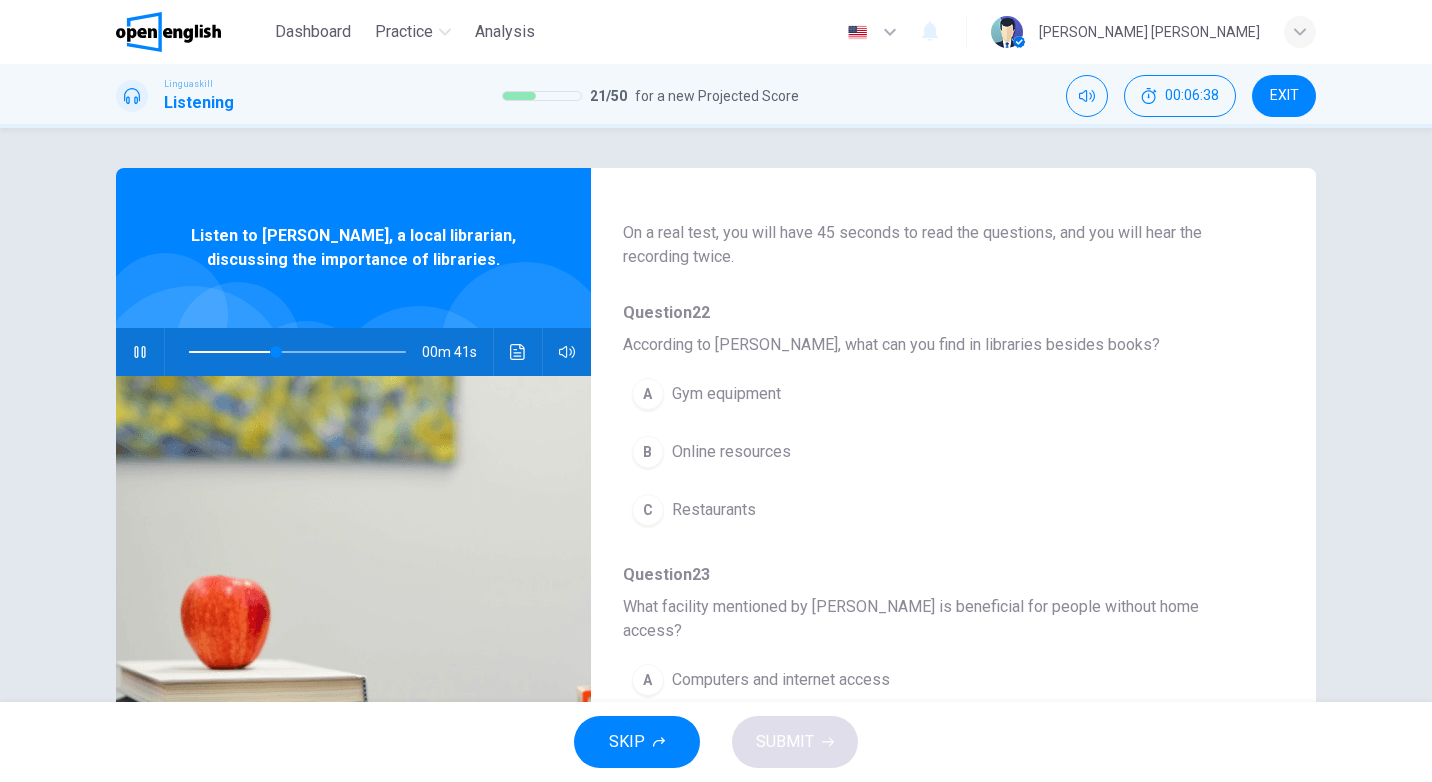 scroll, scrollTop: 0, scrollLeft: 0, axis: both 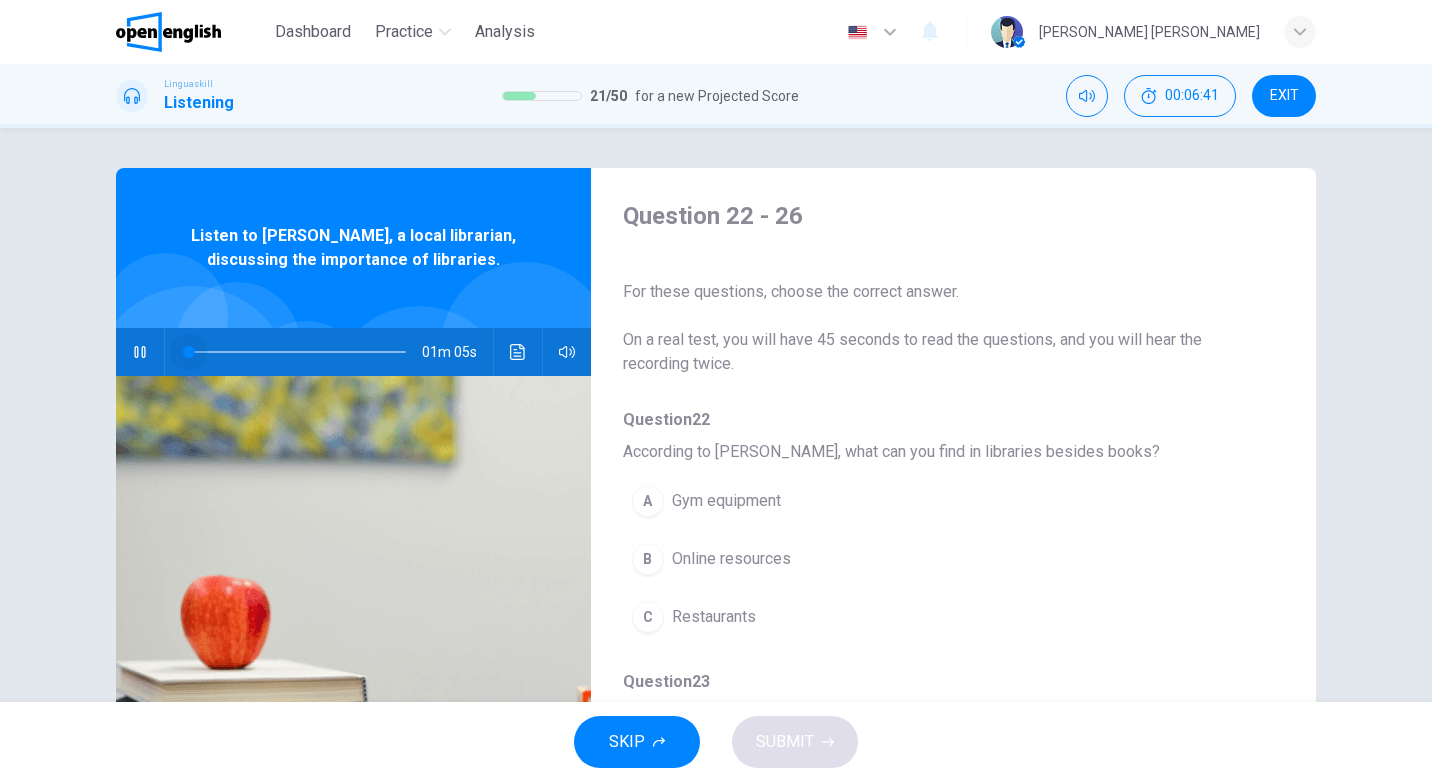 drag, startPoint x: 275, startPoint y: 352, endPoint x: 181, endPoint y: 354, distance: 94.02127 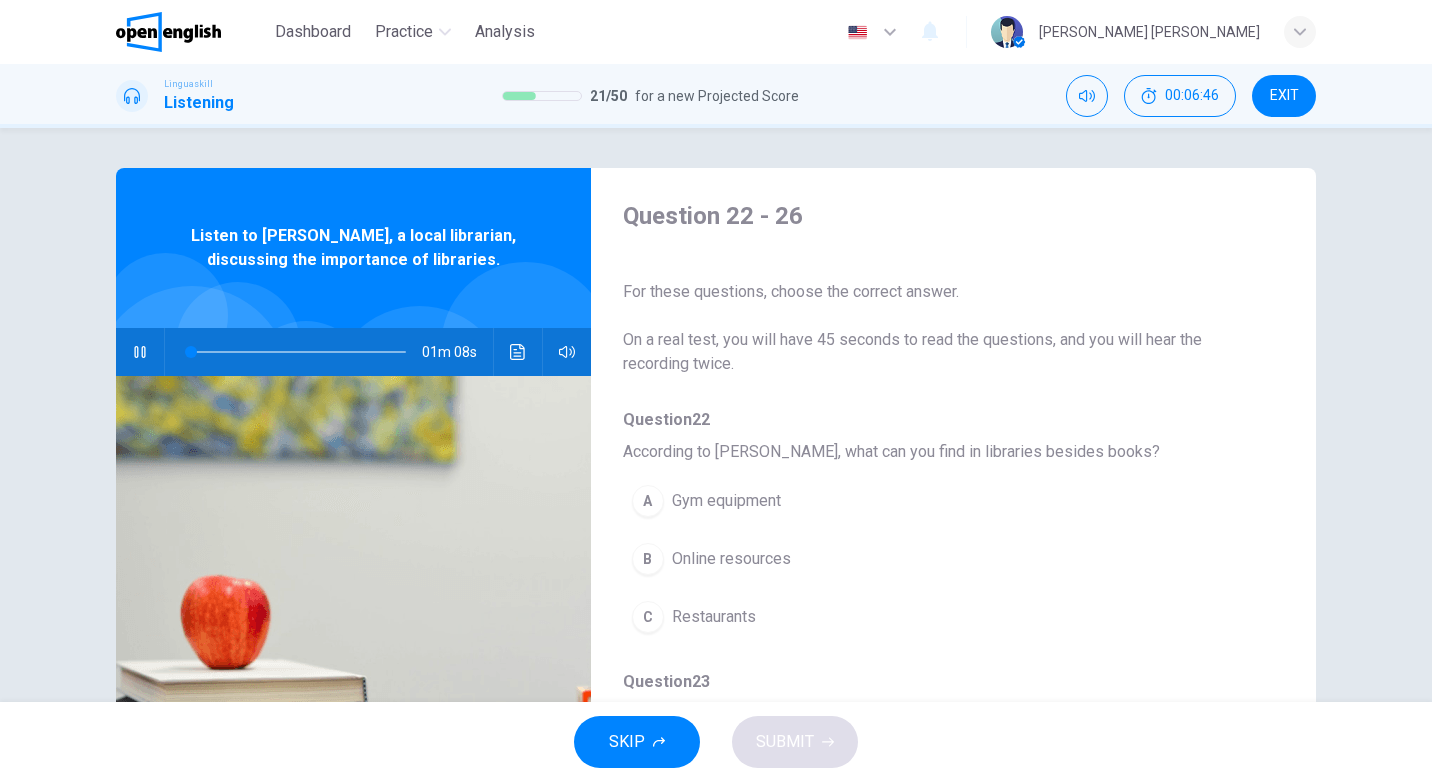 click 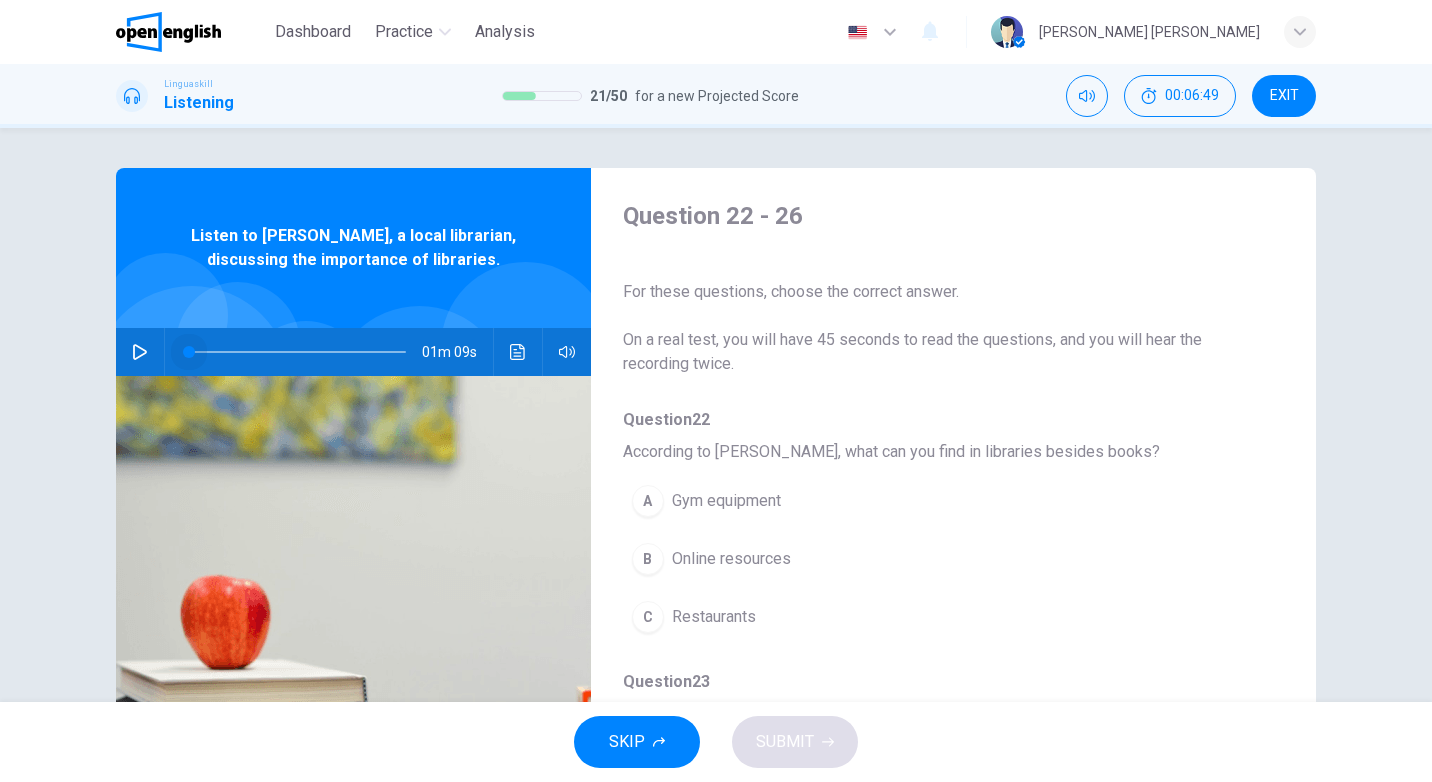drag, startPoint x: 192, startPoint y: 350, endPoint x: 177, endPoint y: 354, distance: 15.524175 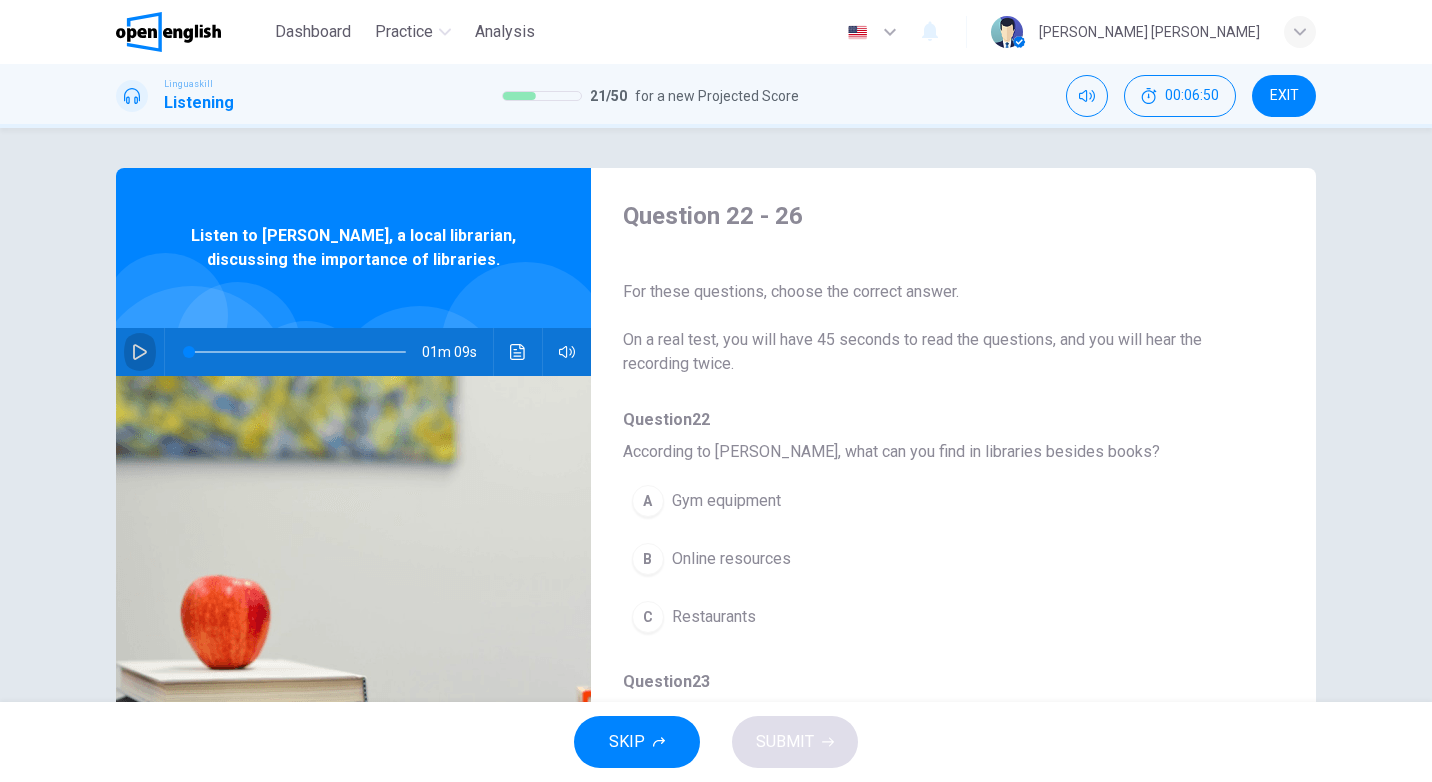 click 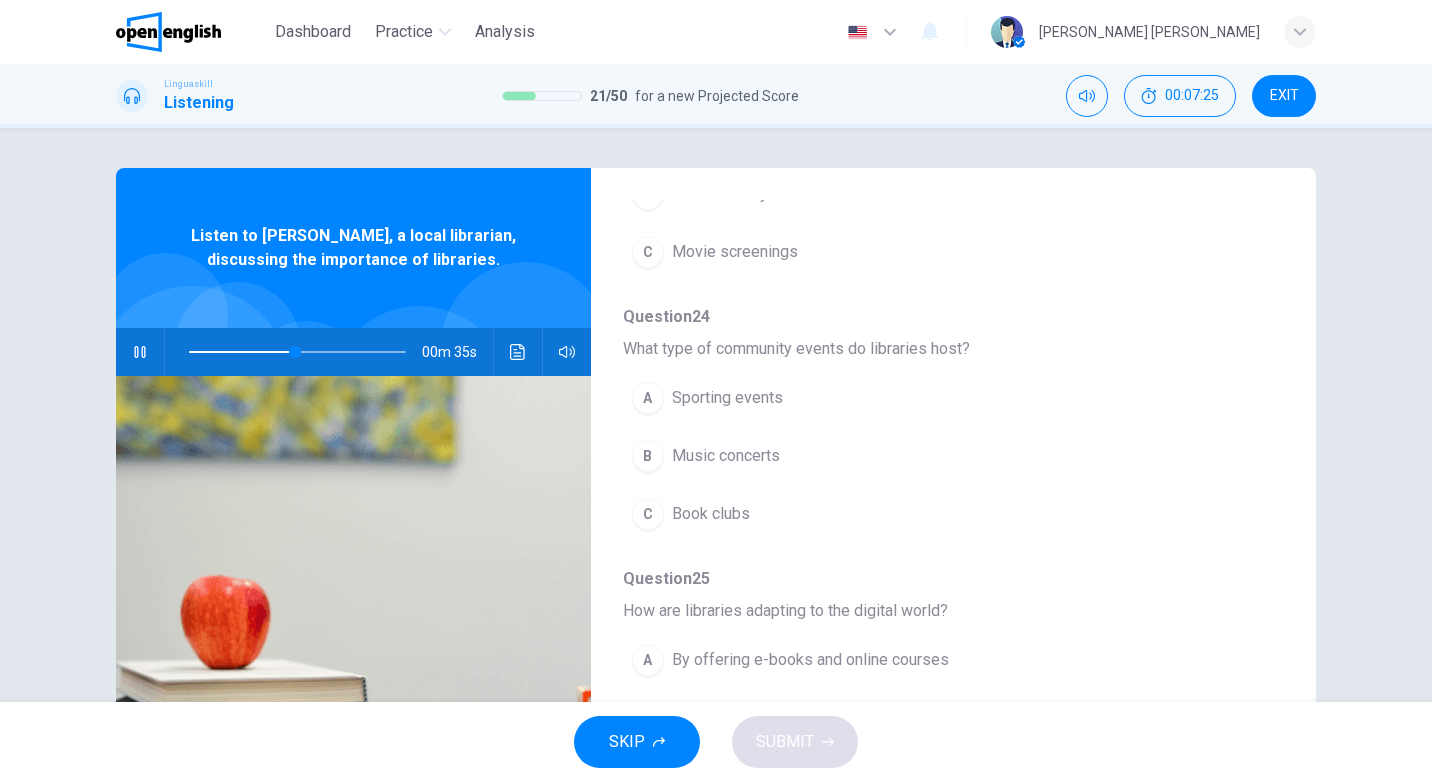 scroll, scrollTop: 700, scrollLeft: 0, axis: vertical 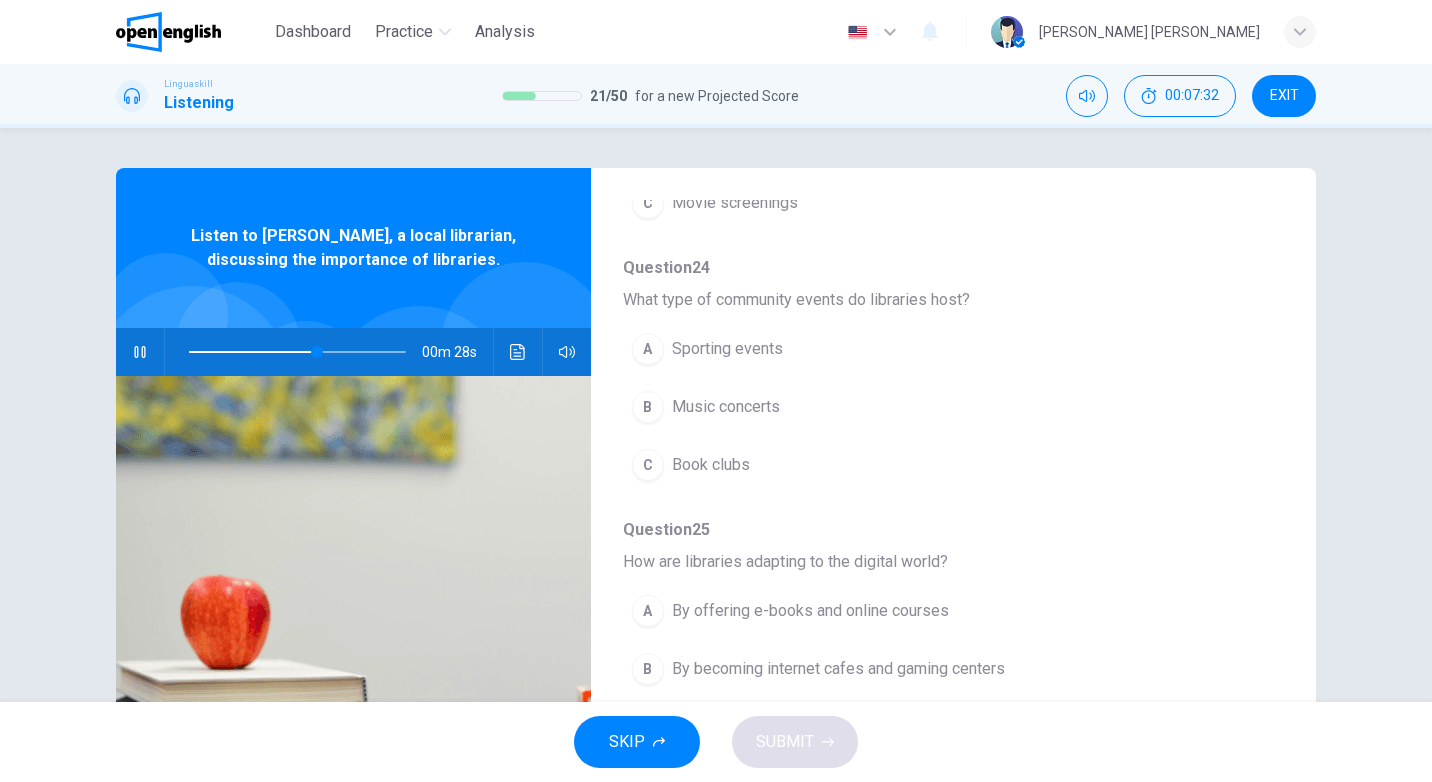 click on "Book clubs" at bounding box center [711, 465] 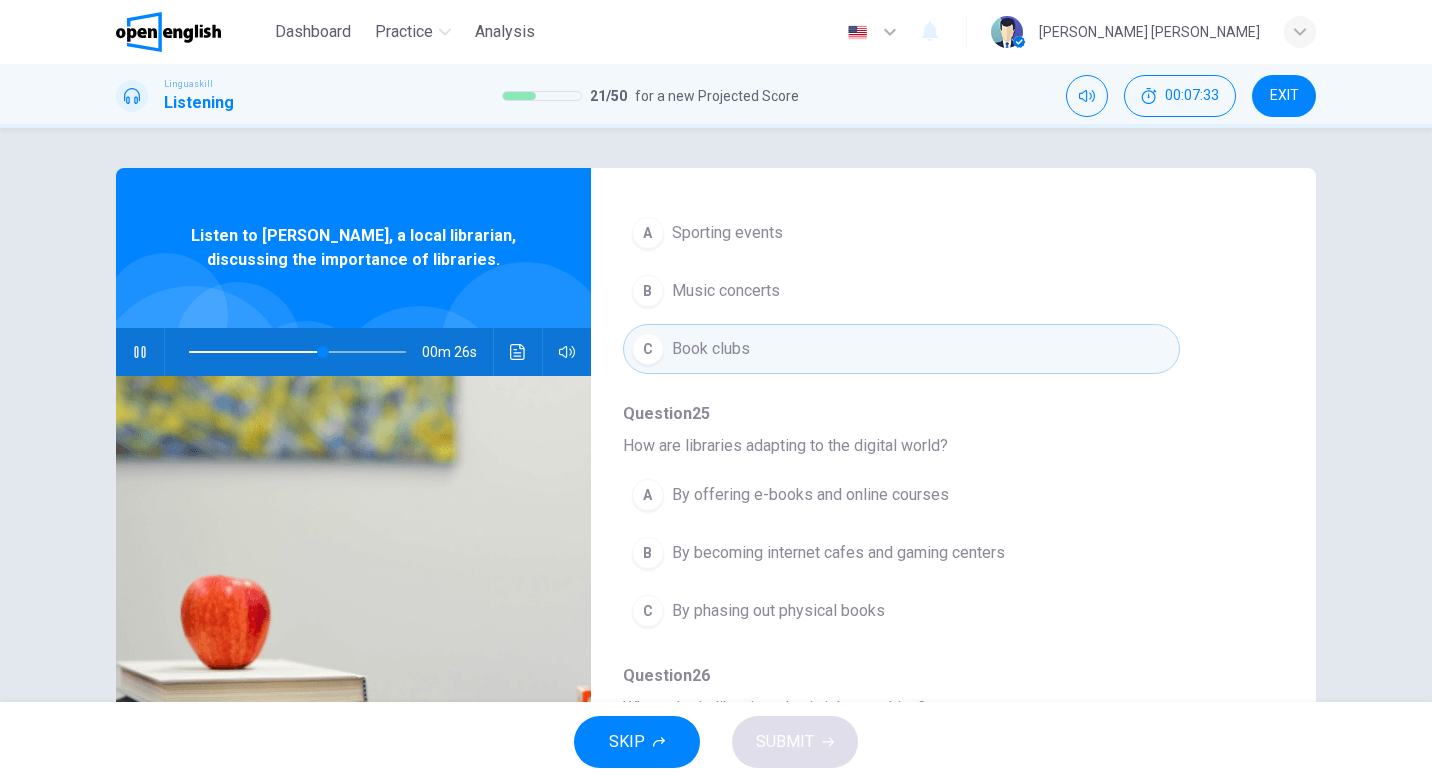 scroll, scrollTop: 863, scrollLeft: 0, axis: vertical 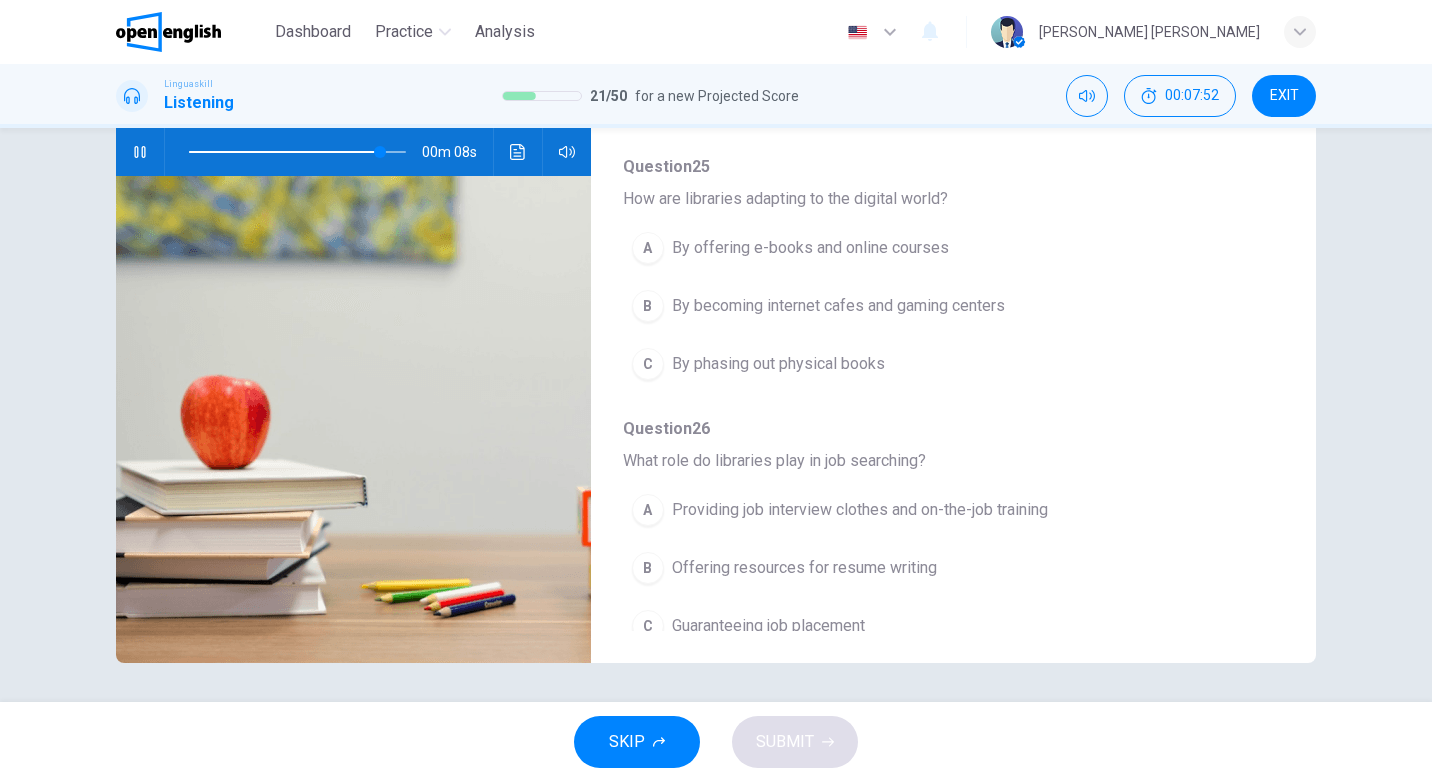 click on "Offering resources for resume writing" at bounding box center [804, 568] 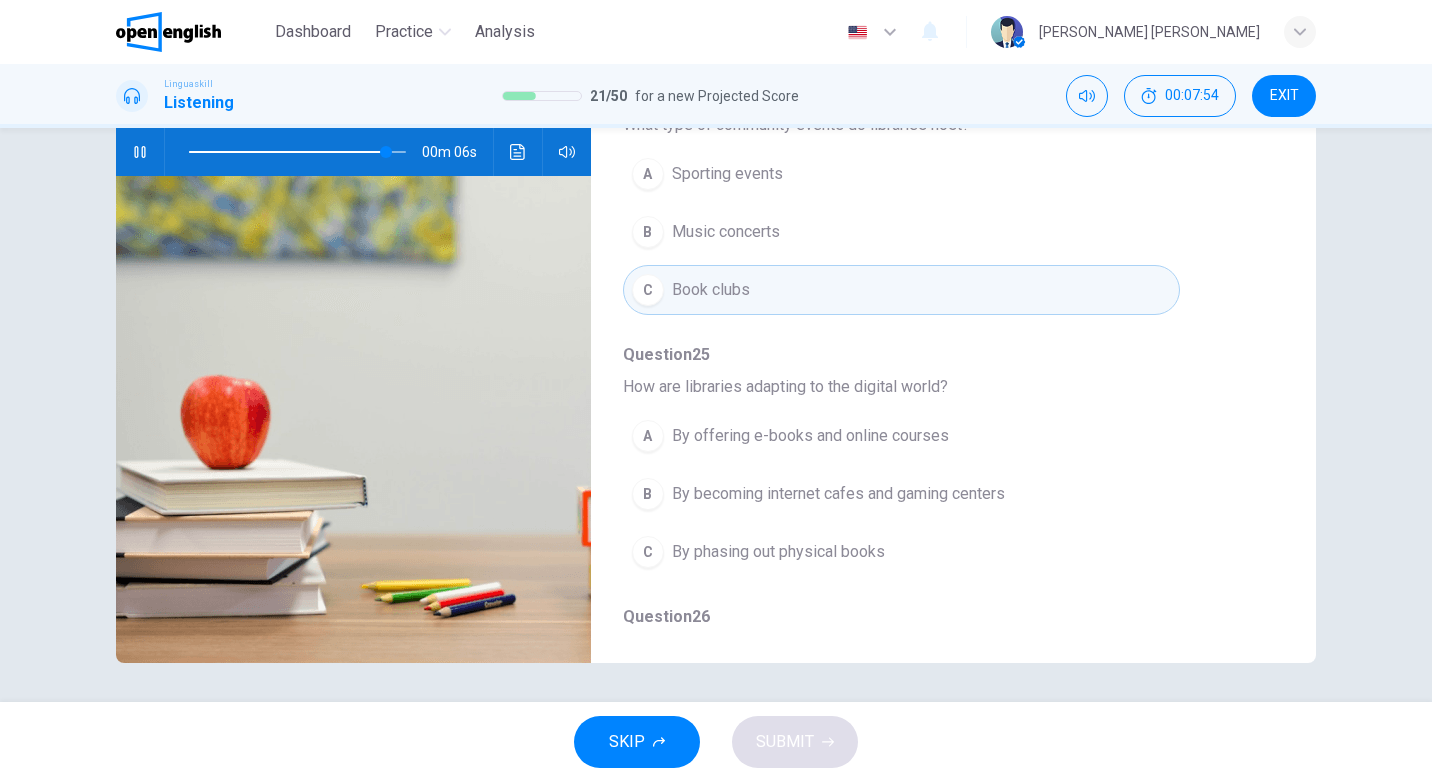 scroll, scrollTop: 663, scrollLeft: 0, axis: vertical 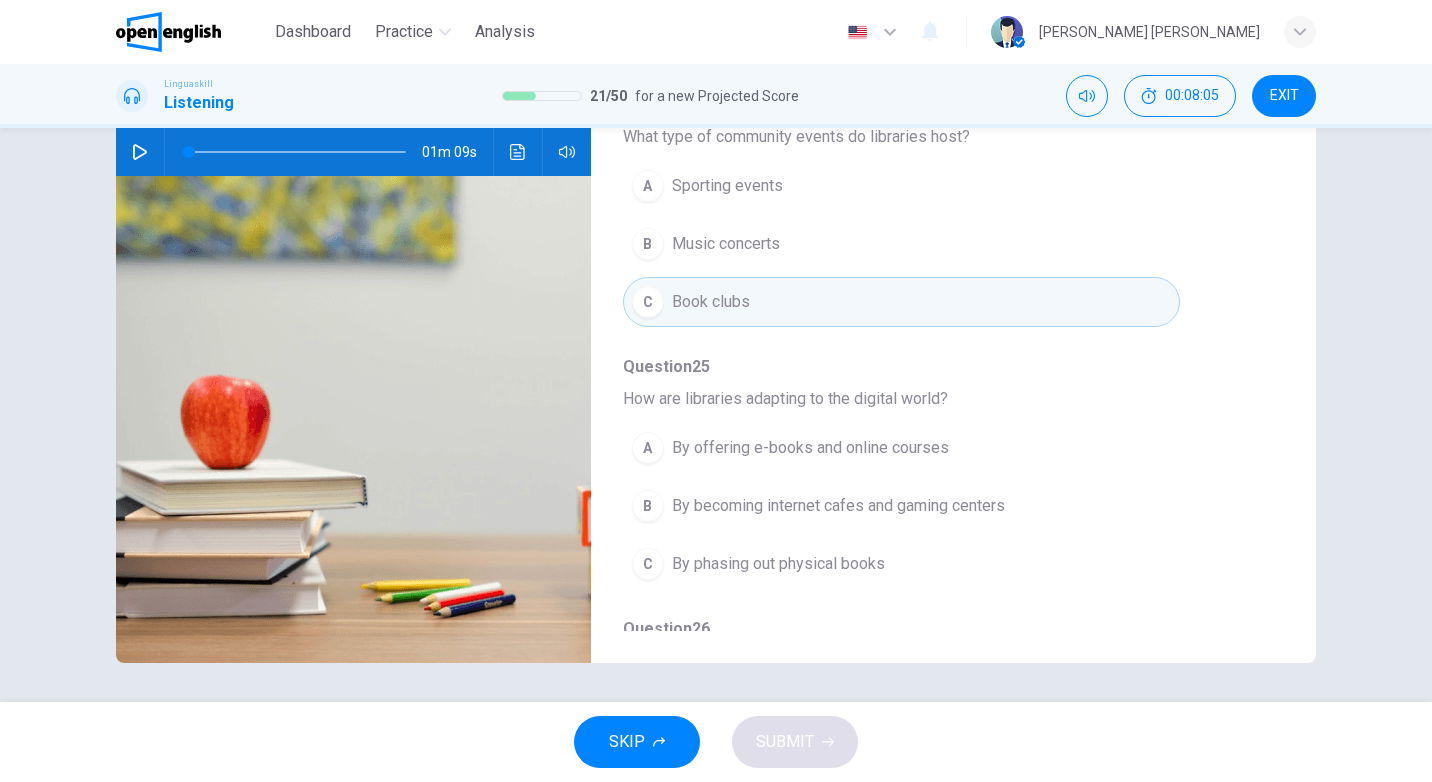 click on "By offering e-books and online courses" at bounding box center (810, 448) 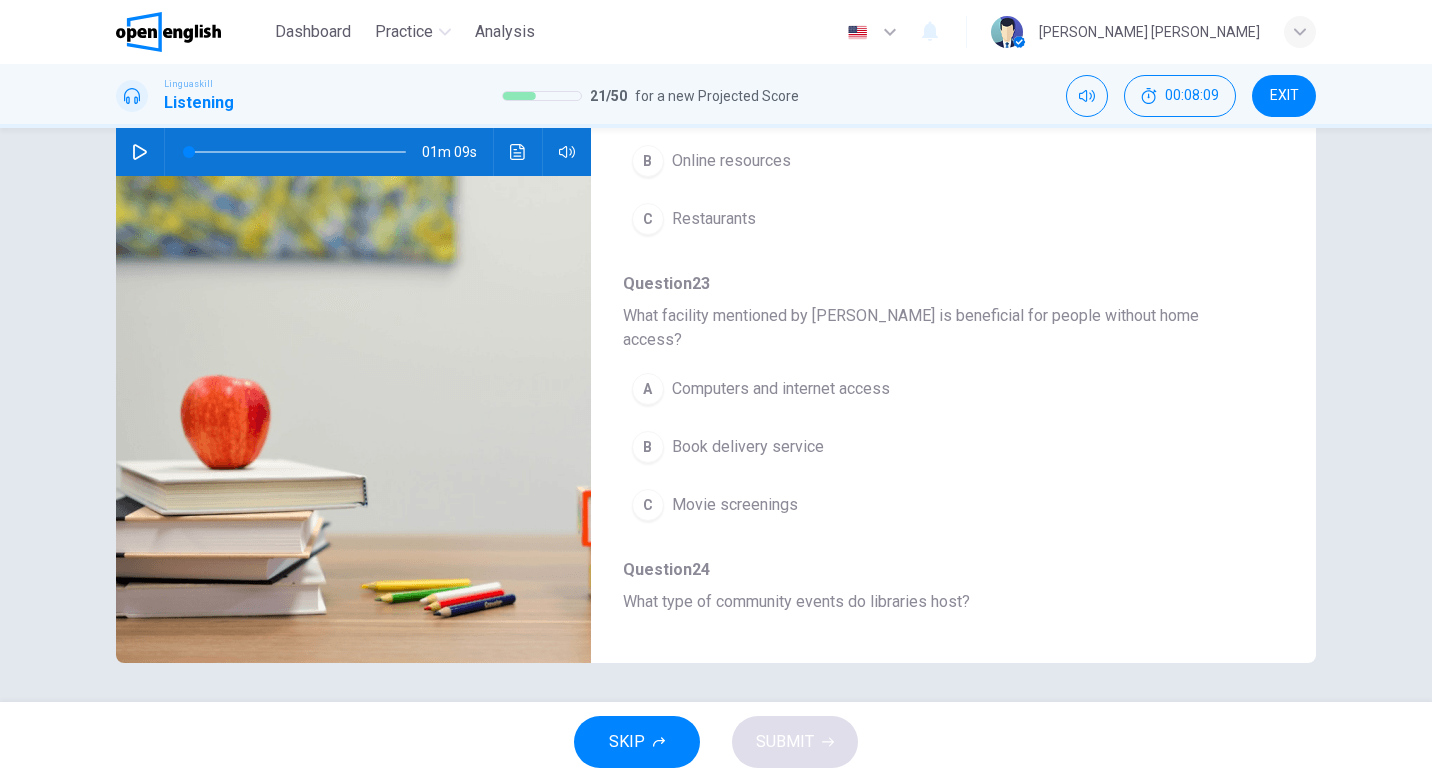 scroll, scrollTop: 163, scrollLeft: 0, axis: vertical 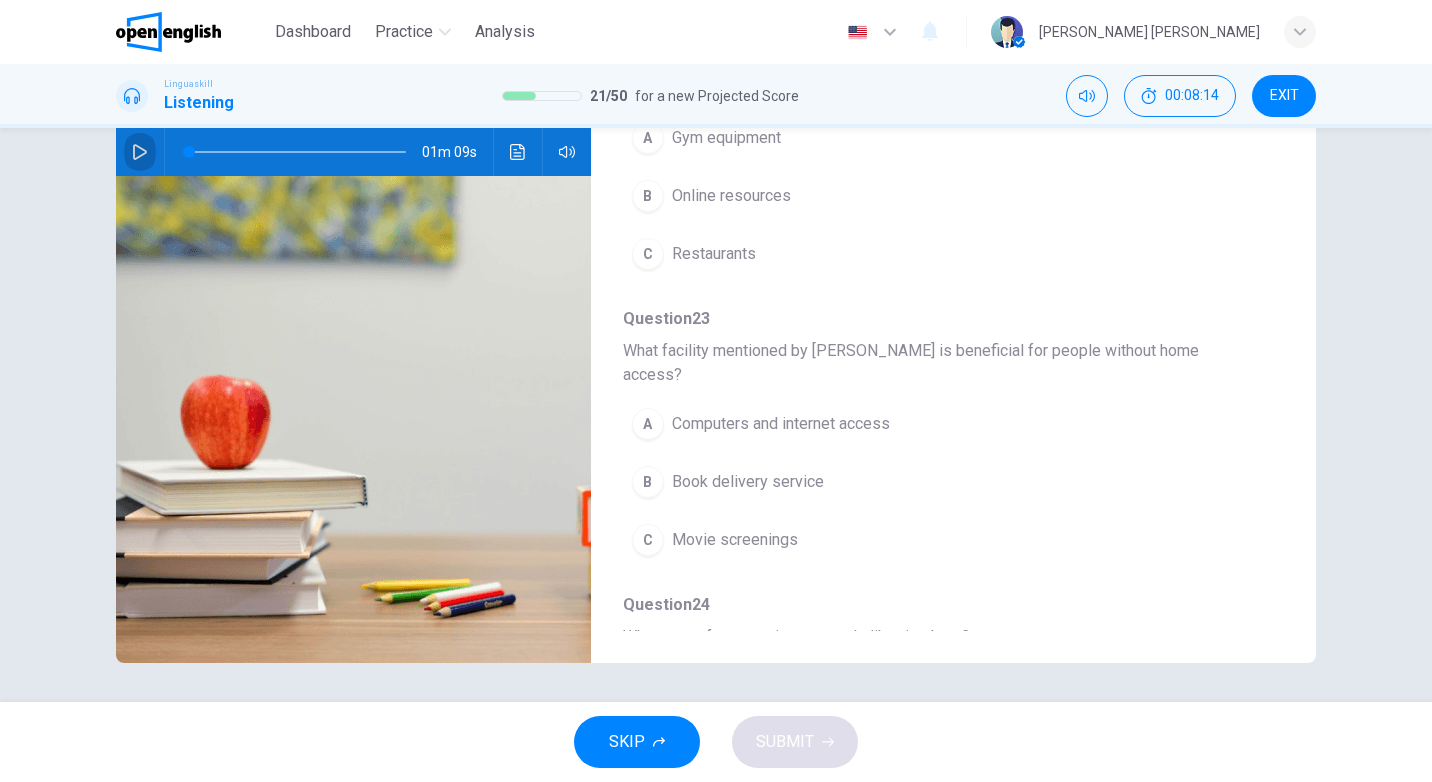 click 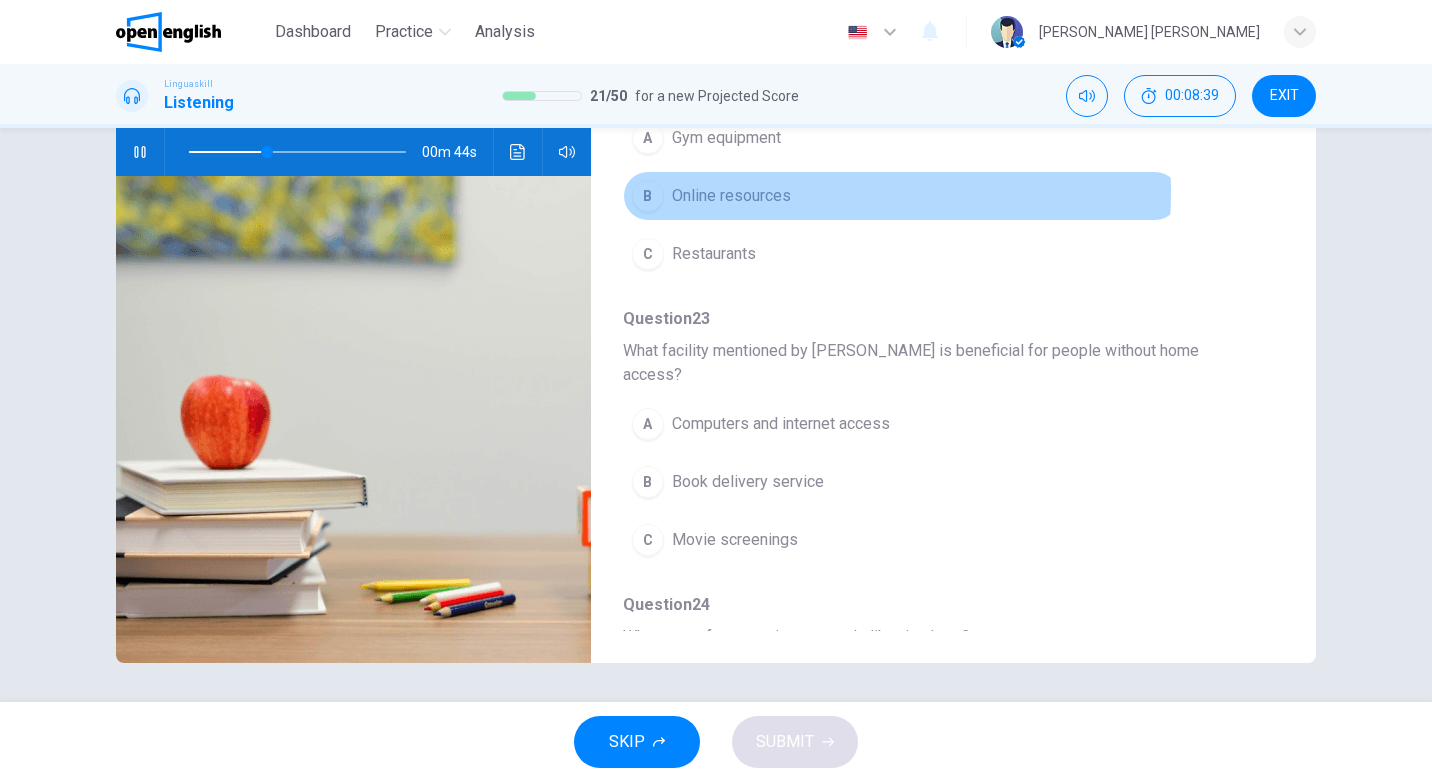 click on "Online resources" at bounding box center (731, 196) 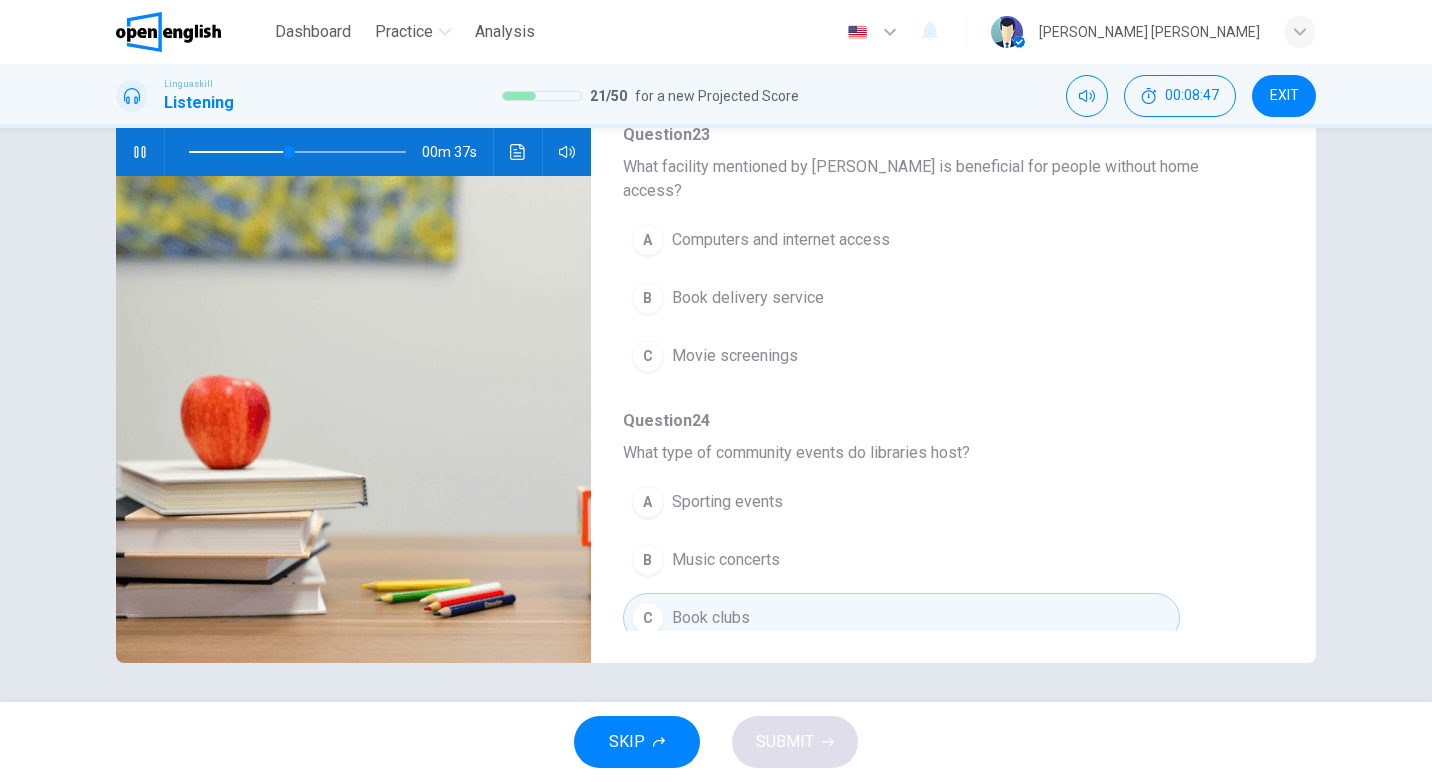 scroll, scrollTop: 363, scrollLeft: 0, axis: vertical 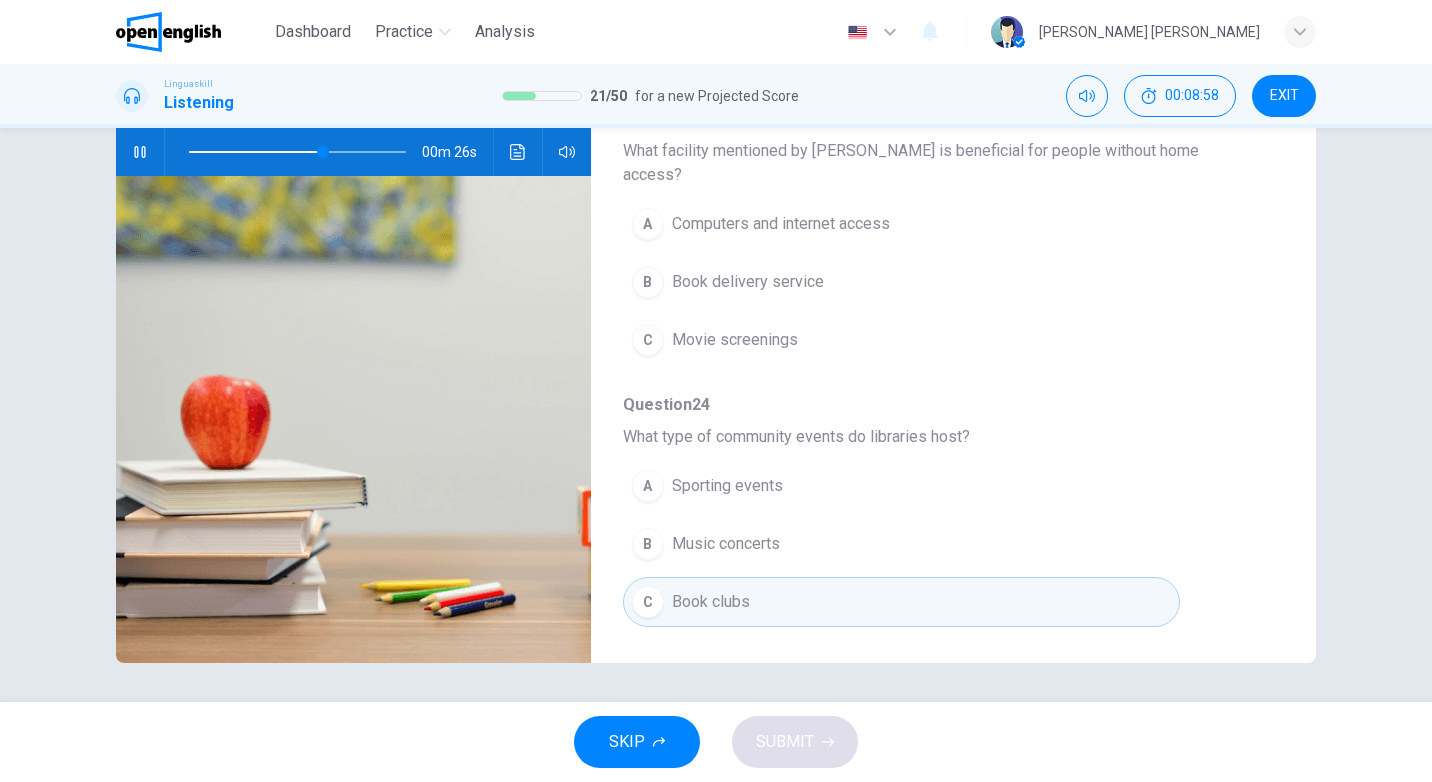 click on "Computers and internet access" at bounding box center [781, 224] 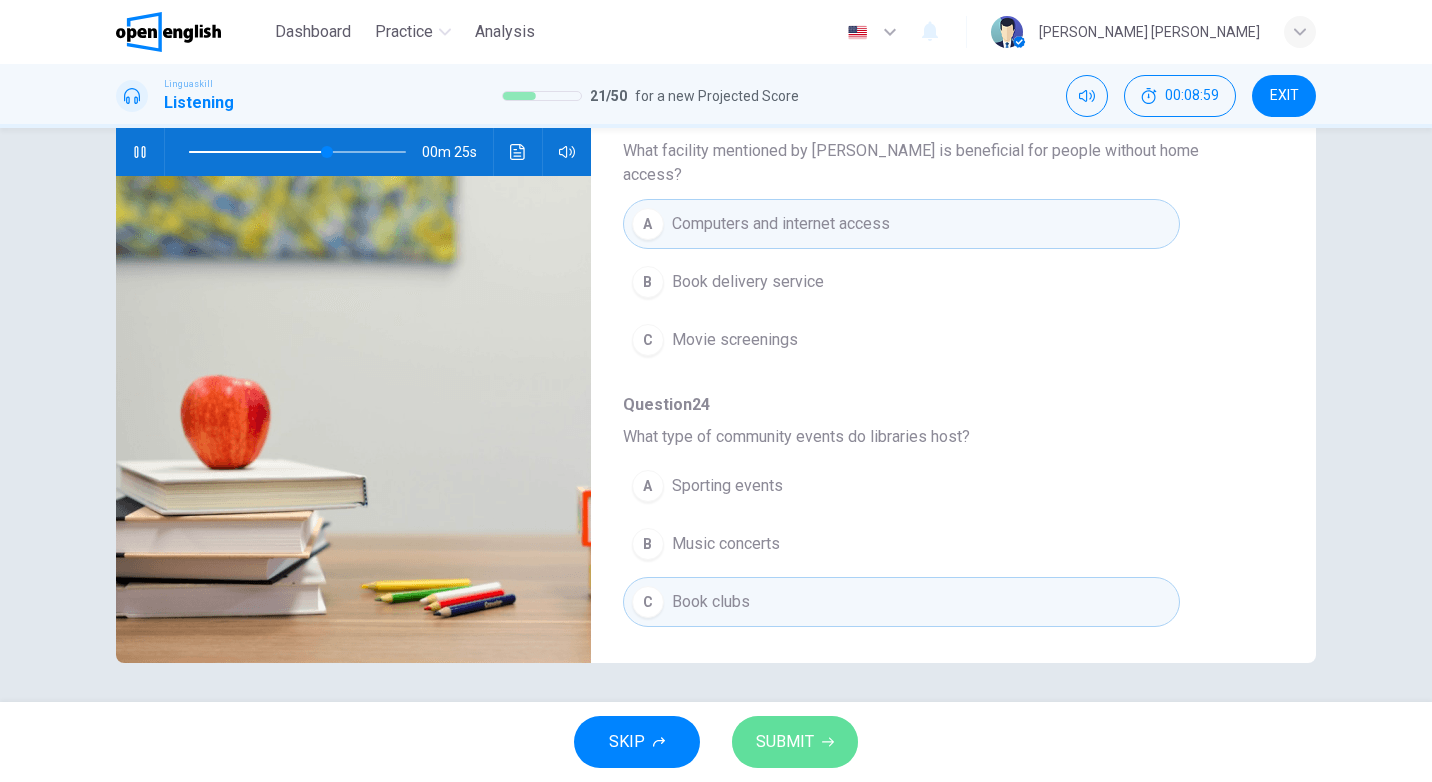 click on "SUBMIT" at bounding box center (785, 742) 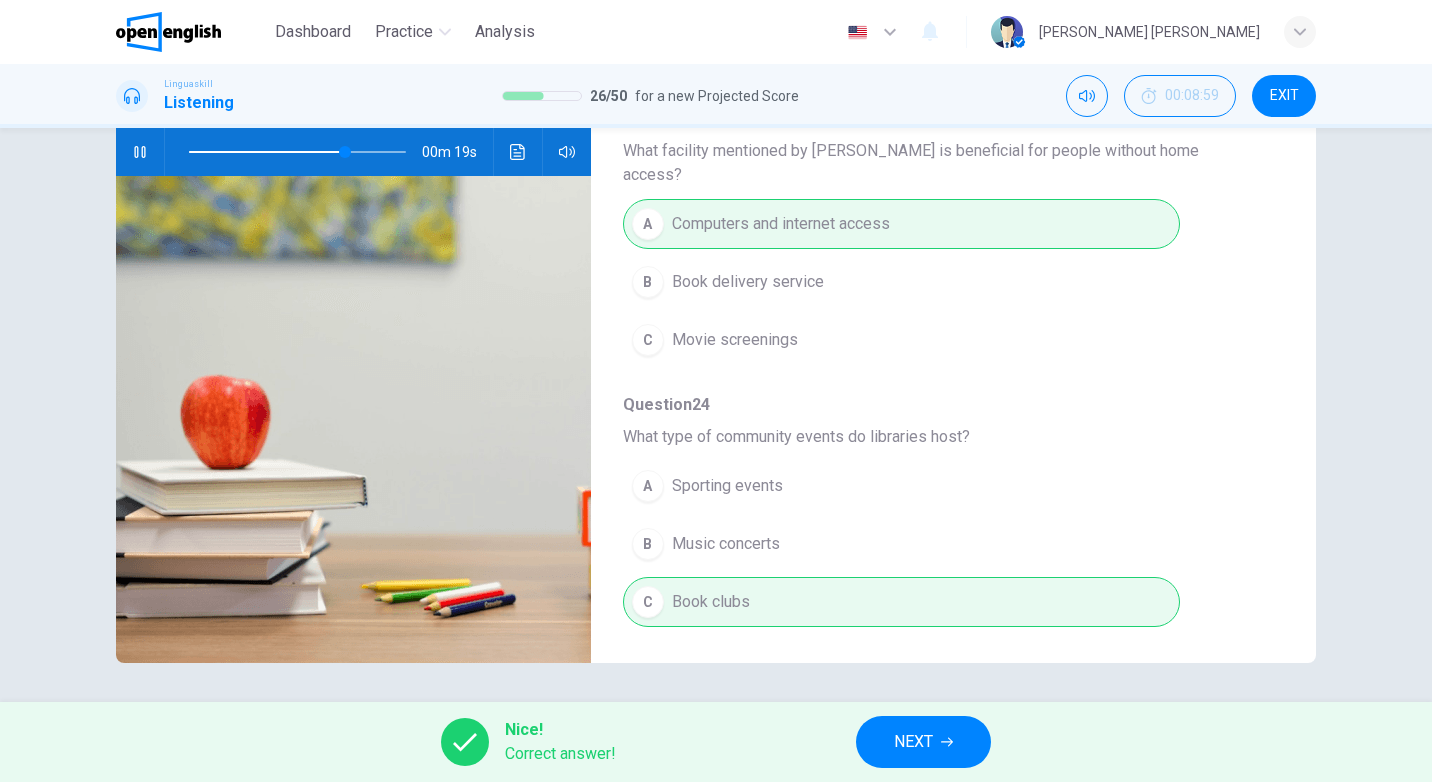 type on "**" 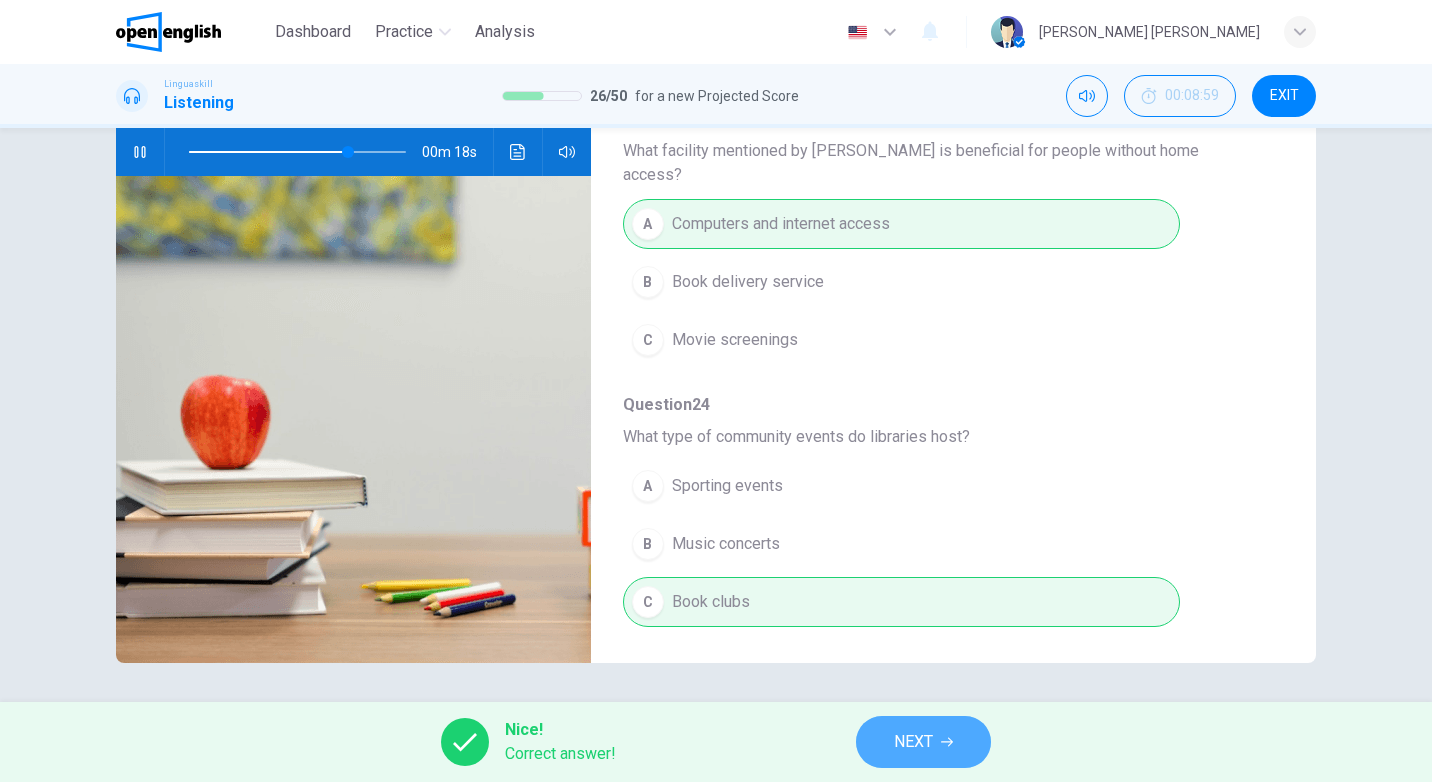 click on "NEXT" at bounding box center [913, 742] 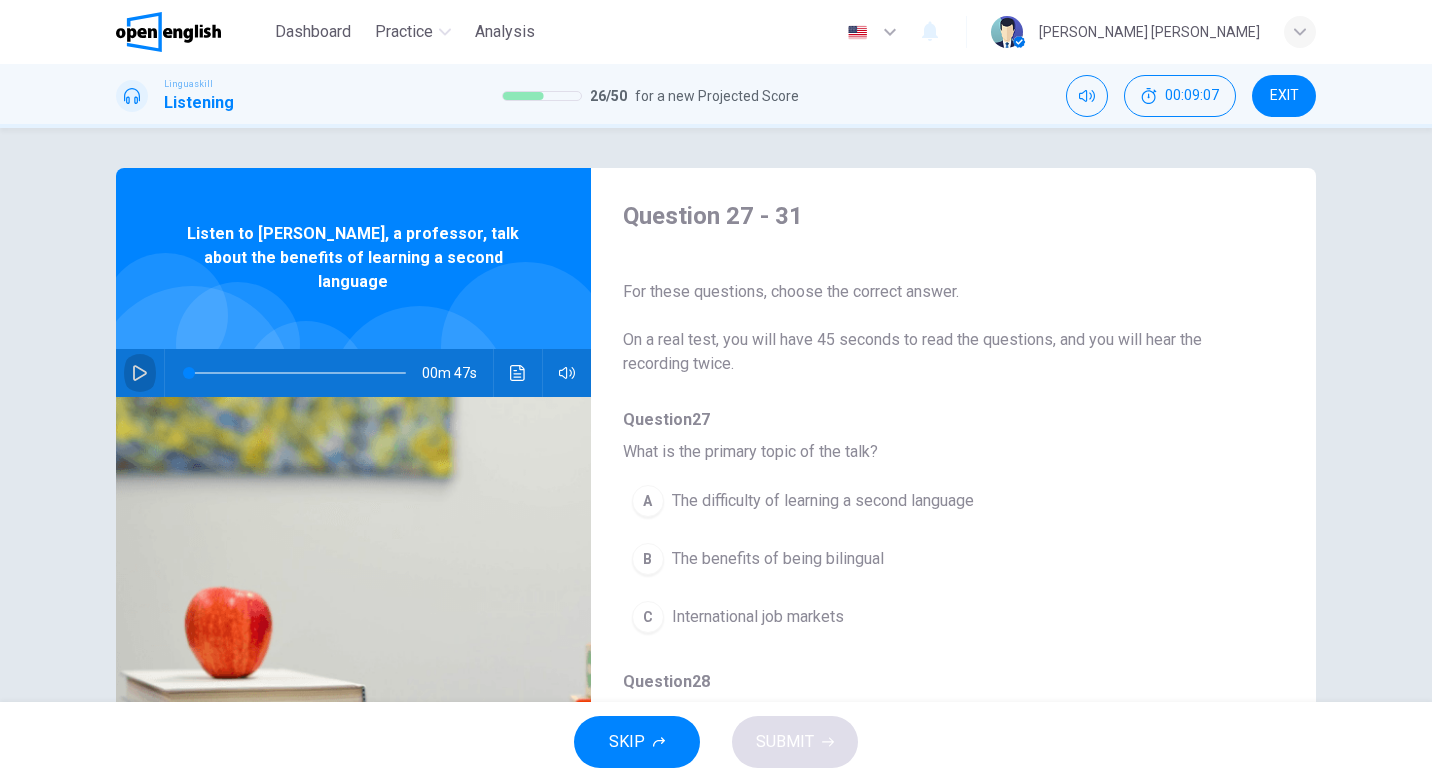click 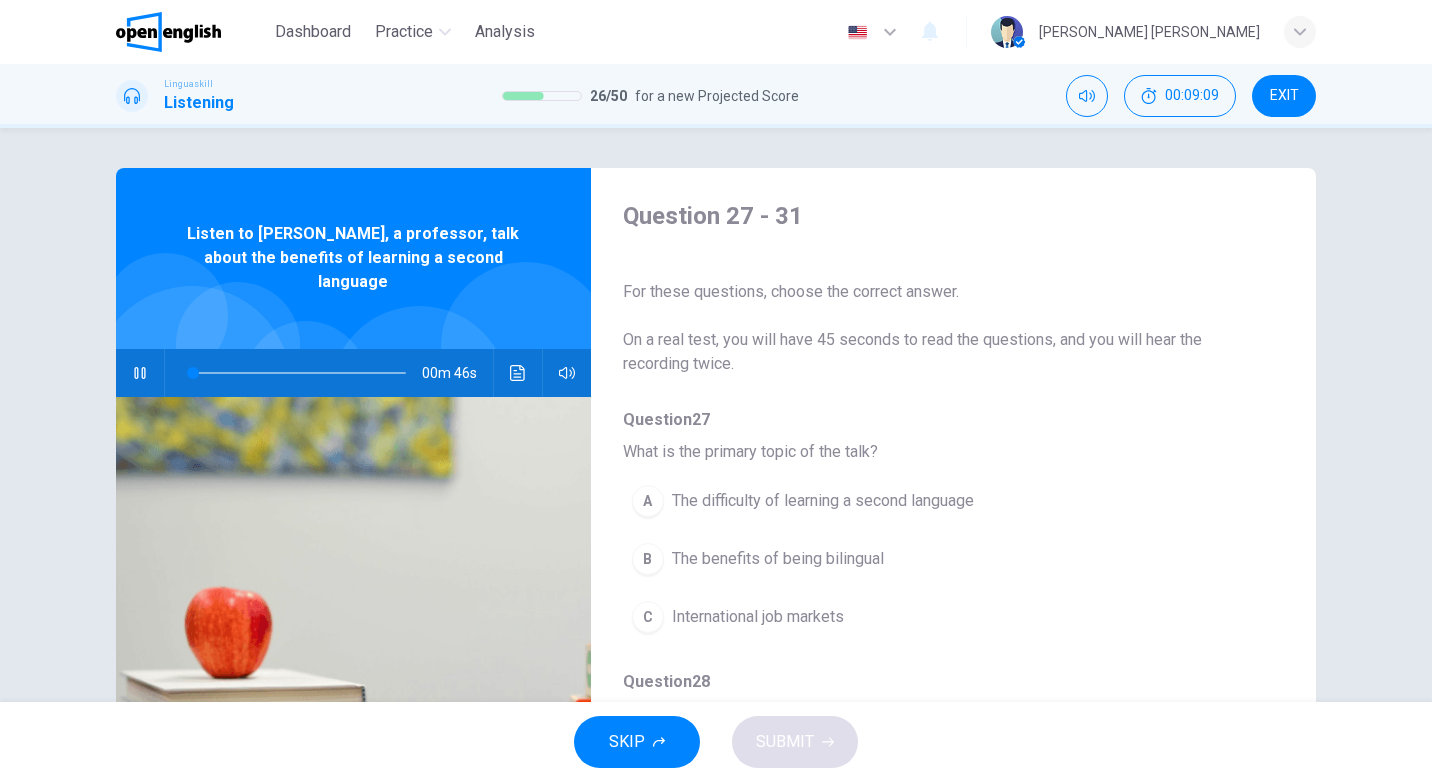scroll, scrollTop: 100, scrollLeft: 0, axis: vertical 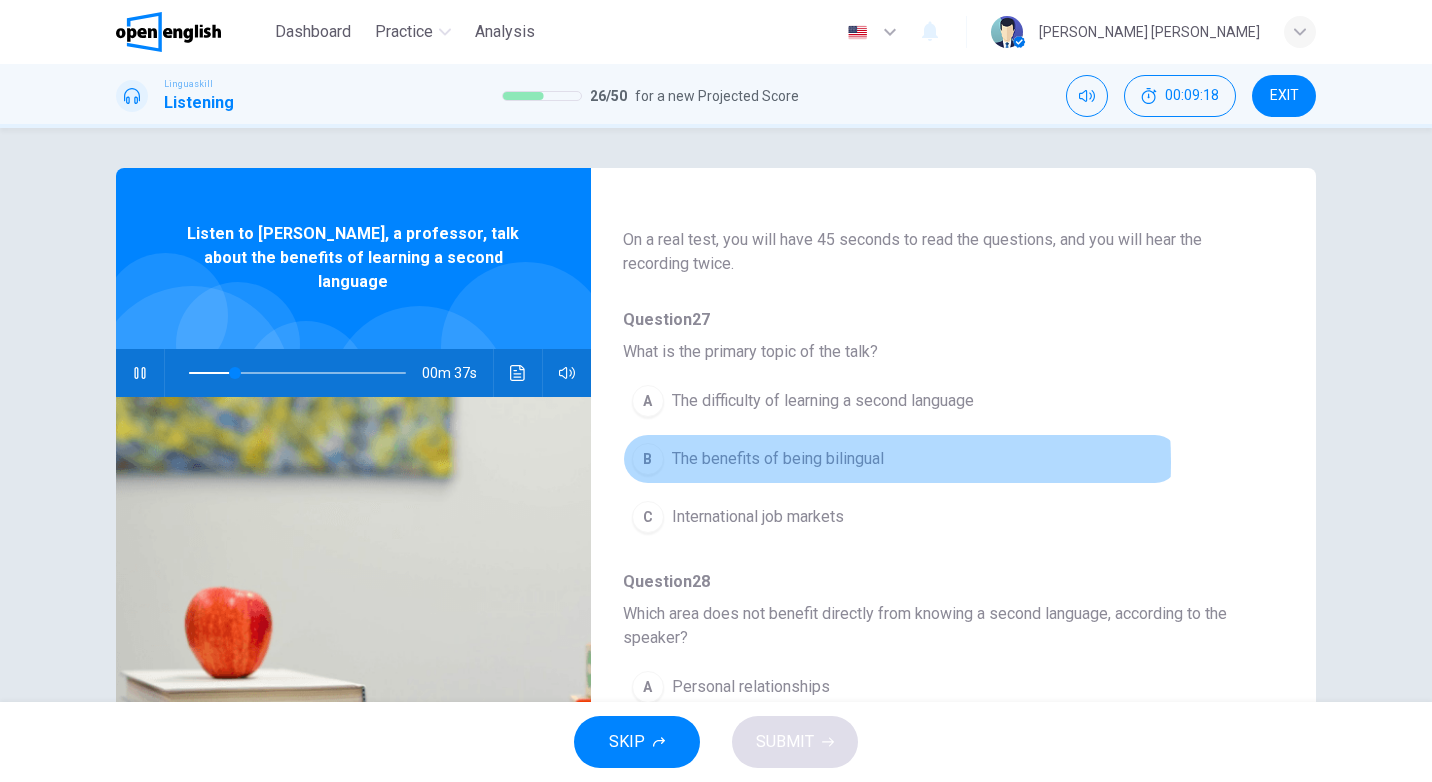 click on "The benefits of being bilingual" at bounding box center (778, 459) 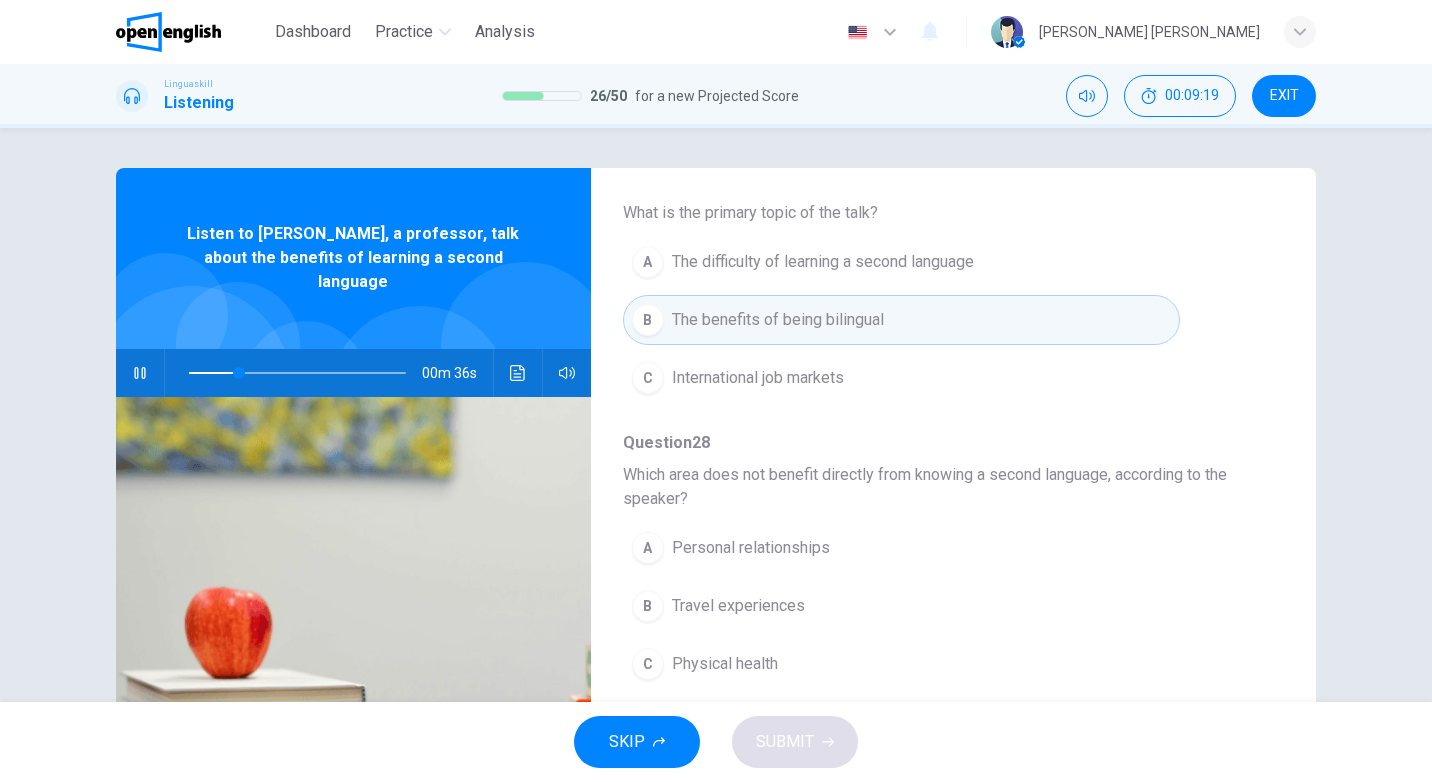 scroll, scrollTop: 400, scrollLeft: 0, axis: vertical 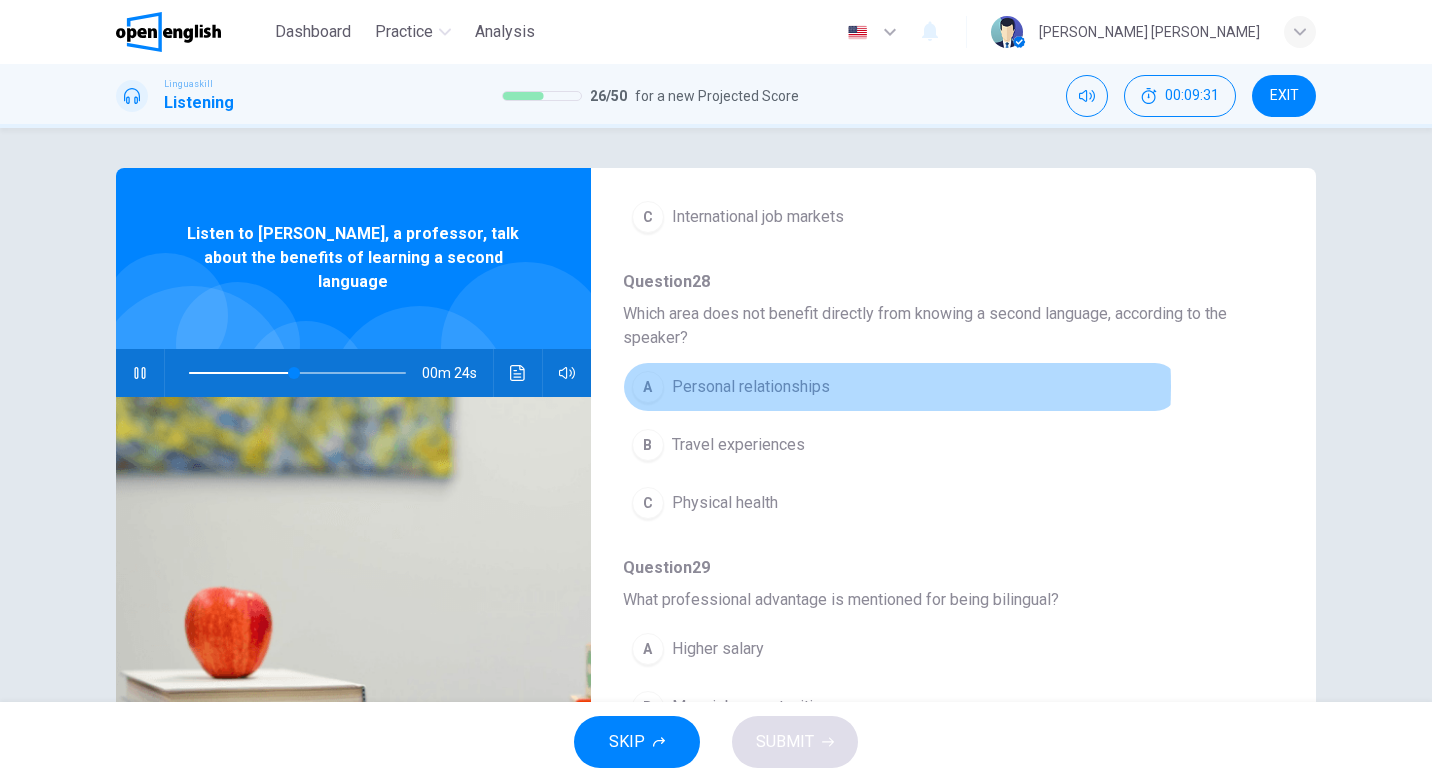 click on "Personal relationships" at bounding box center [751, 387] 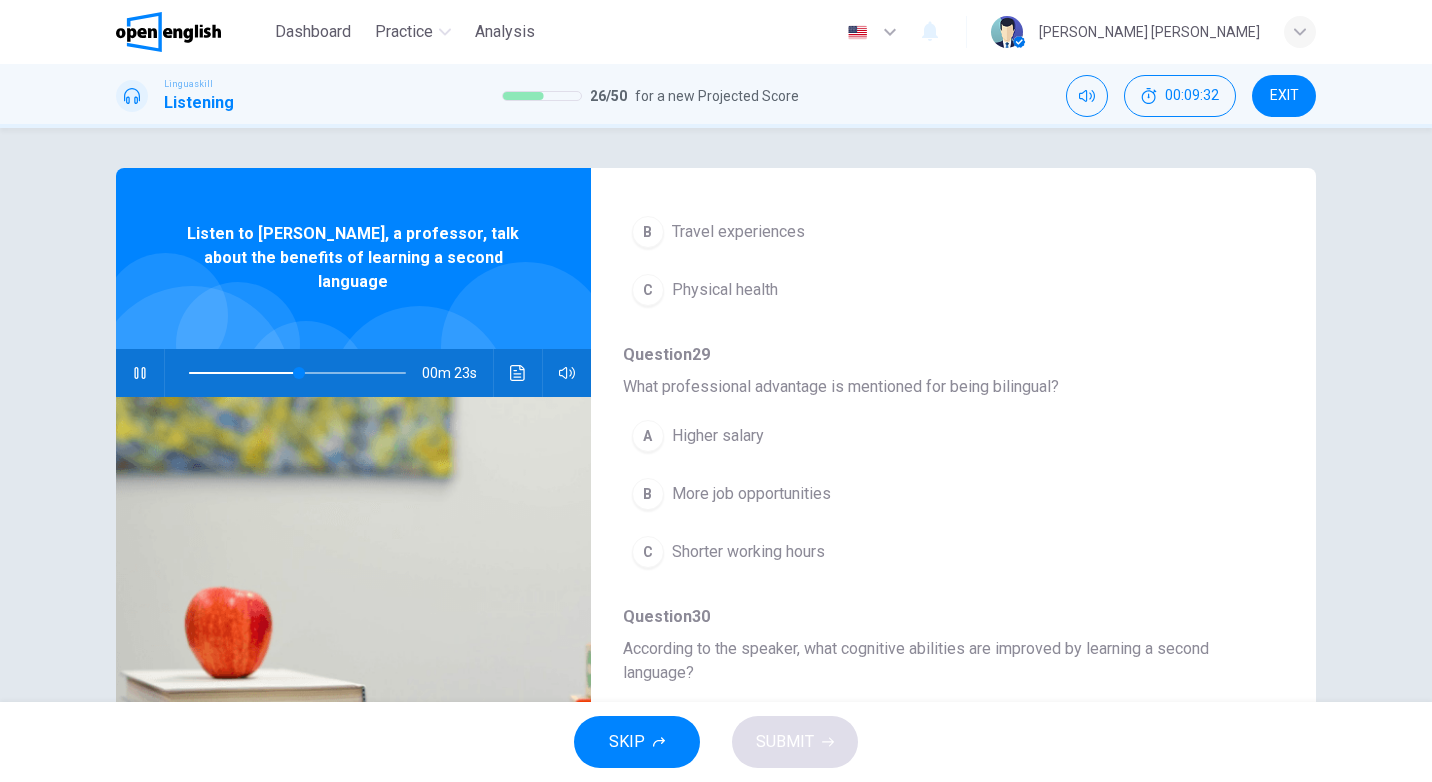 scroll, scrollTop: 700, scrollLeft: 0, axis: vertical 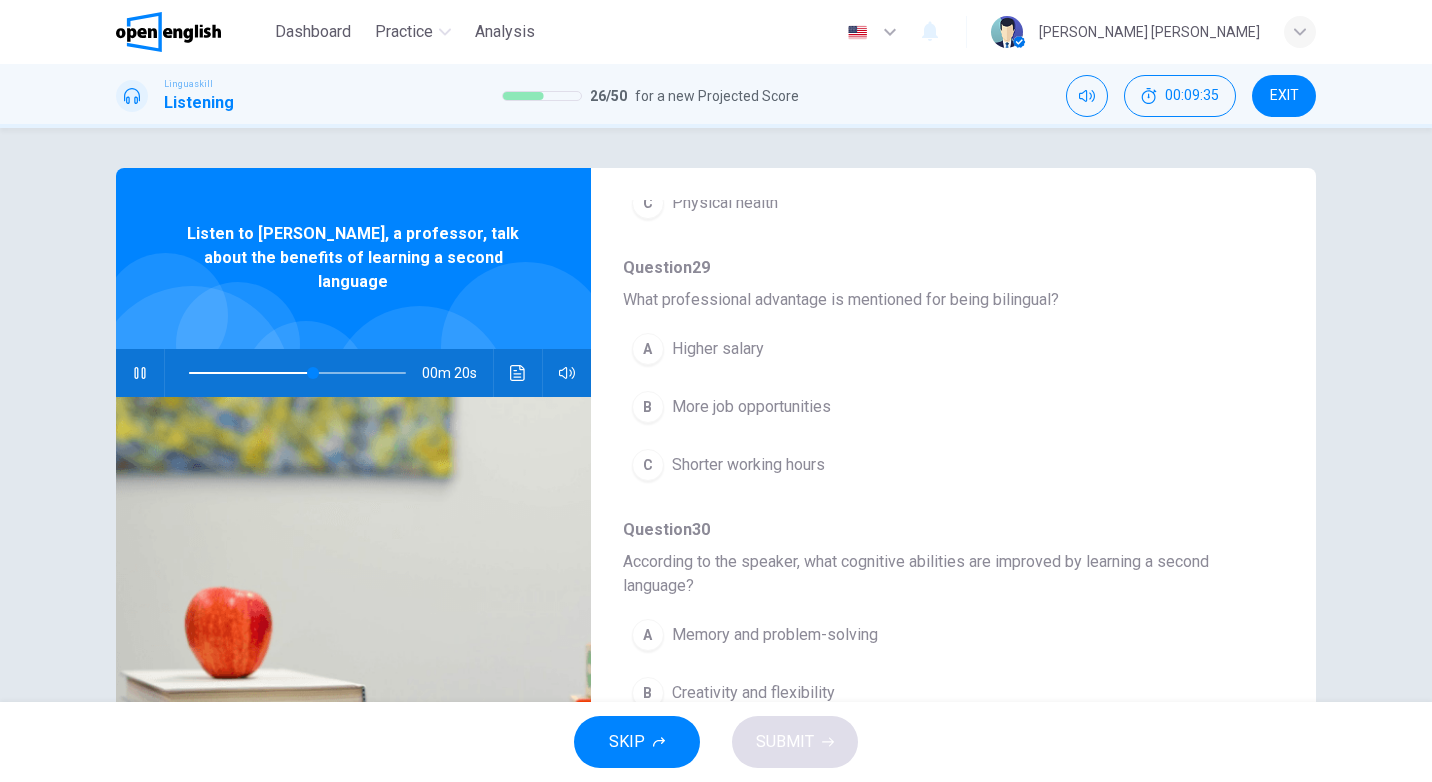 click on "More job opportunities" at bounding box center [751, 407] 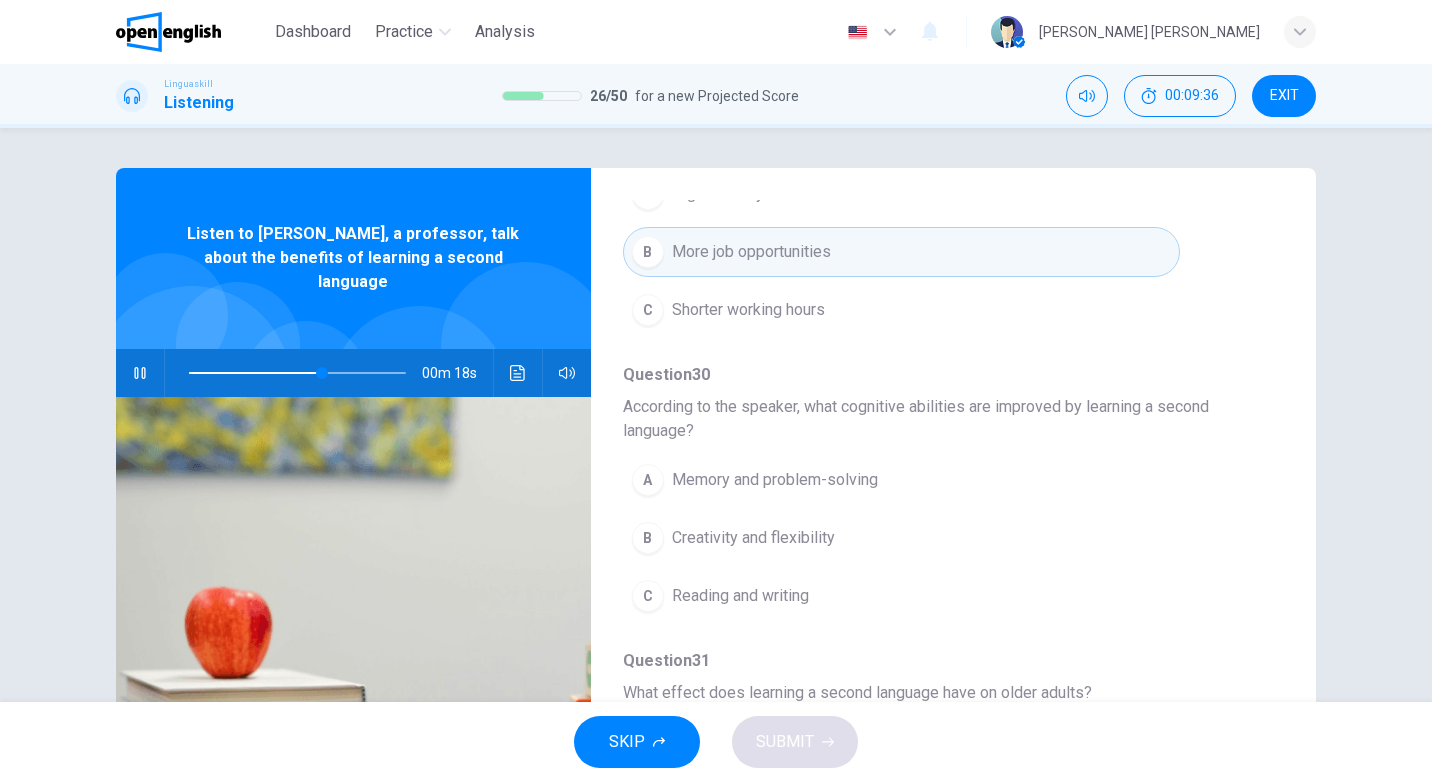 scroll, scrollTop: 900, scrollLeft: 0, axis: vertical 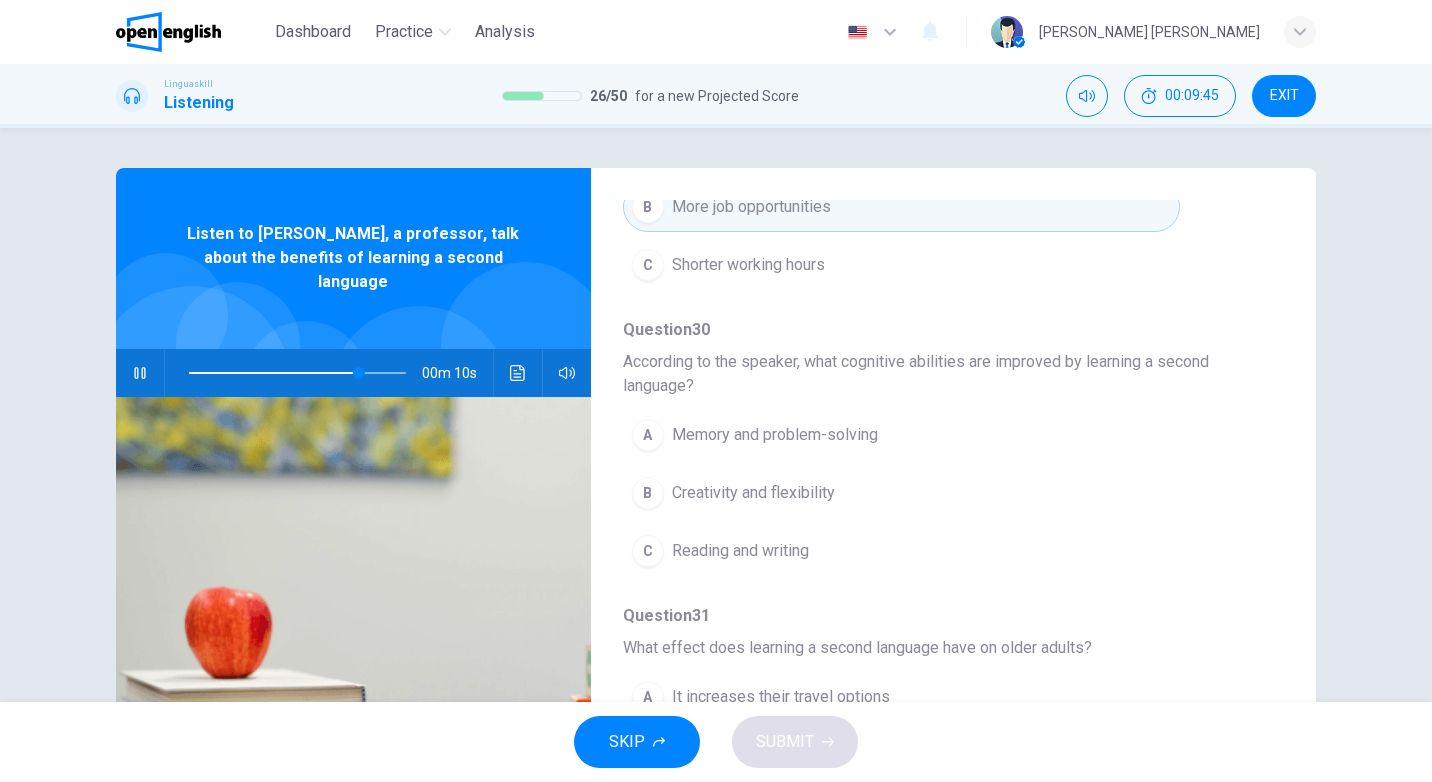 click on "Memory and problem-solving" at bounding box center (775, 435) 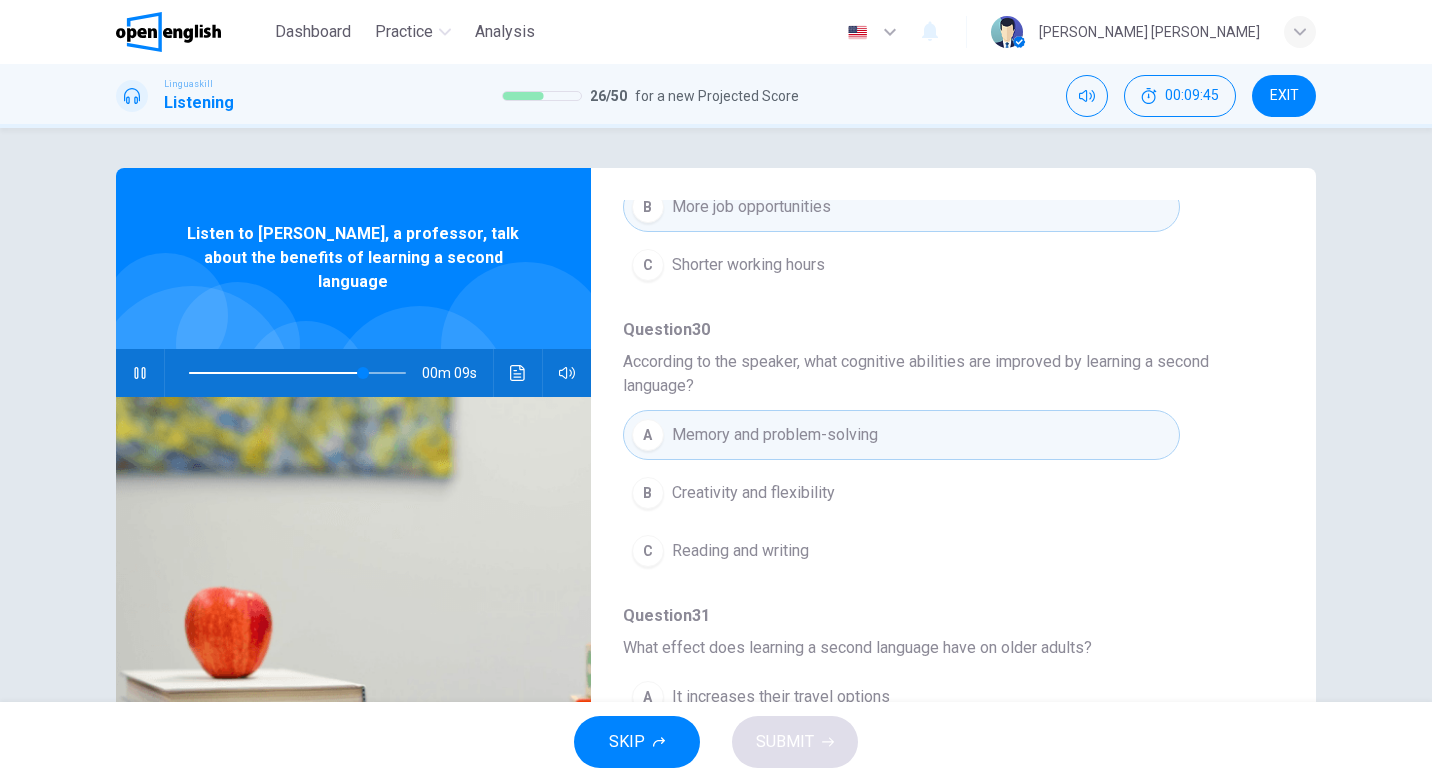 scroll, scrollTop: 911, scrollLeft: 0, axis: vertical 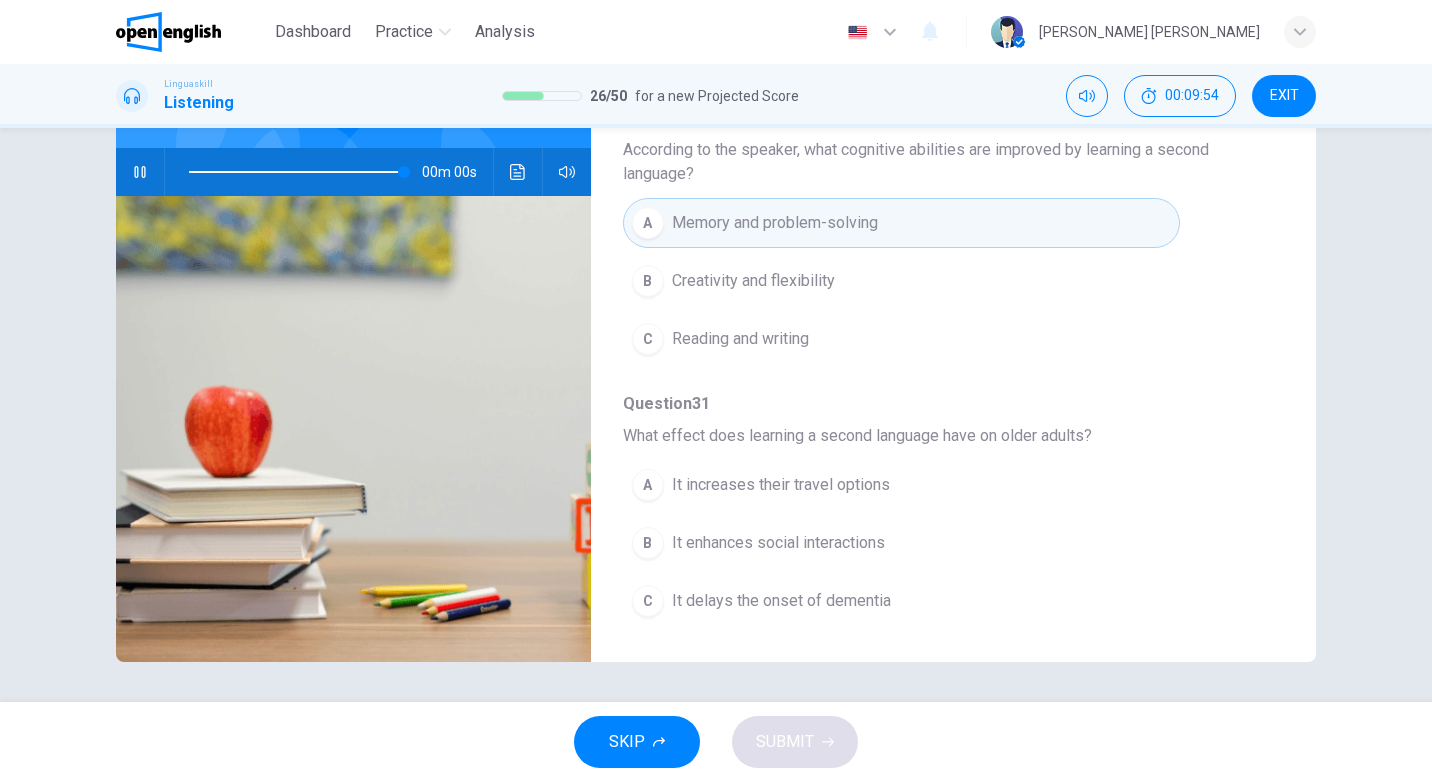 type on "*" 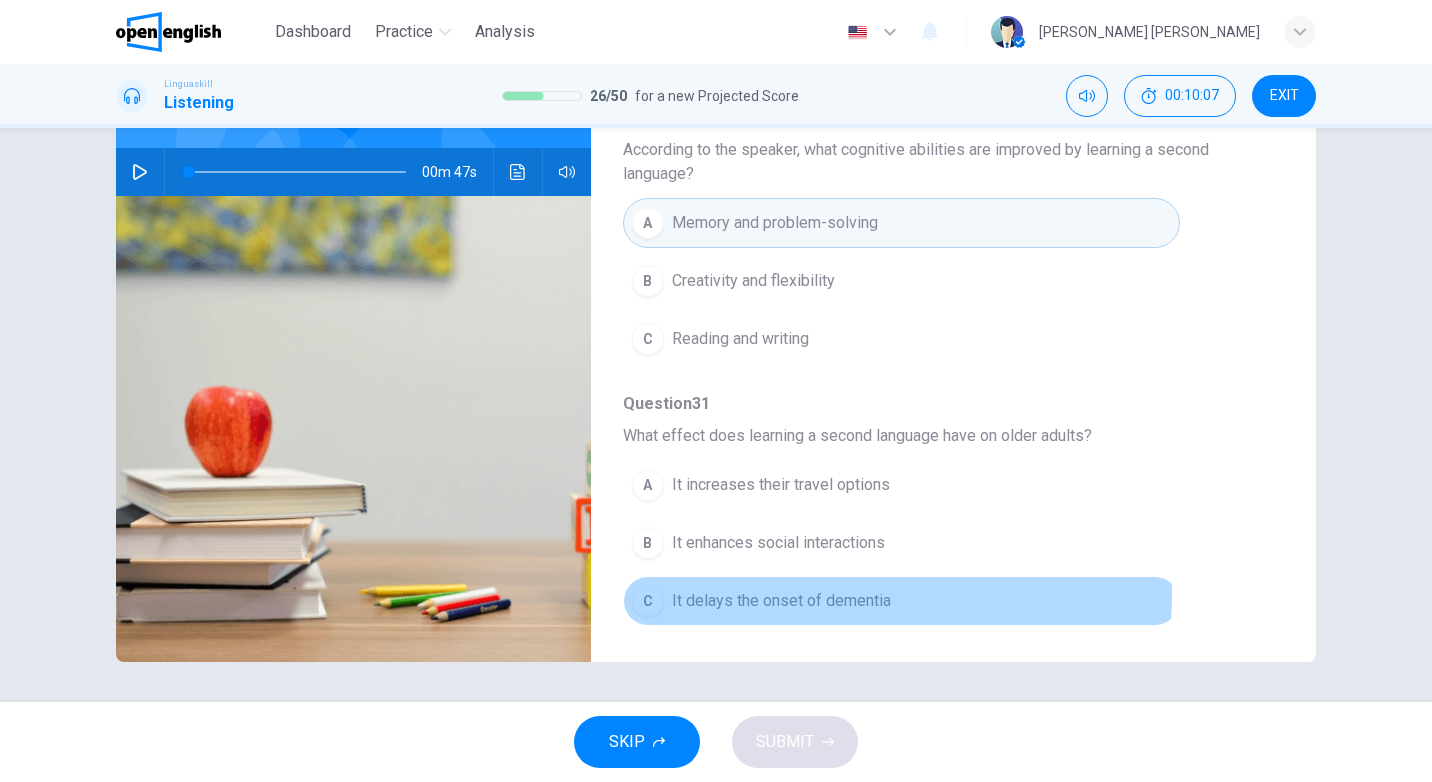 click on "It delays the onset of dementia" at bounding box center [781, 601] 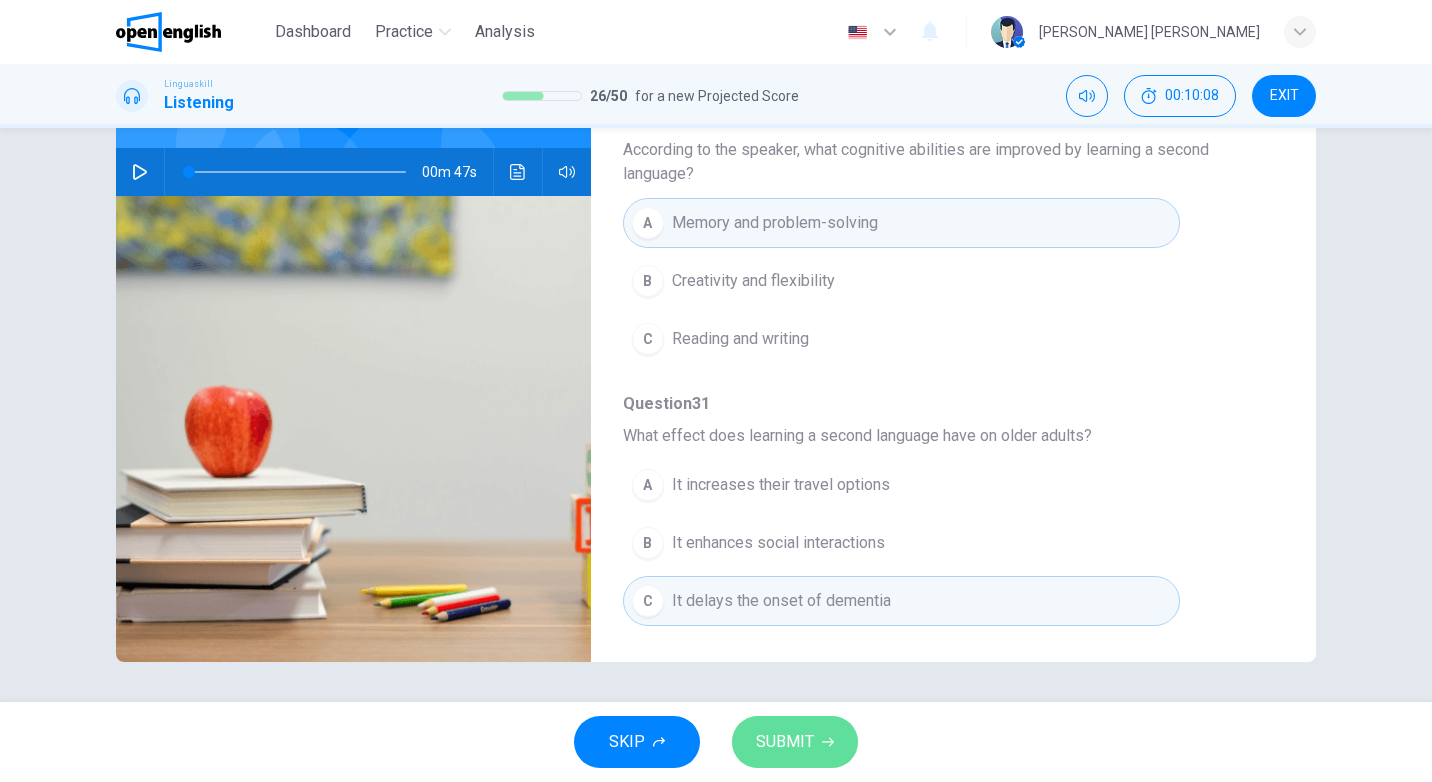 click on "SUBMIT" at bounding box center [795, 742] 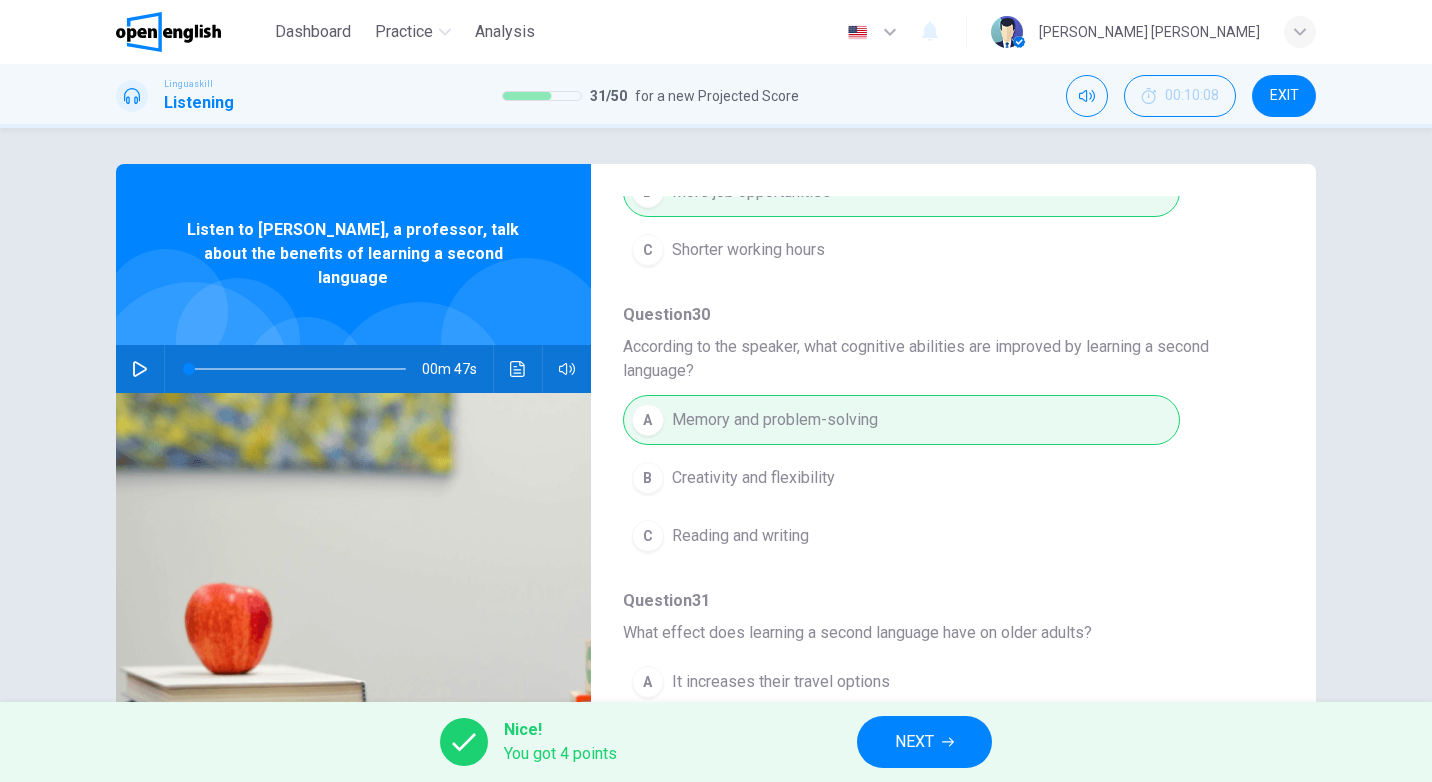 scroll, scrollTop: 0, scrollLeft: 0, axis: both 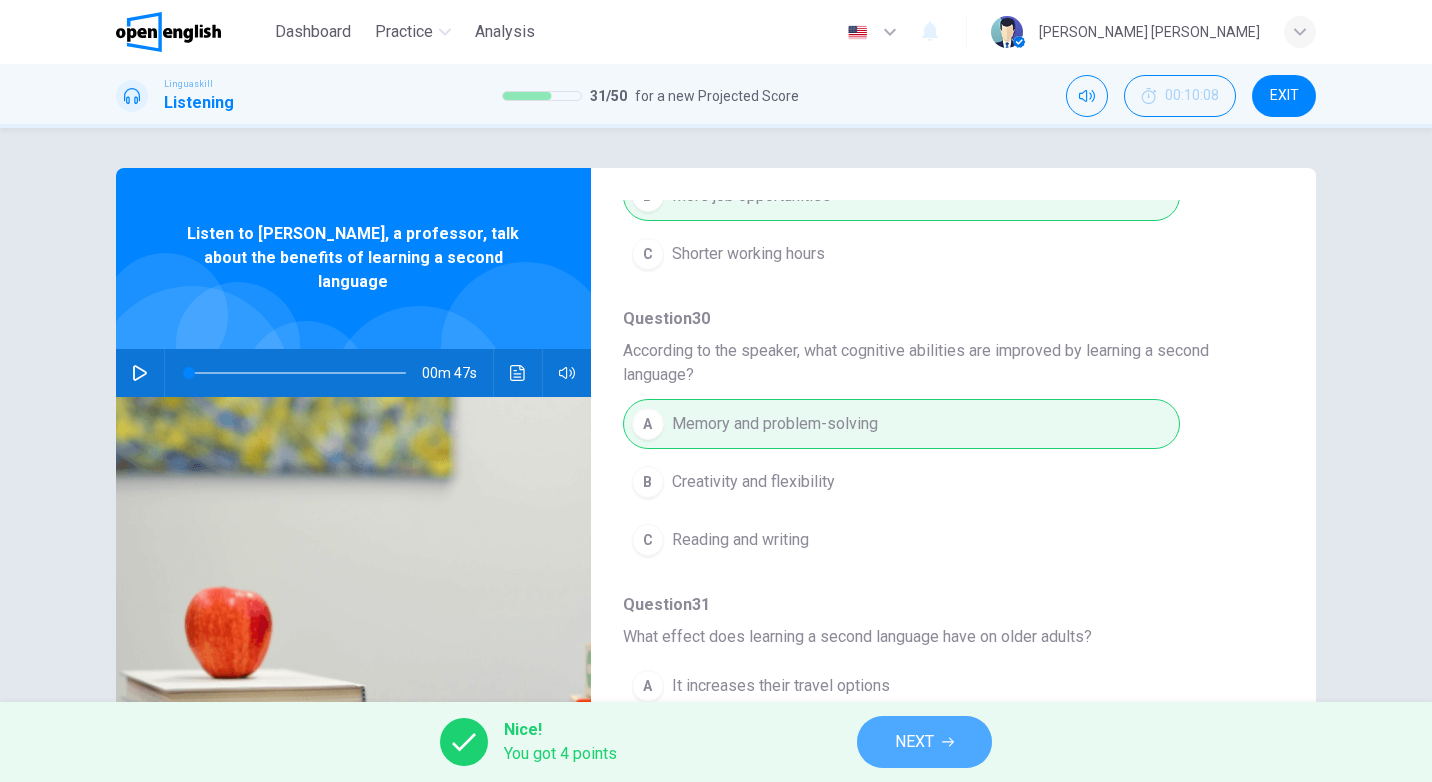 click on "NEXT" at bounding box center [914, 742] 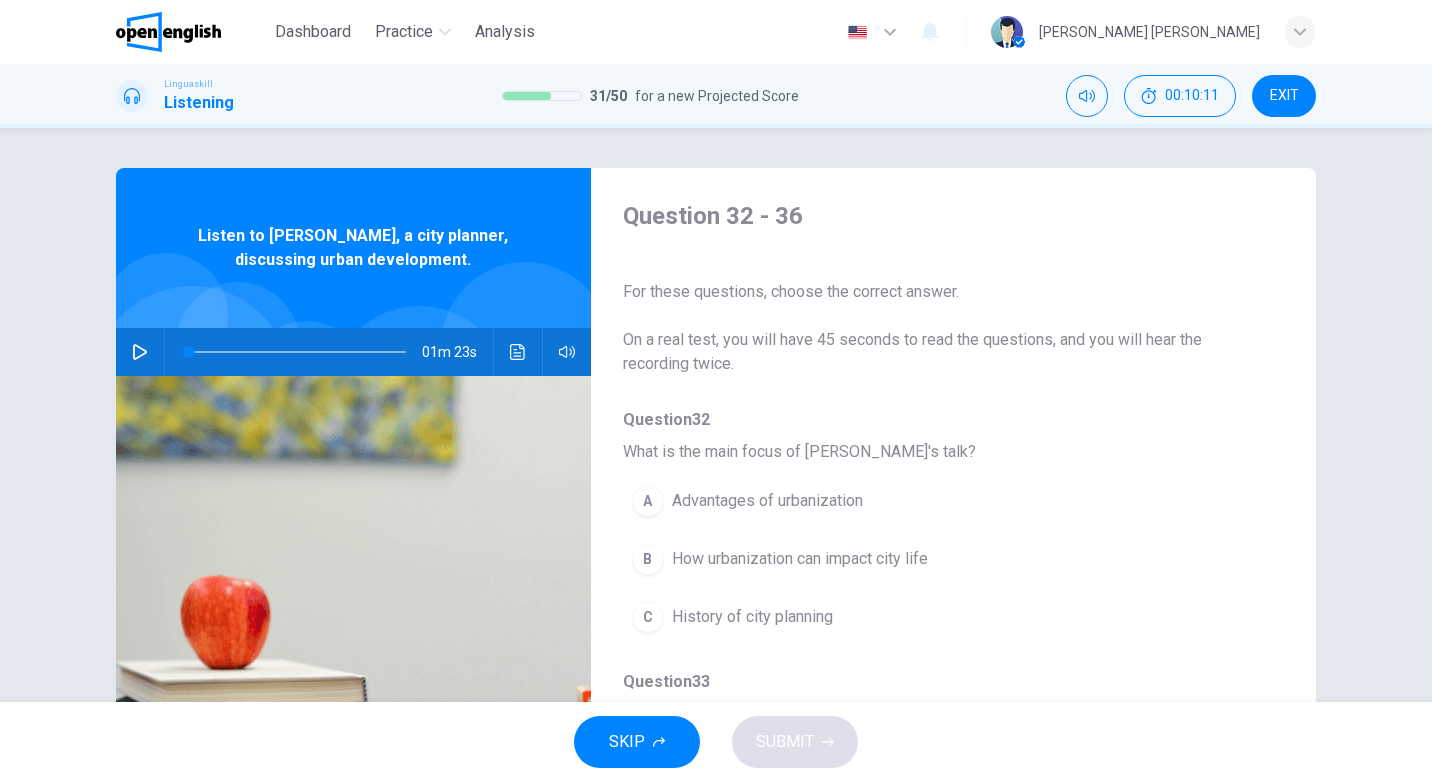 click at bounding box center [140, 352] 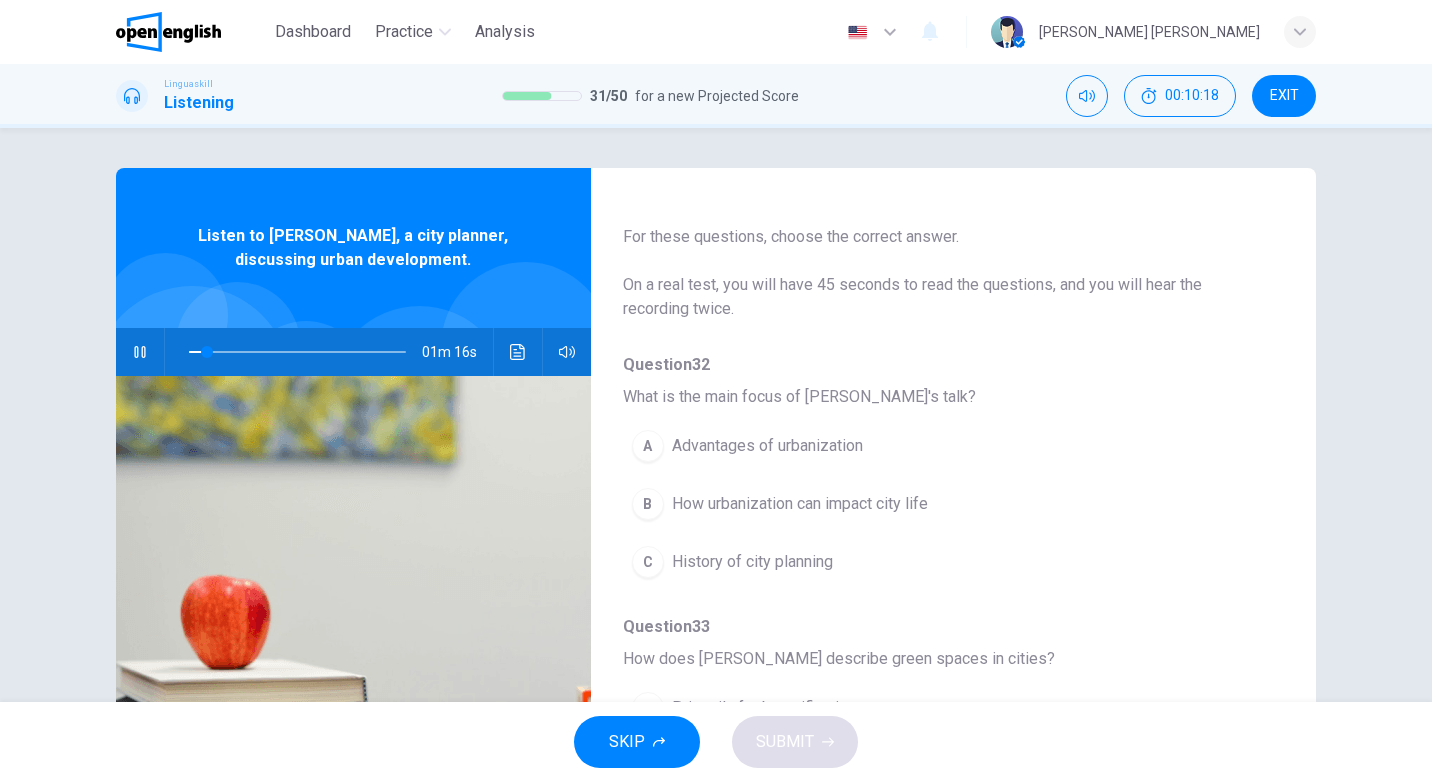 scroll, scrollTop: 100, scrollLeft: 0, axis: vertical 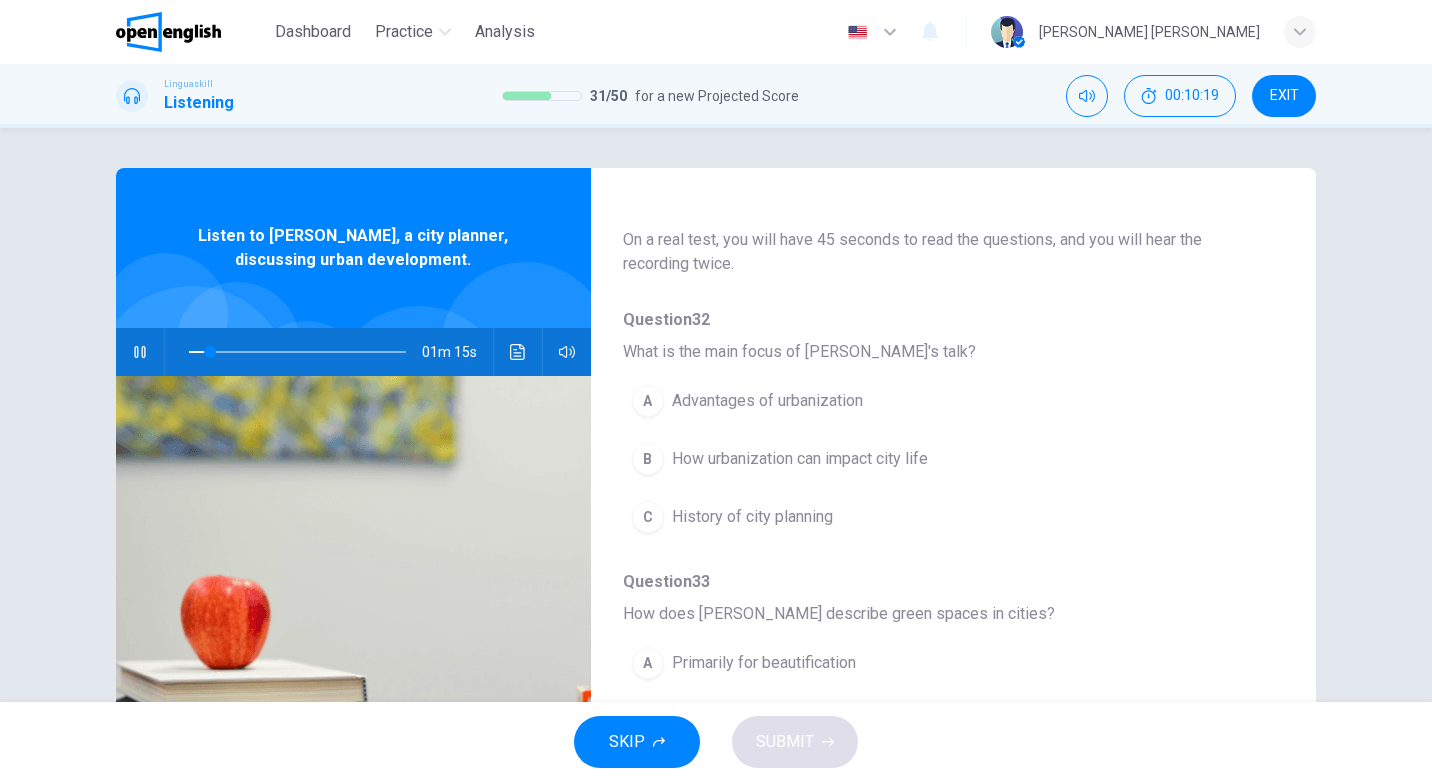 click on "B How urbanization can impact city life" at bounding box center [901, 459] 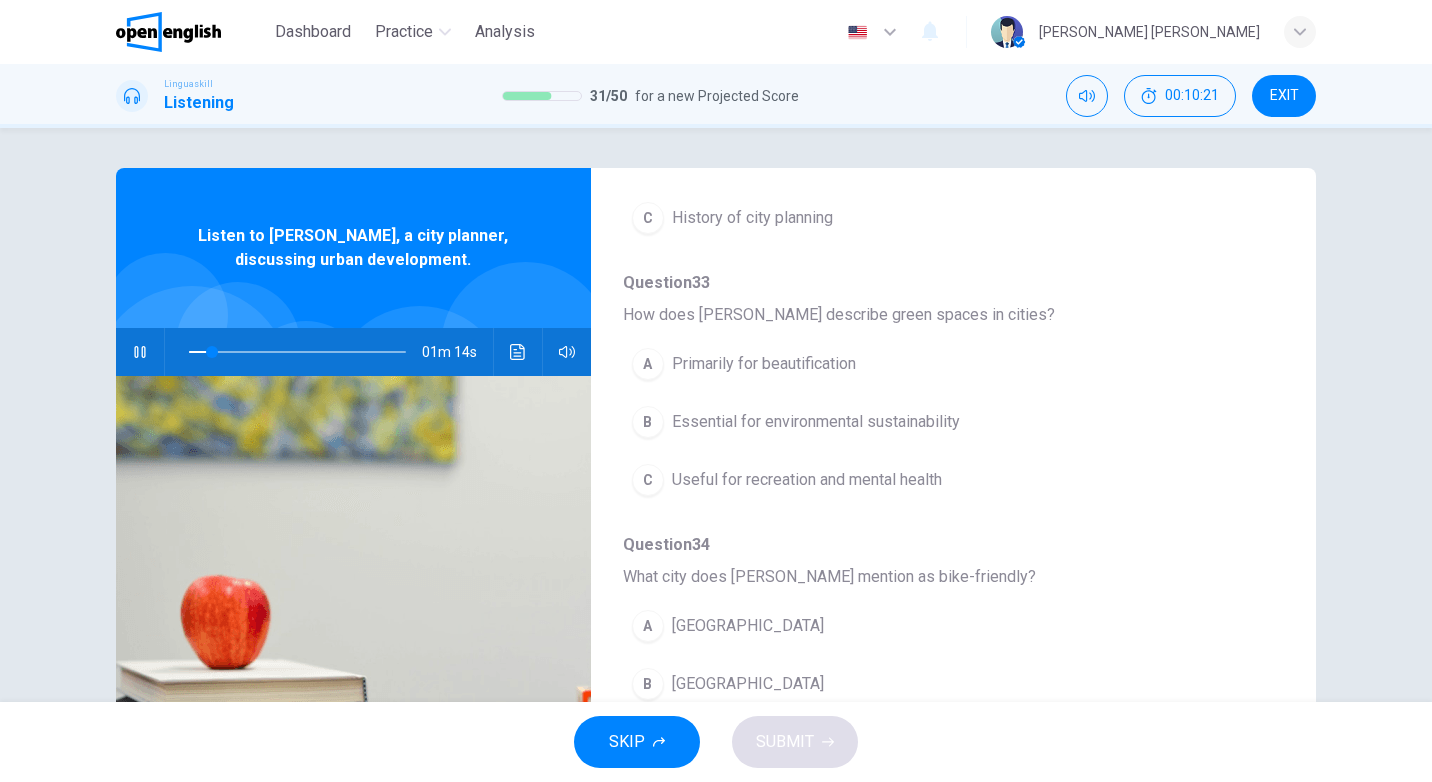 scroll, scrollTop: 400, scrollLeft: 0, axis: vertical 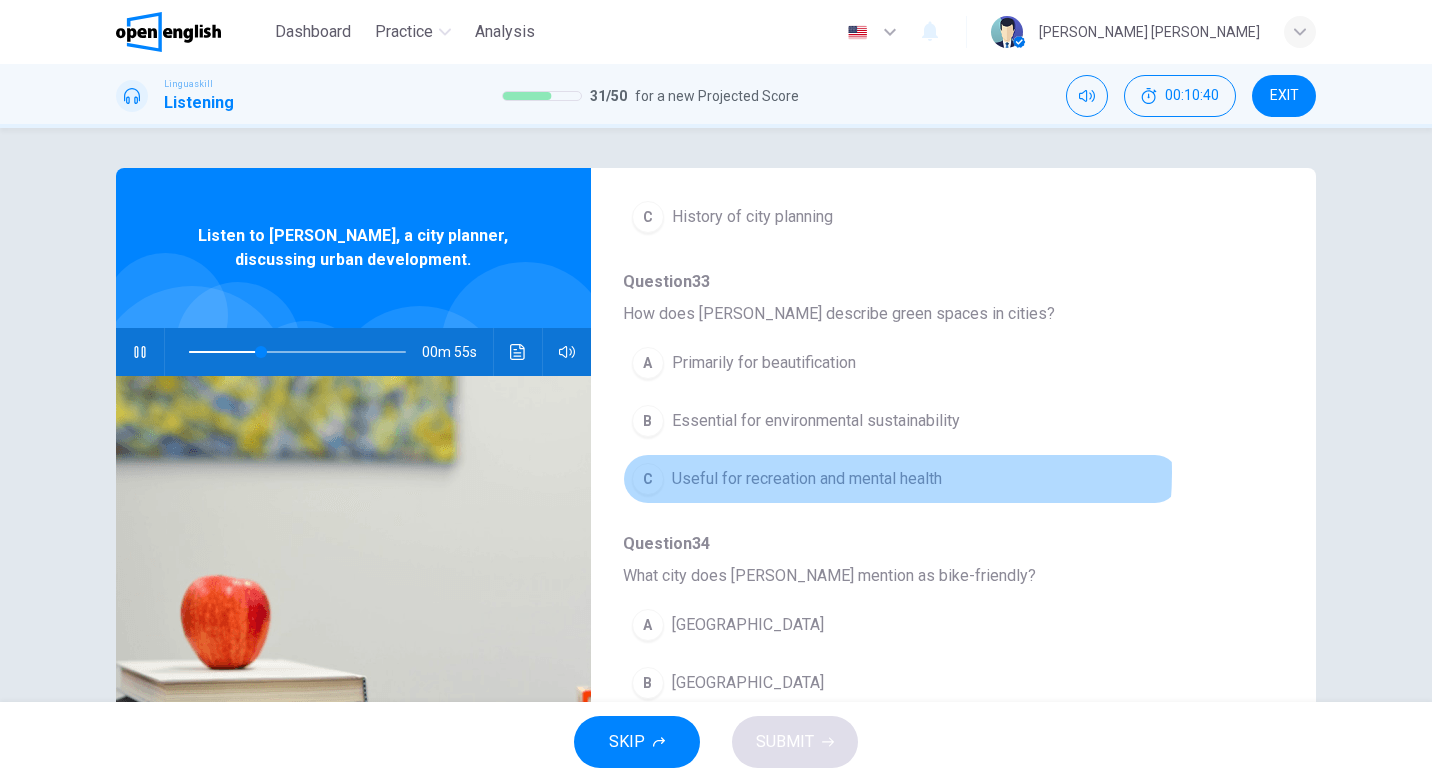 click on "Useful for recreation and mental health" at bounding box center [807, 479] 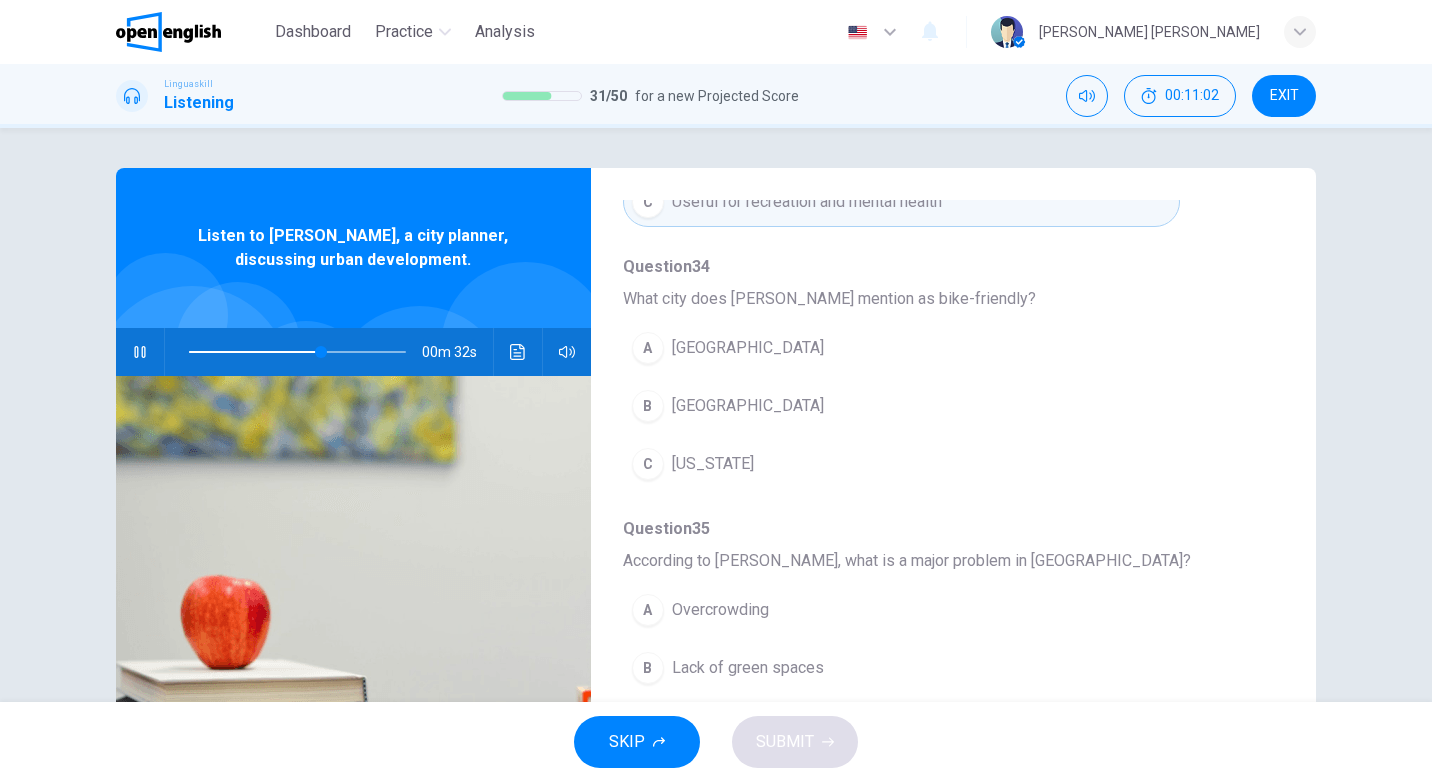 scroll, scrollTop: 700, scrollLeft: 0, axis: vertical 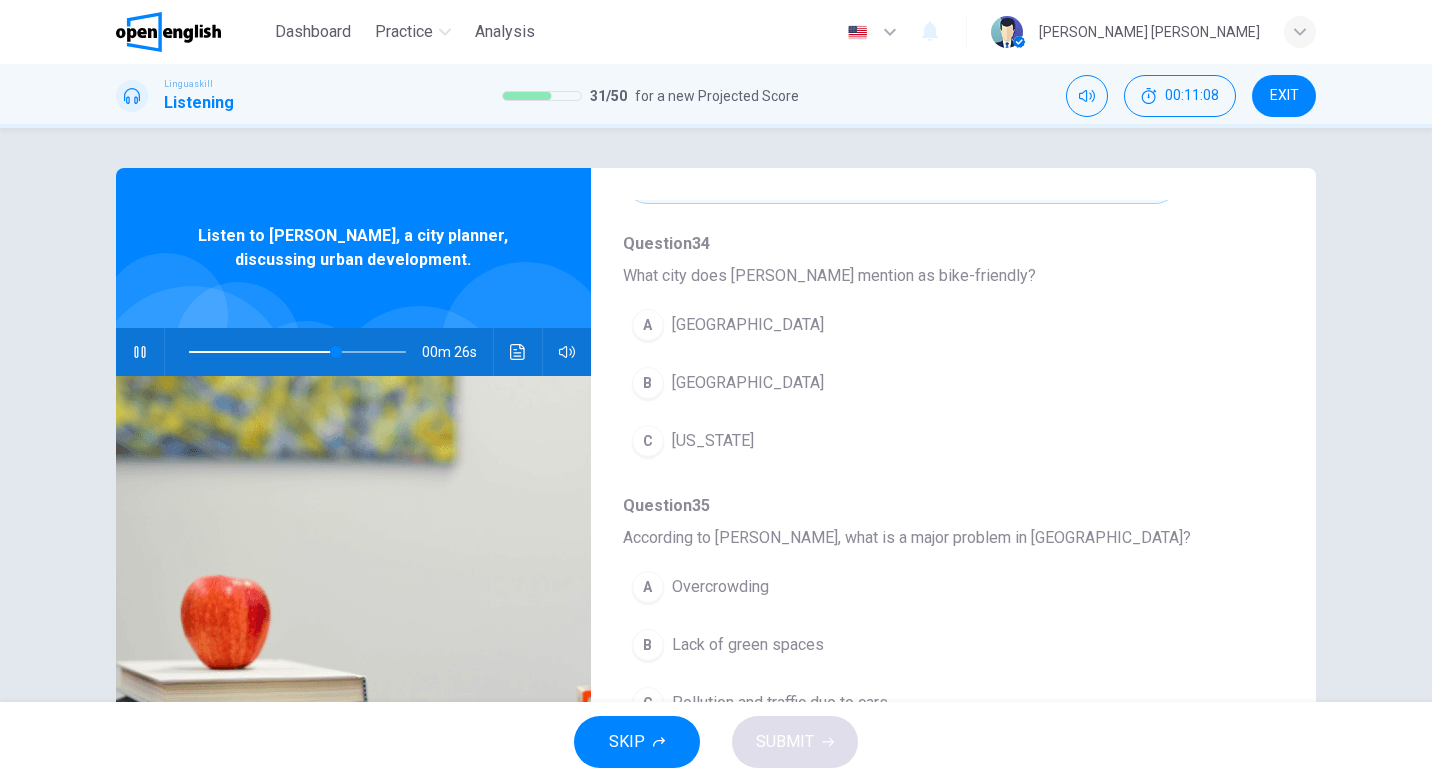click on "[GEOGRAPHIC_DATA]" at bounding box center [748, 383] 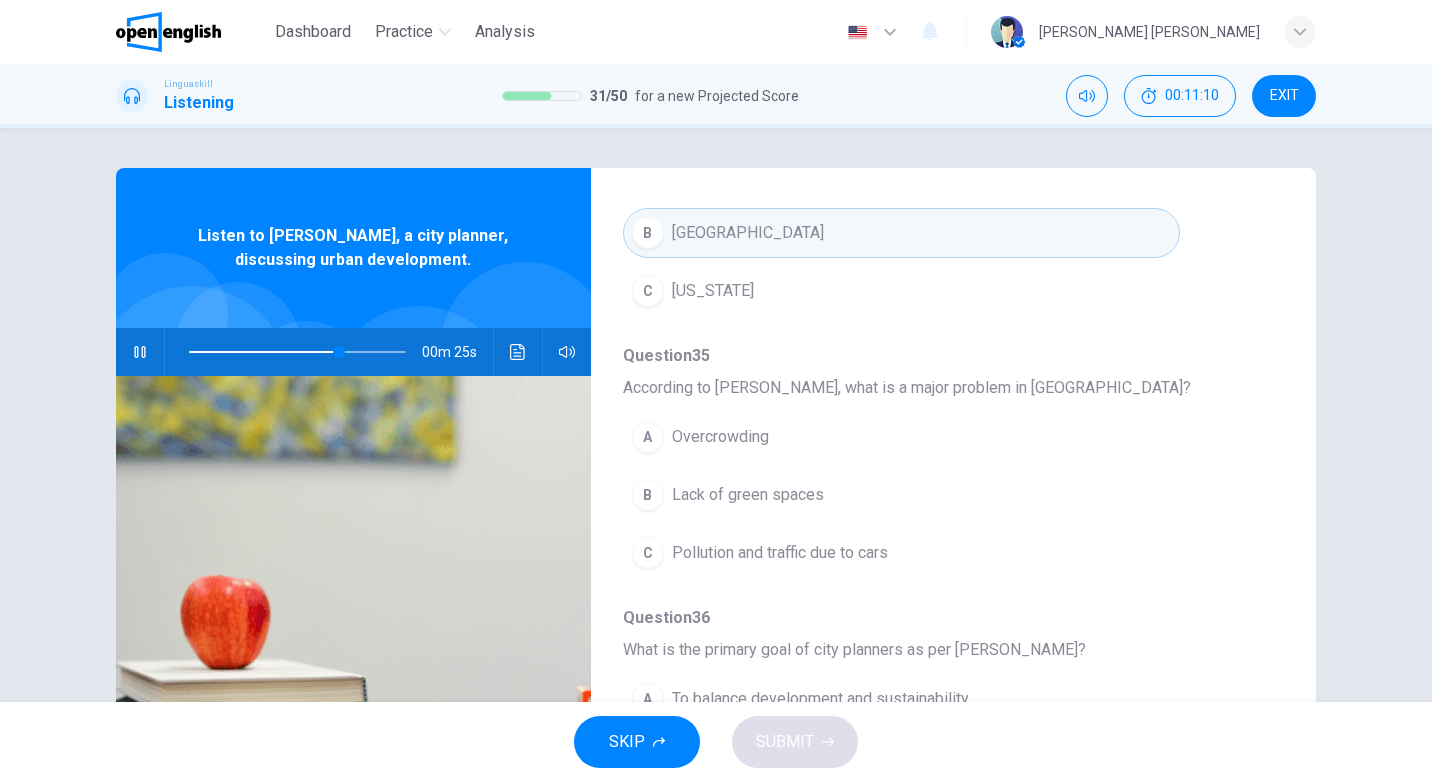 scroll, scrollTop: 863, scrollLeft: 0, axis: vertical 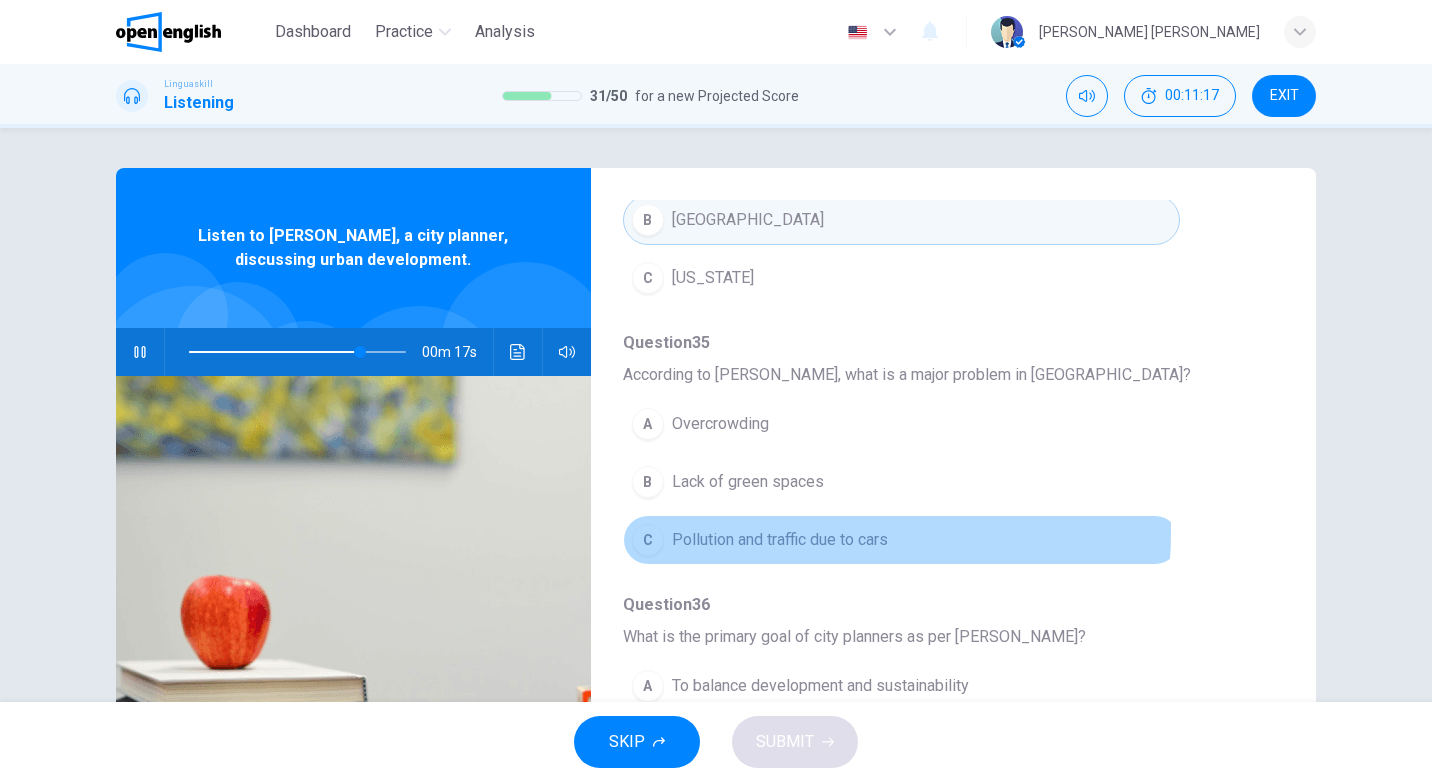 click on "Pollution and traffic due to cars" at bounding box center [780, 540] 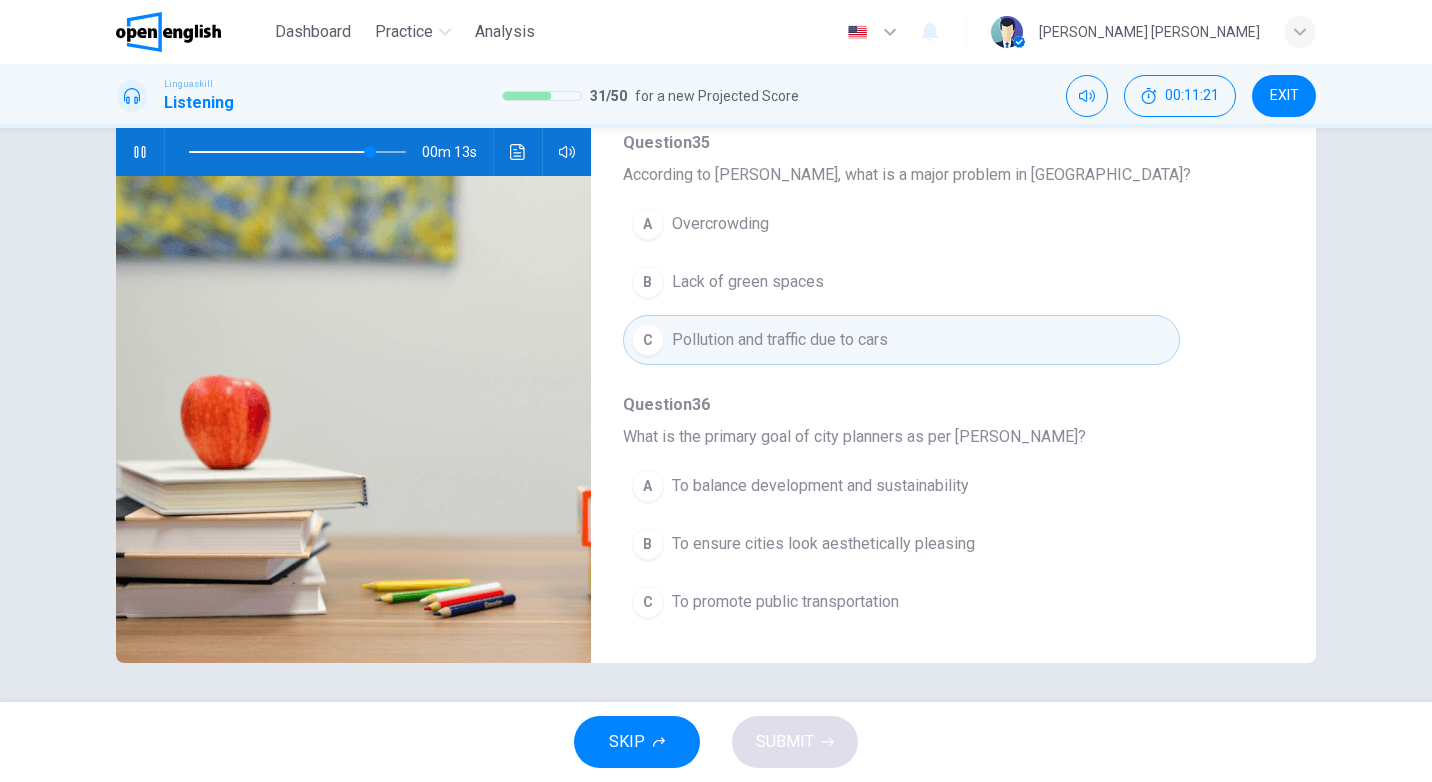 scroll, scrollTop: 201, scrollLeft: 0, axis: vertical 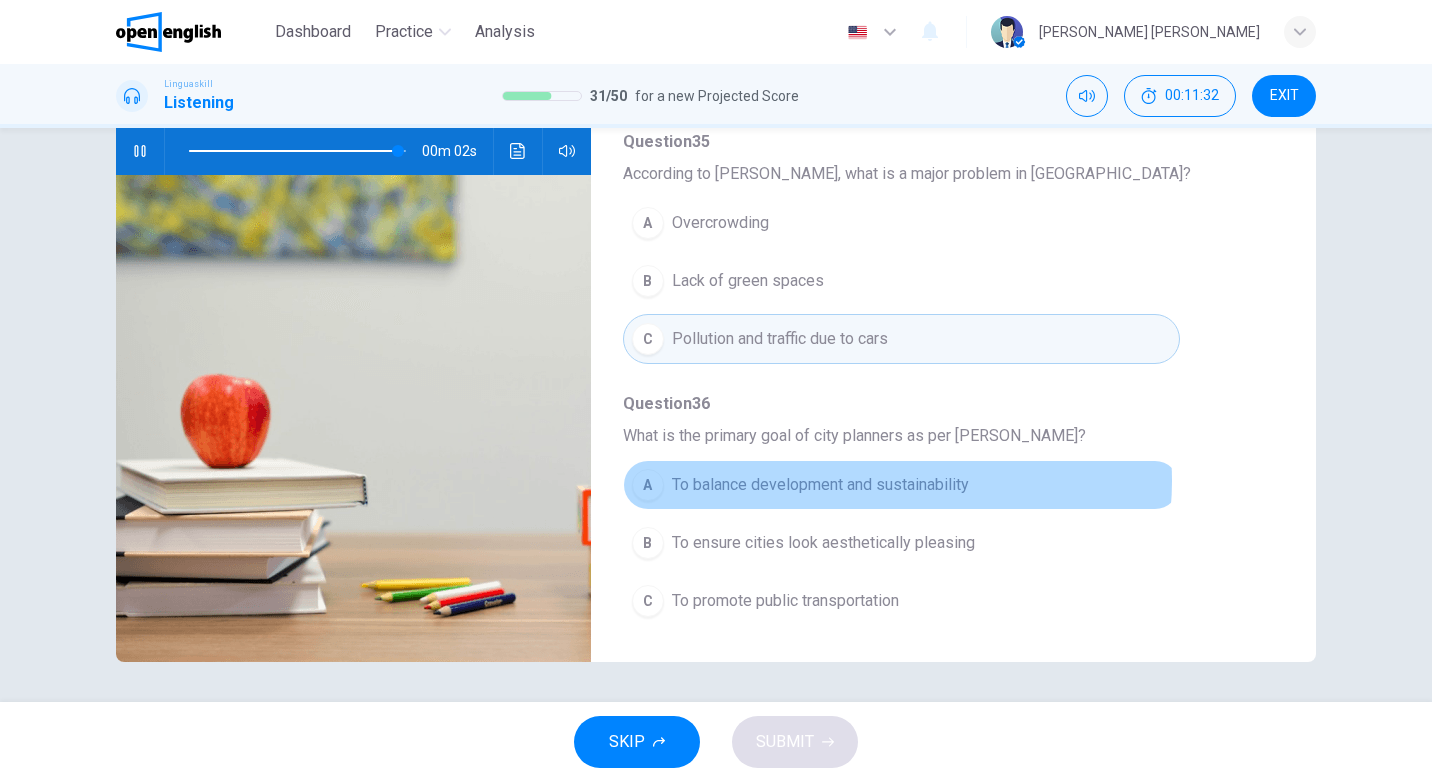 click on "To balance development and sustainability" at bounding box center (820, 485) 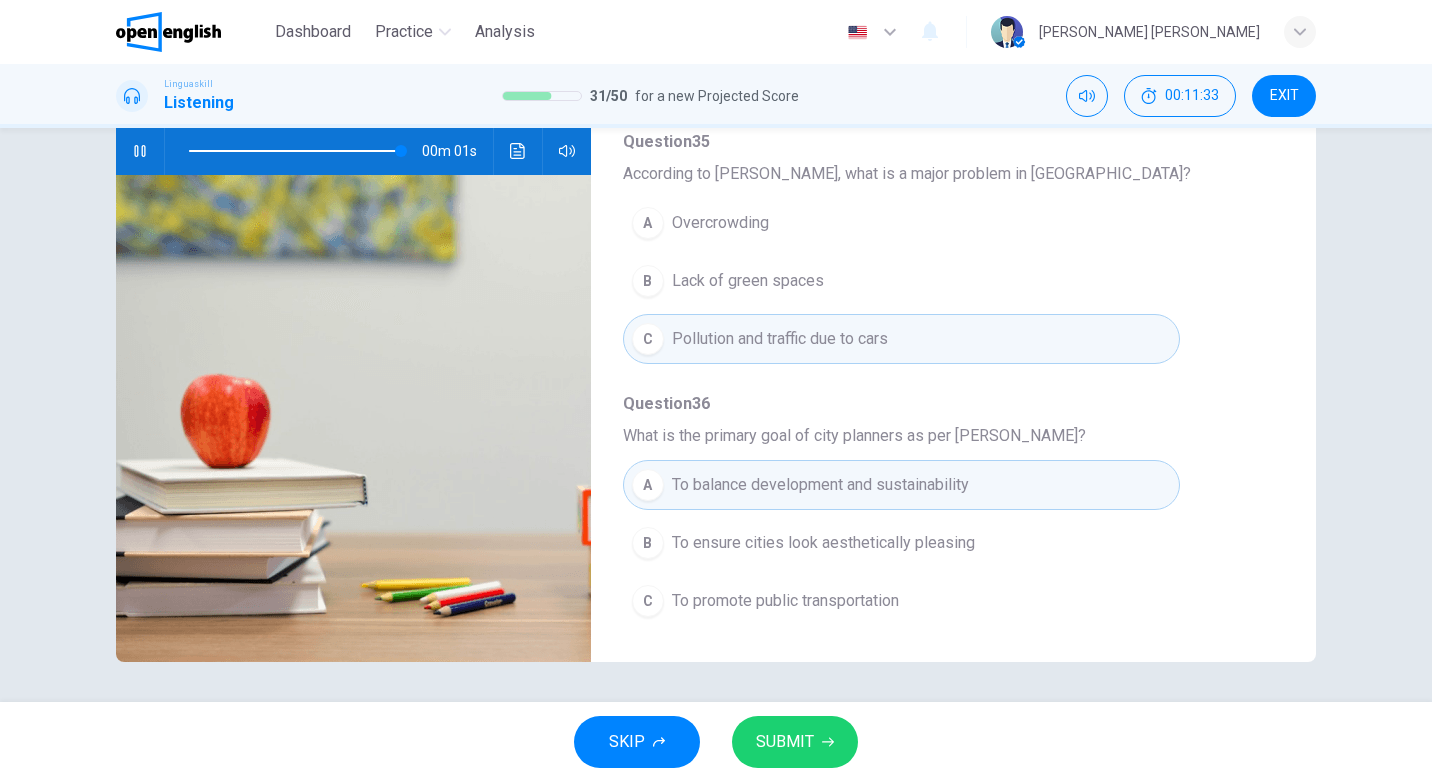 click on "SUBMIT" at bounding box center (795, 742) 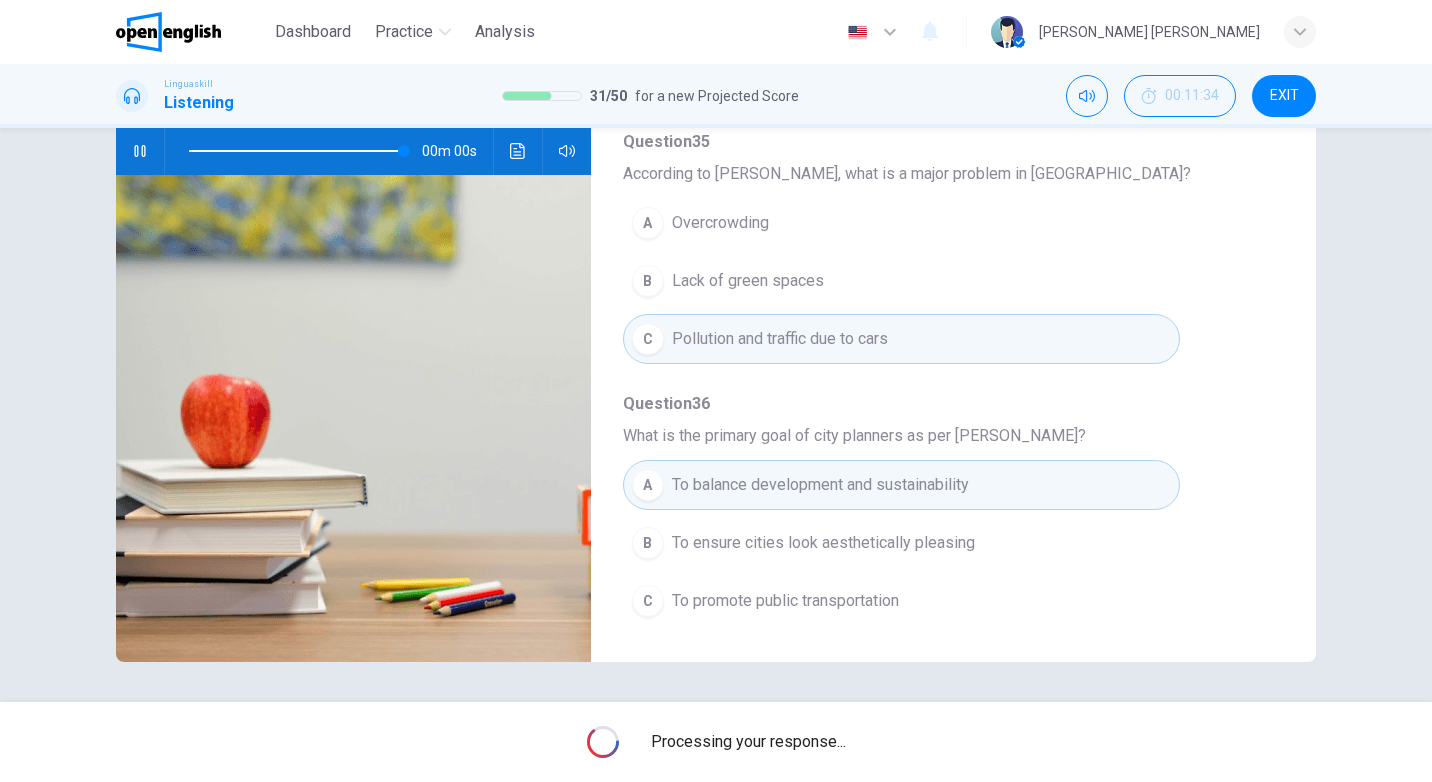 type on "*" 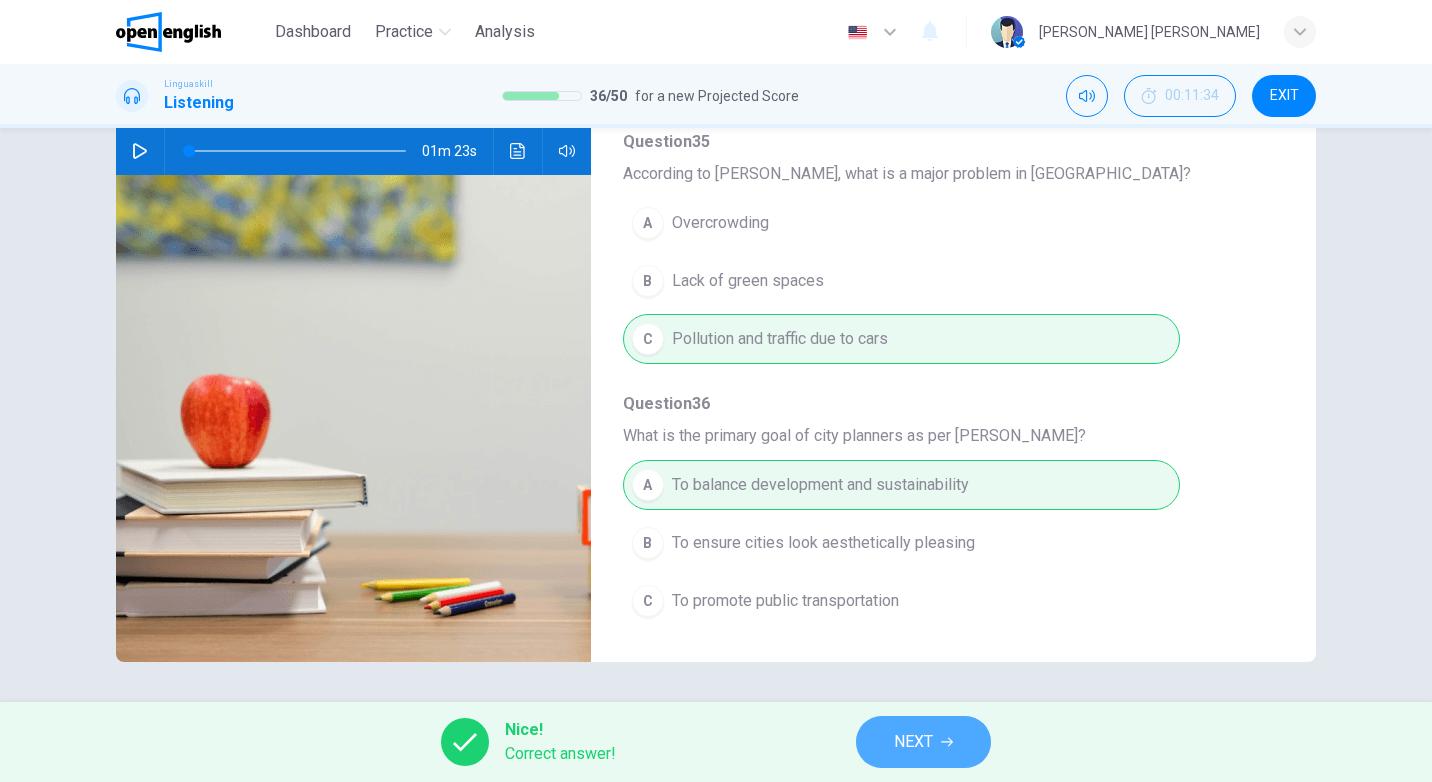 click on "NEXT" at bounding box center [923, 742] 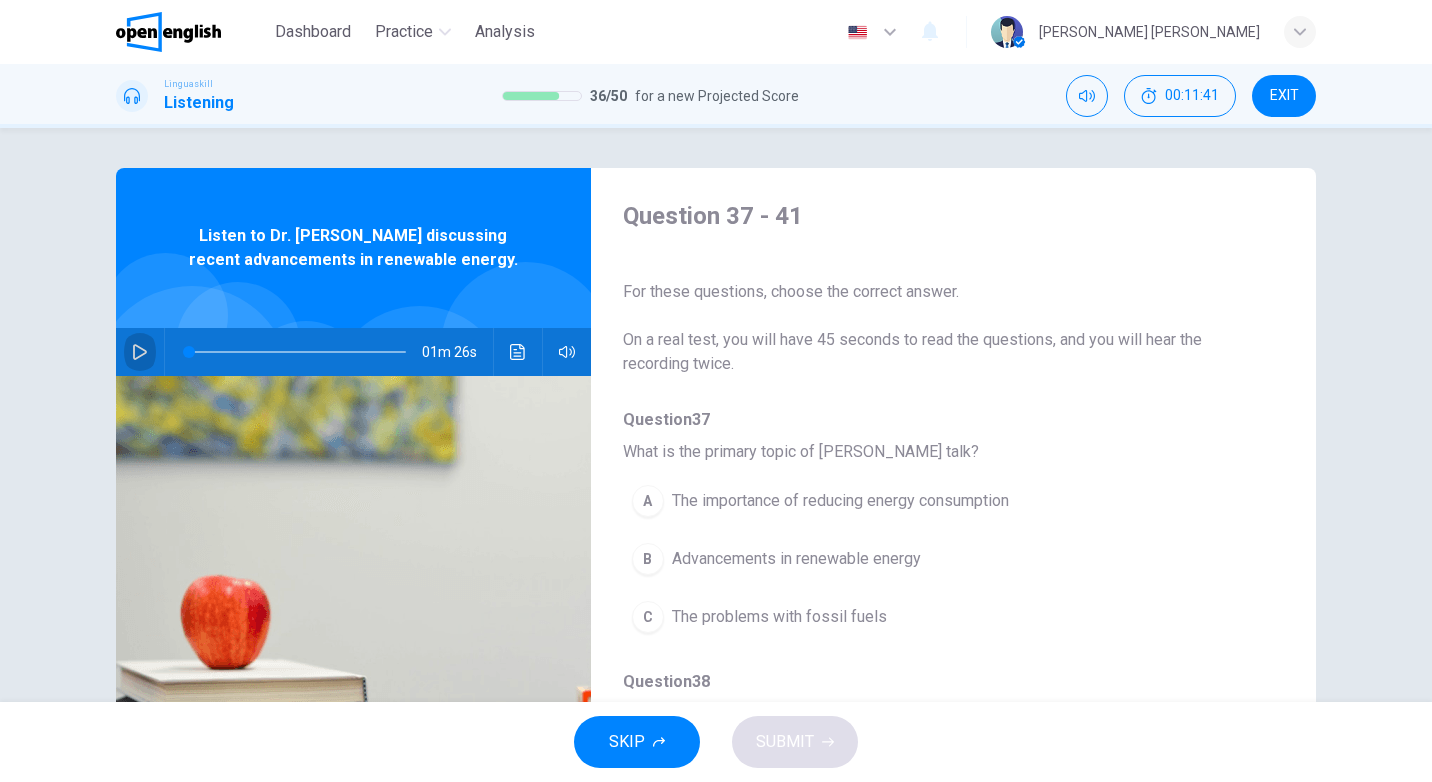 click 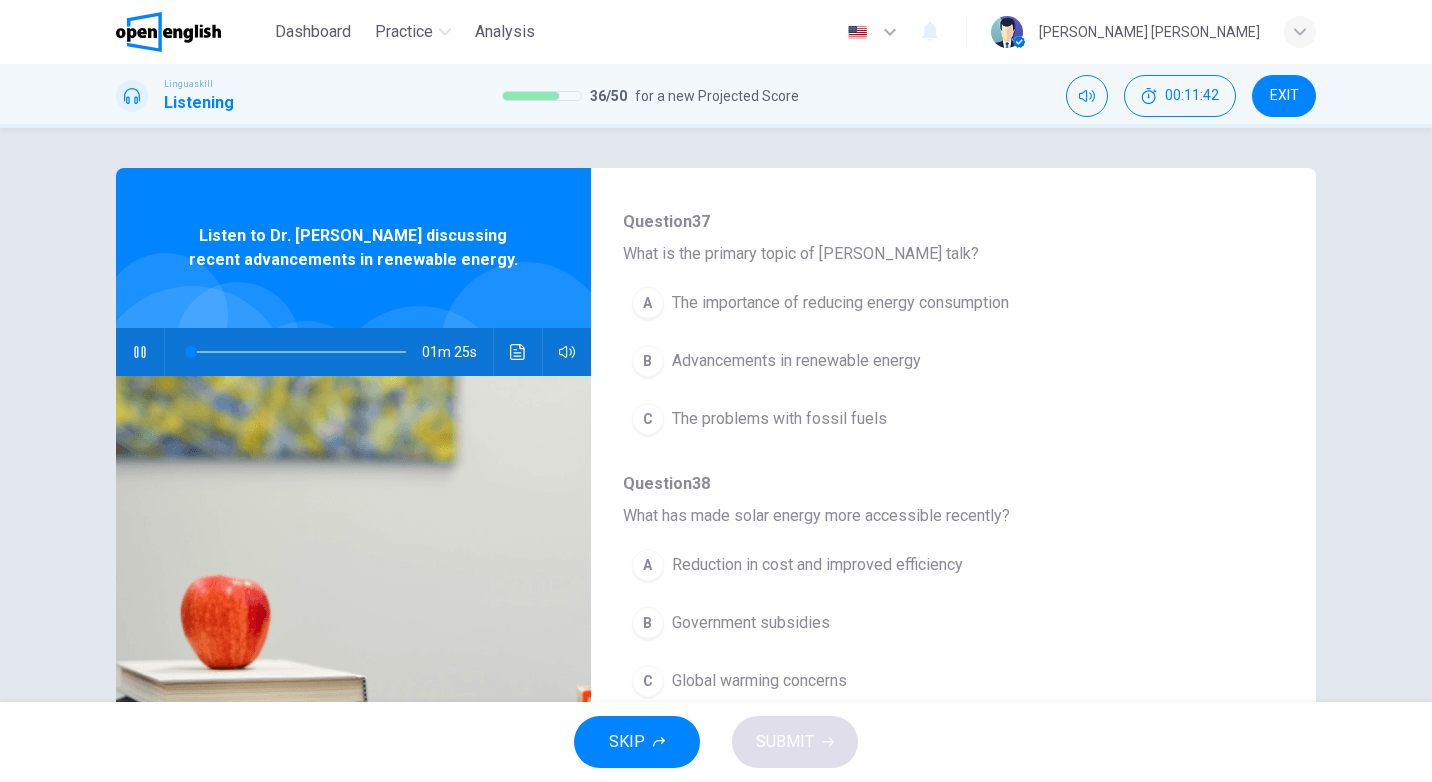 scroll, scrollTop: 200, scrollLeft: 0, axis: vertical 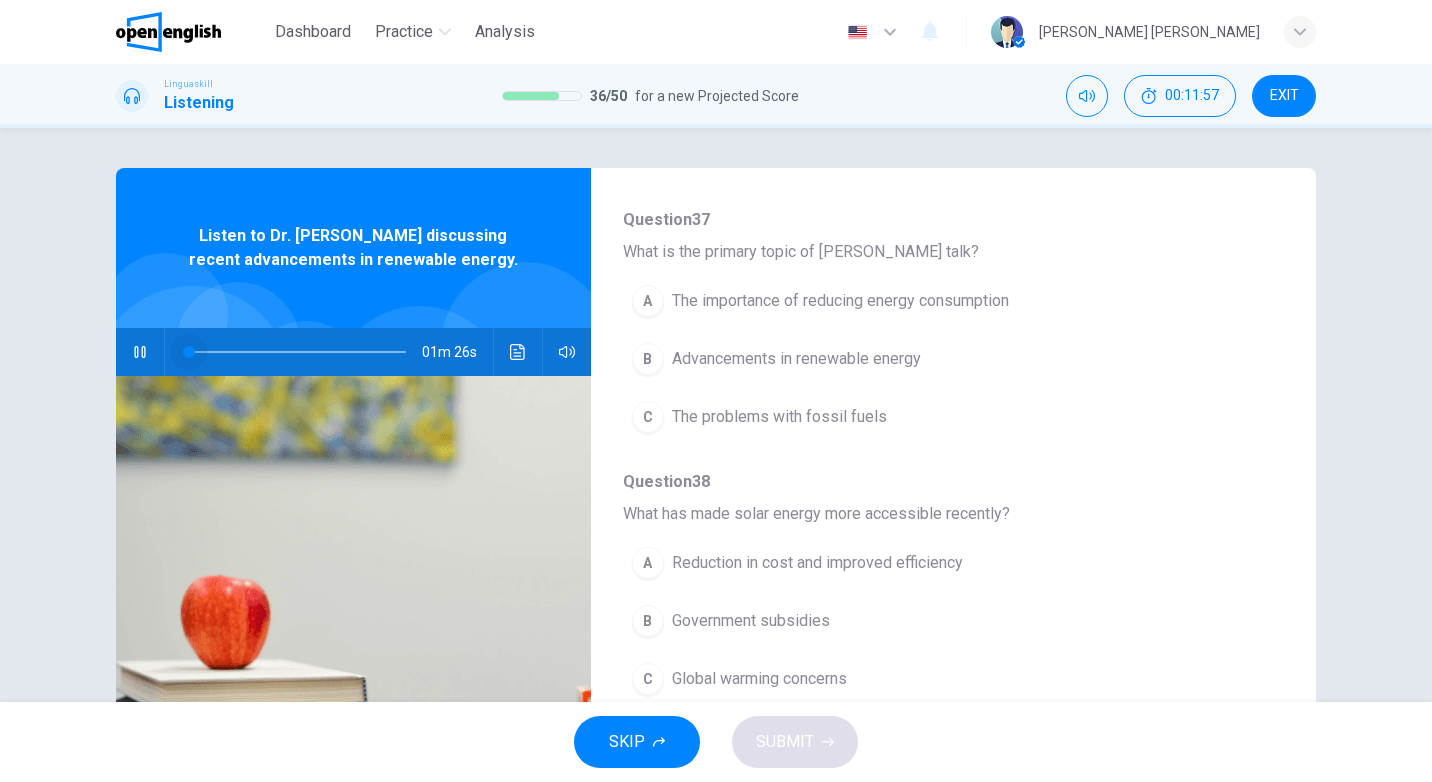 drag, startPoint x: 220, startPoint y: 348, endPoint x: 153, endPoint y: 345, distance: 67.06713 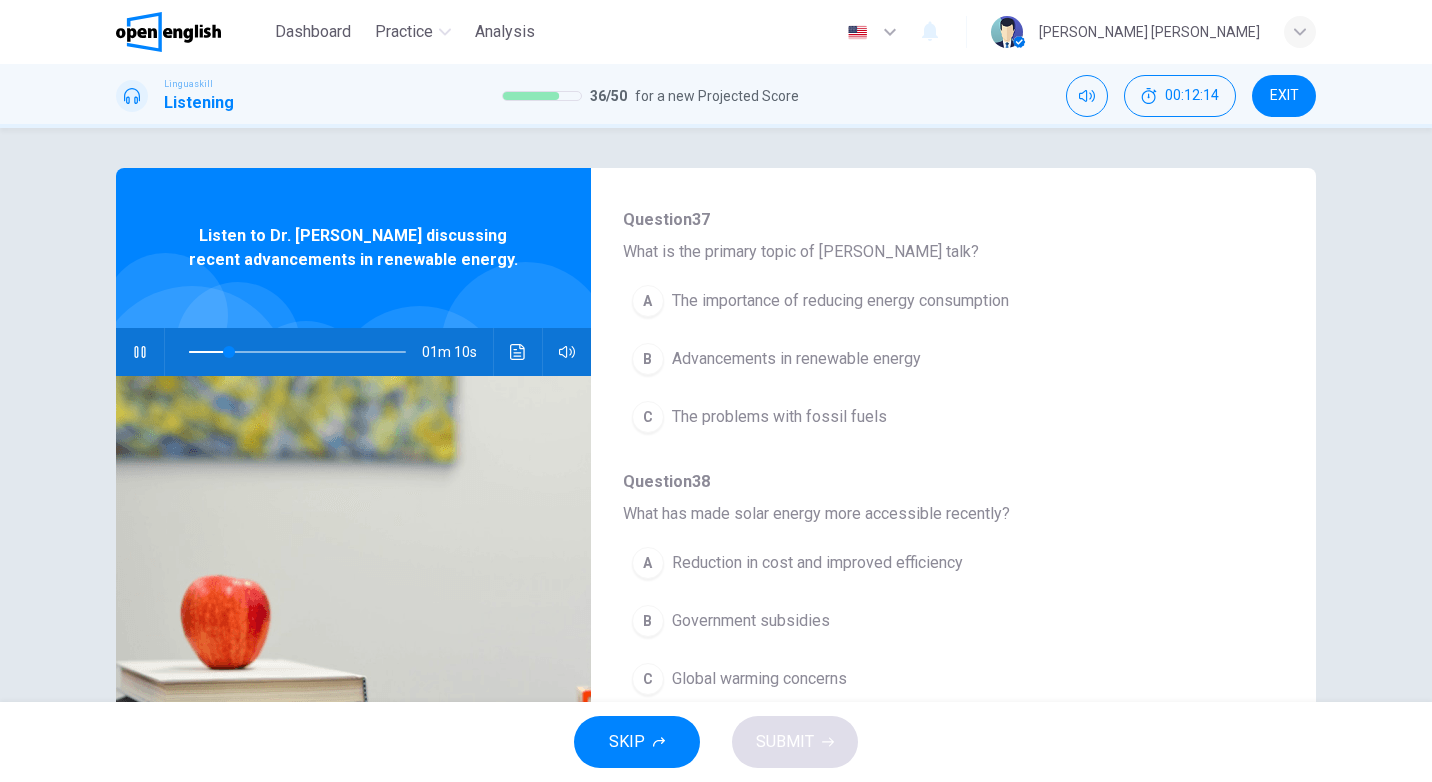 scroll, scrollTop: 300, scrollLeft: 0, axis: vertical 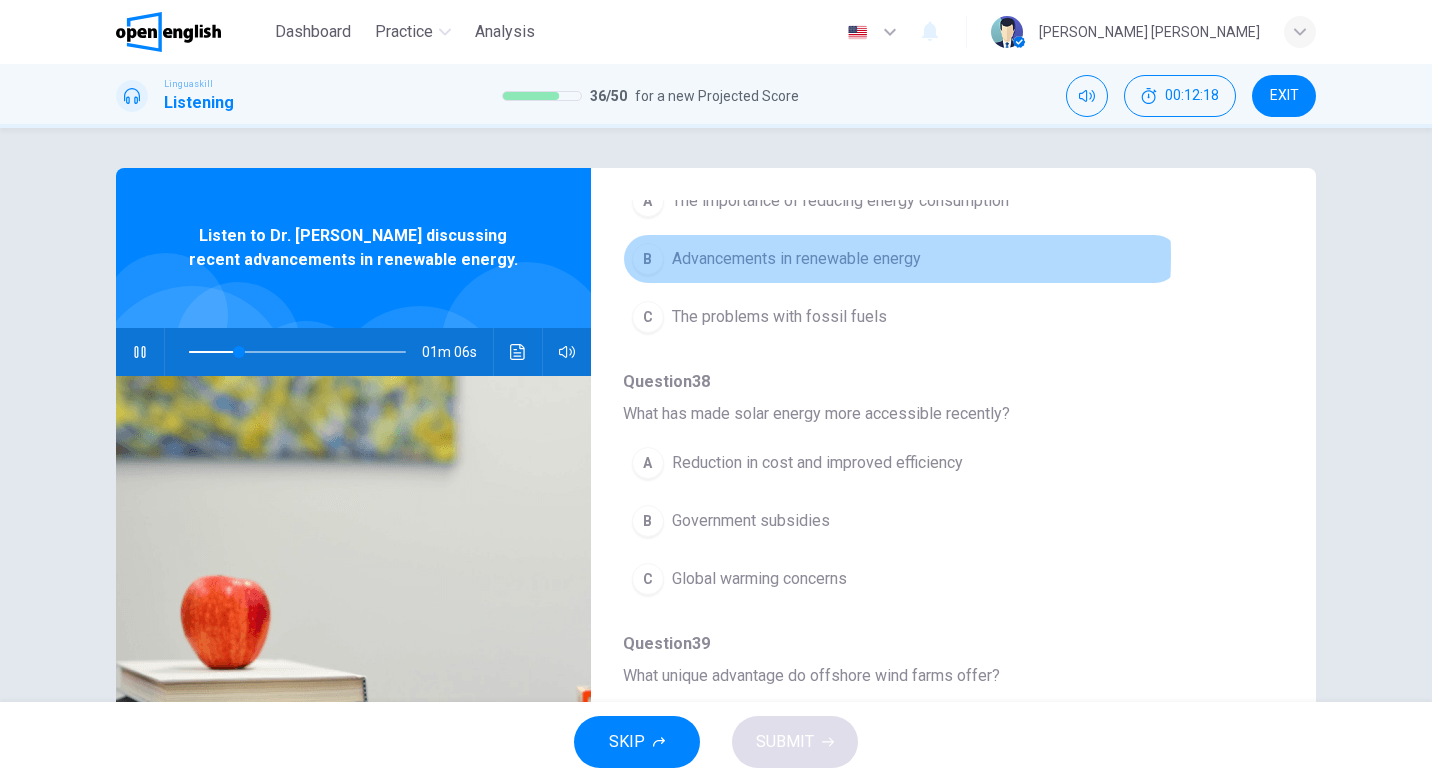 click on "Advancements in renewable energy" at bounding box center [796, 259] 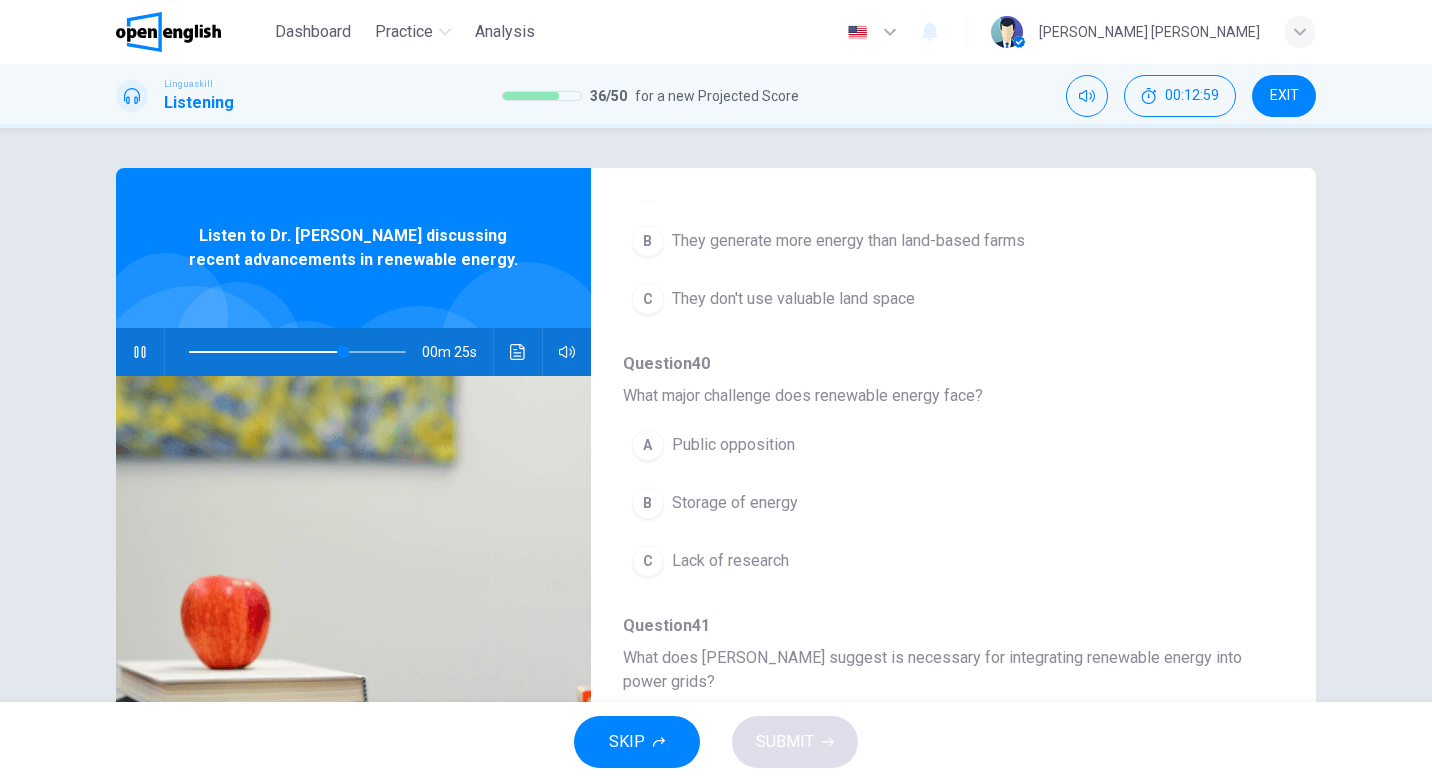 scroll, scrollTop: 887, scrollLeft: 0, axis: vertical 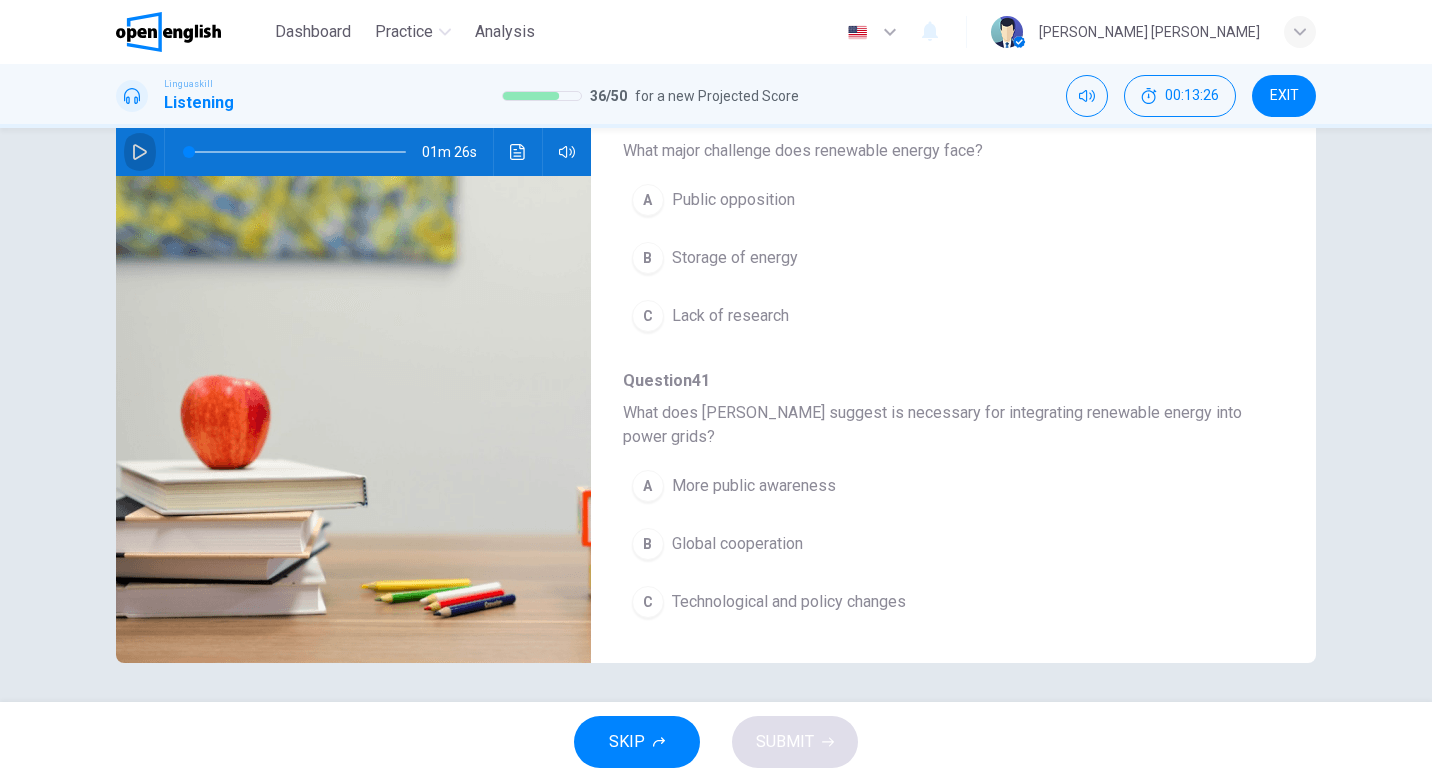 click 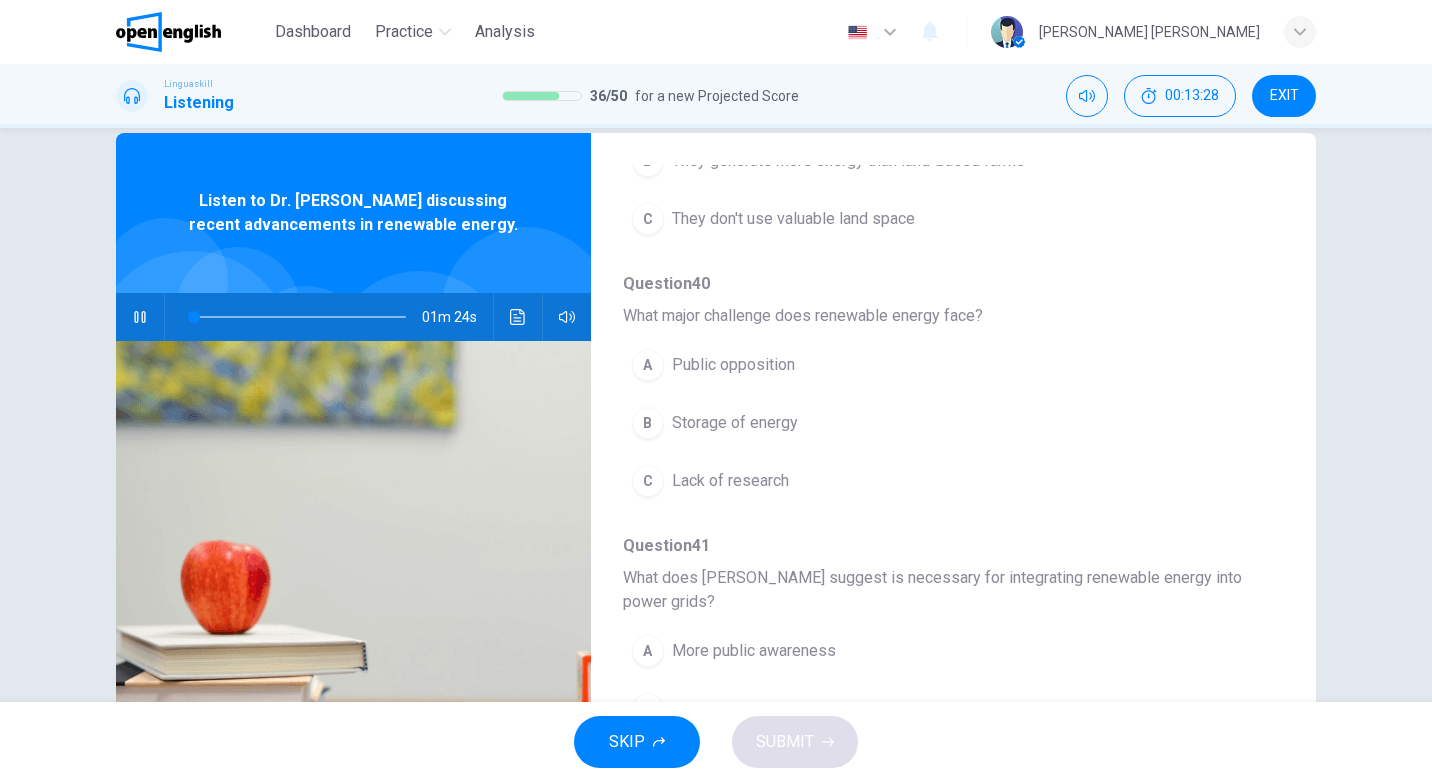 scroll, scrollTop: 0, scrollLeft: 0, axis: both 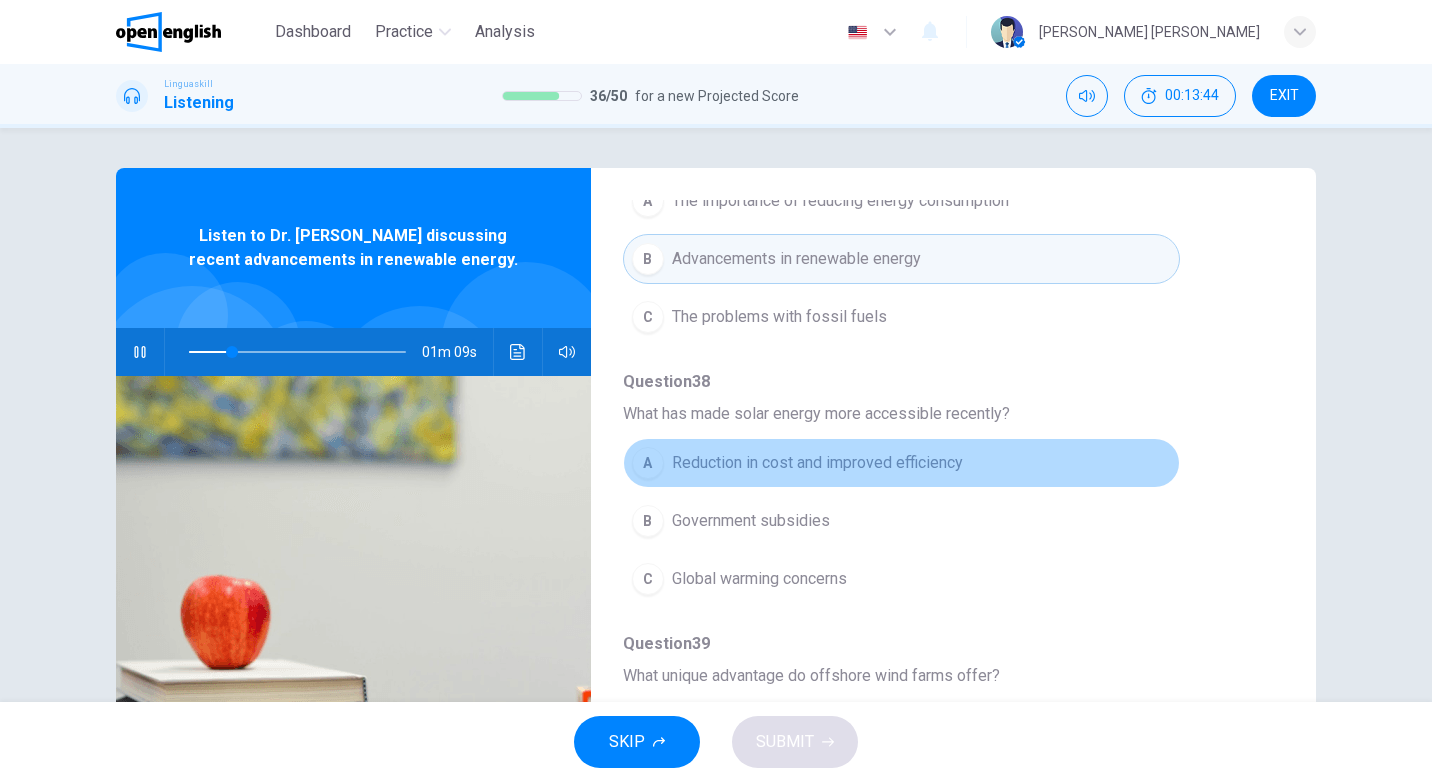click on "Reduction in cost and improved efficiency" at bounding box center [817, 463] 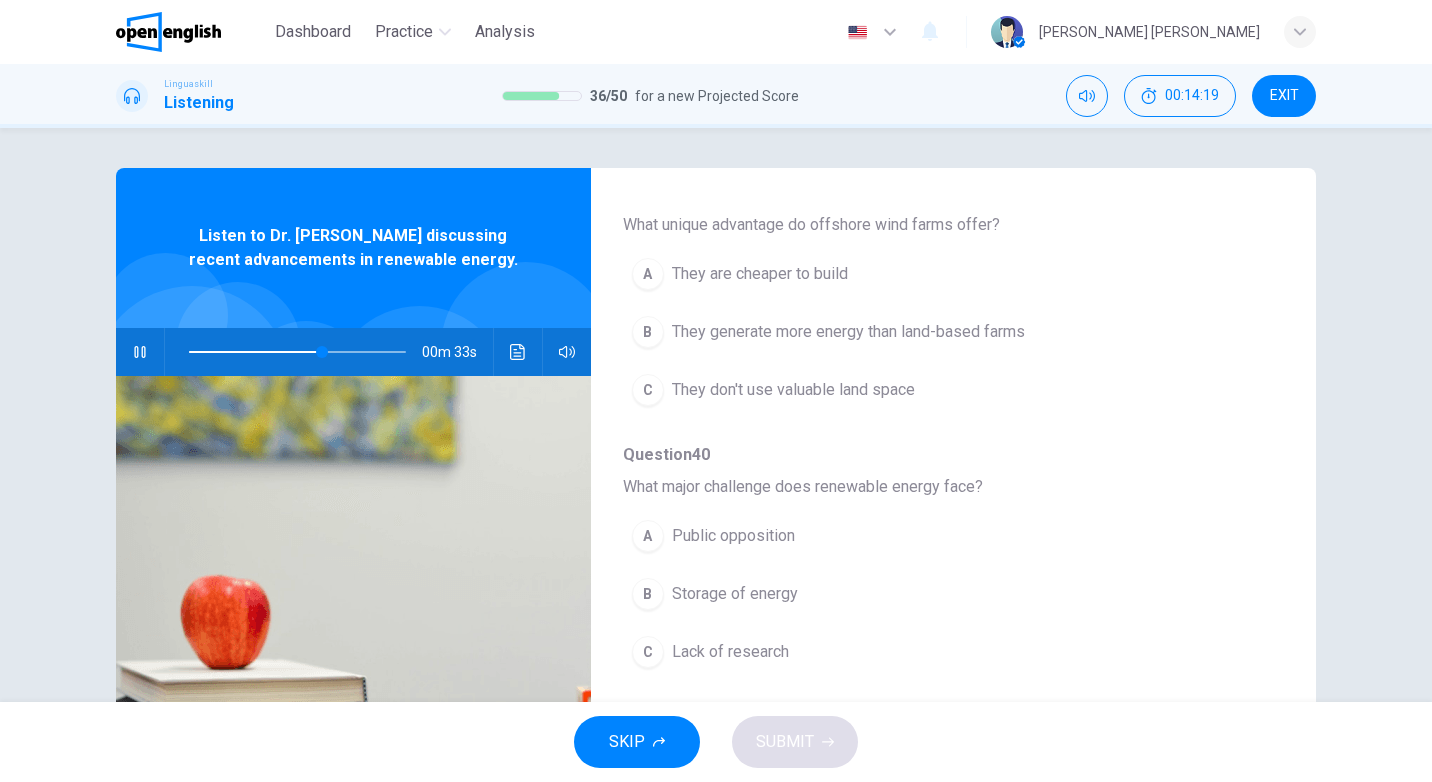 scroll, scrollTop: 800, scrollLeft: 0, axis: vertical 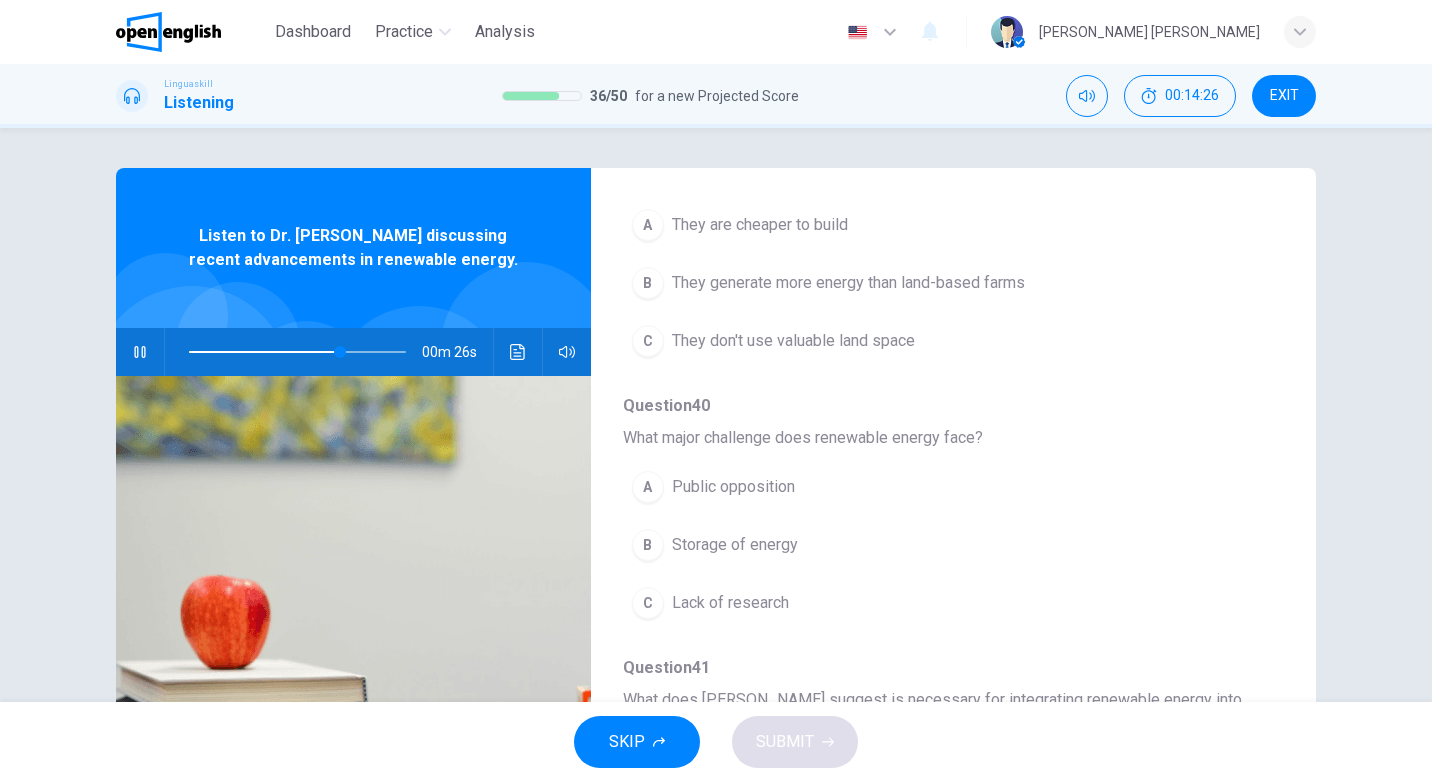 click on "Storage of energy" at bounding box center [735, 545] 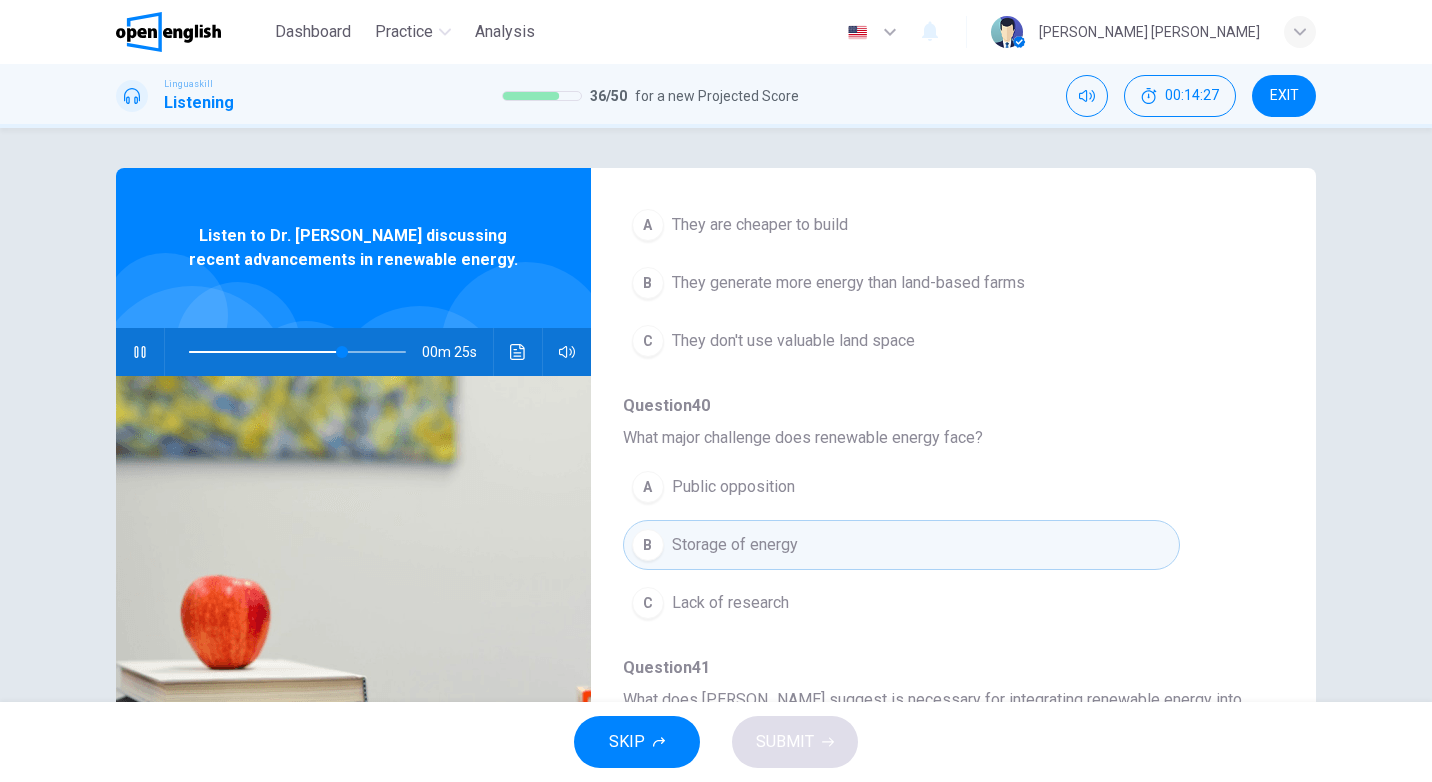 scroll, scrollTop: 887, scrollLeft: 0, axis: vertical 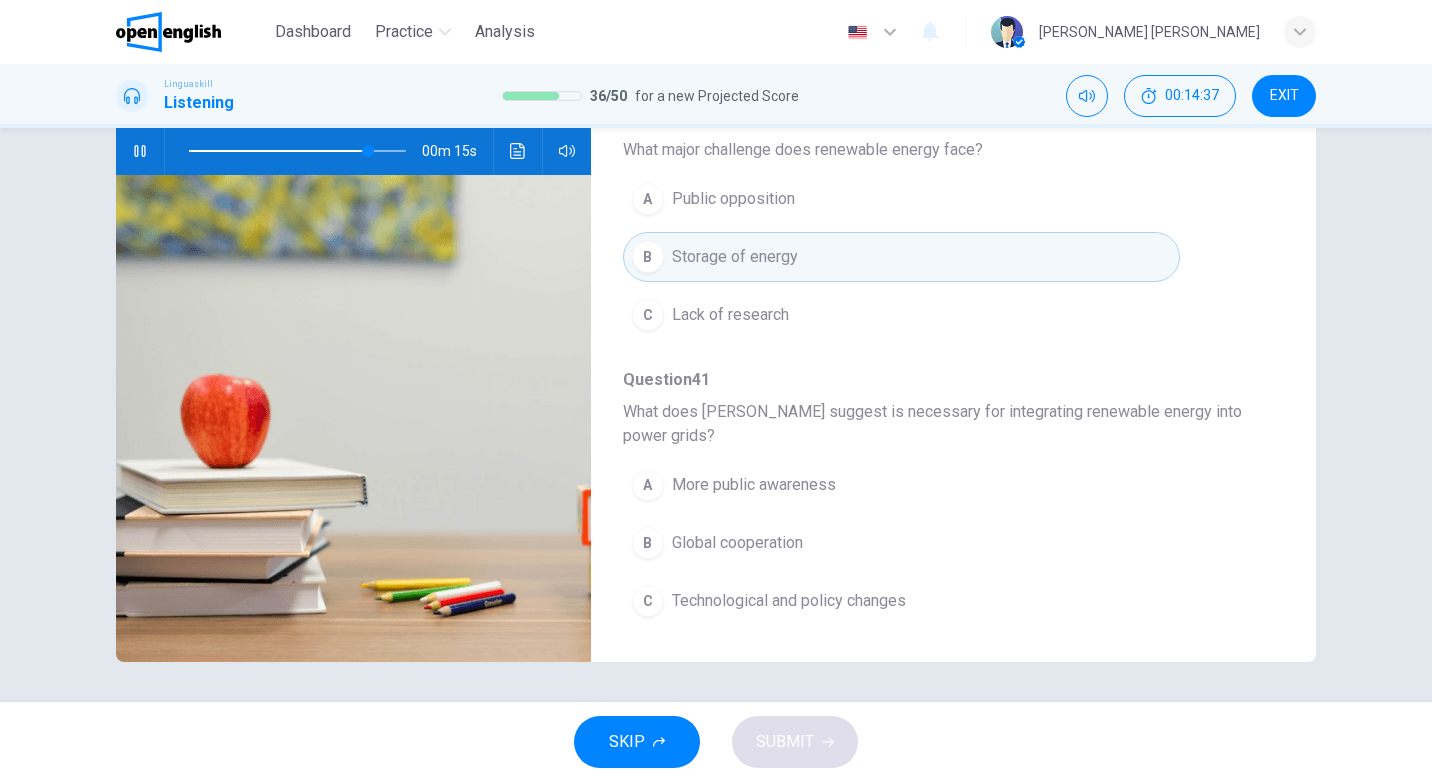 click on "Technological and policy changes" at bounding box center (789, 601) 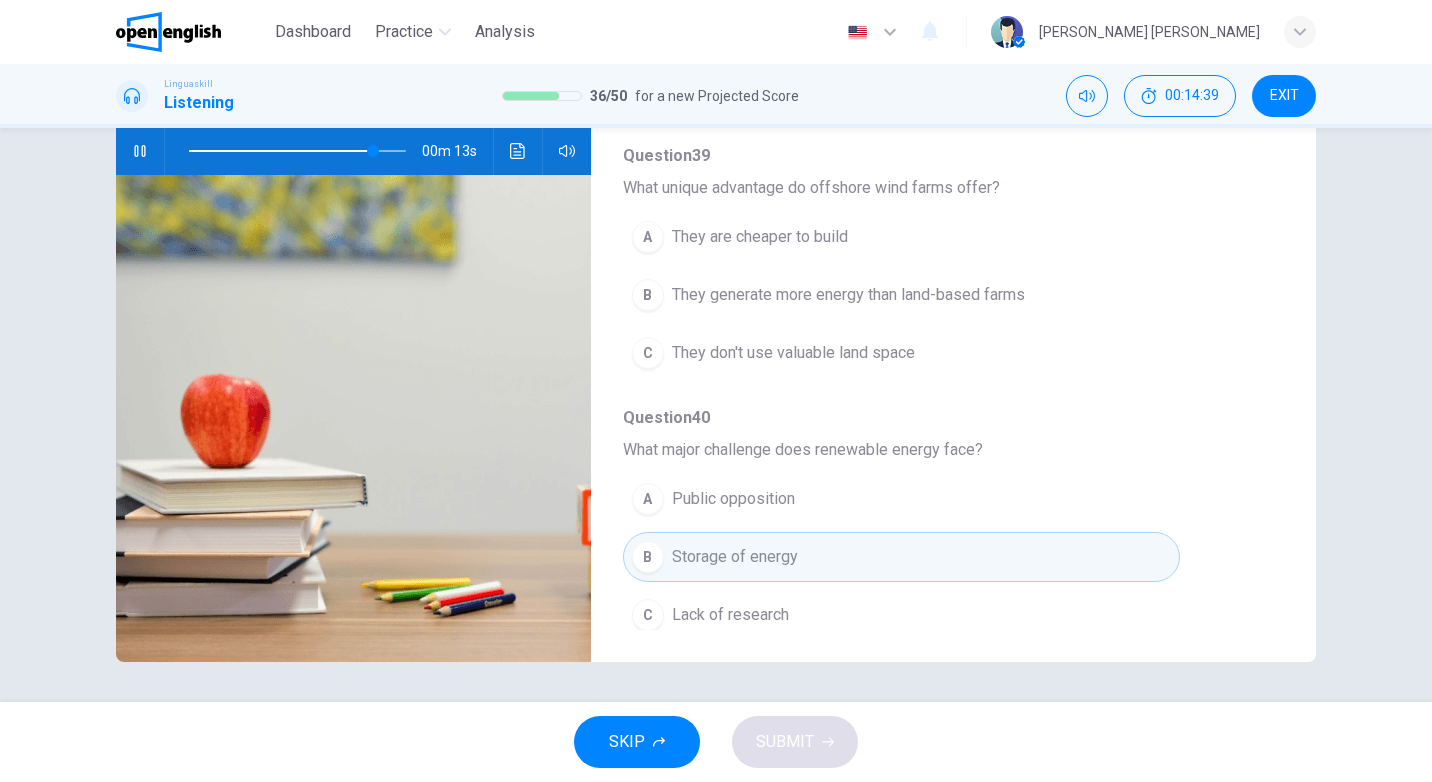 scroll, scrollTop: 487, scrollLeft: 0, axis: vertical 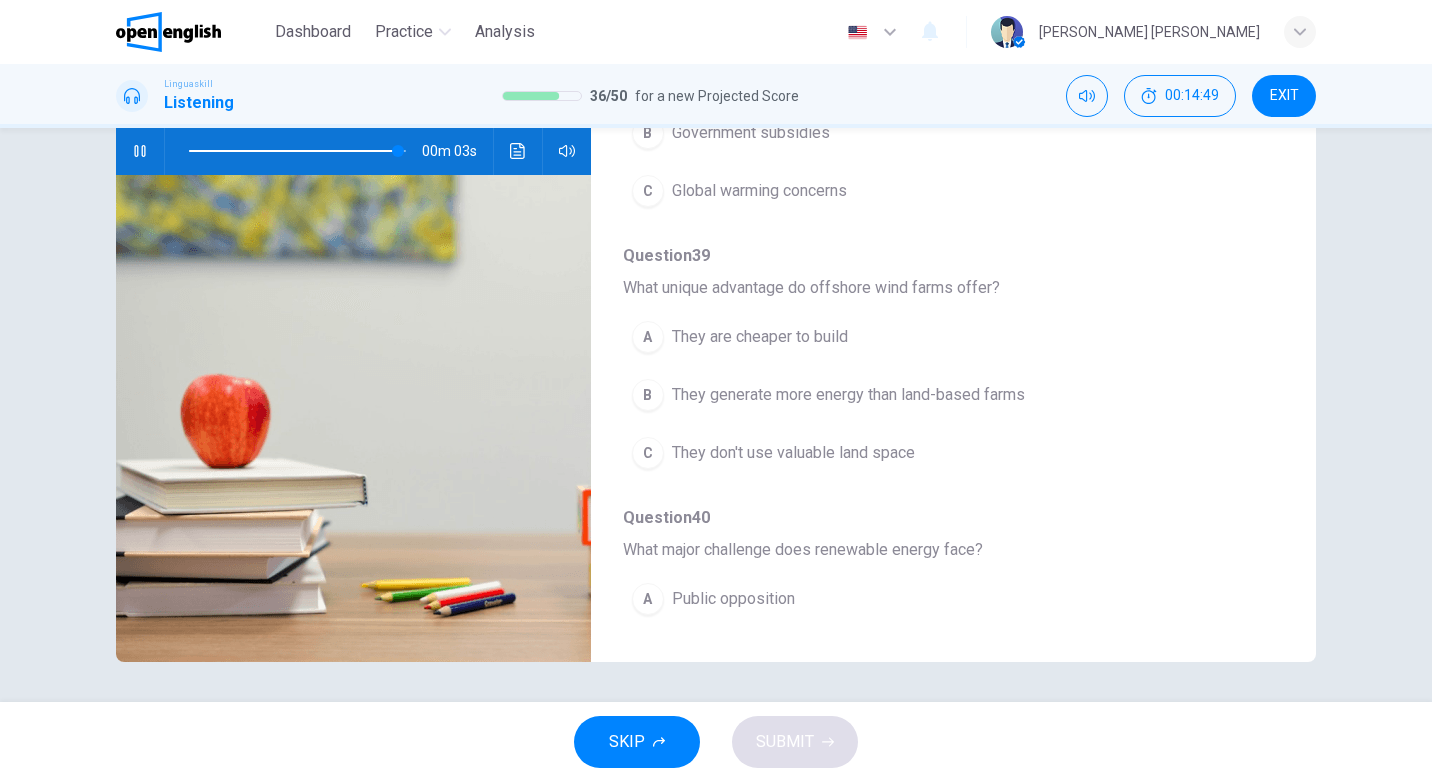 click on "They don't use valuable land space" at bounding box center [793, 453] 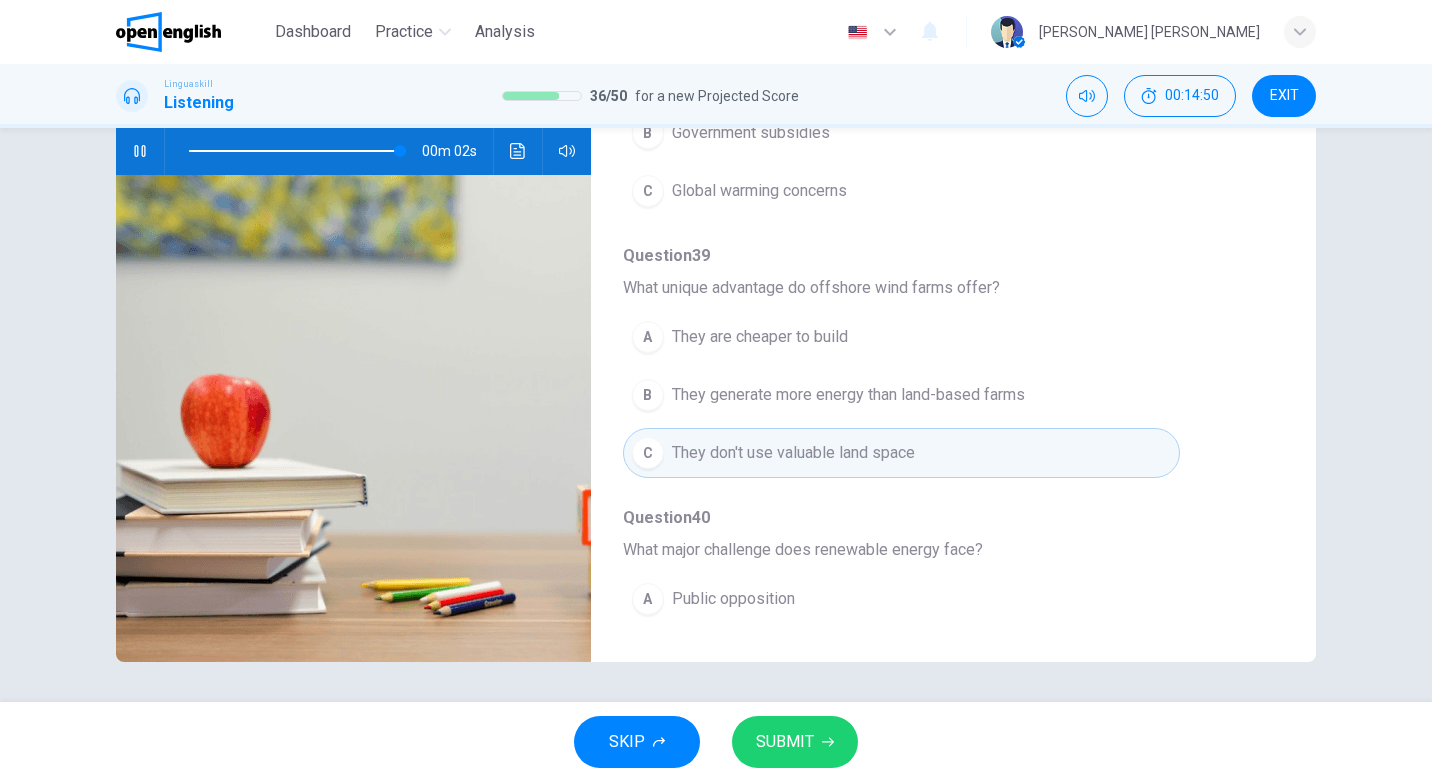 click on "SUBMIT" at bounding box center (785, 742) 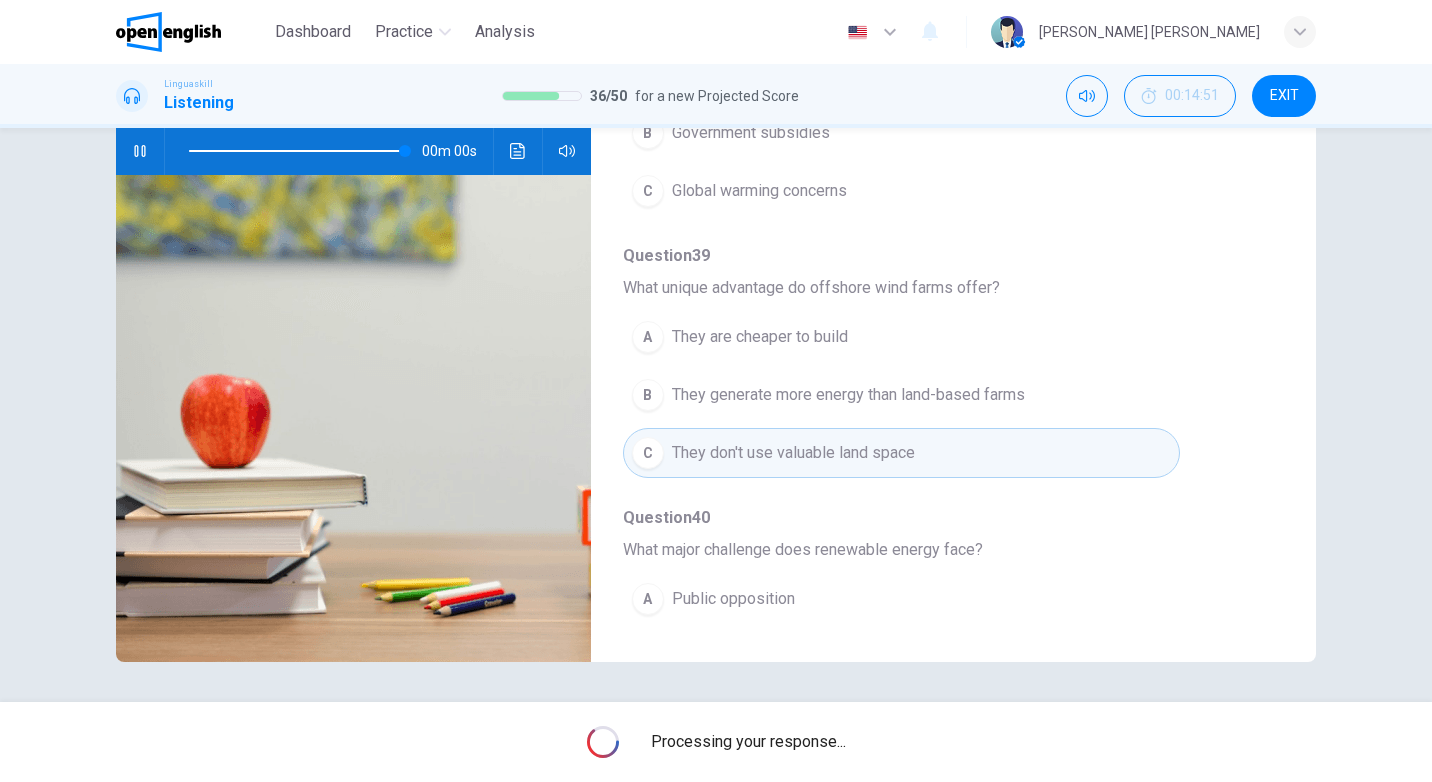type on "*" 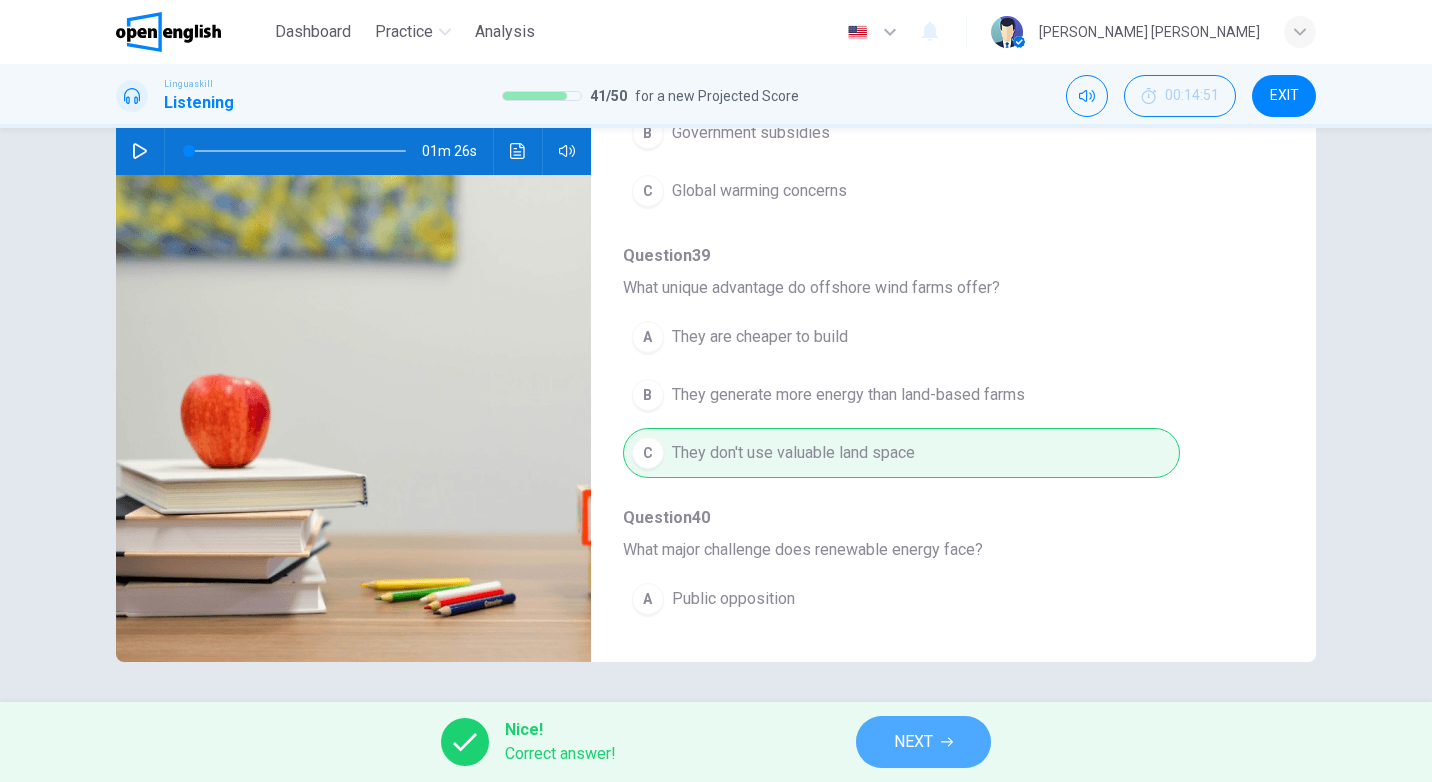 click on "NEXT" at bounding box center (913, 742) 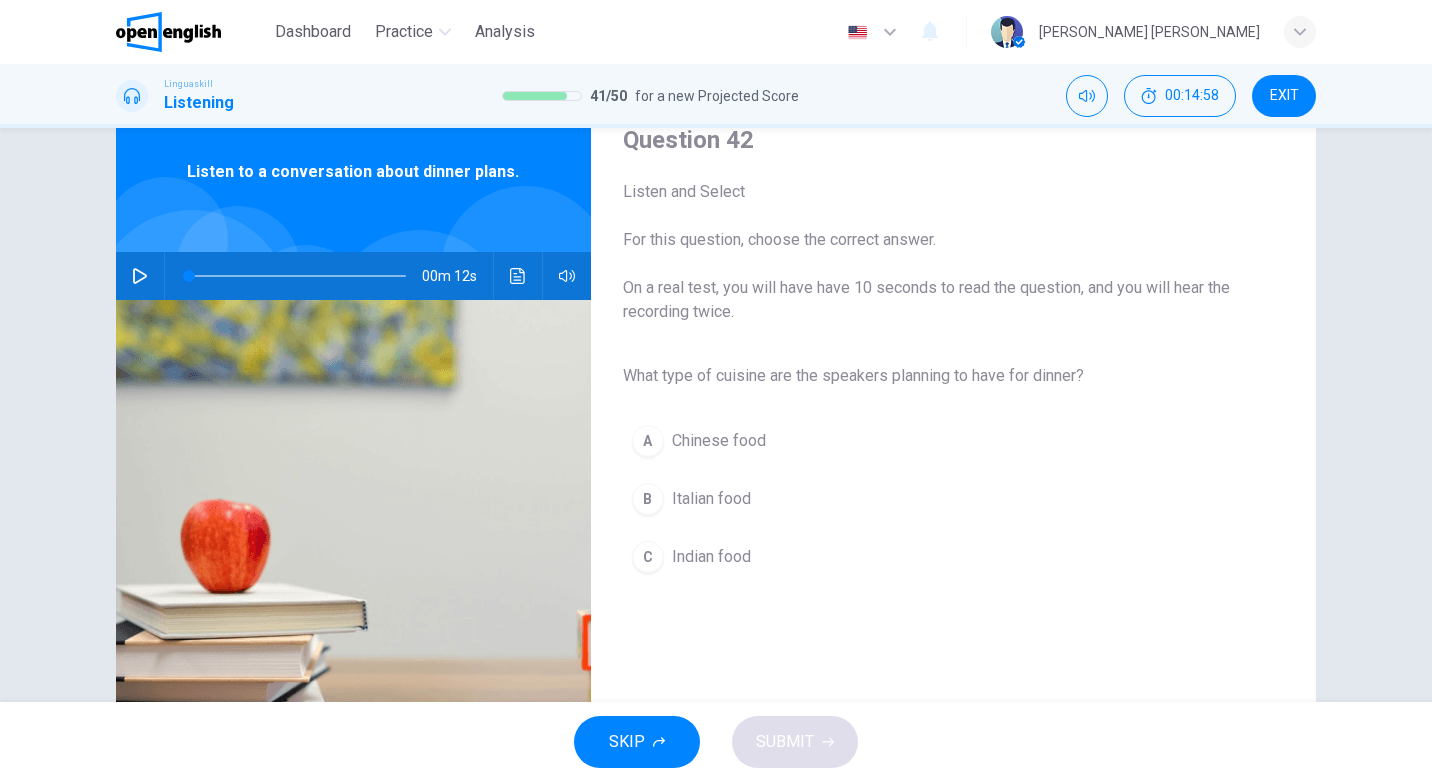 scroll, scrollTop: 73, scrollLeft: 0, axis: vertical 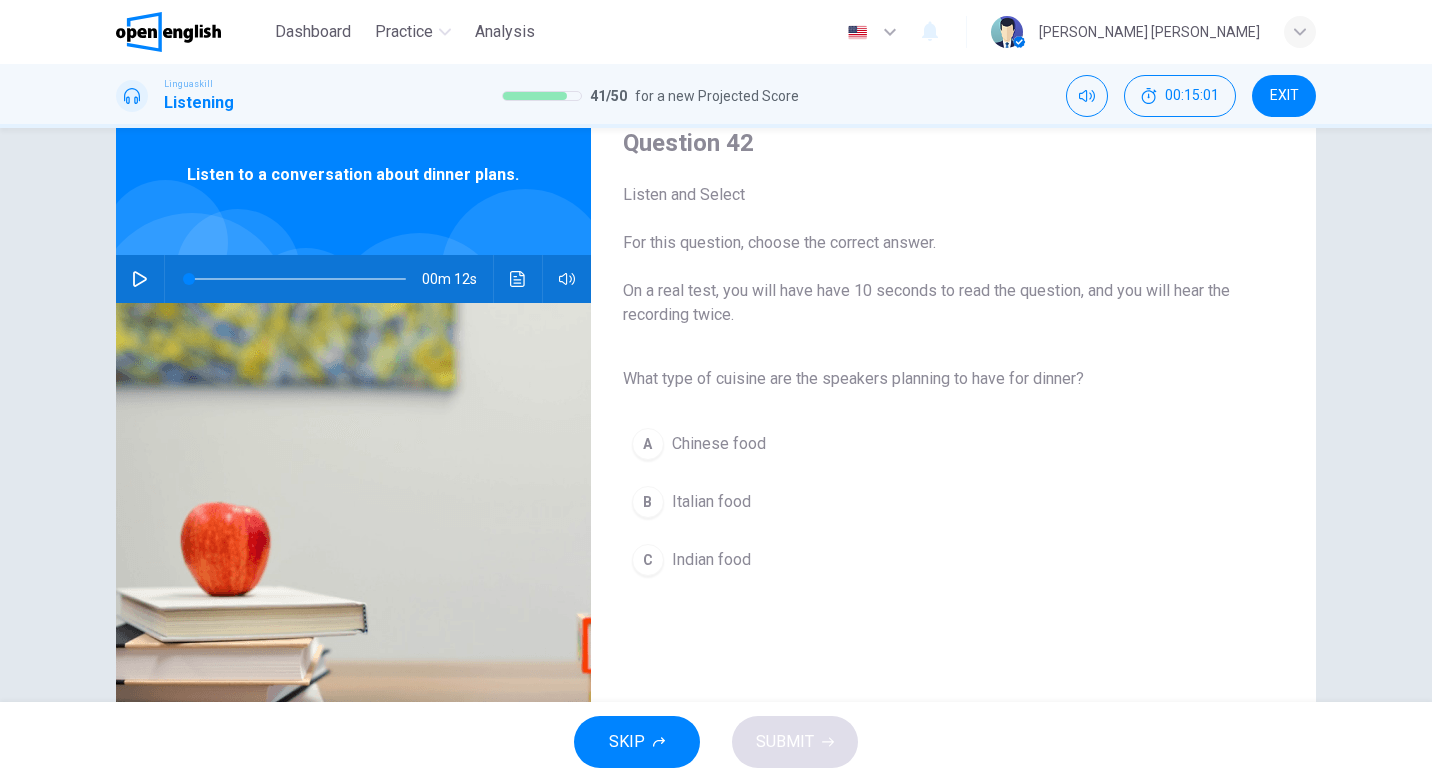 click 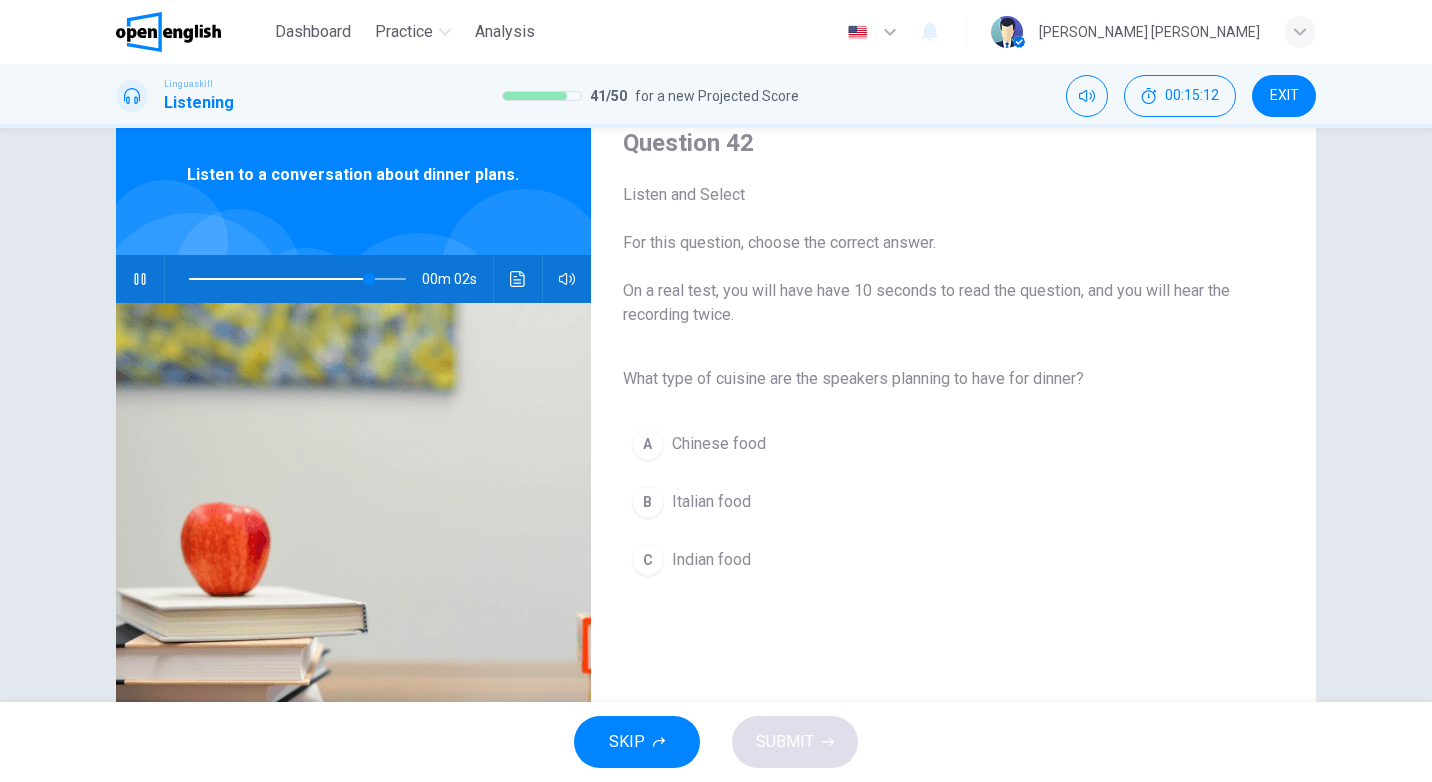 click on "Italian food" at bounding box center (711, 502) 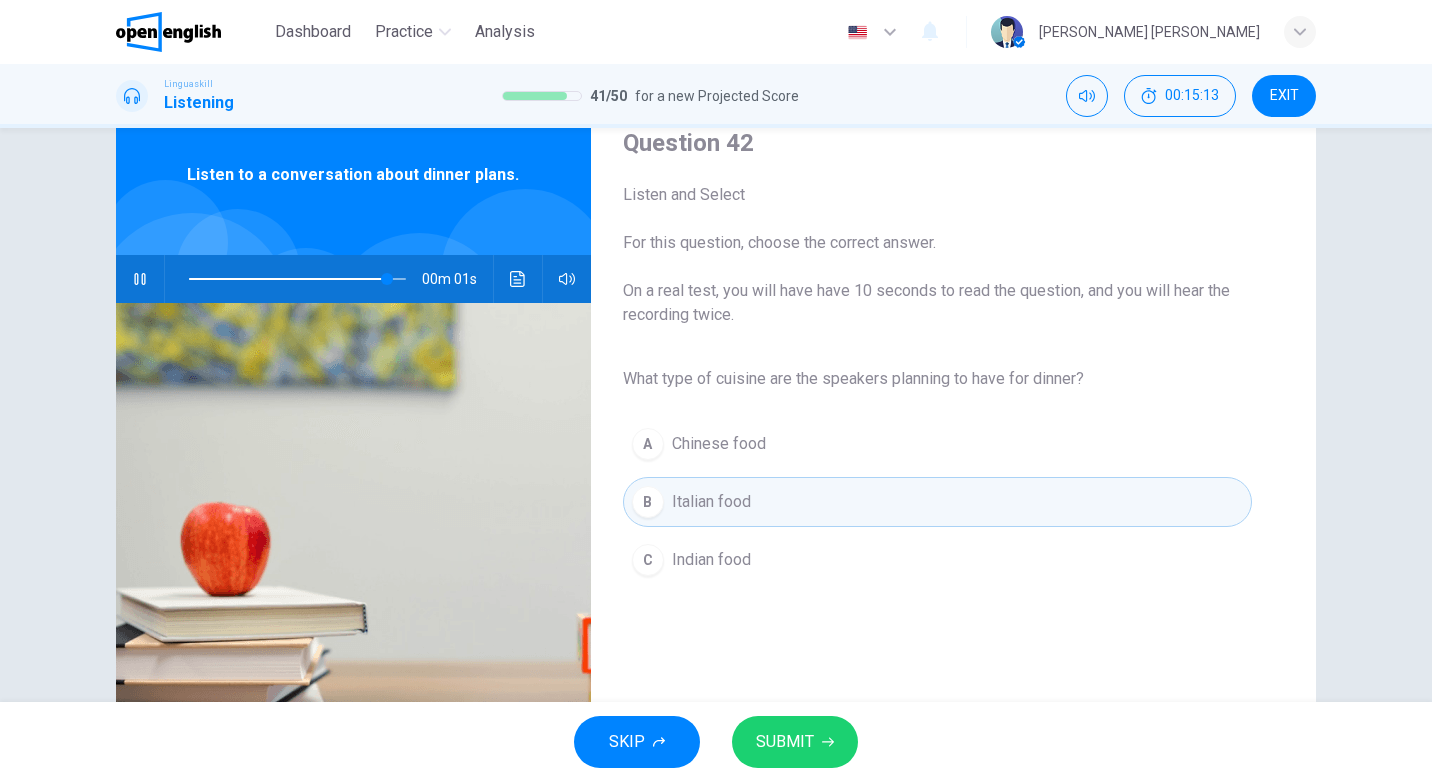 click on "SUBMIT" at bounding box center [795, 742] 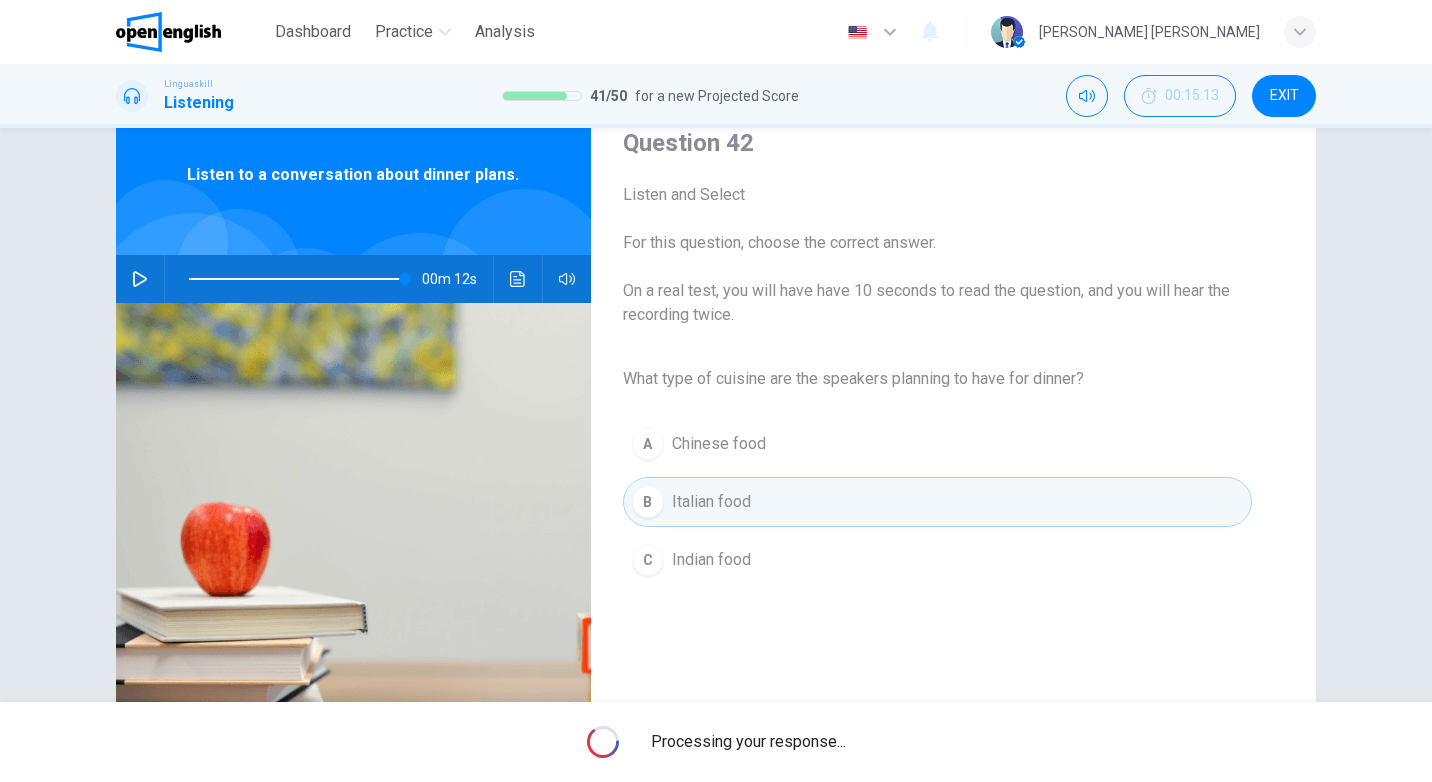 type on "*" 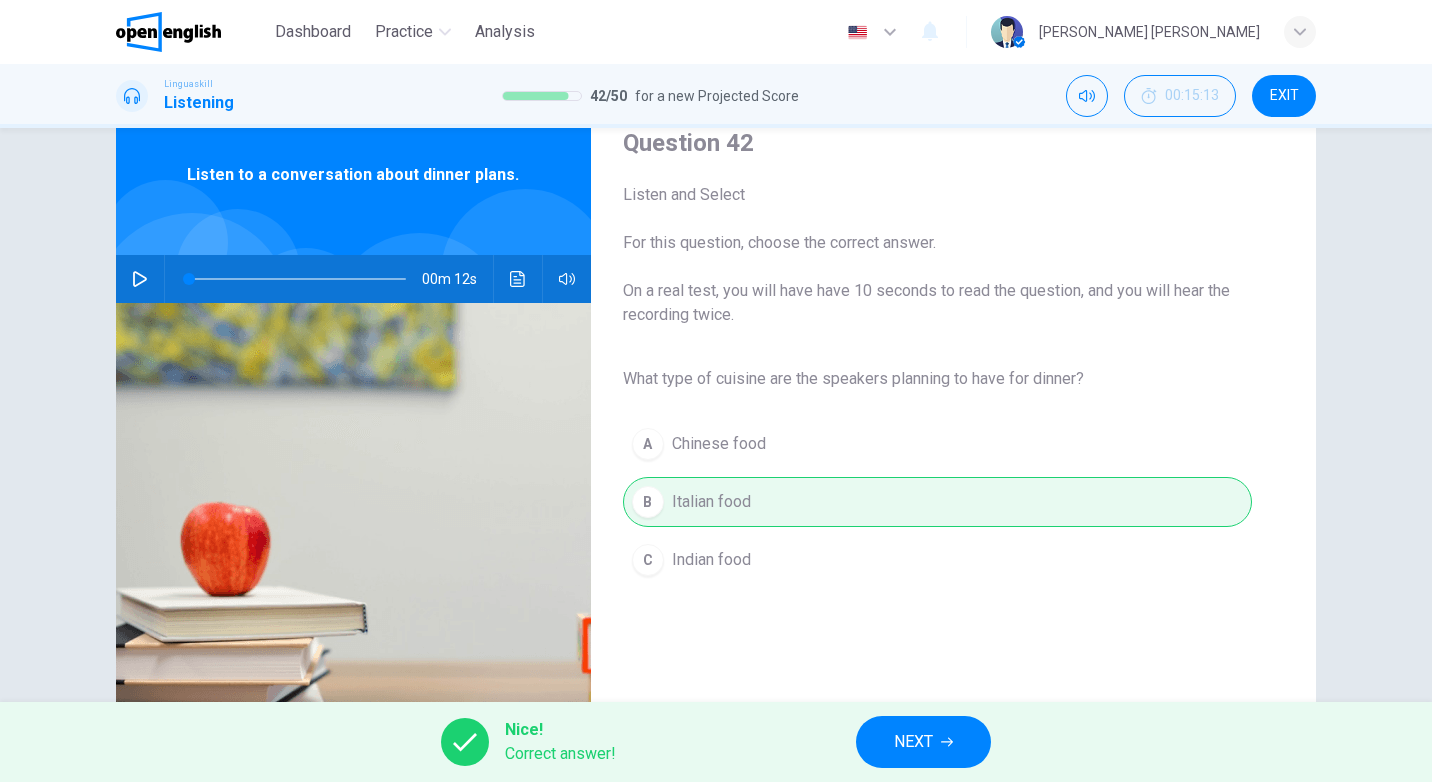click on "NEXT" at bounding box center [923, 742] 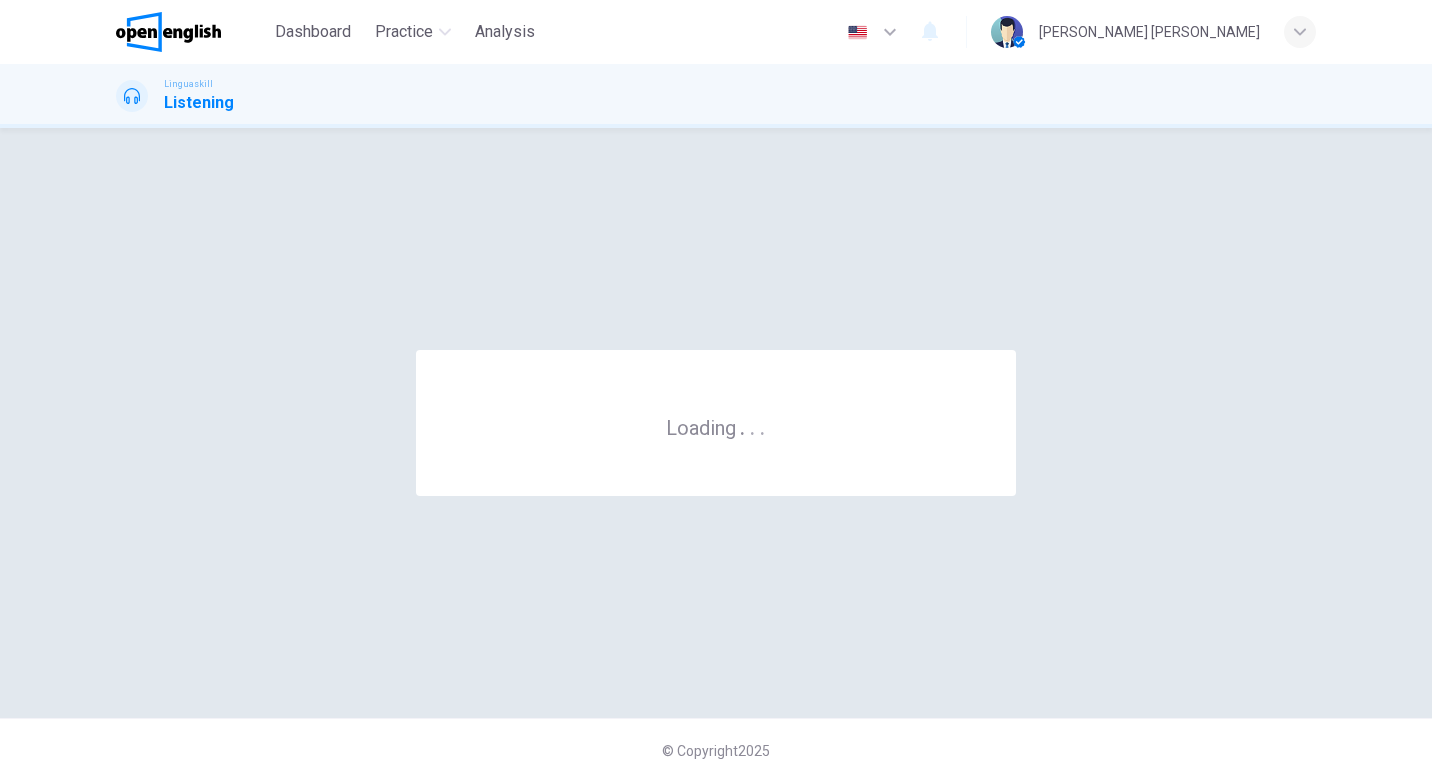 scroll, scrollTop: 0, scrollLeft: 0, axis: both 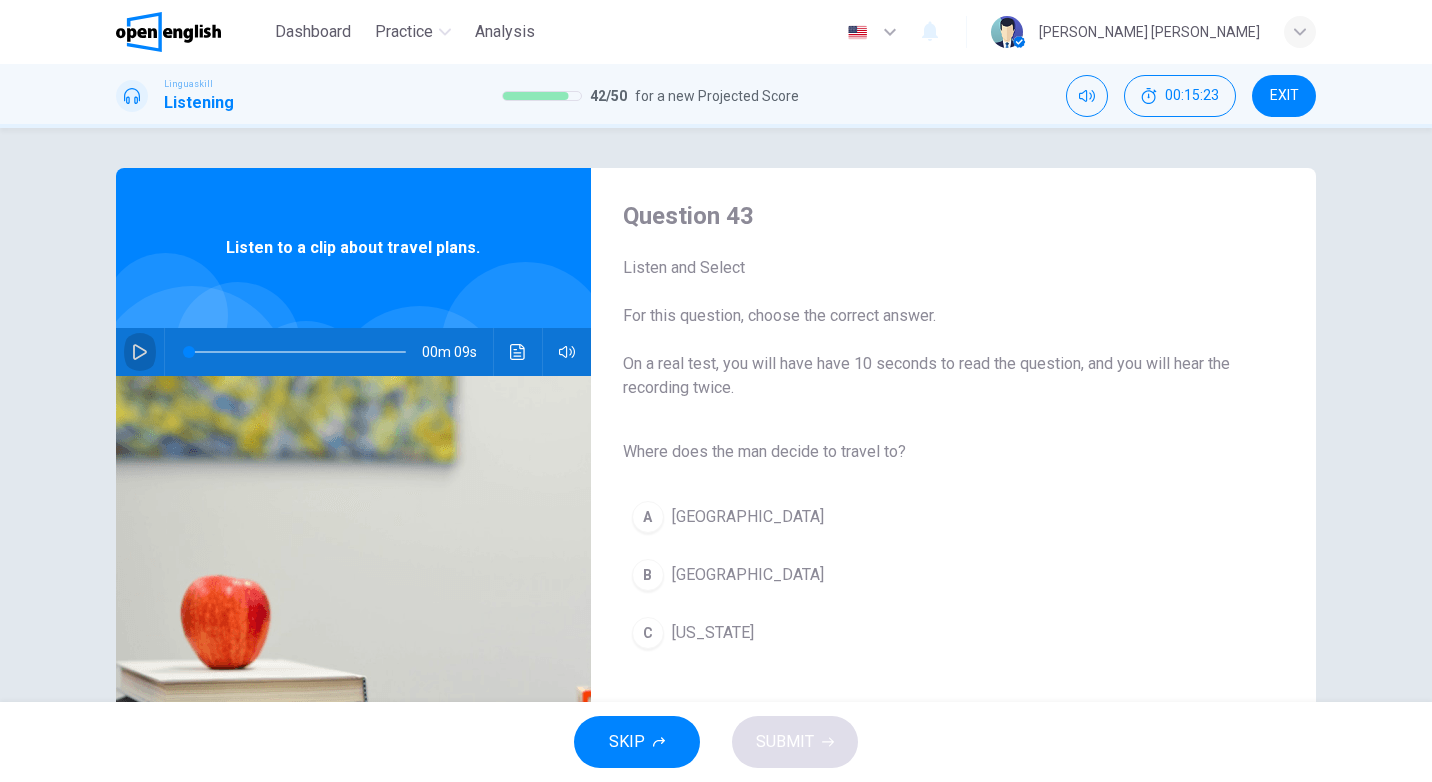 click 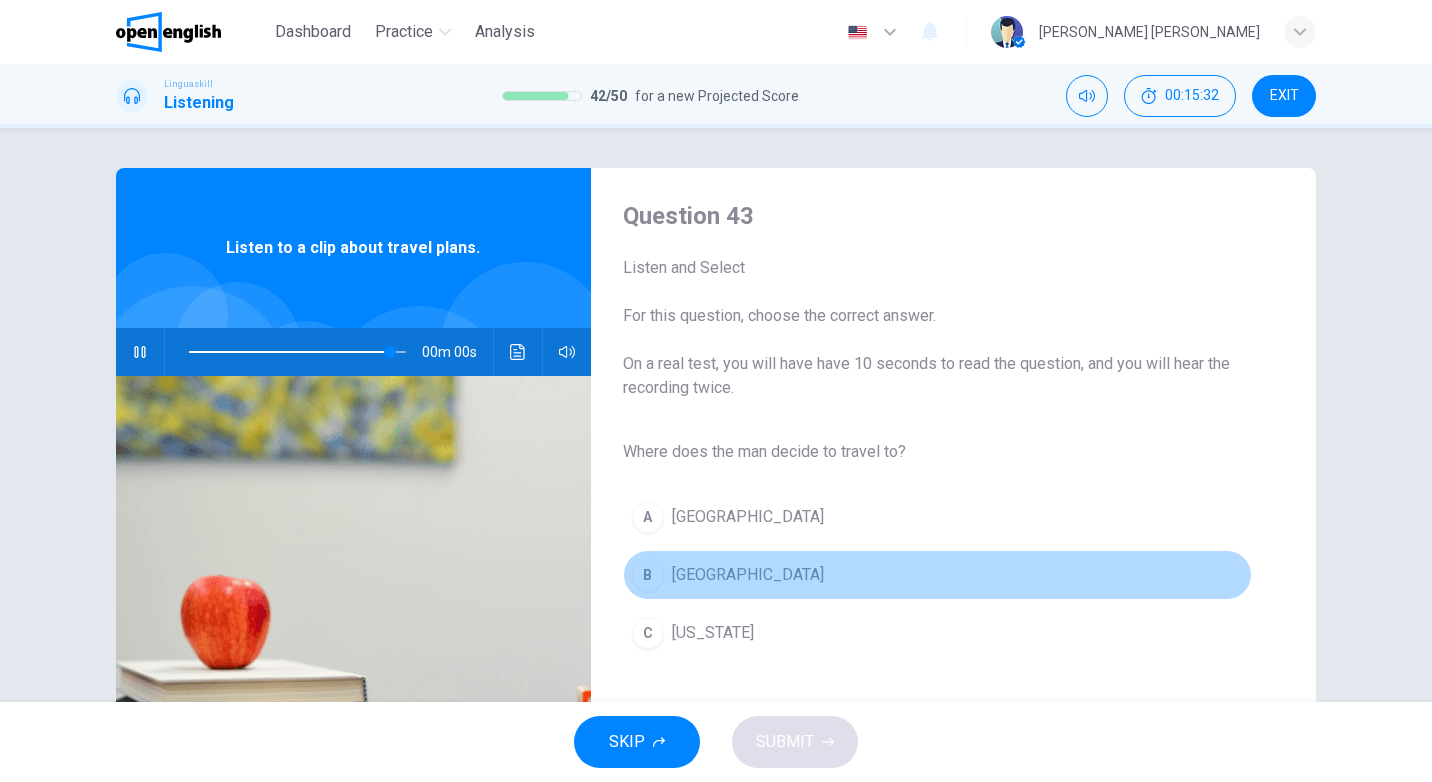 type on "*" 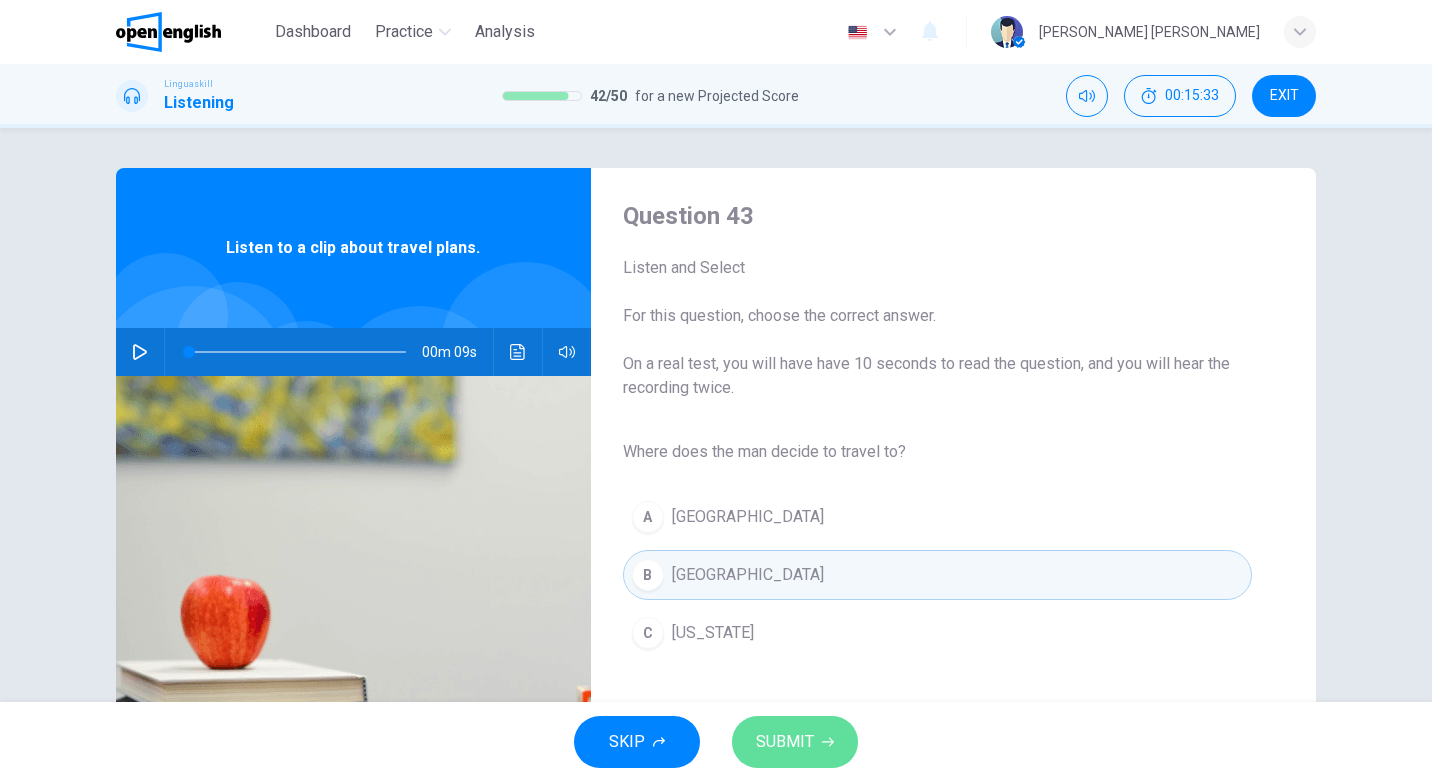 click on "SUBMIT" at bounding box center [785, 742] 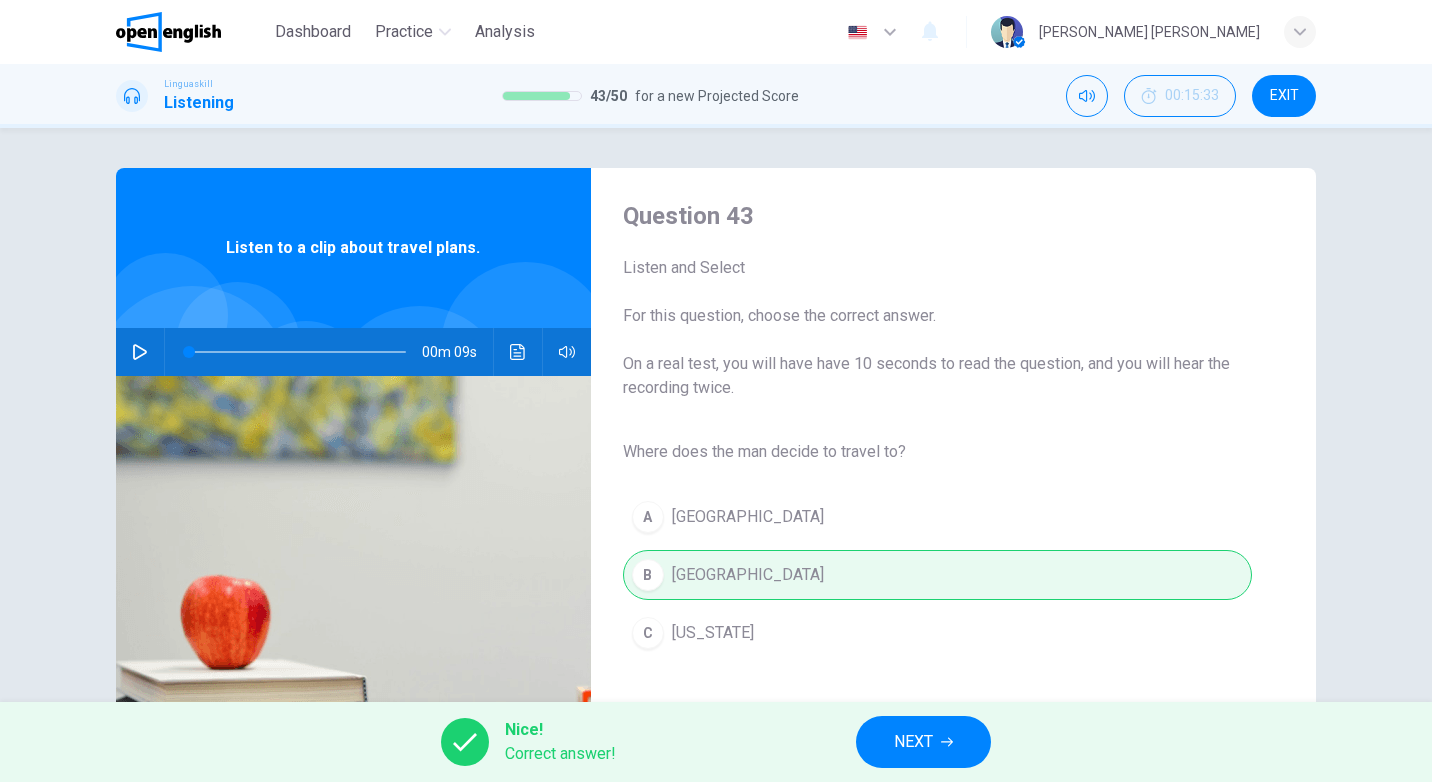 click on "NEXT" at bounding box center (923, 742) 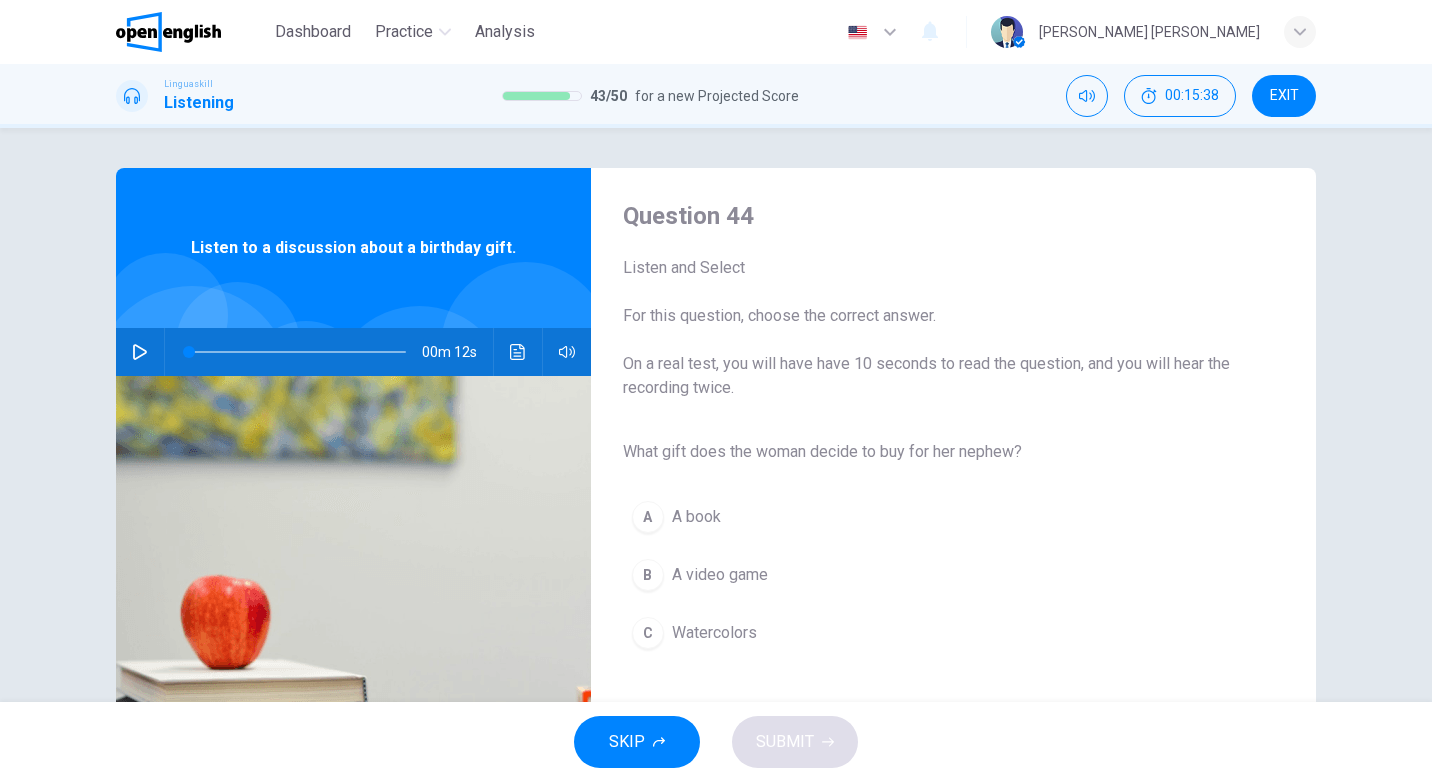 click 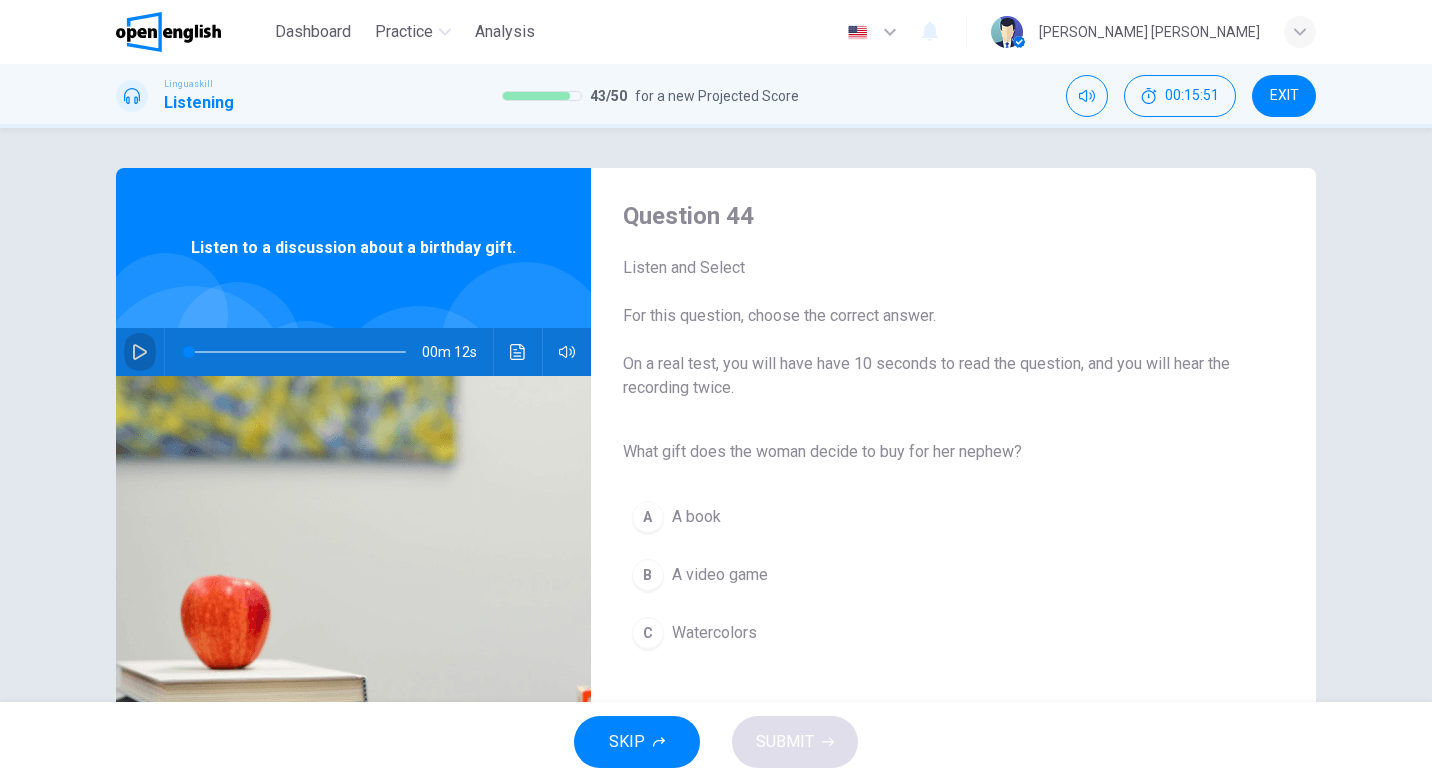 click 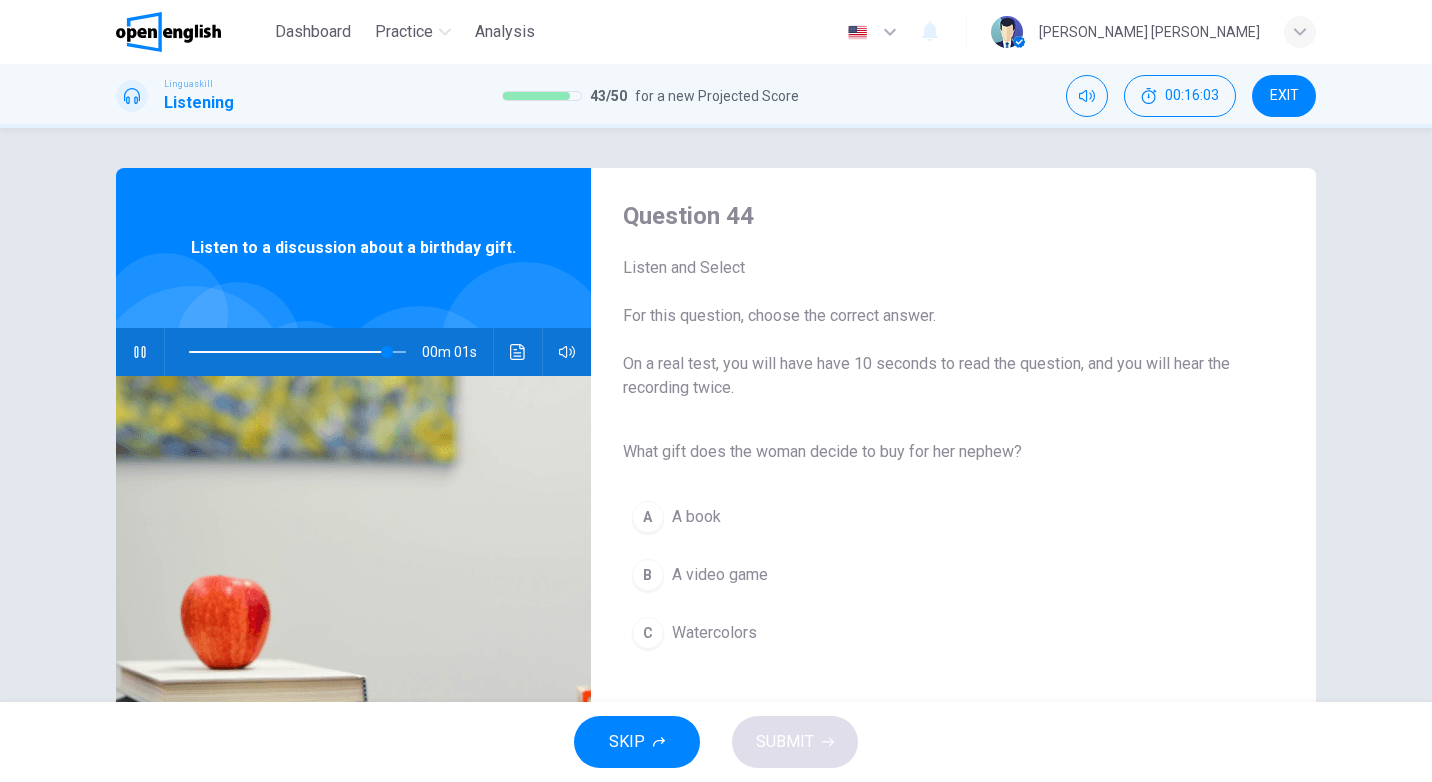 click on "A book" at bounding box center (696, 517) 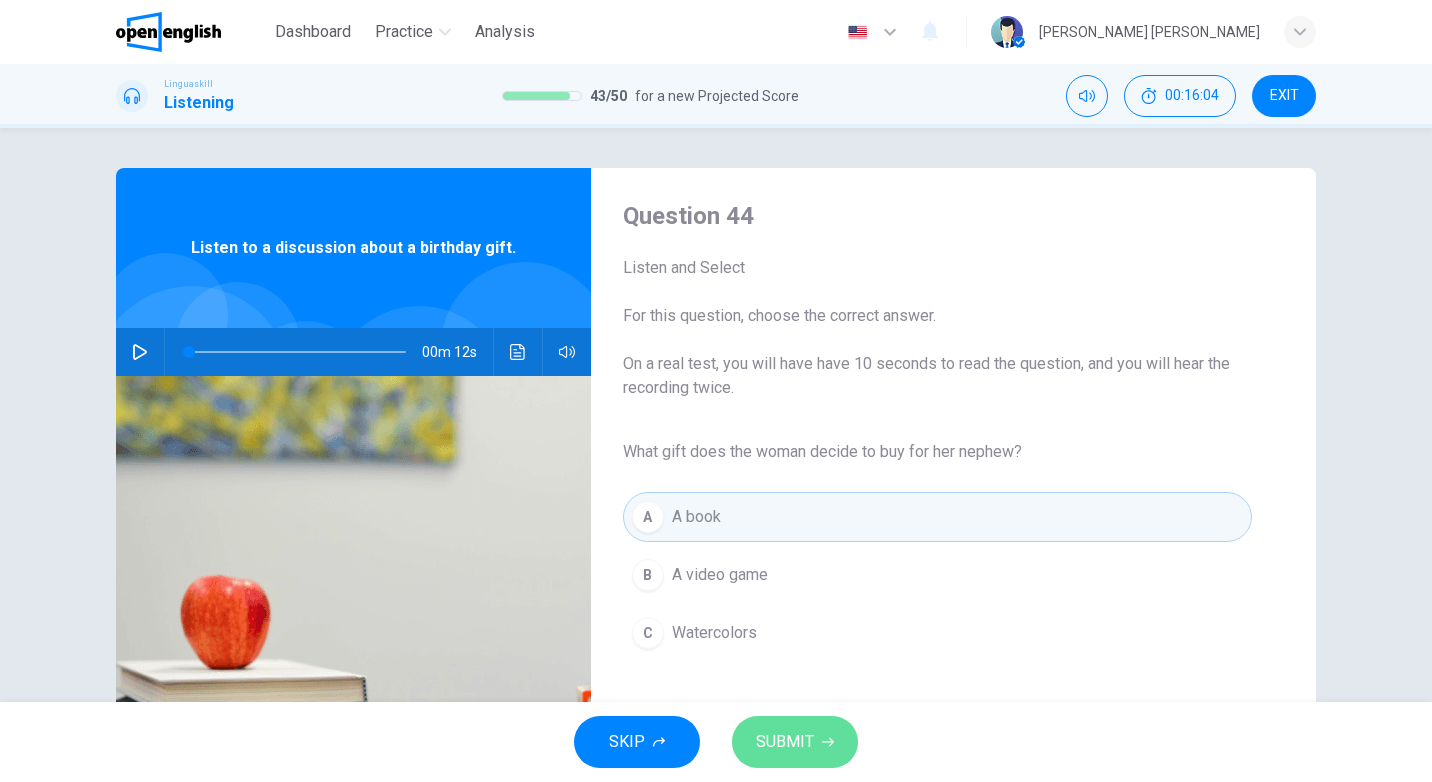 click on "SUBMIT" at bounding box center [785, 742] 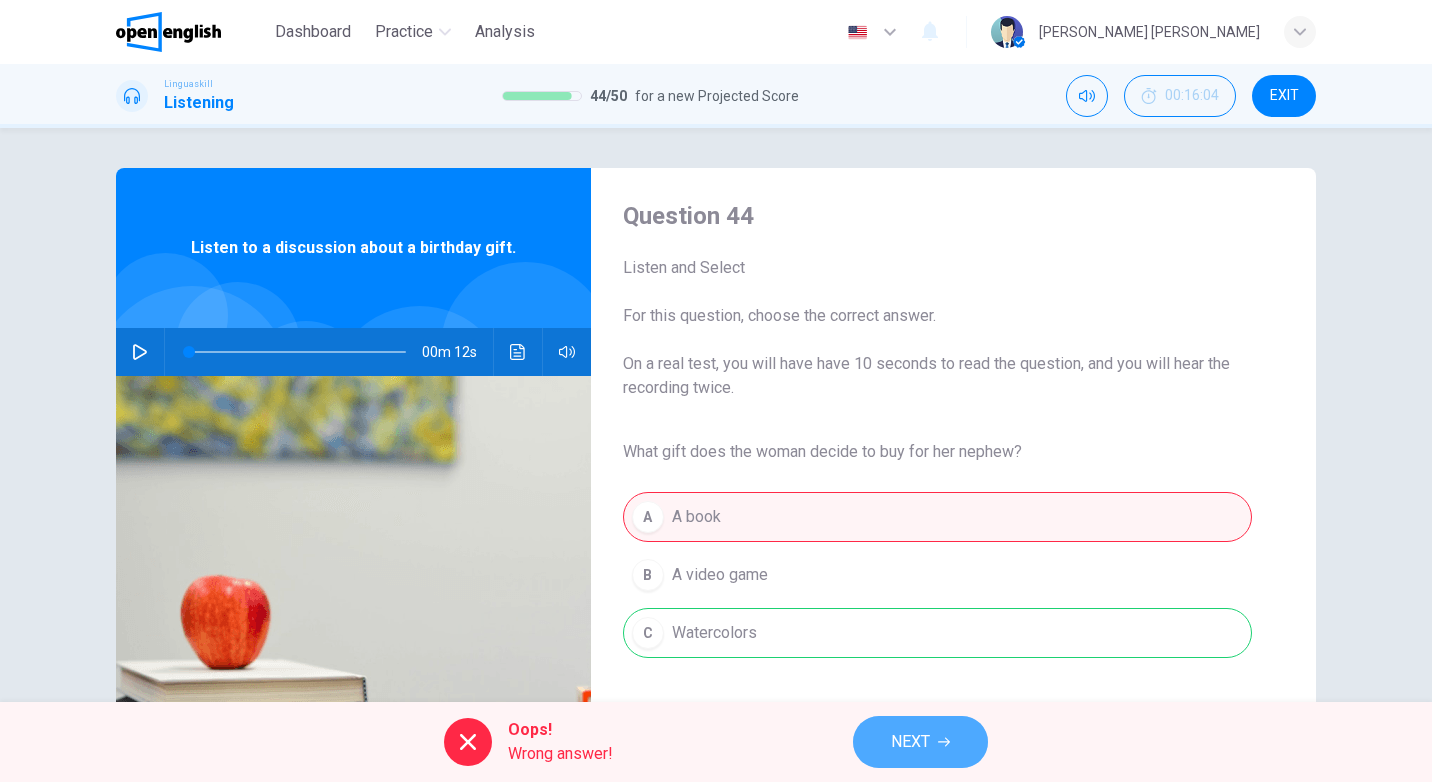 click on "NEXT" at bounding box center (910, 742) 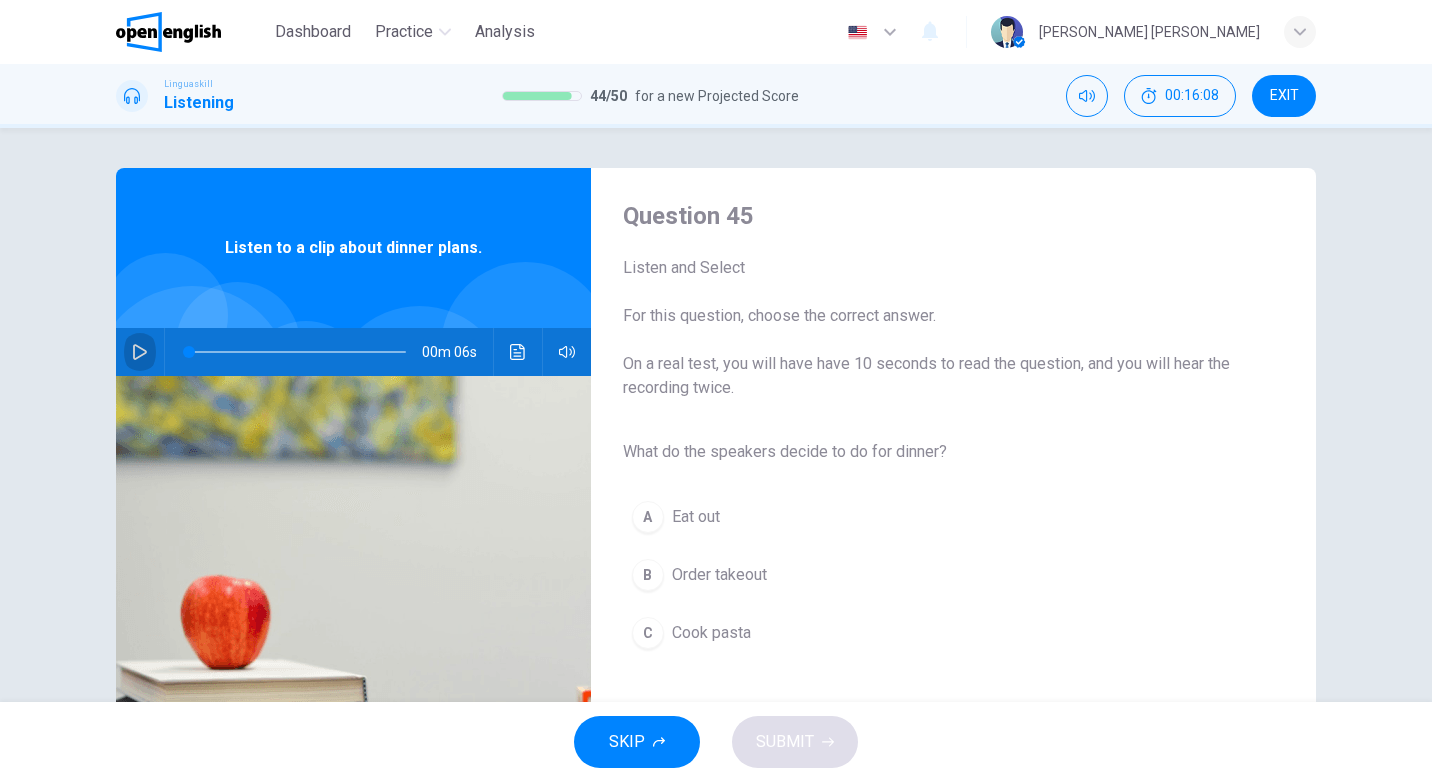 click 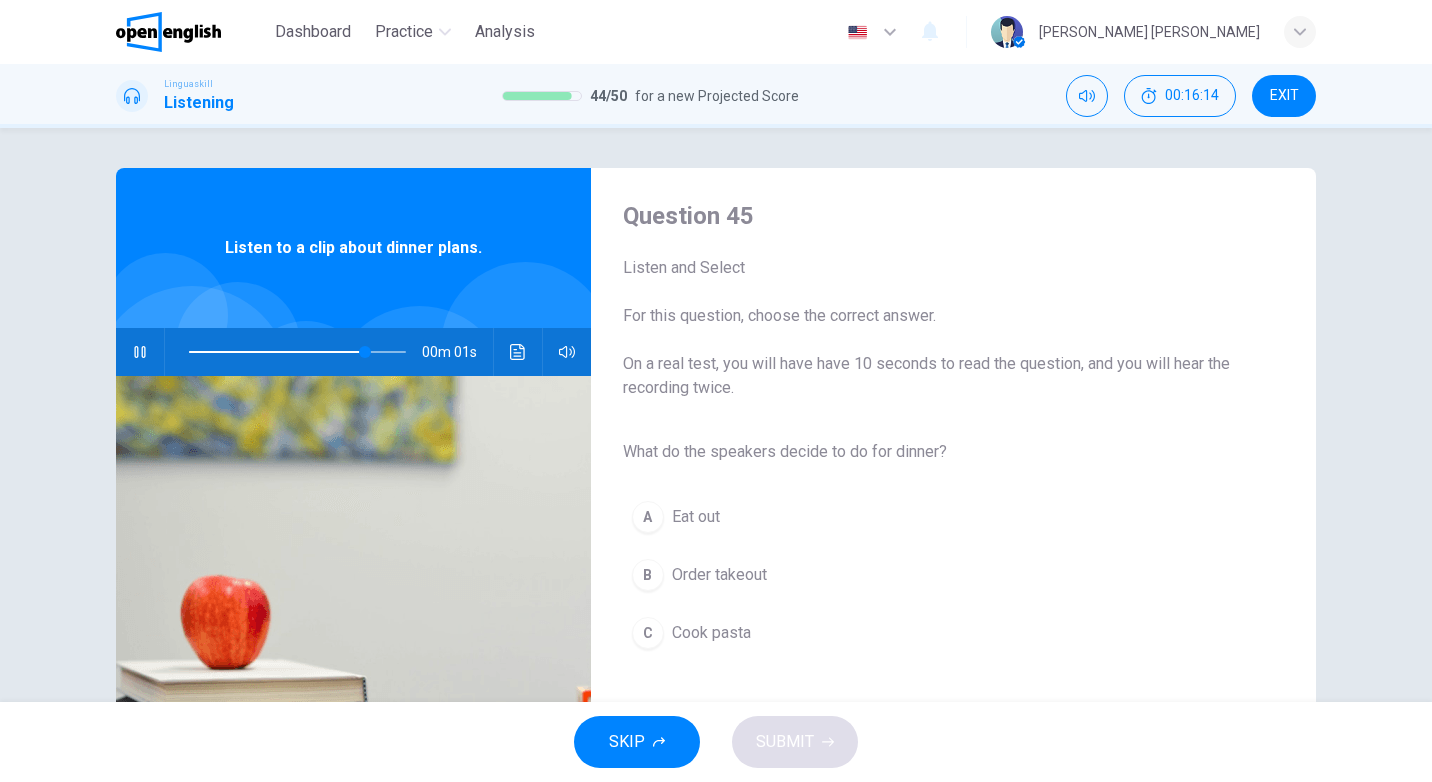 type on "*" 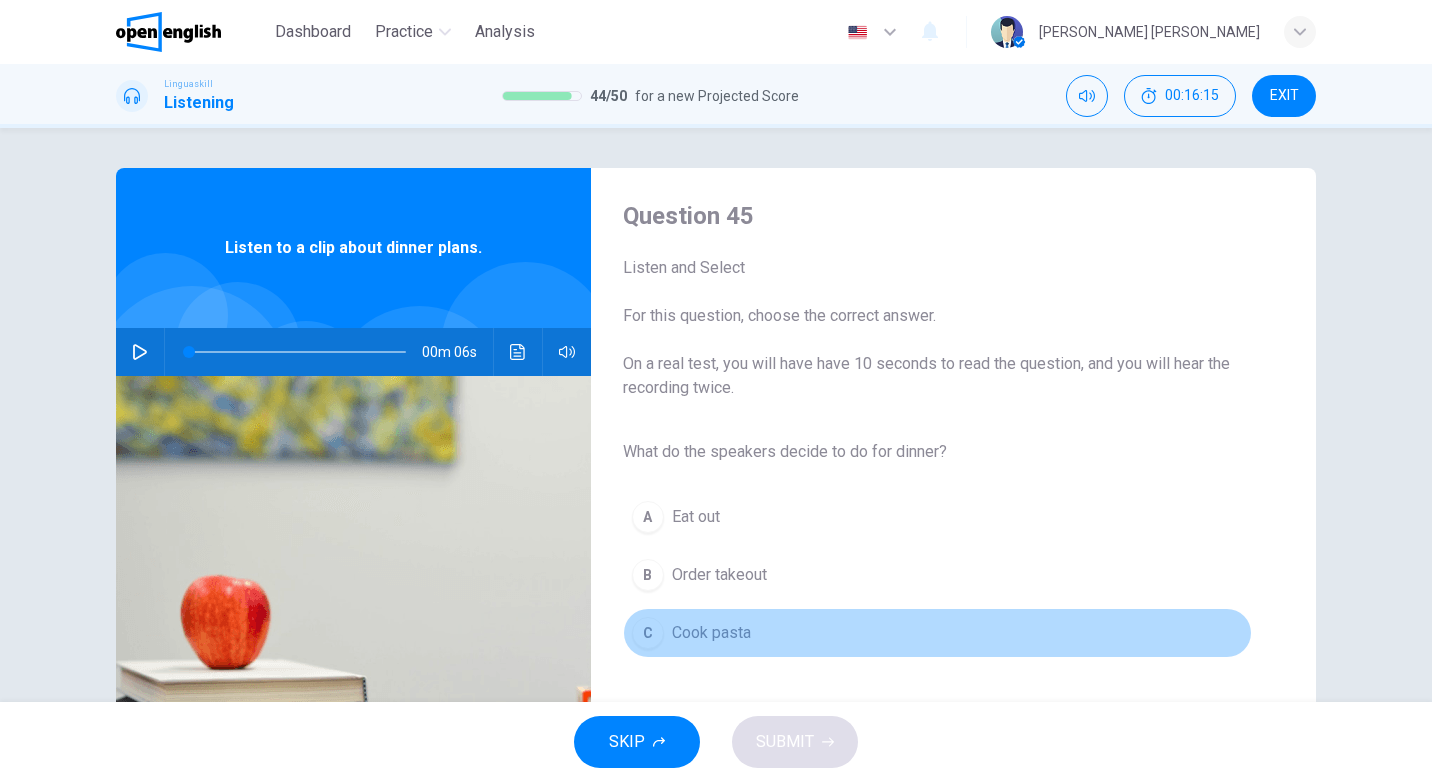 click on "Cook pasta" at bounding box center [711, 633] 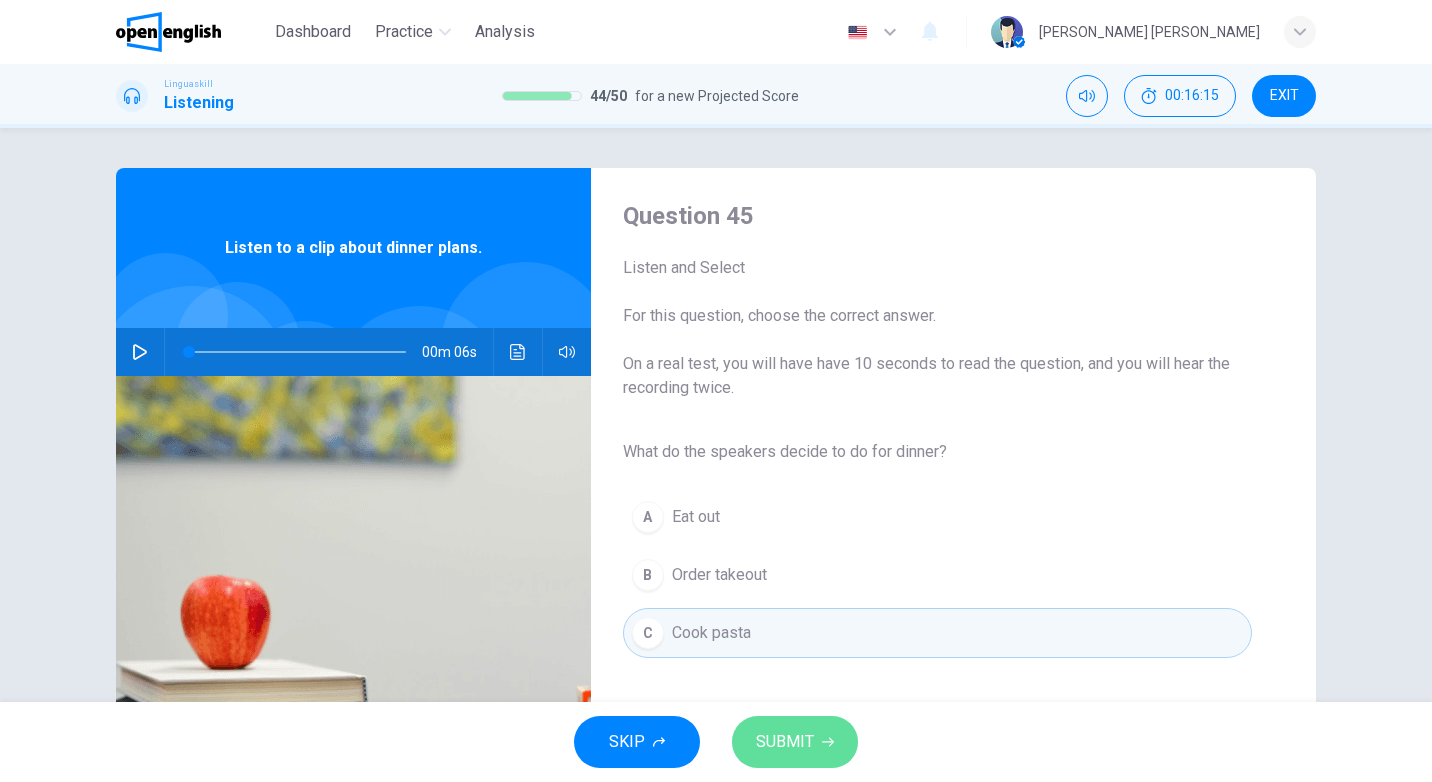 click on "SUBMIT" at bounding box center (785, 742) 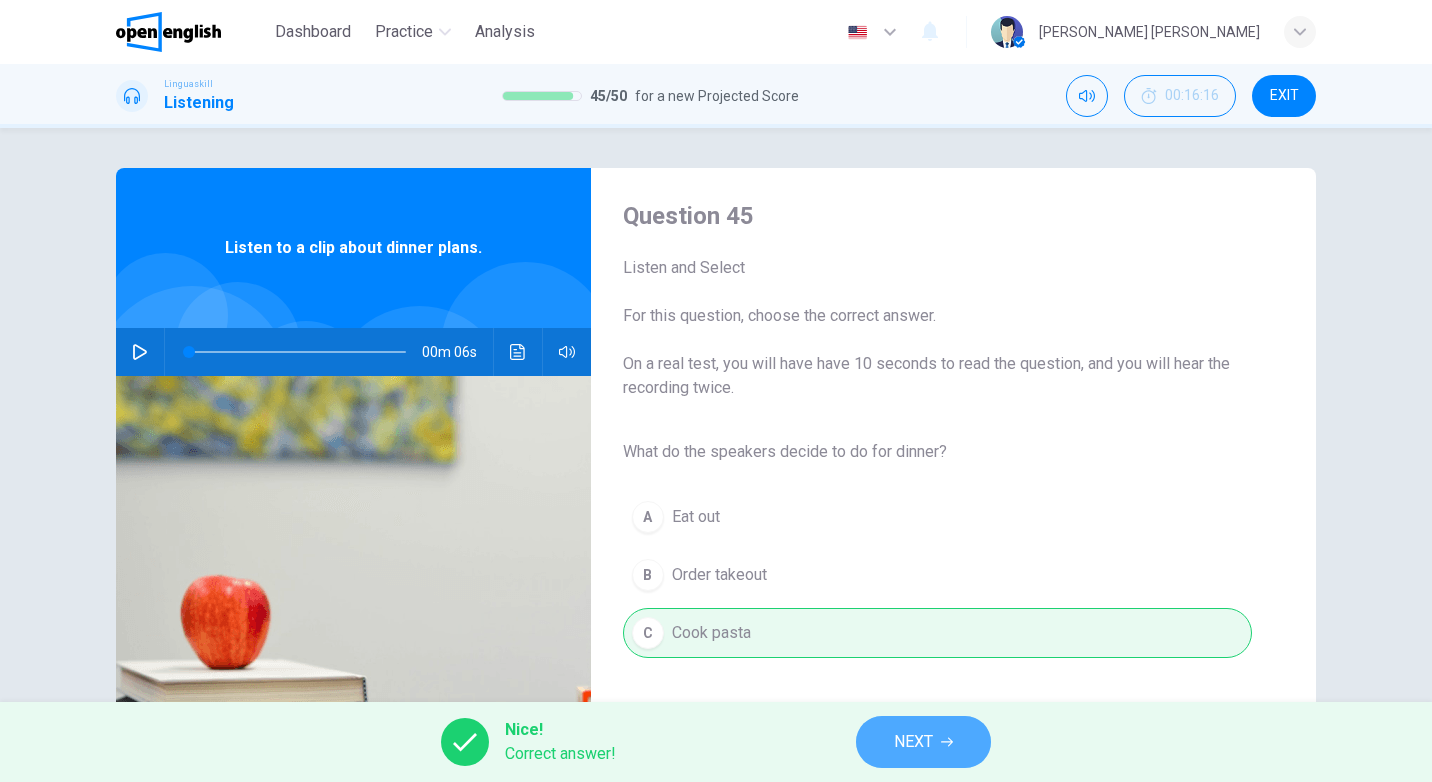 click on "NEXT" at bounding box center [923, 742] 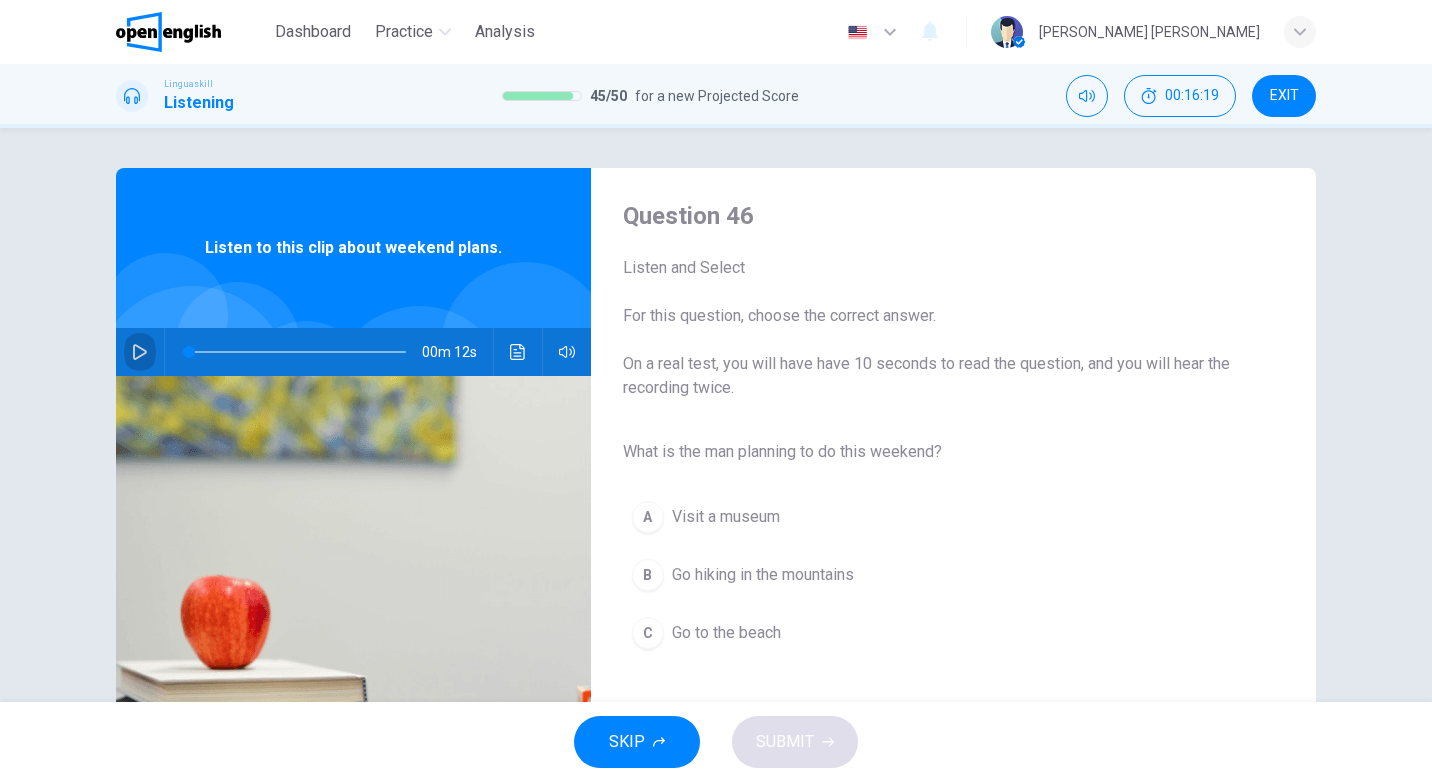 click 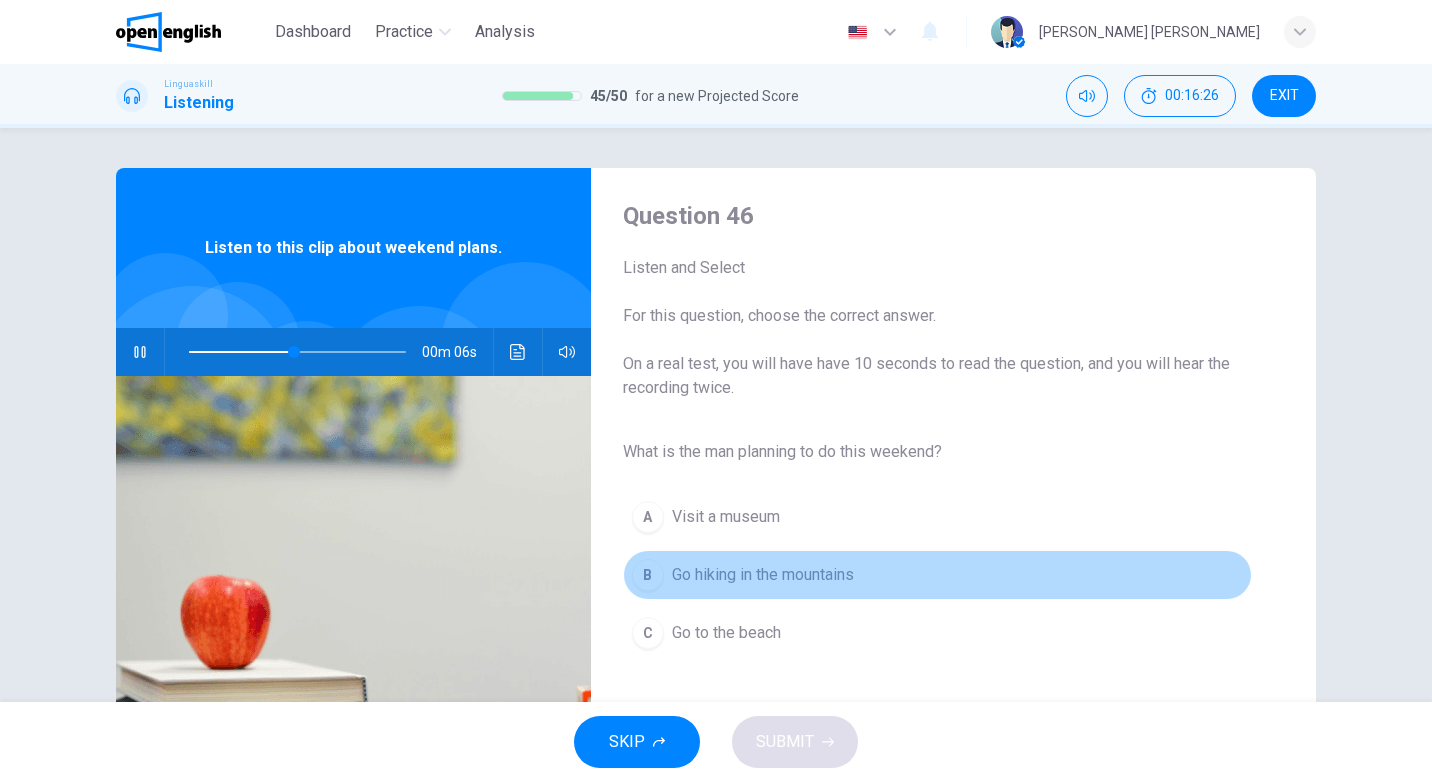 click on "Go hiking in the mountains" at bounding box center [763, 575] 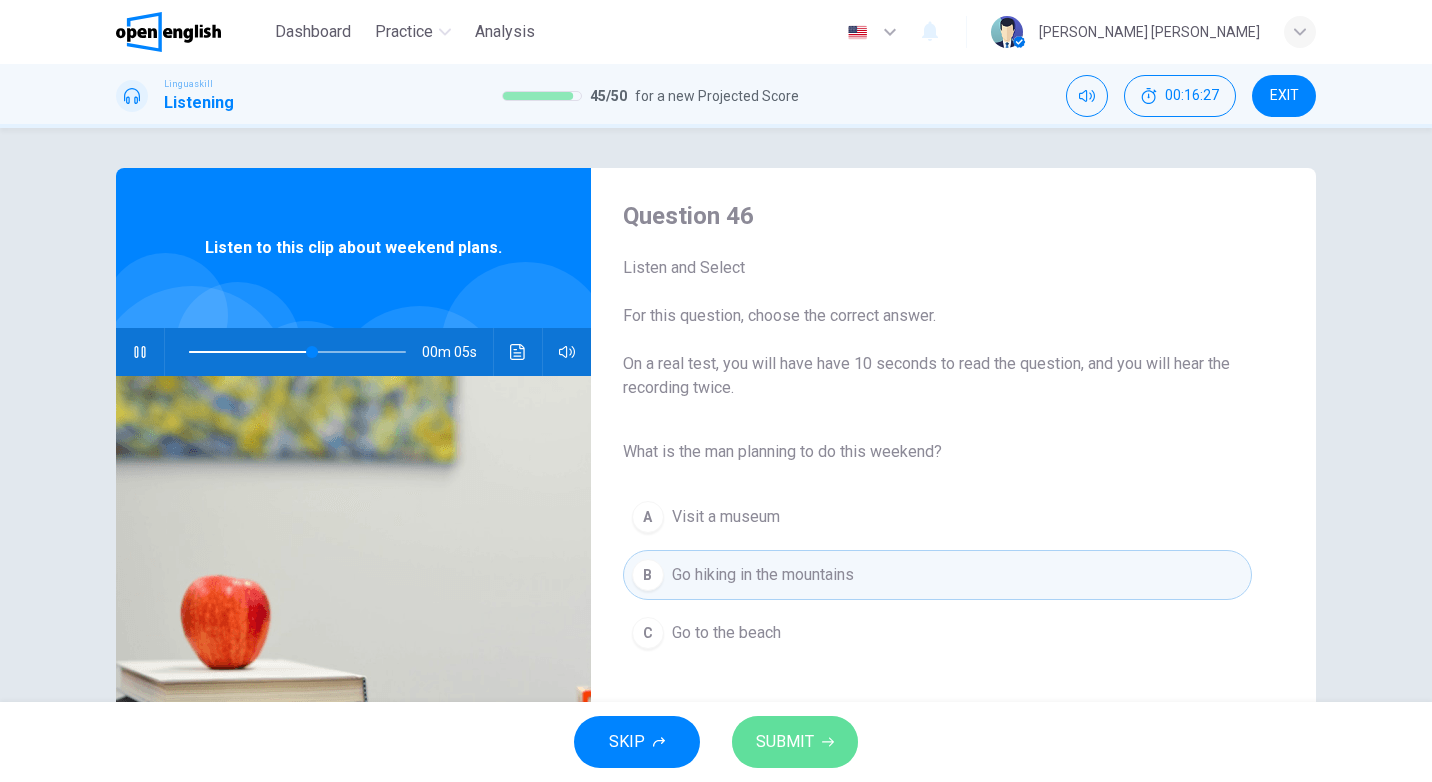 click 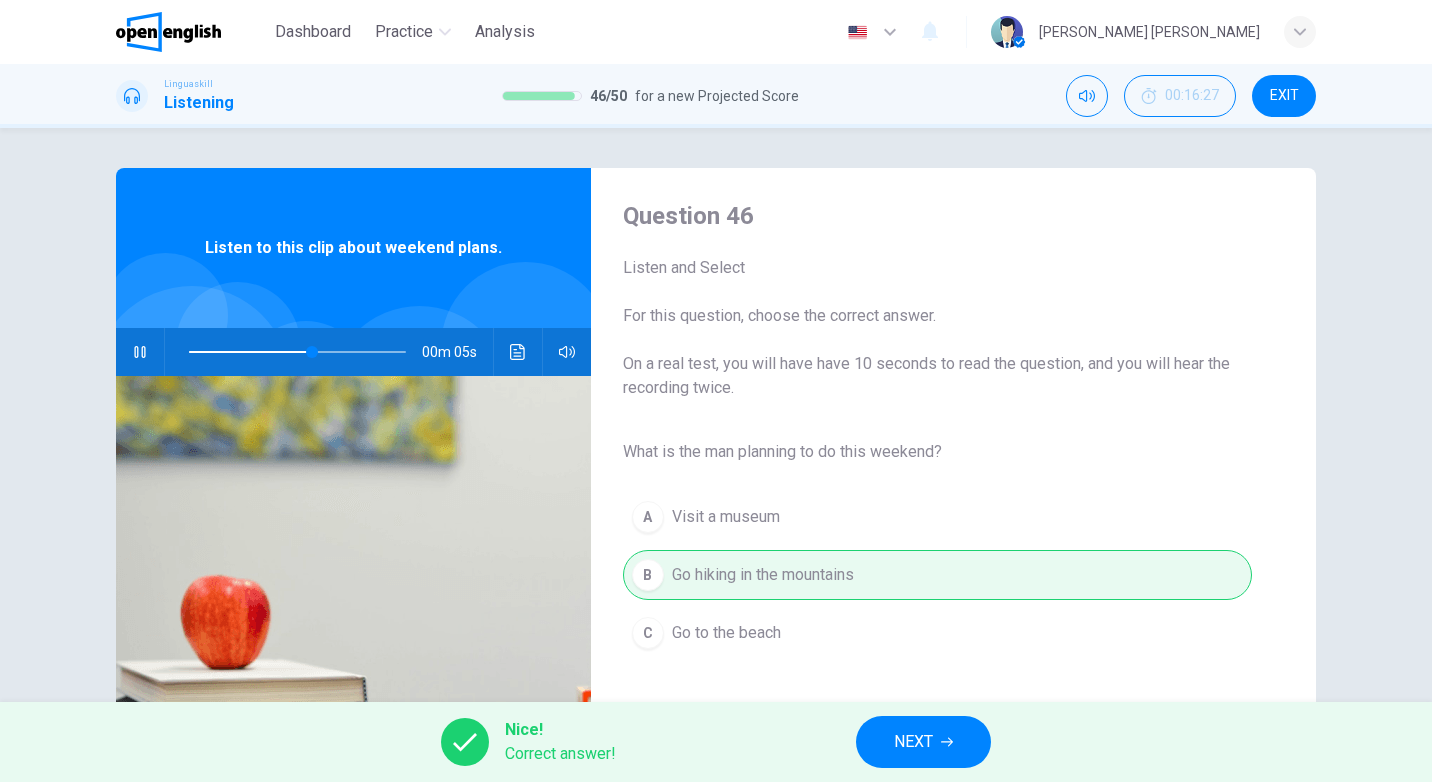 type on "**" 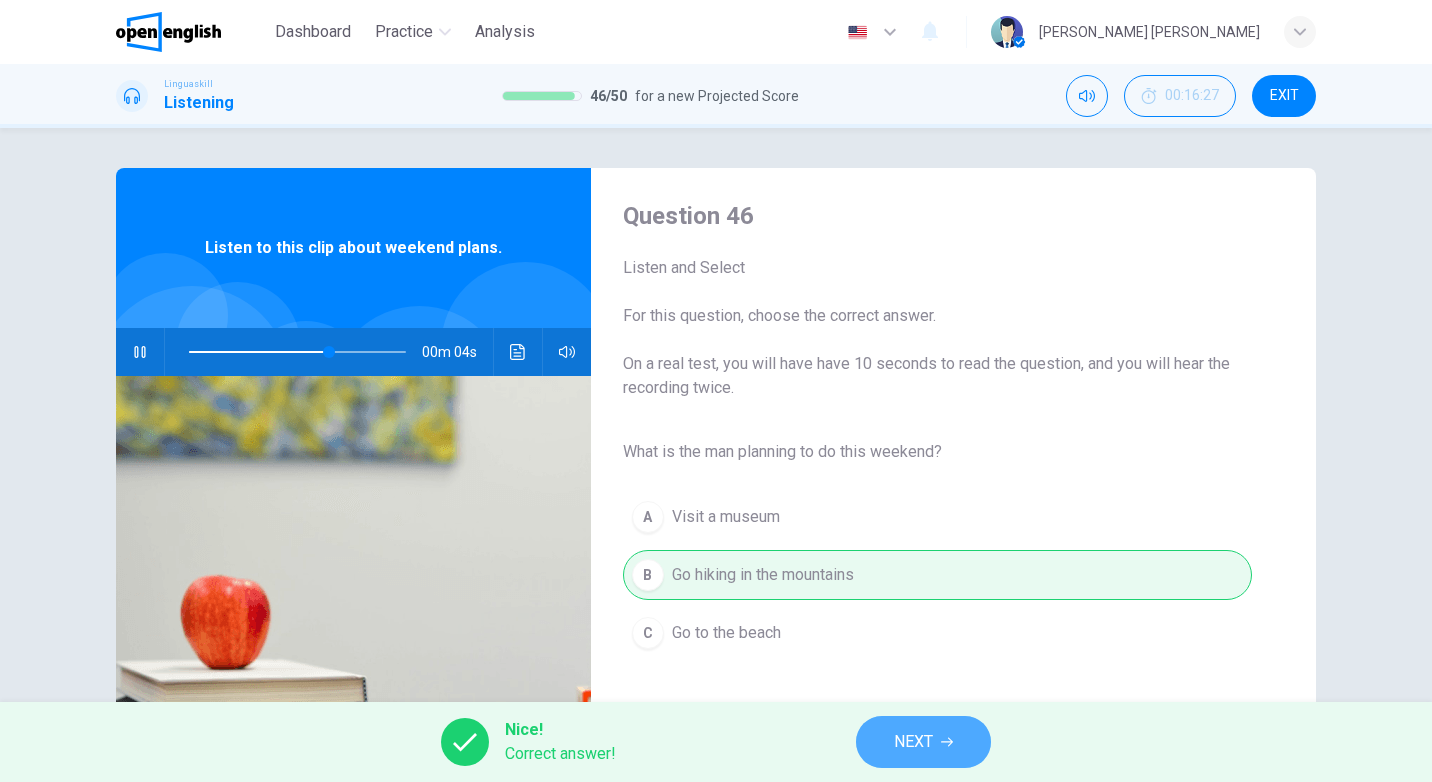 click on "NEXT" at bounding box center [913, 742] 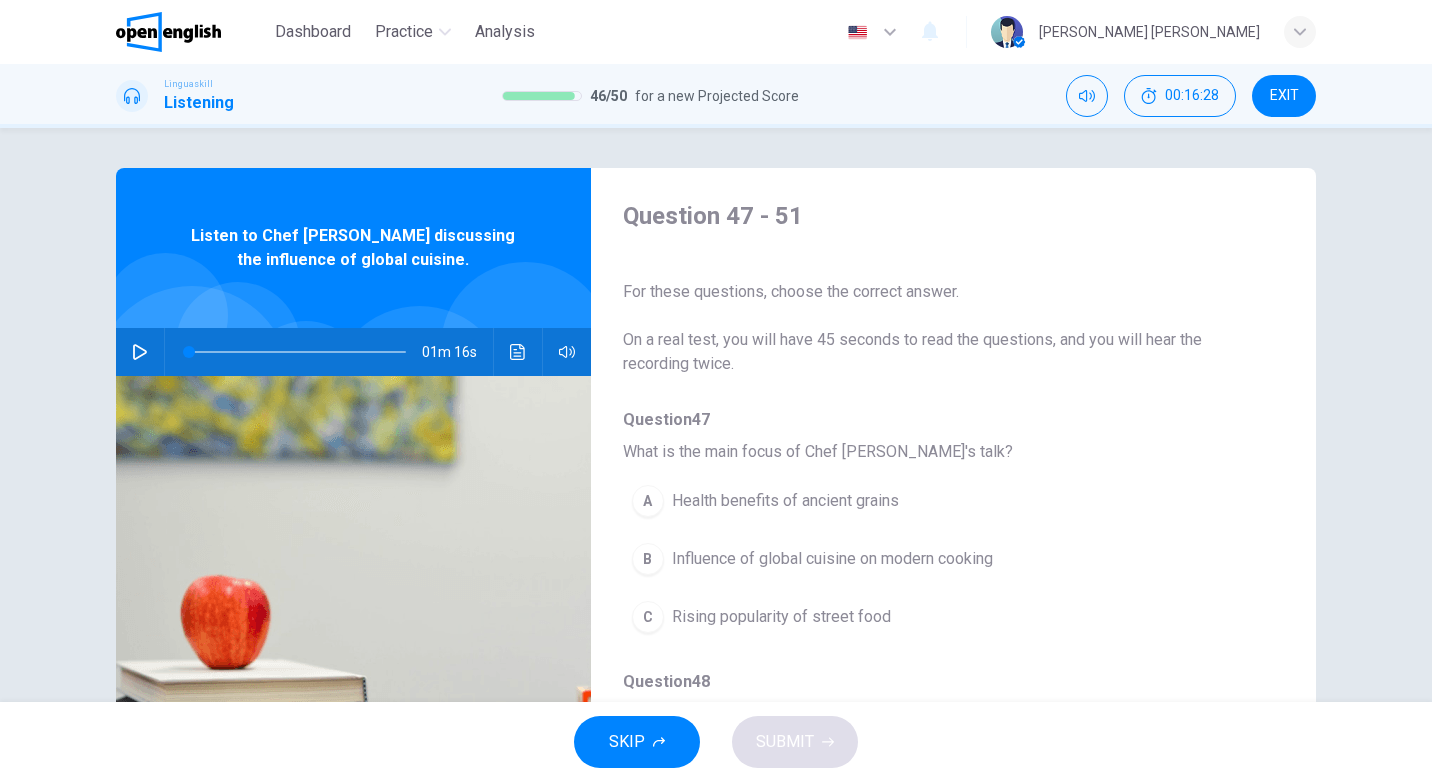 click 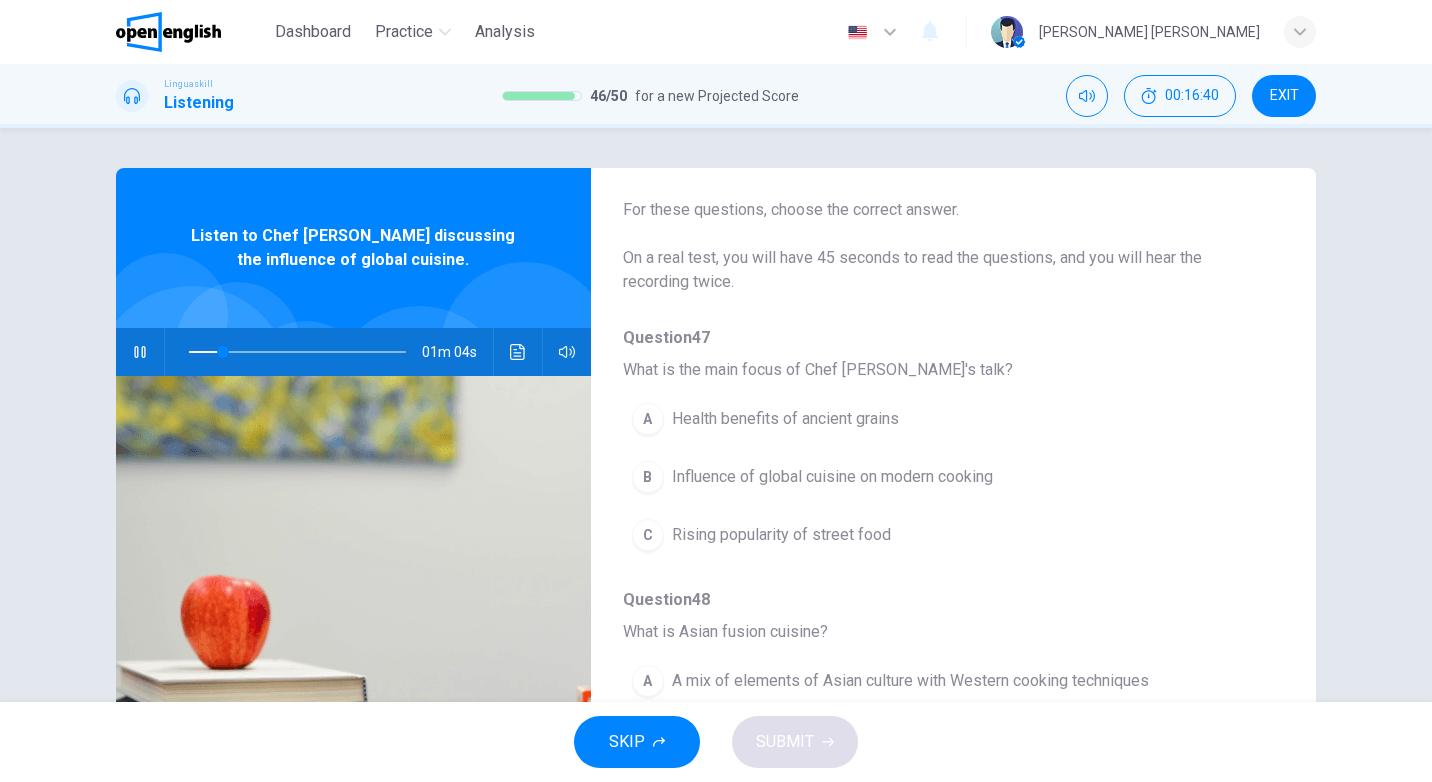 scroll, scrollTop: 104, scrollLeft: 0, axis: vertical 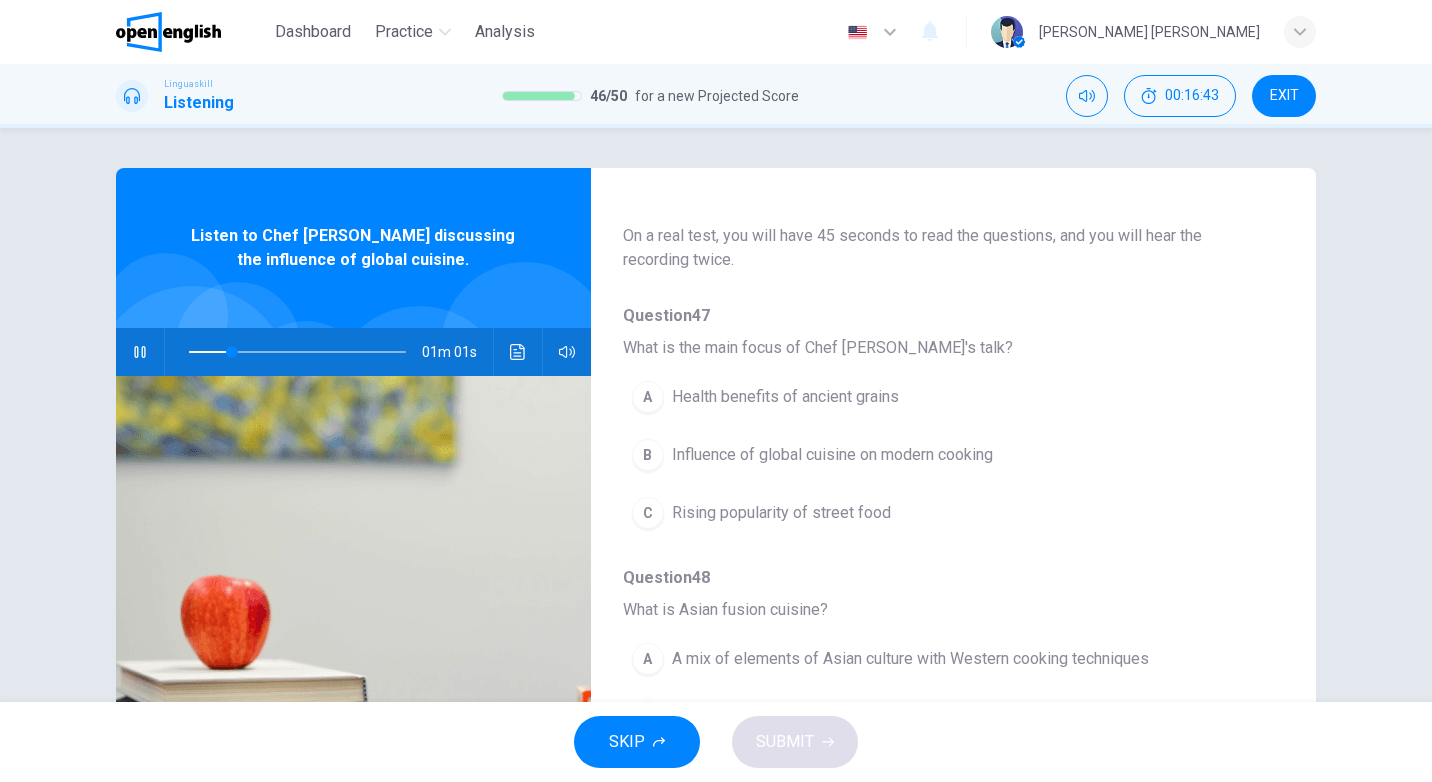 click on "Influence of global cuisine on modern cooking" at bounding box center [832, 455] 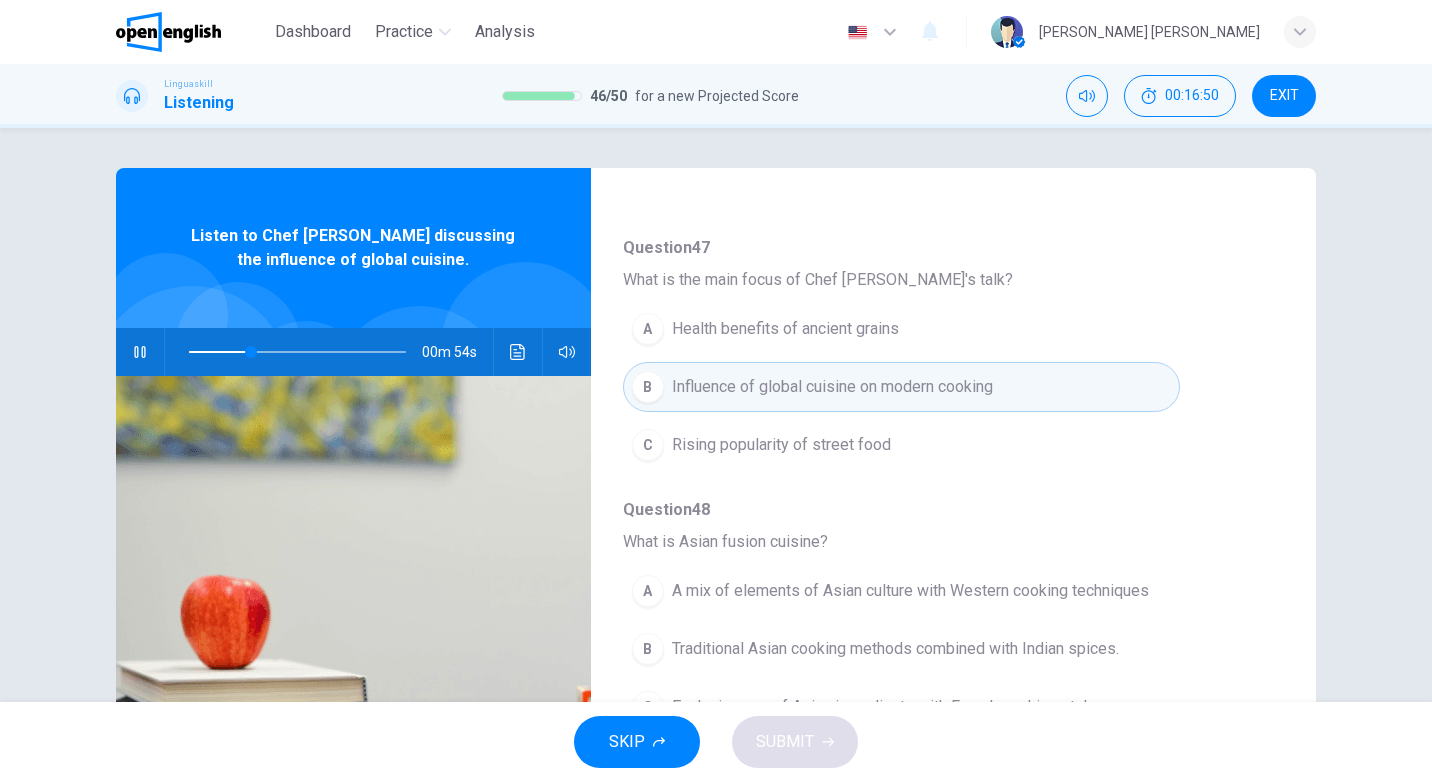 scroll, scrollTop: 204, scrollLeft: 0, axis: vertical 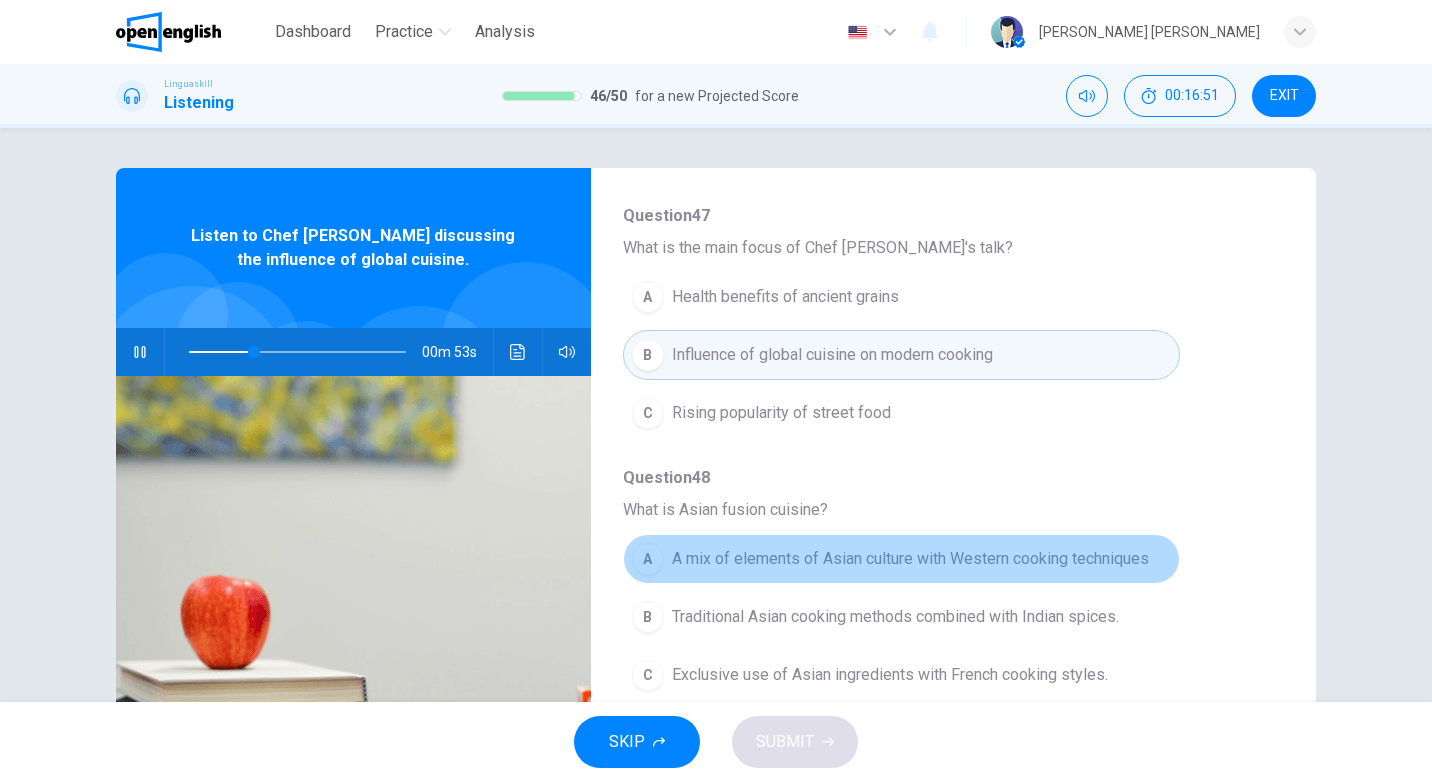 click on "A mix of elements of Asian culture with Western cooking techniques" at bounding box center [910, 559] 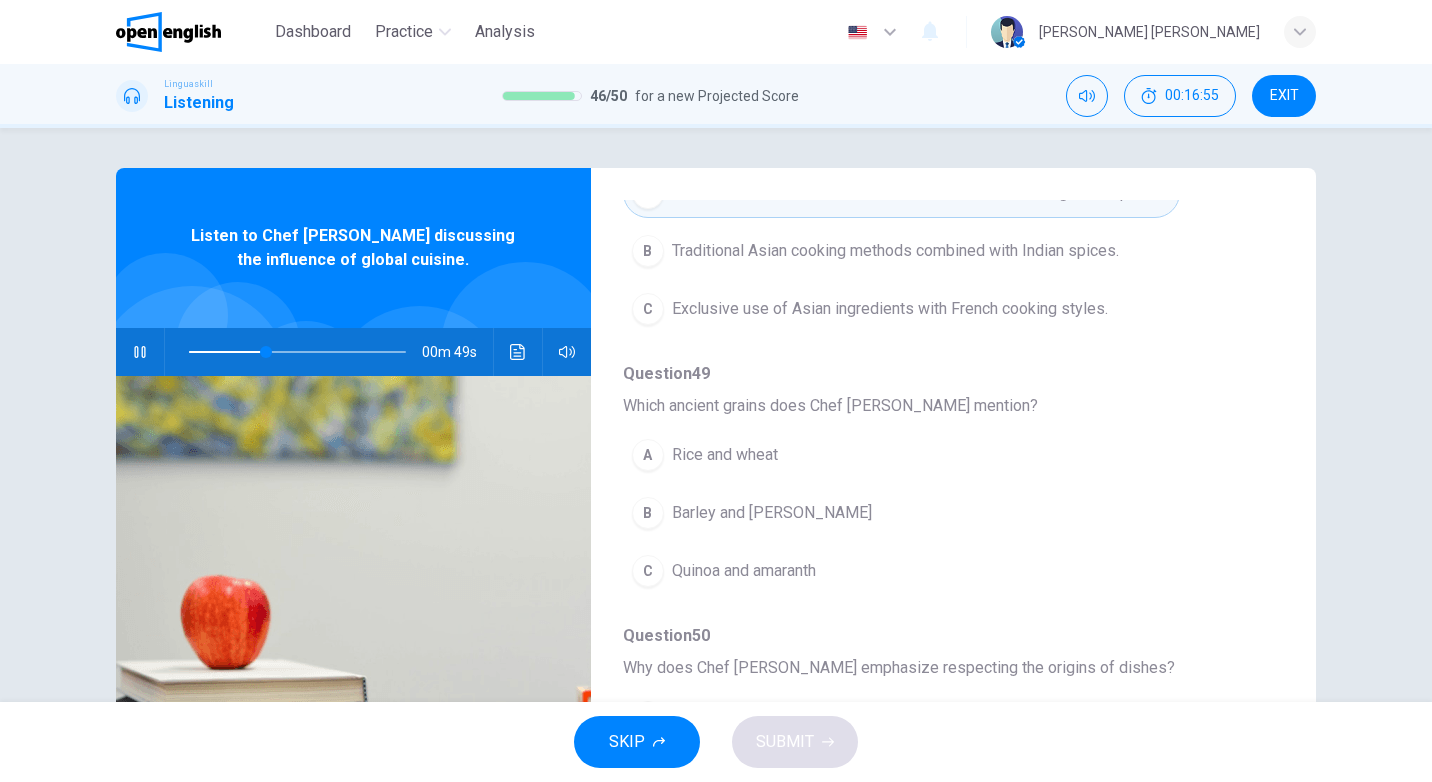 scroll, scrollTop: 604, scrollLeft: 0, axis: vertical 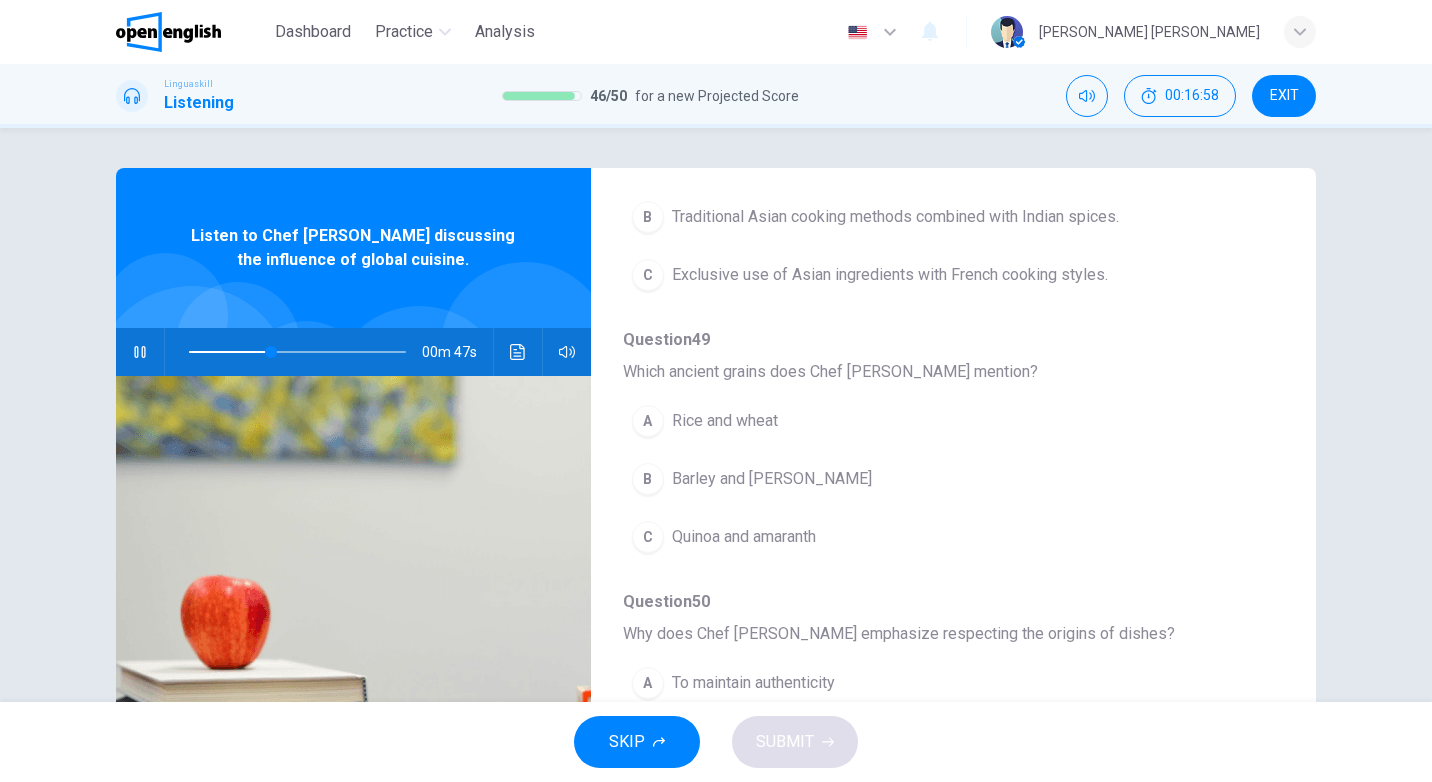 click on "Quinoa and amaranth" at bounding box center (744, 537) 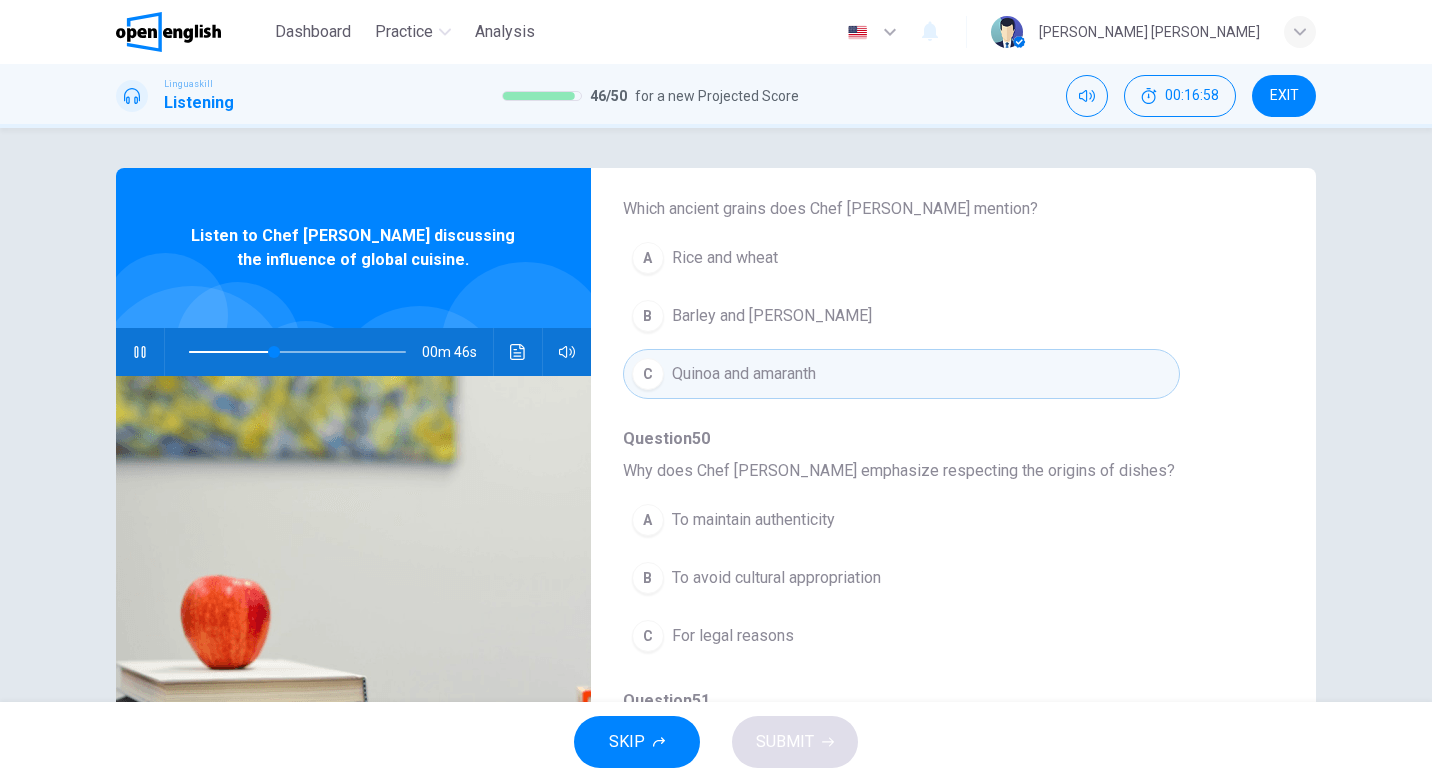 scroll, scrollTop: 863, scrollLeft: 0, axis: vertical 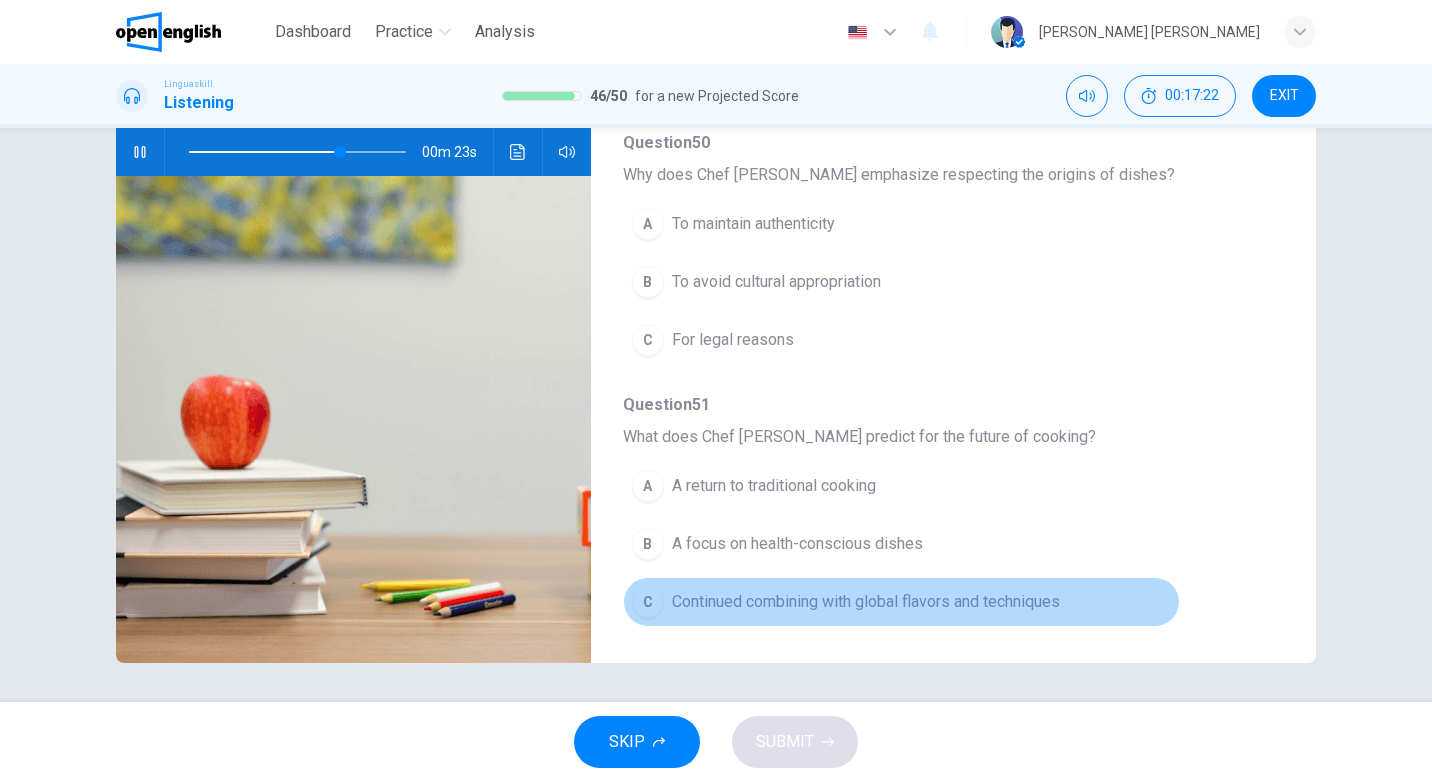 click on "Continued combining with global flavors and techniques" at bounding box center [866, 602] 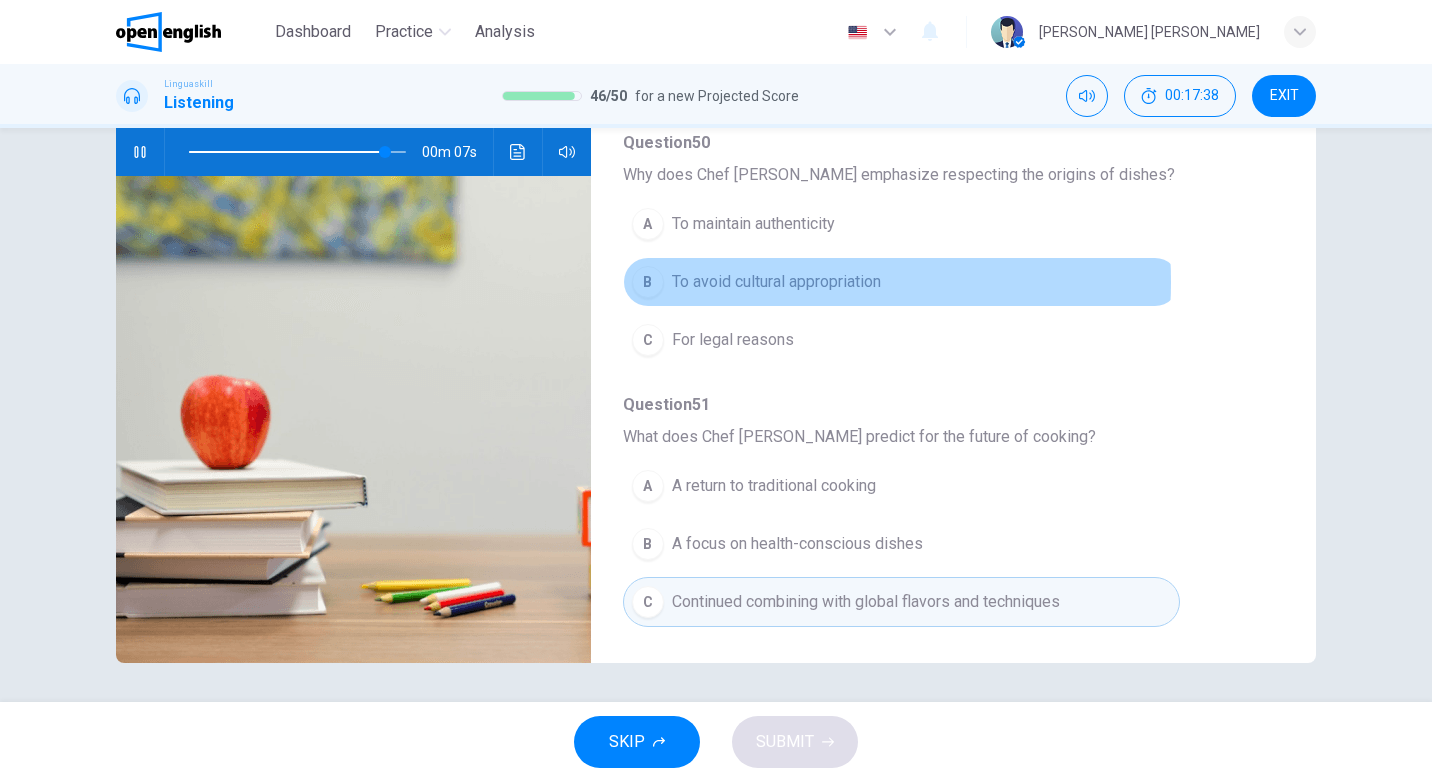 click on "To avoid cultural appropriation" at bounding box center (776, 282) 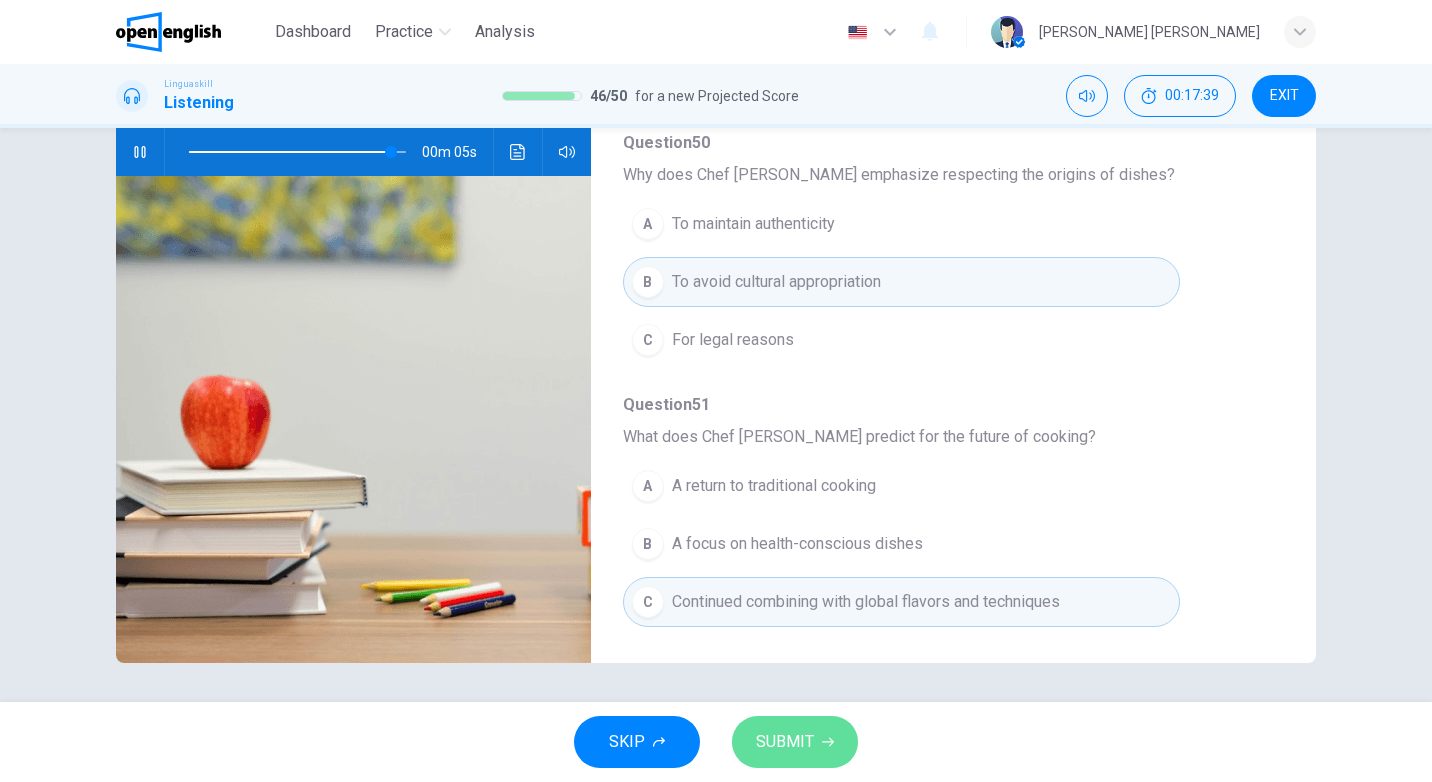 click on "SUBMIT" at bounding box center (785, 742) 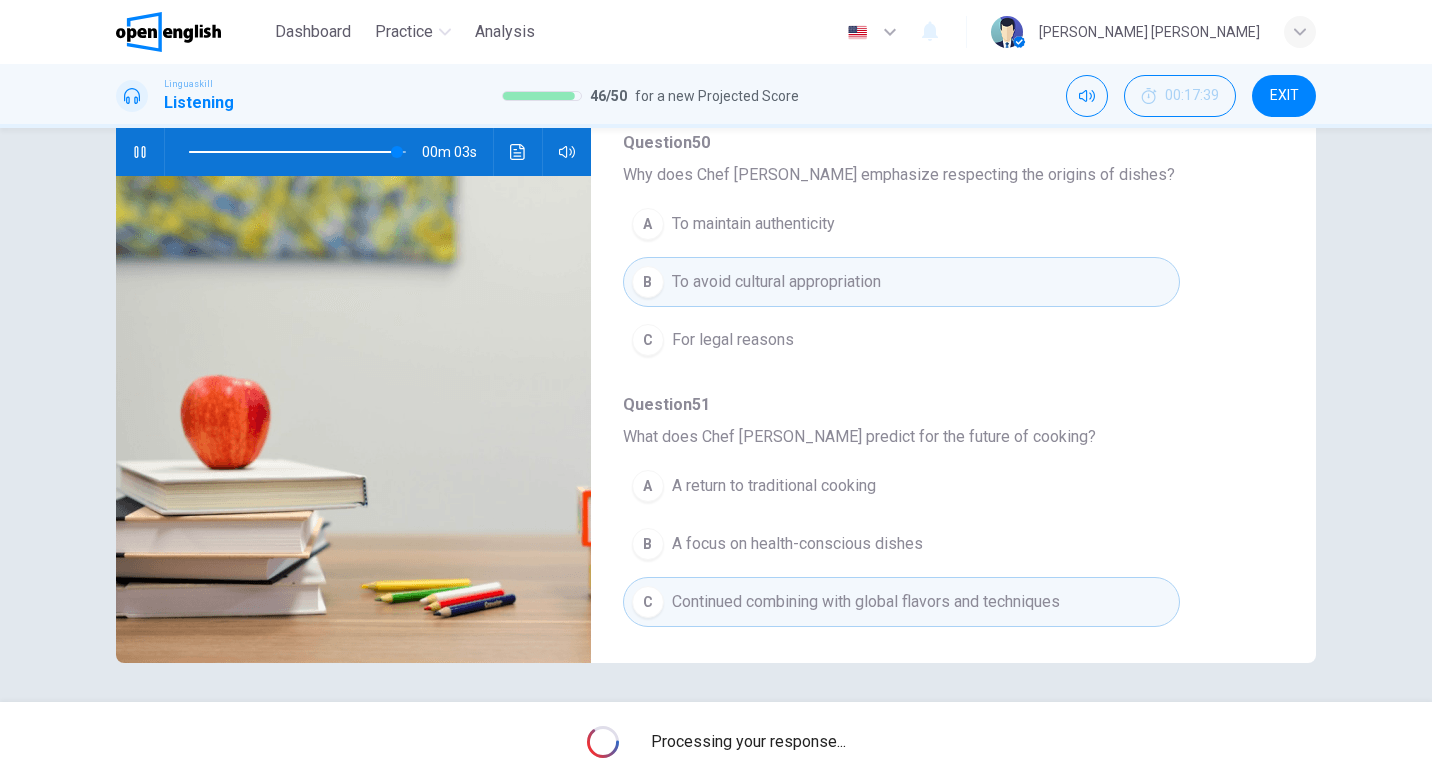 type on "**" 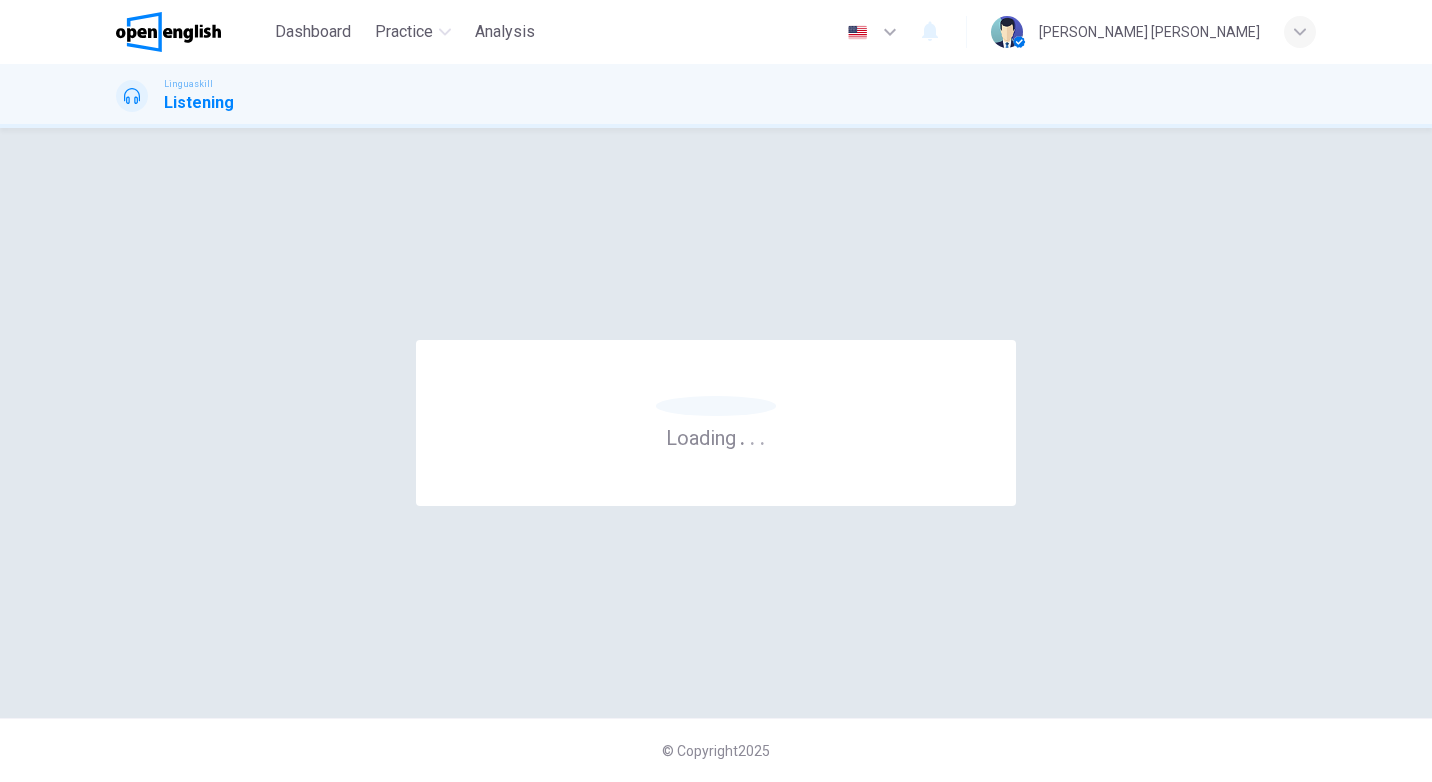 scroll, scrollTop: 0, scrollLeft: 0, axis: both 